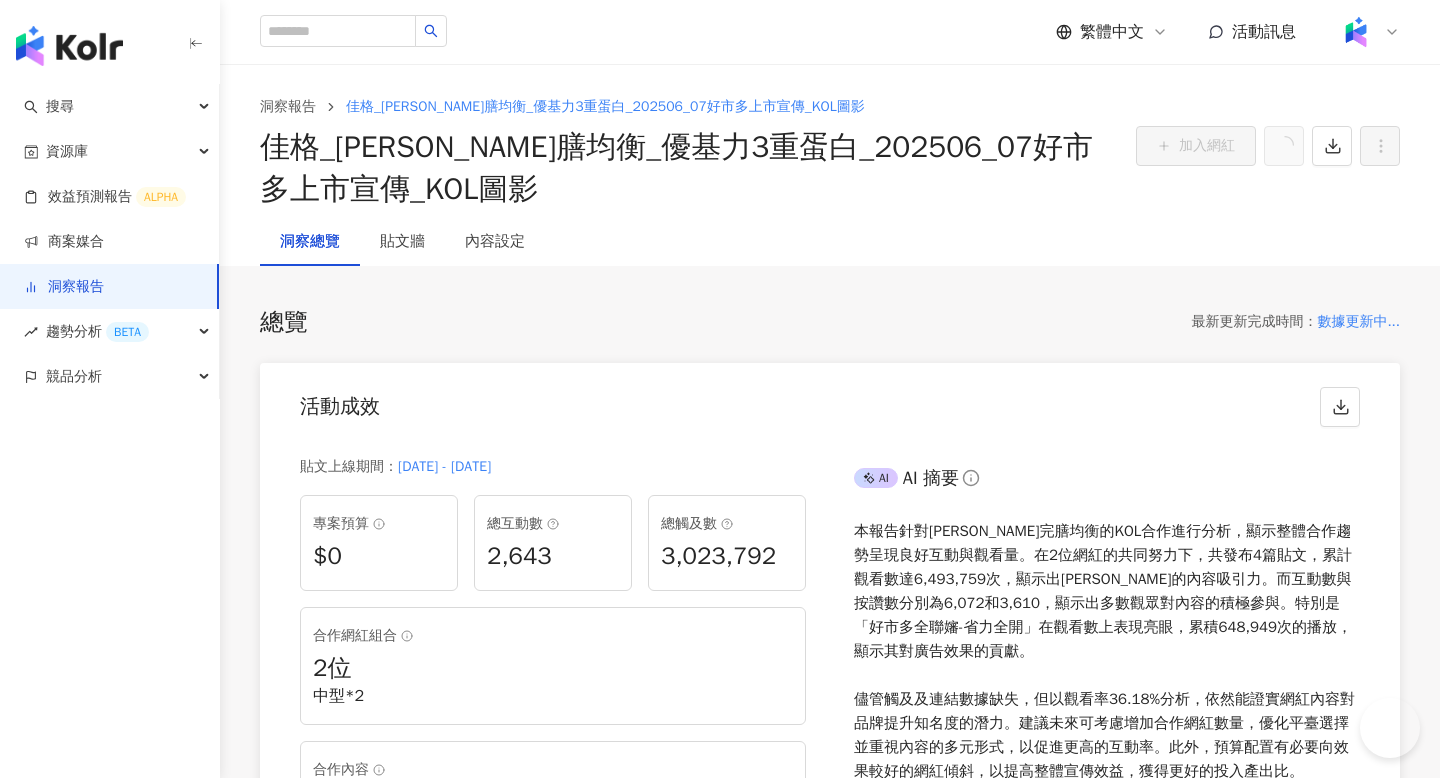 scroll, scrollTop: 2498, scrollLeft: 0, axis: vertical 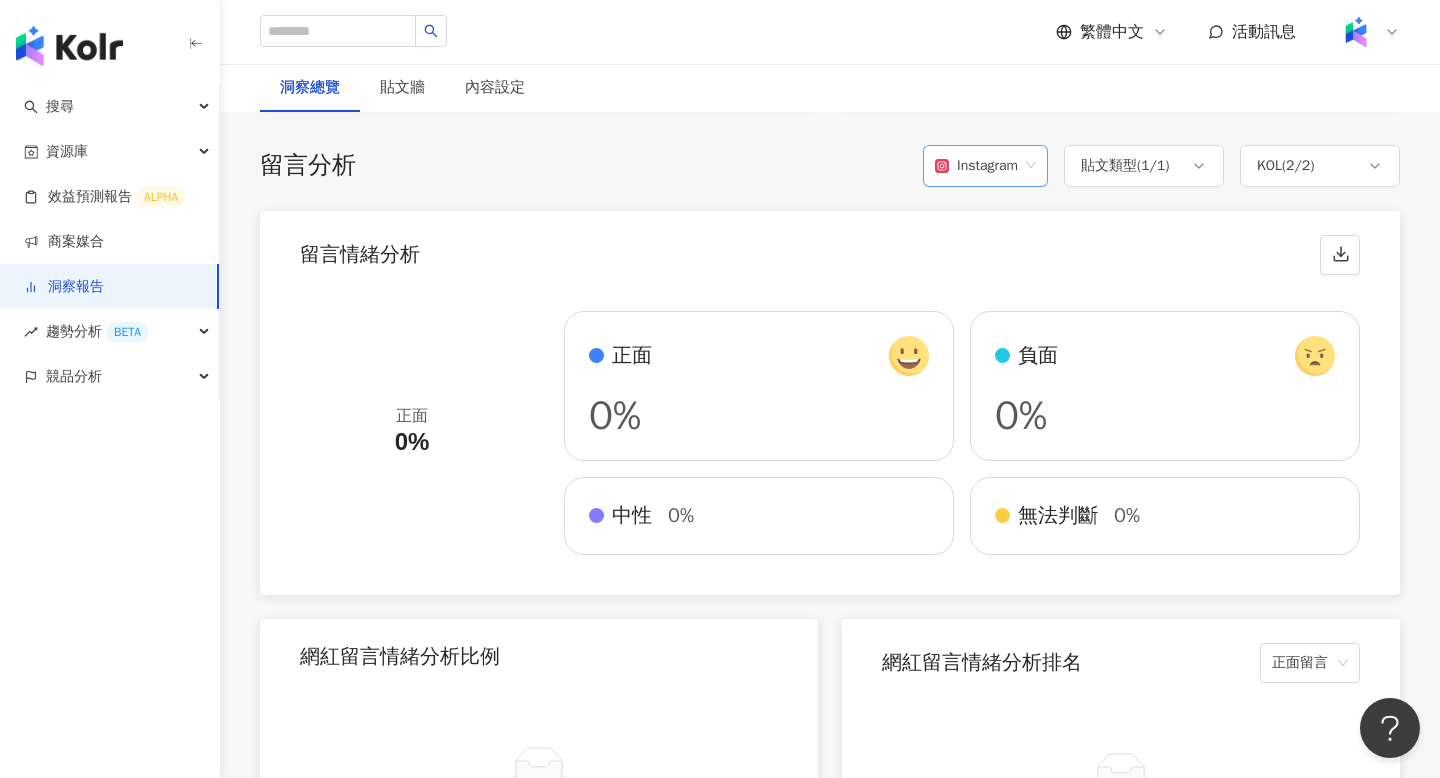 click on "Instagram" at bounding box center (976, 166) 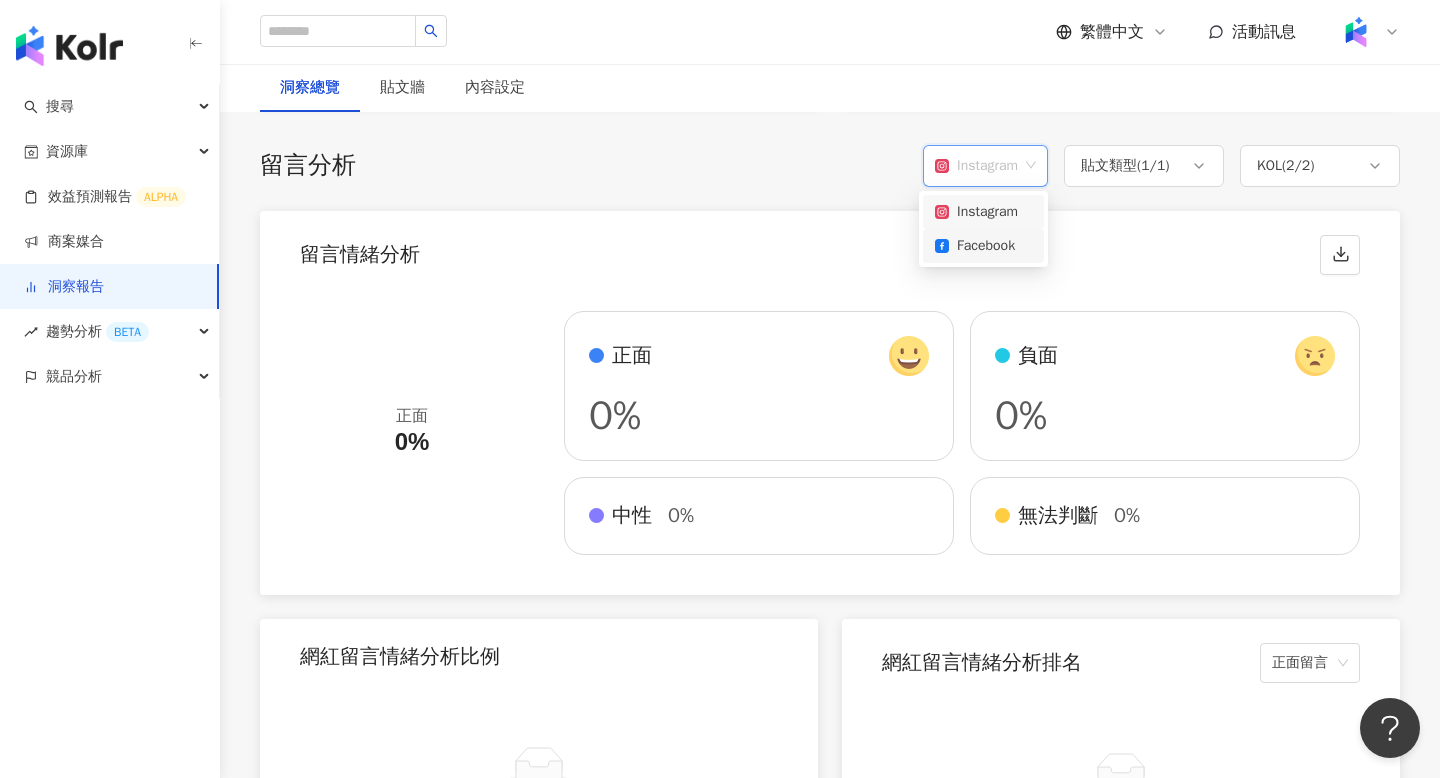 click on "Facebook" at bounding box center [983, 246] 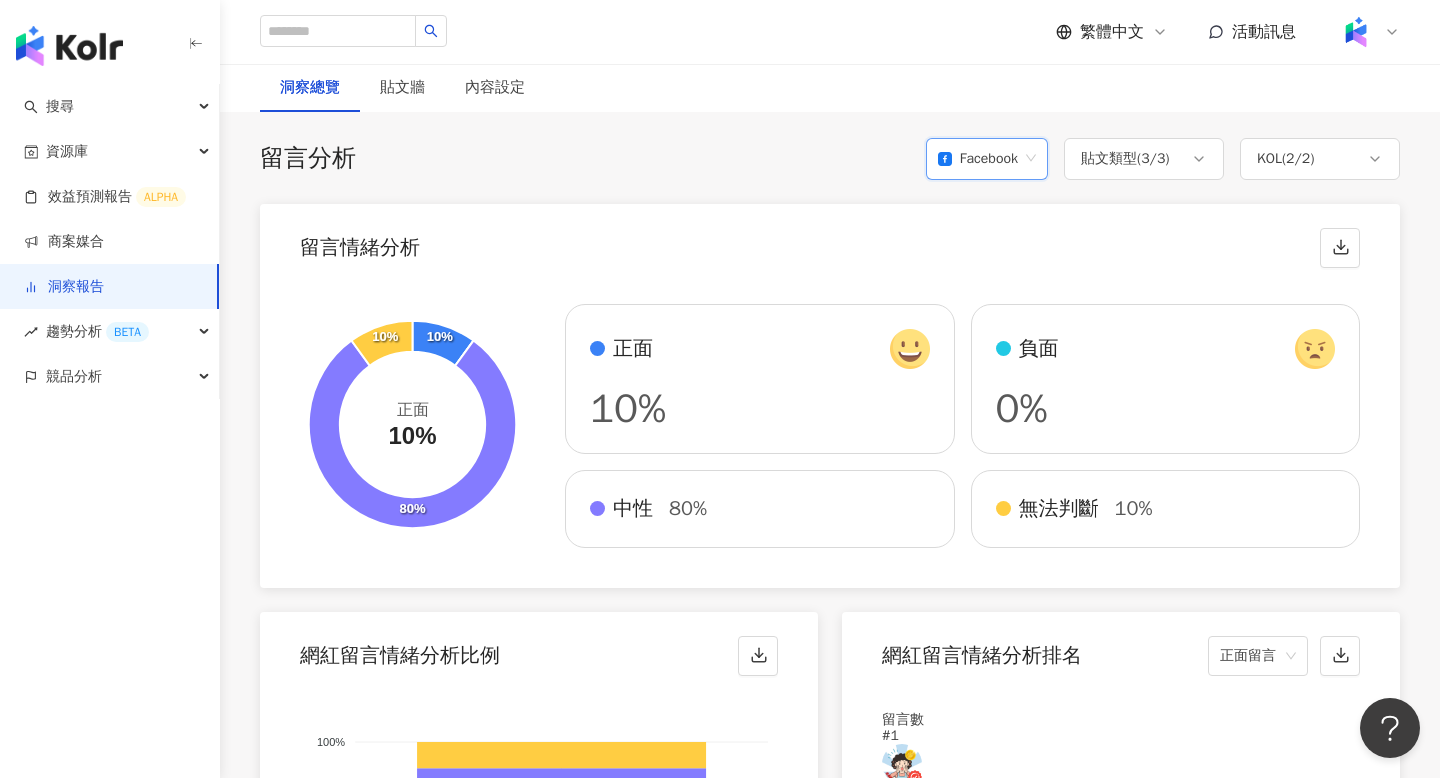 scroll, scrollTop: 2725, scrollLeft: 0, axis: vertical 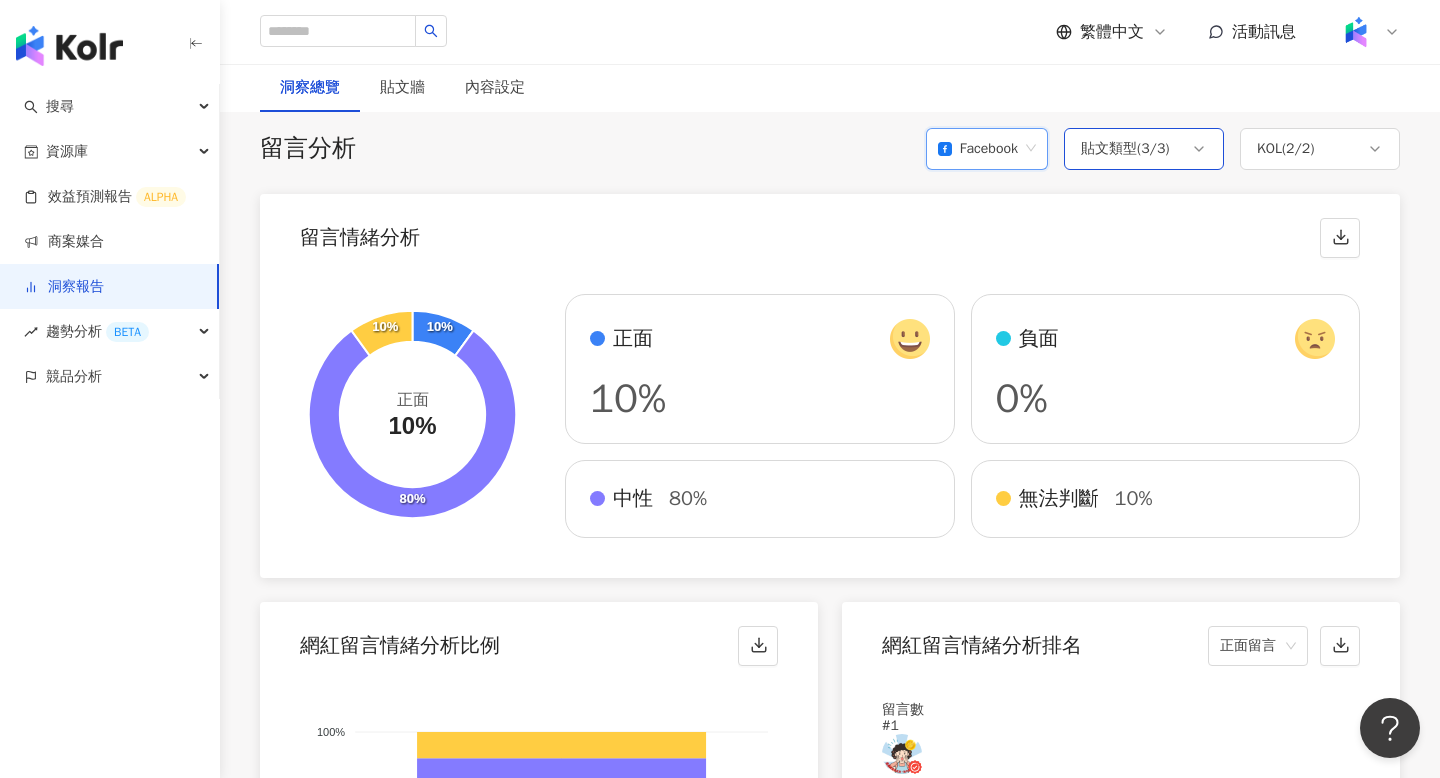 click on "貼文類型  ( 3 / 3 )" at bounding box center (1125, 149) 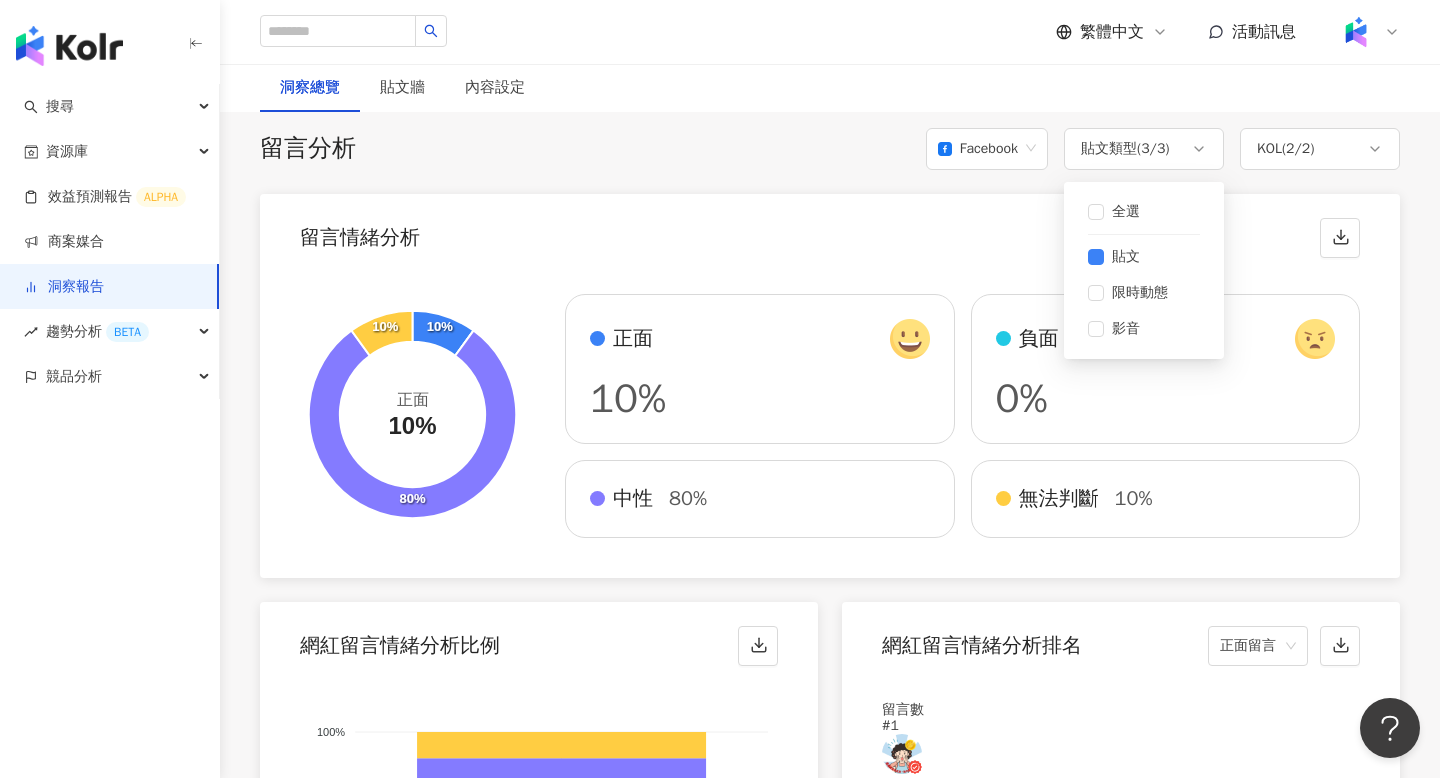click on "全選 貼文 限時動態 影音" at bounding box center [1144, 270] 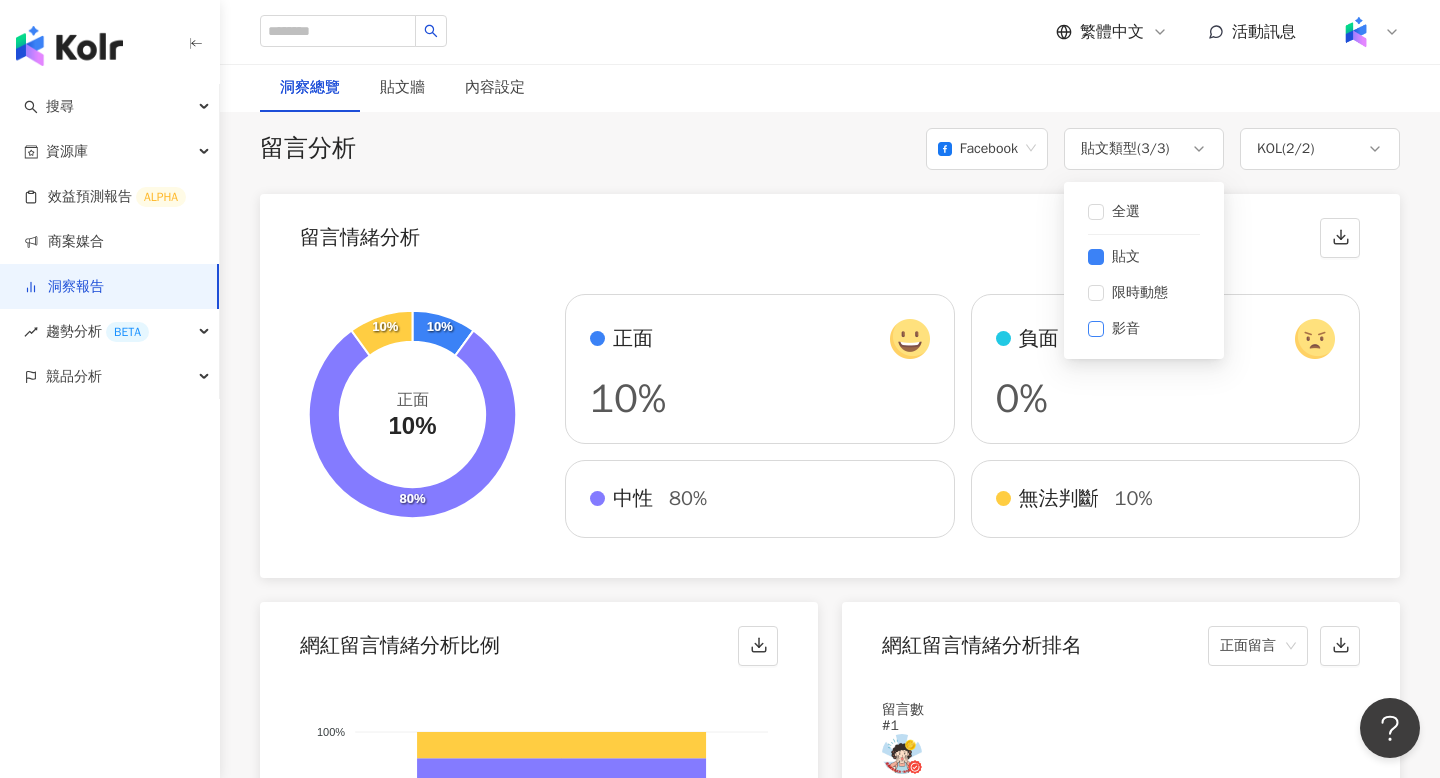 click on "影音" at bounding box center (1144, 329) 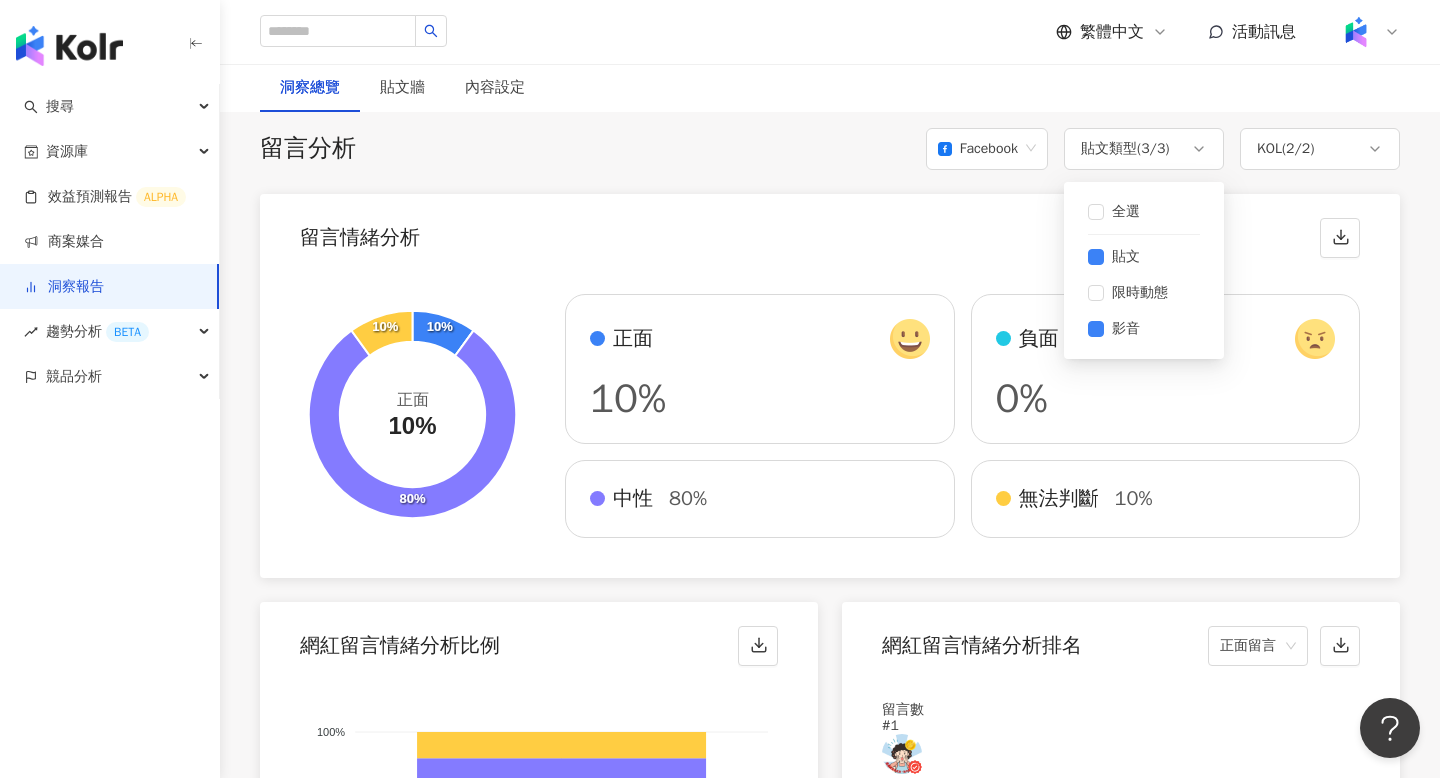 click on "留言情緒分析 10% 80% 10% 正面 10% 正面 10% 負面 0% 中性 80% 無法判斷 10%" at bounding box center (830, 386) 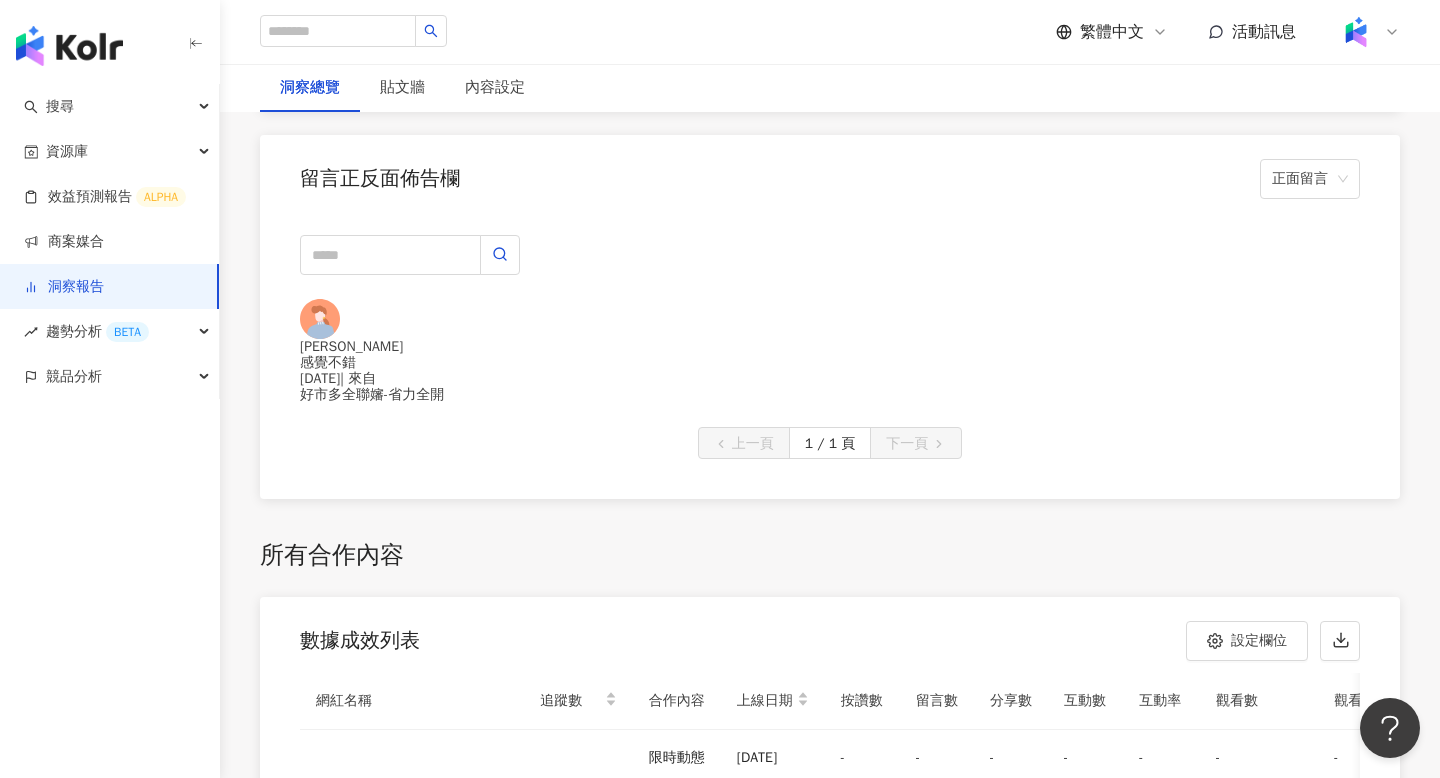 scroll, scrollTop: 3926, scrollLeft: 0, axis: vertical 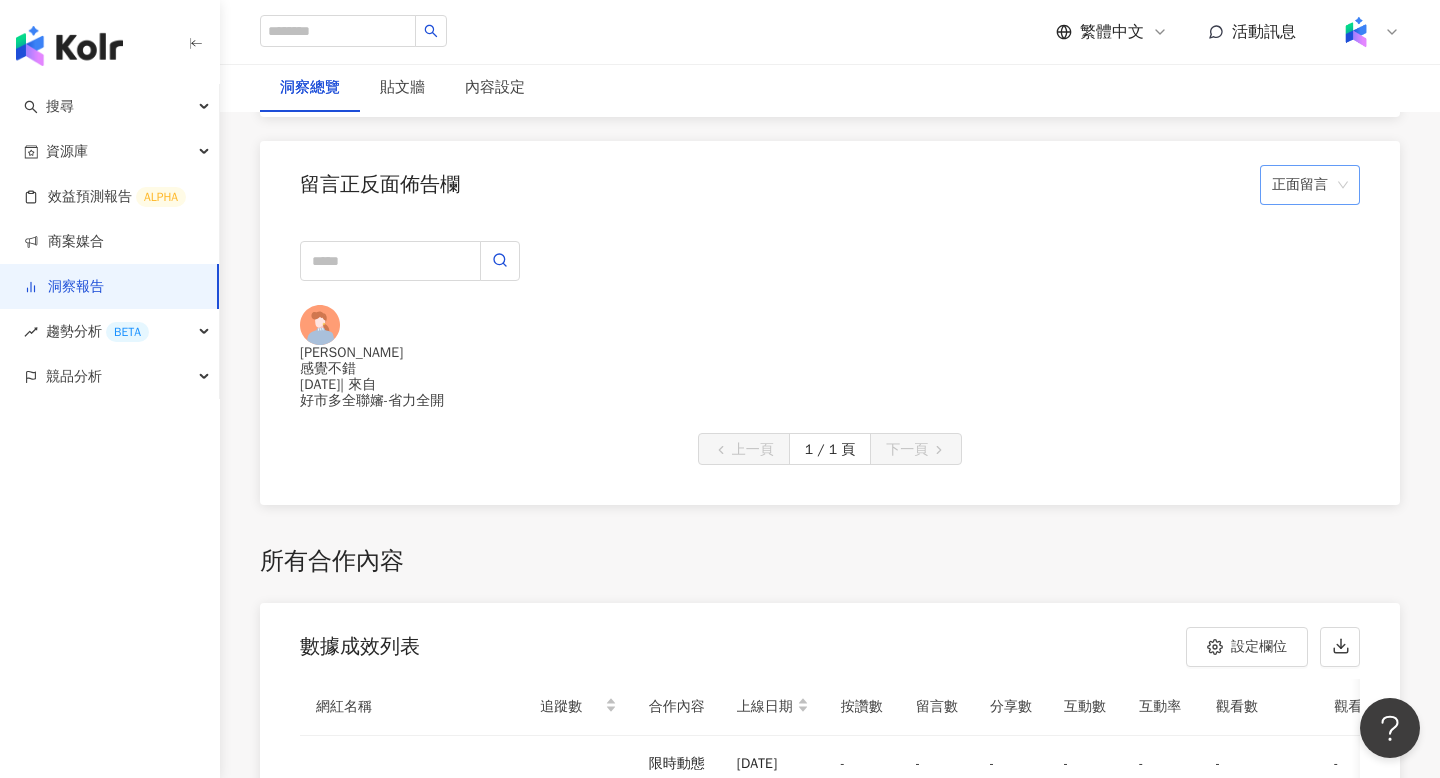 click on "正面留言" at bounding box center [1310, 185] 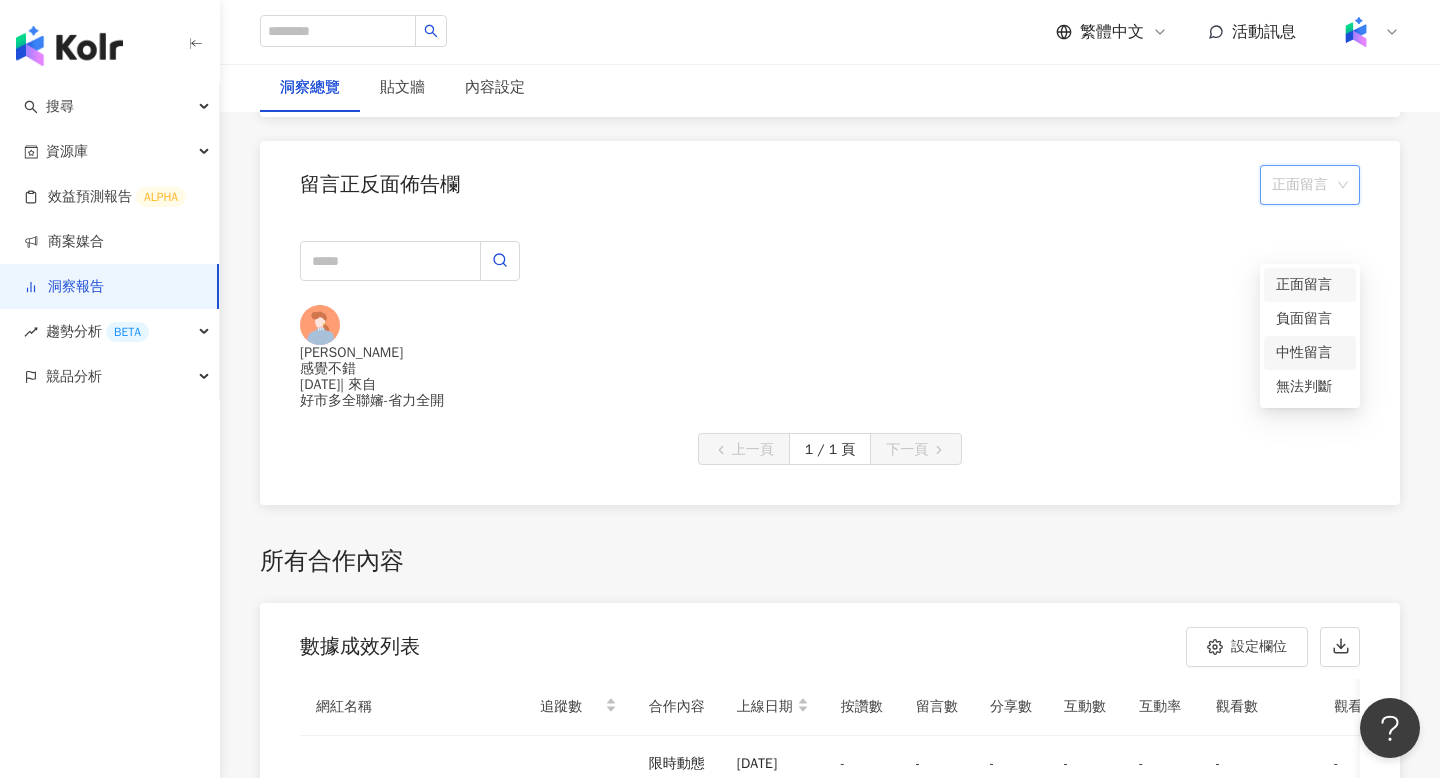click on "中性留言" at bounding box center [1310, 353] 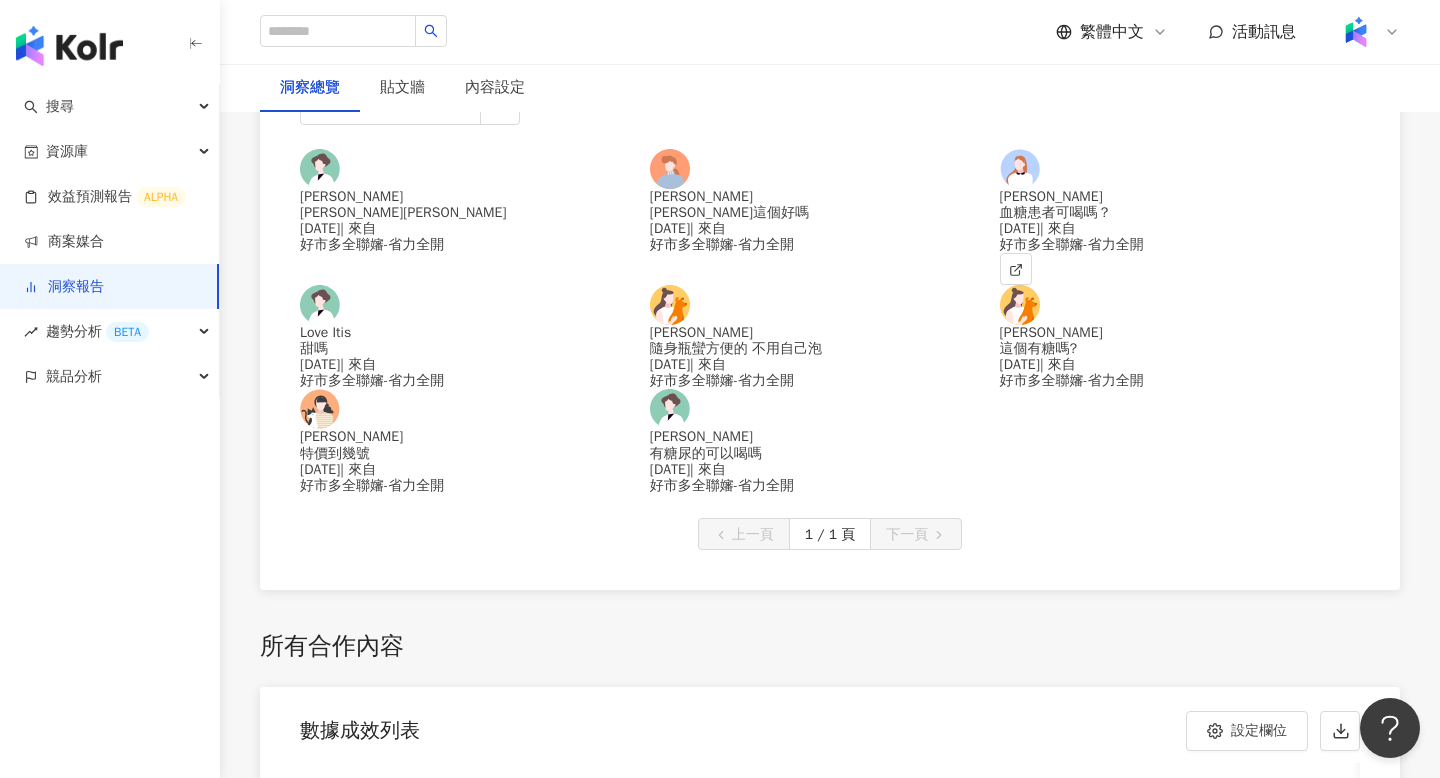 scroll, scrollTop: 4106, scrollLeft: 0, axis: vertical 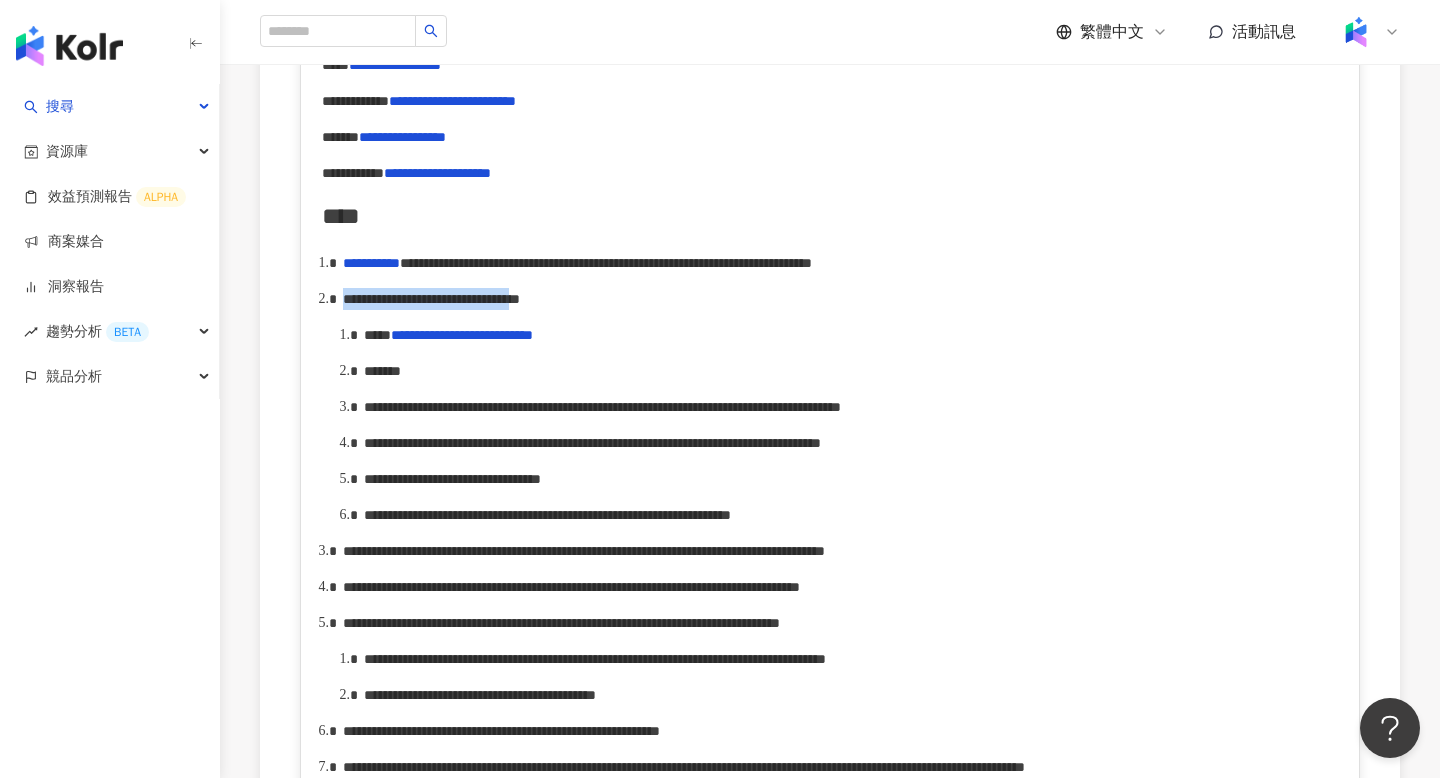 drag, startPoint x: 347, startPoint y: 332, endPoint x: 804, endPoint y: 331, distance: 457.0011 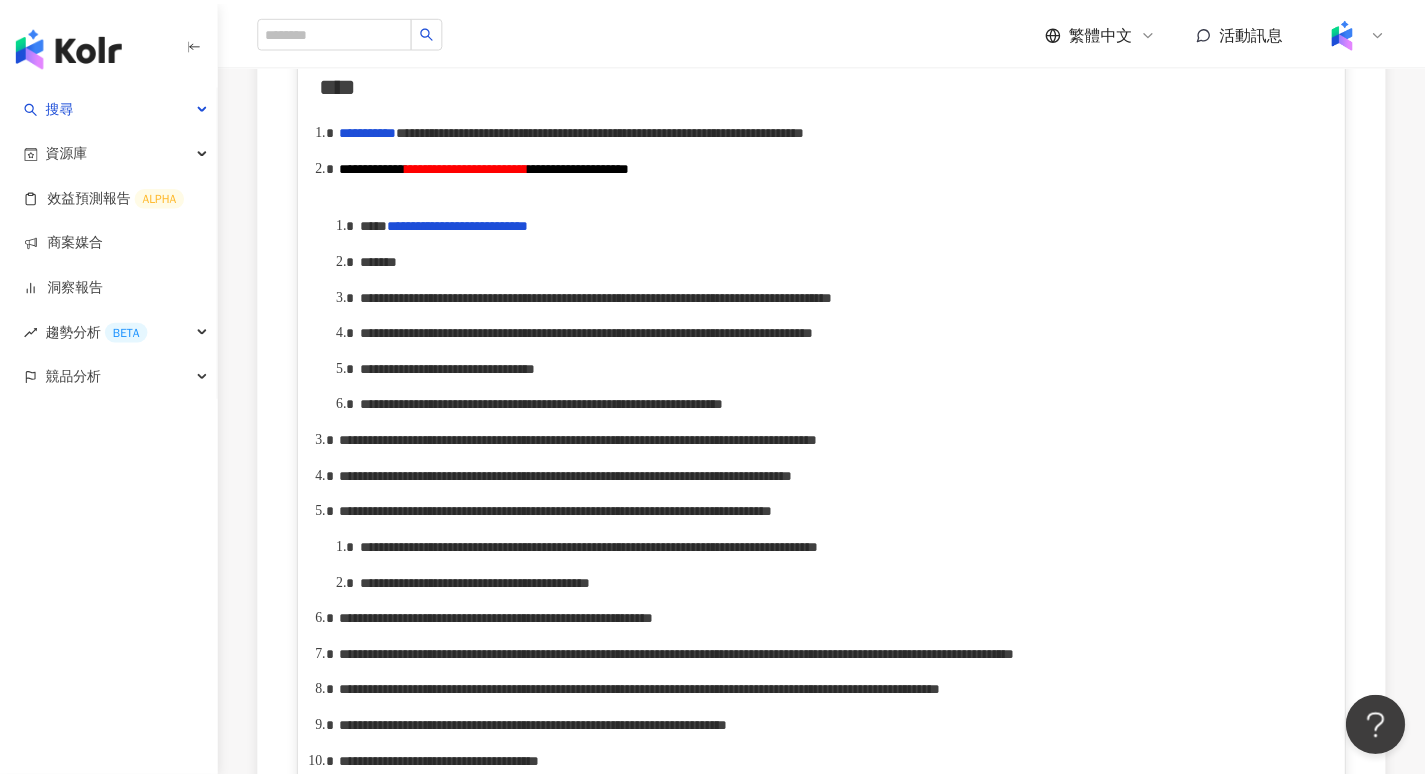 scroll, scrollTop: 1096, scrollLeft: 0, axis: vertical 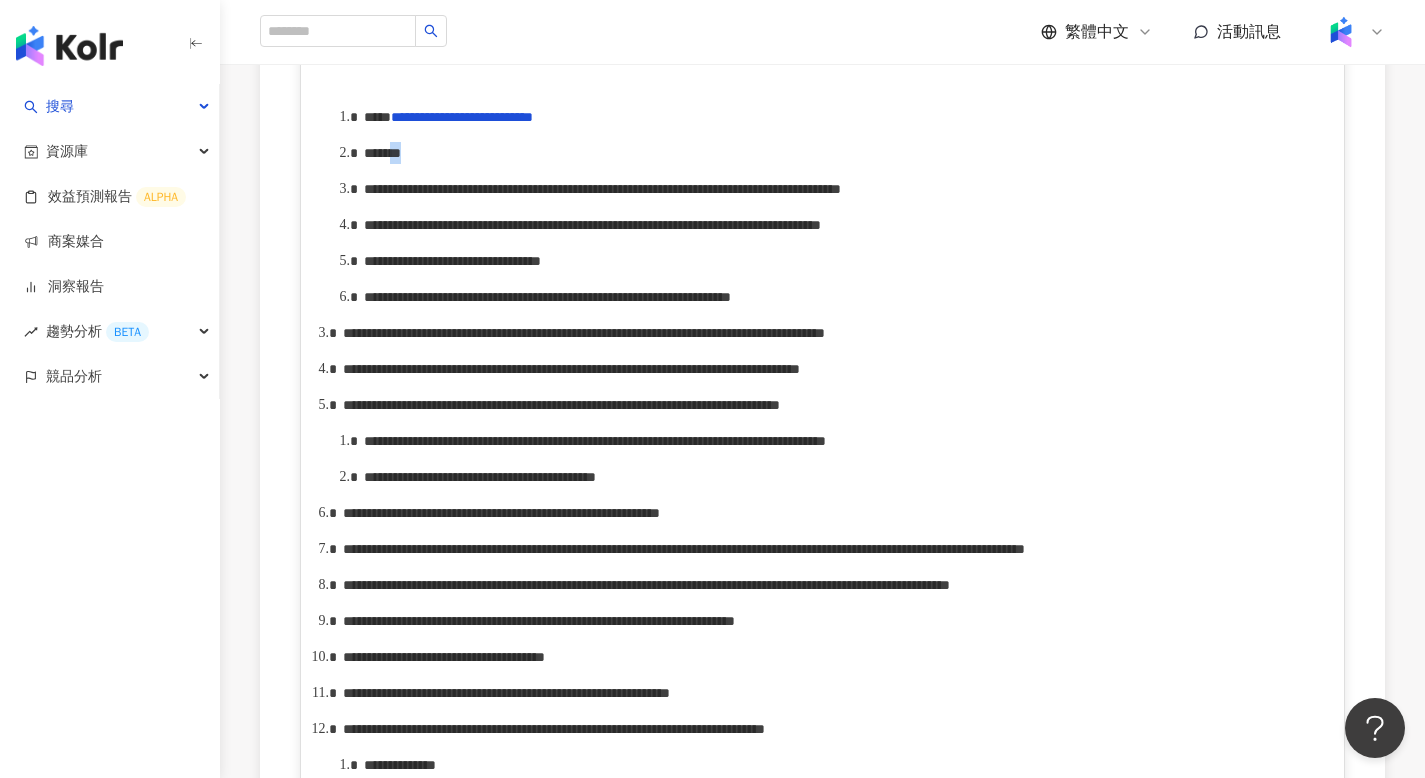 drag, startPoint x: 431, startPoint y: 185, endPoint x: 446, endPoint y: 188, distance: 15.297058 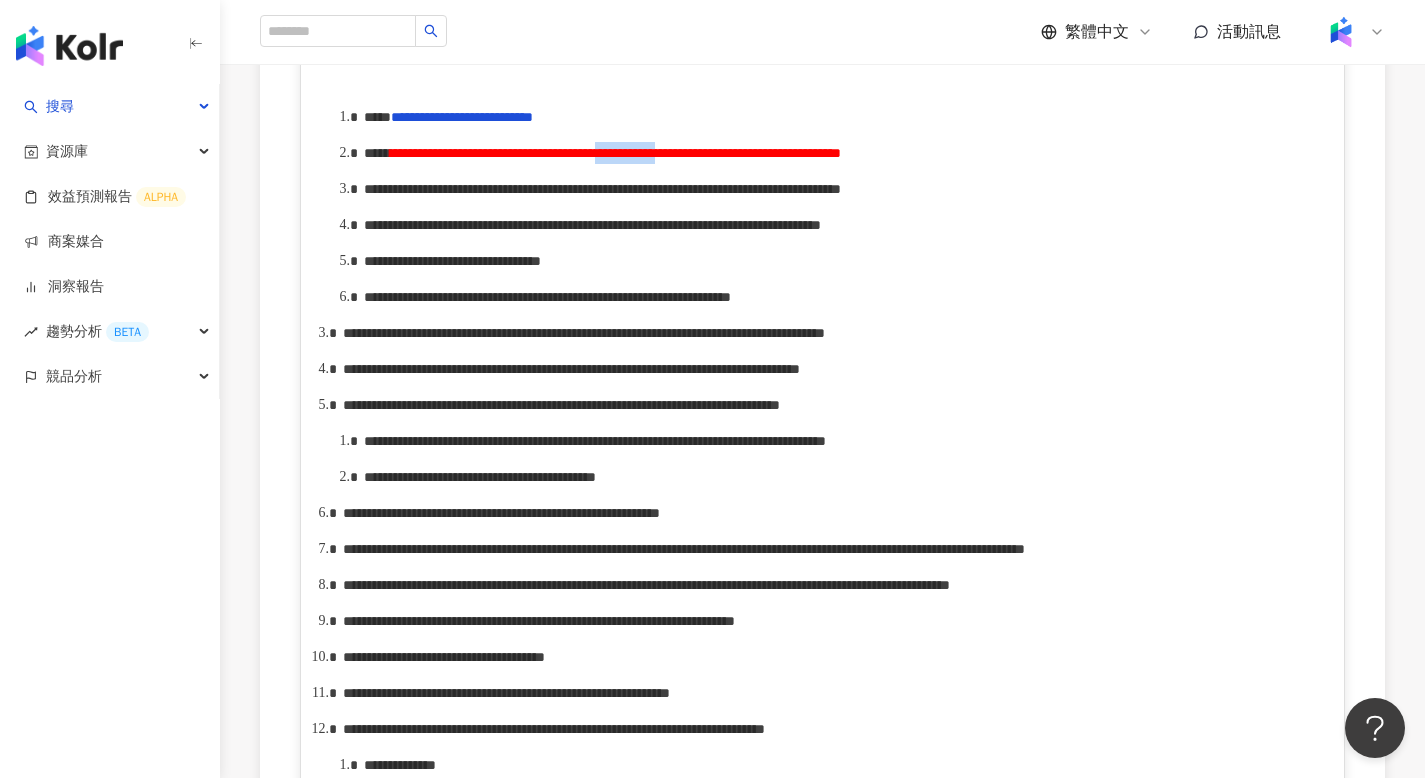 drag, startPoint x: 919, startPoint y: 185, endPoint x: 995, endPoint y: 189, distance: 76.105194 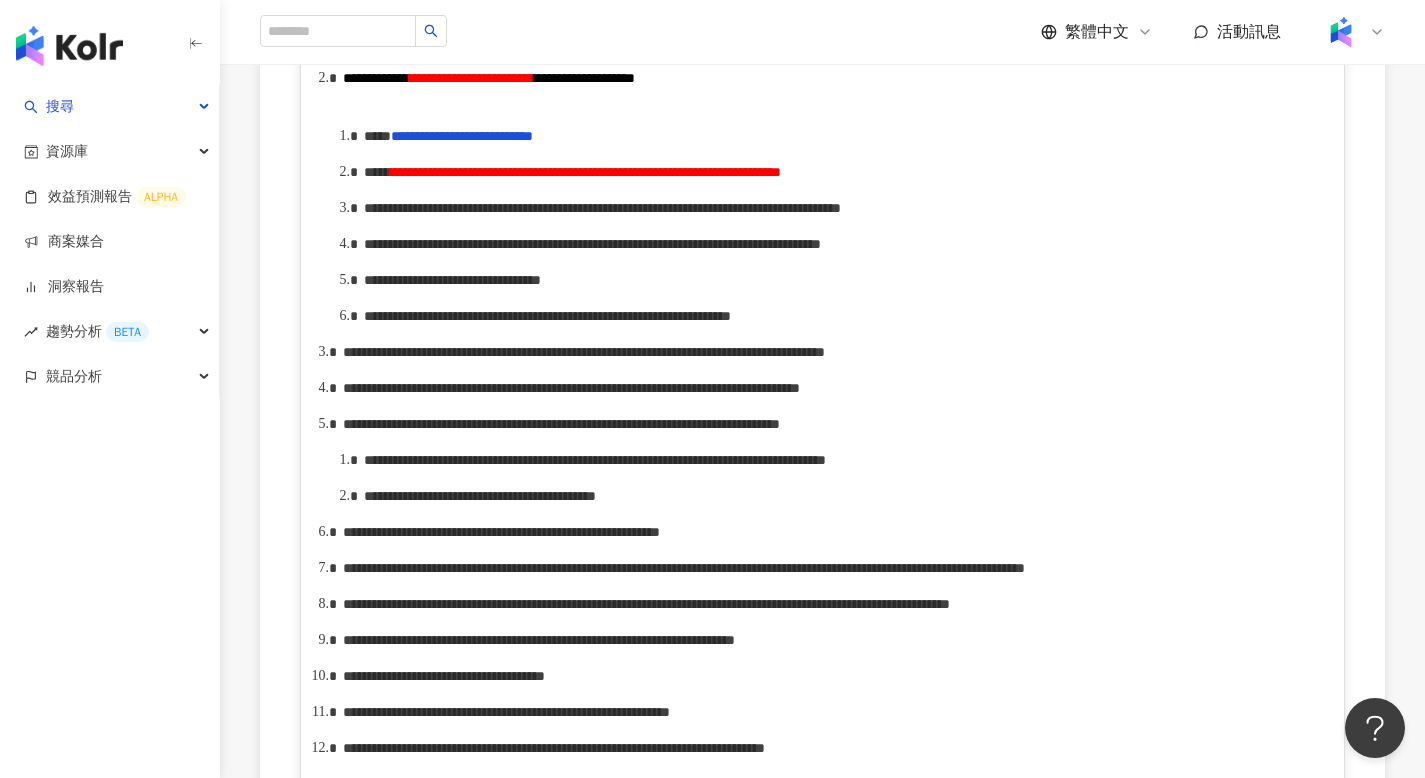 scroll, scrollTop: 1039, scrollLeft: 0, axis: vertical 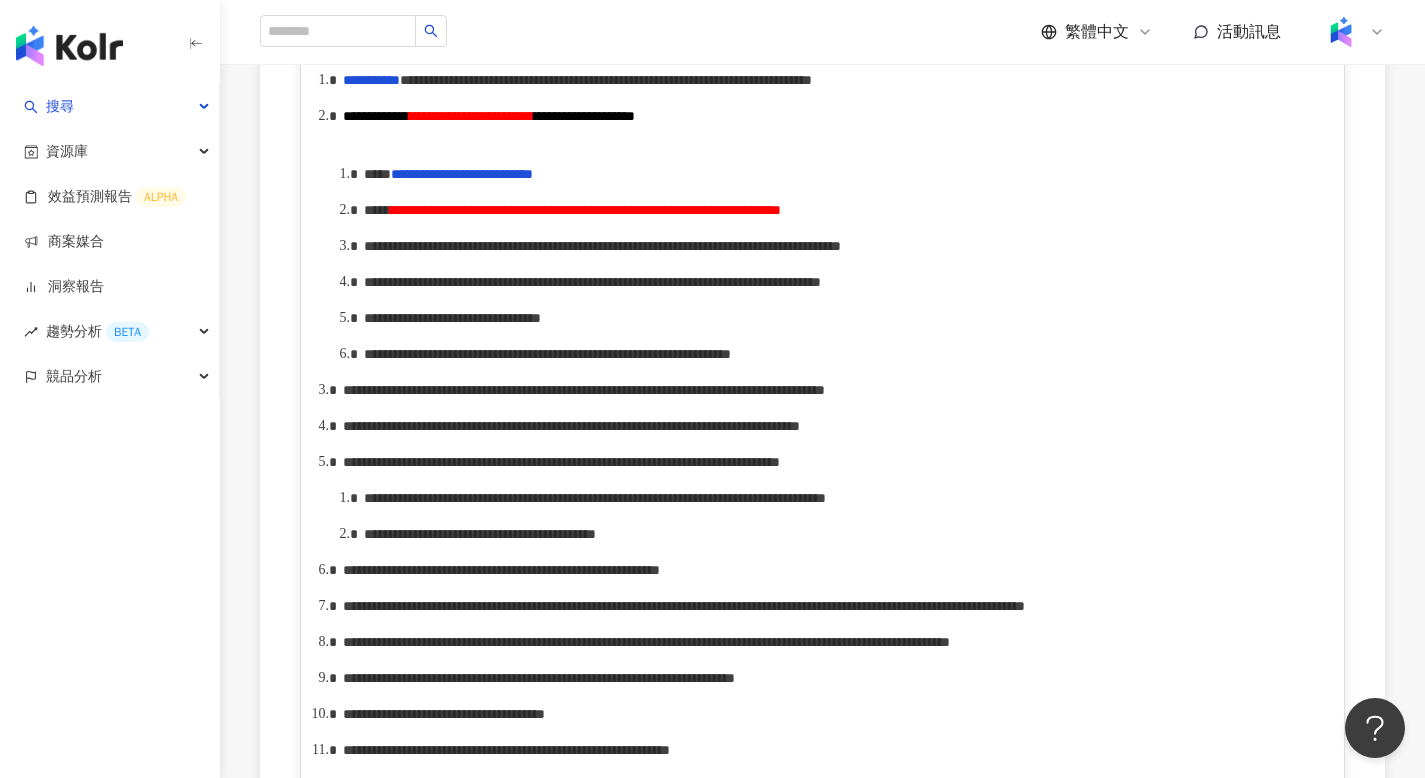 click on "**********" at bounding box center [823, 595] 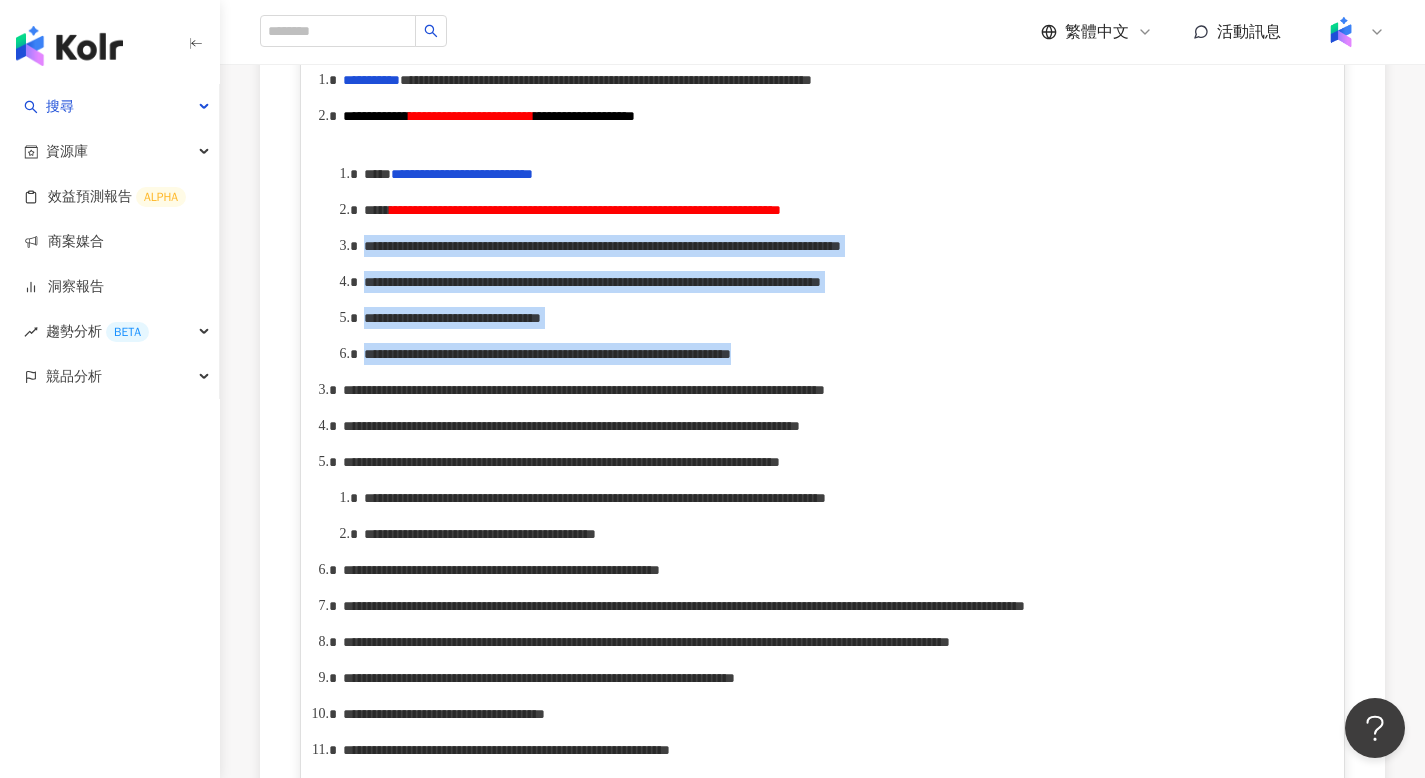 drag, startPoint x: 367, startPoint y: 302, endPoint x: 1322, endPoint y: 455, distance: 967.17834 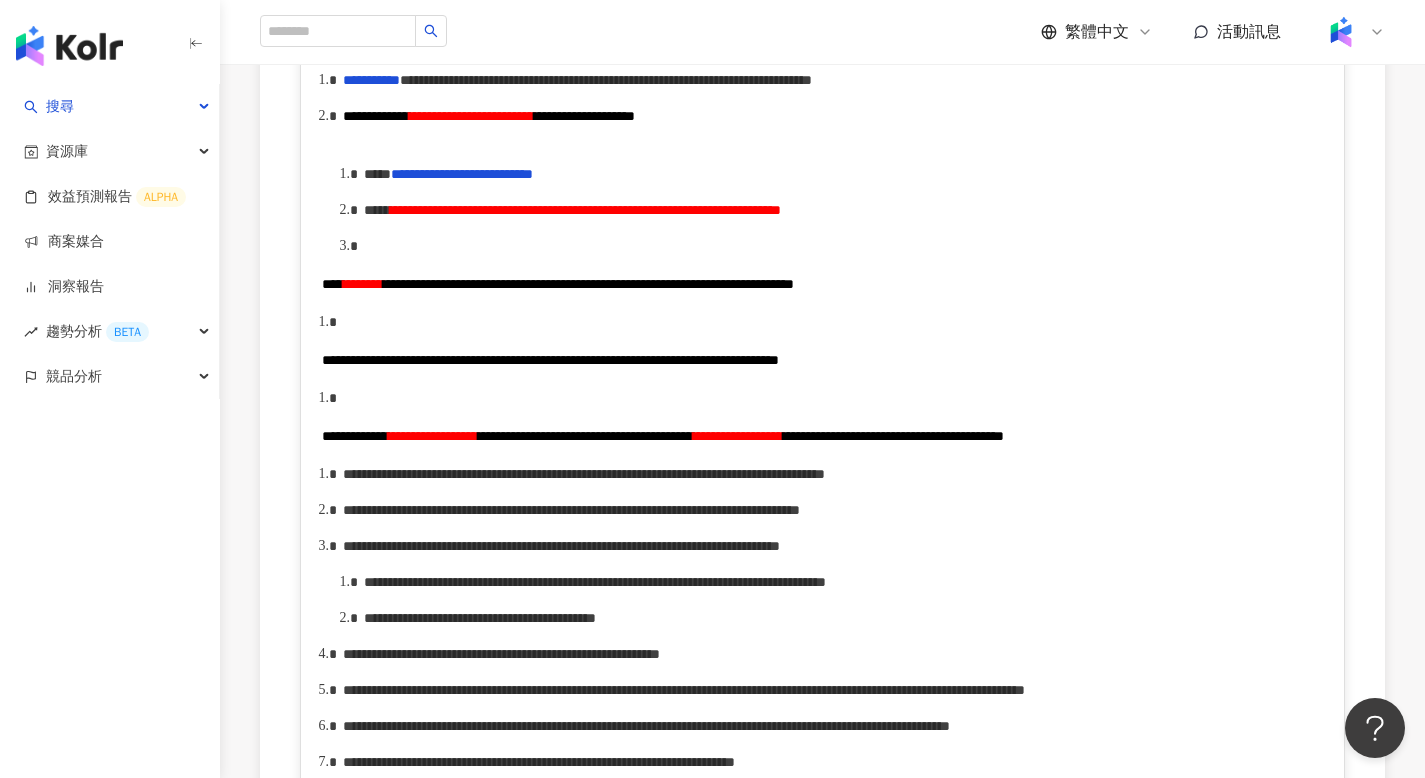 click on "****" at bounding box center [332, 284] 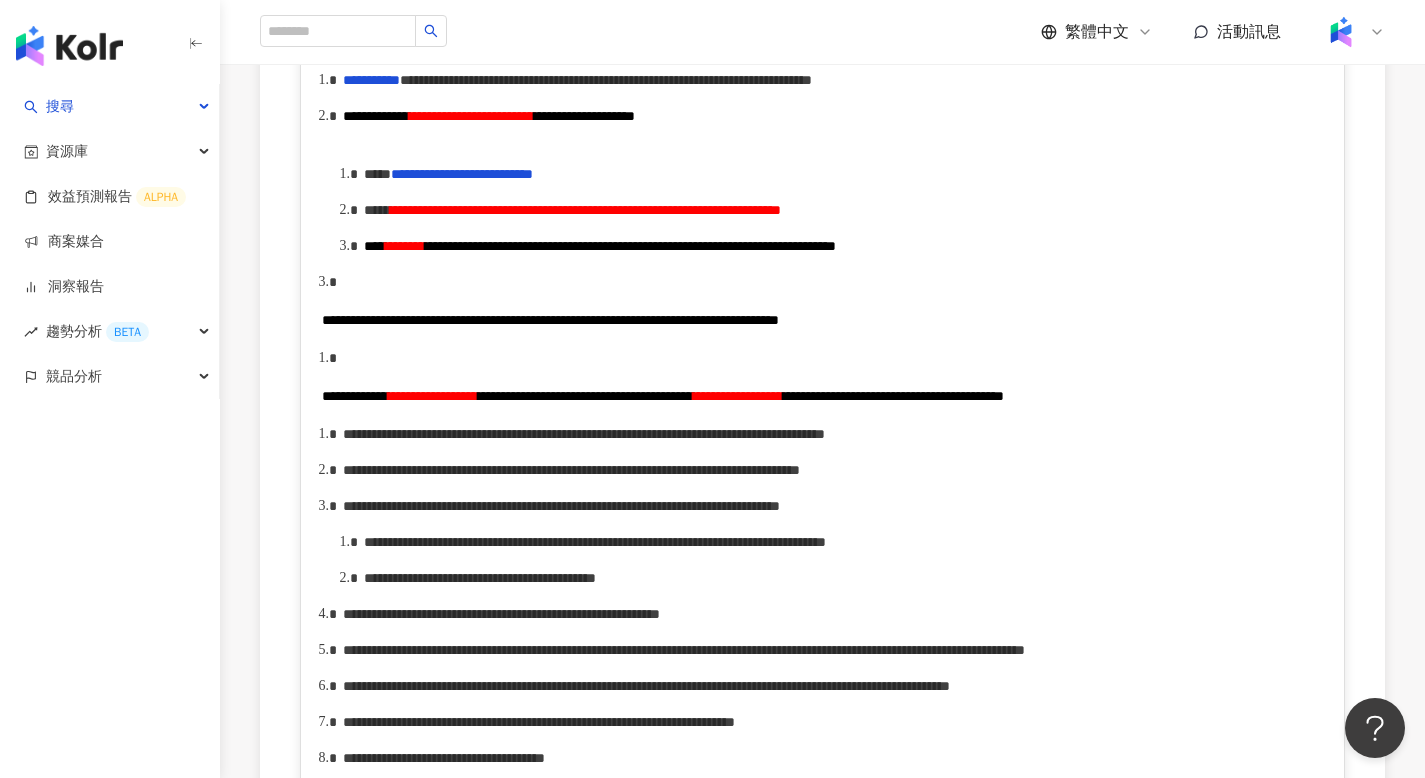 click on "**********" at bounding box center [550, 320] 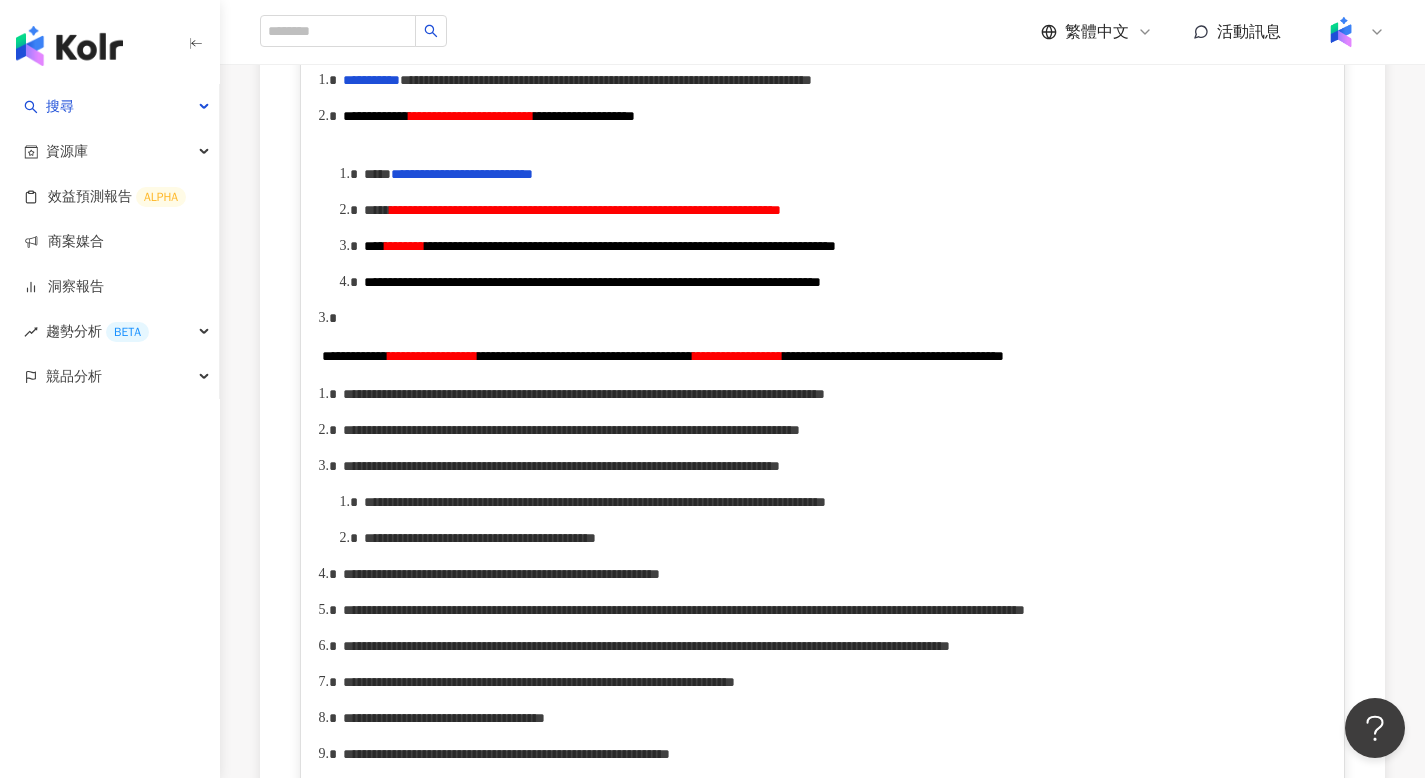 click on "**********" at bounding box center [355, 356] 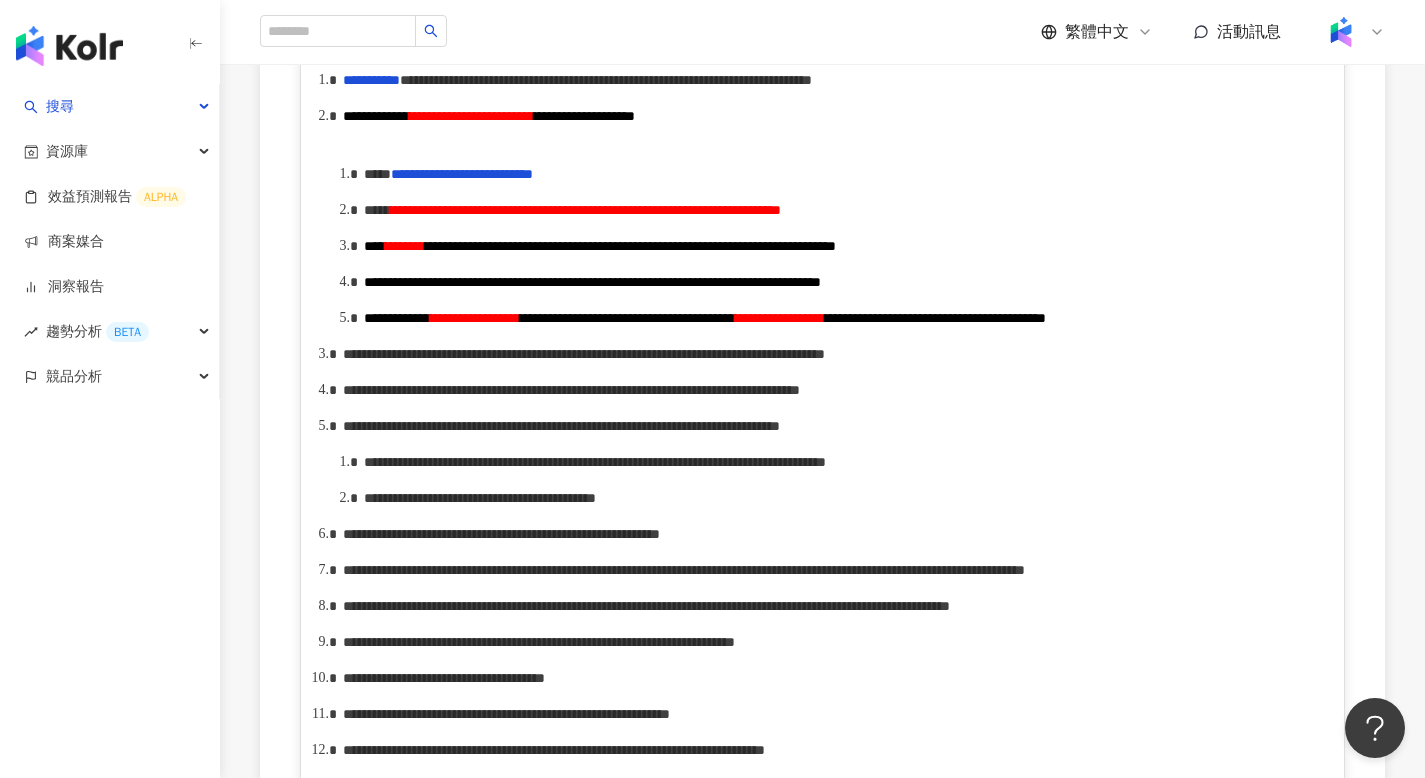 click on "**********" at bounding box center (627, 318) 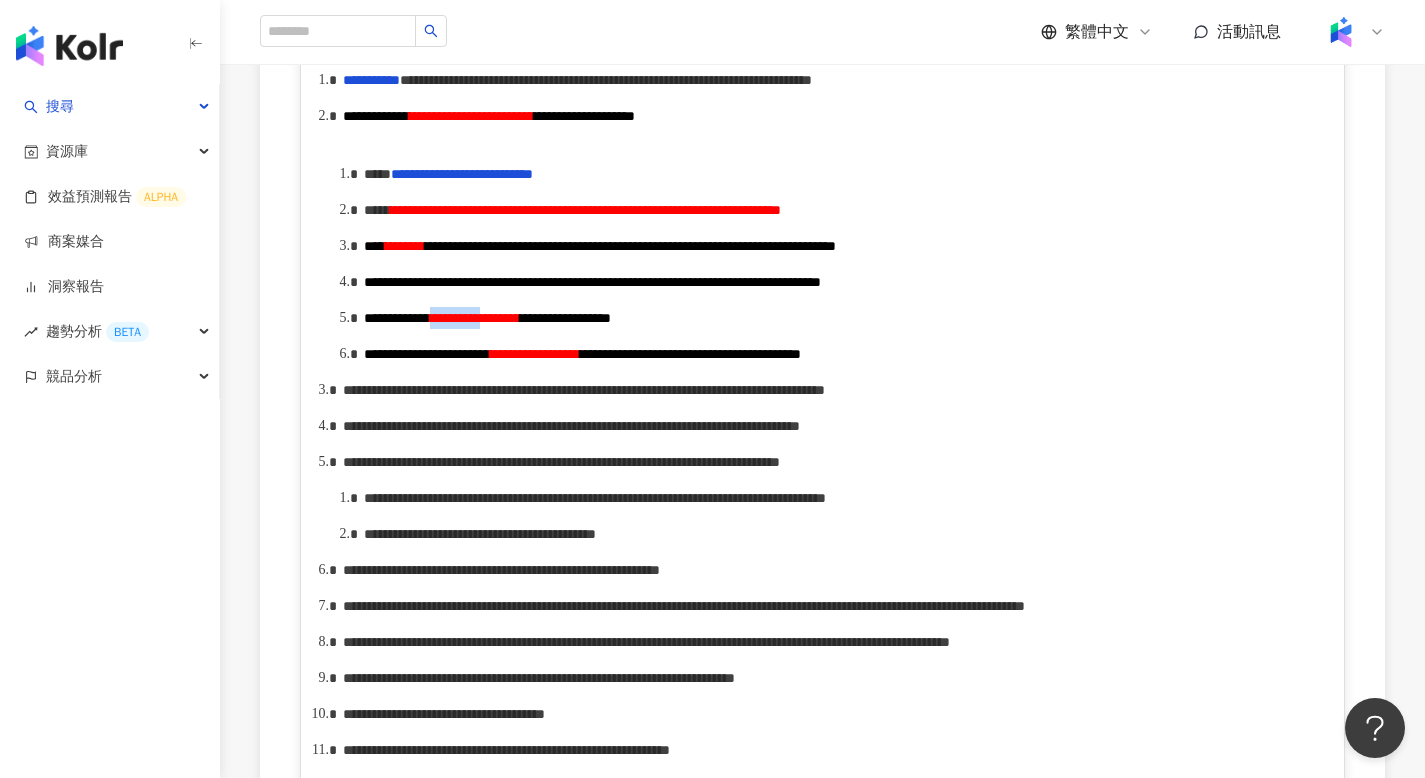 drag, startPoint x: 543, startPoint y: 418, endPoint x: 610, endPoint y: 421, distance: 67.06713 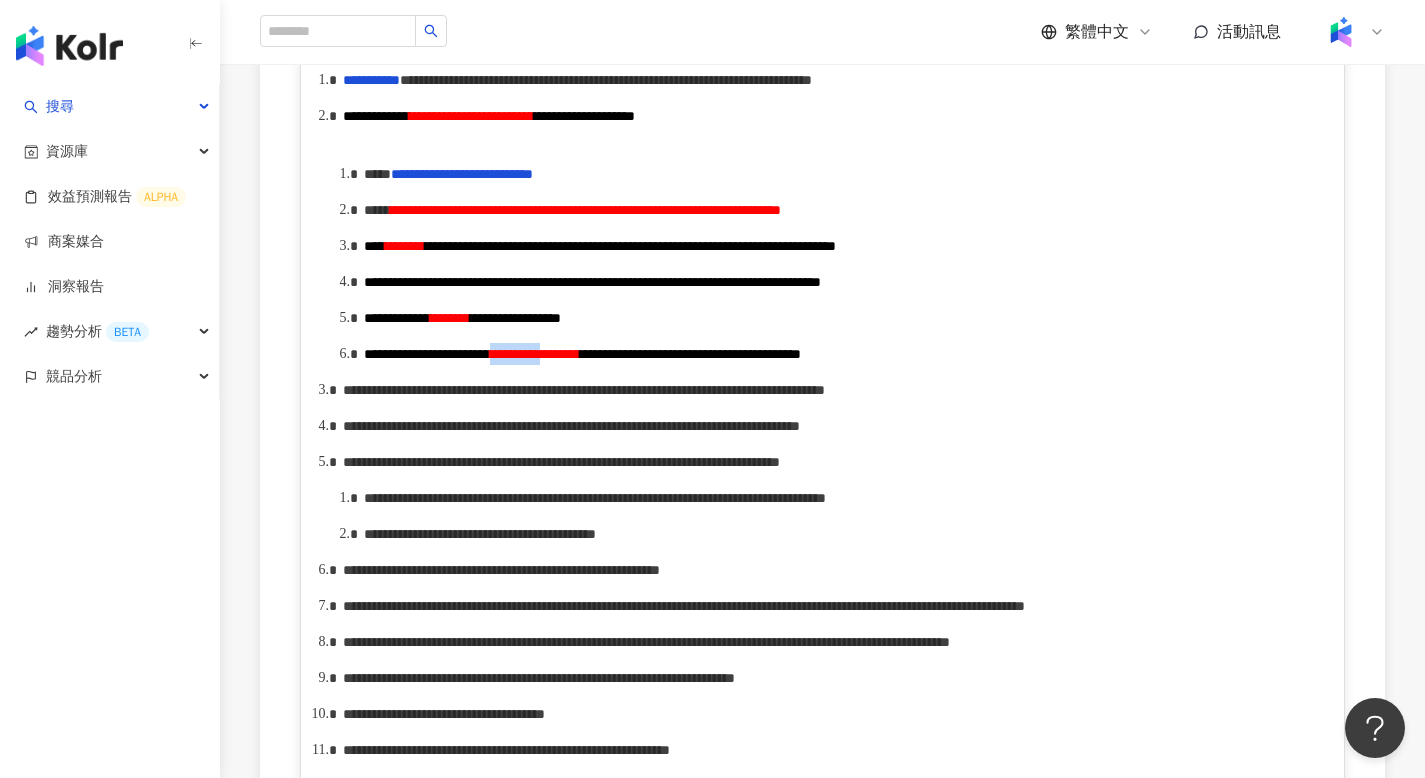 drag, startPoint x: 711, startPoint y: 460, endPoint x: 782, endPoint y: 460, distance: 71 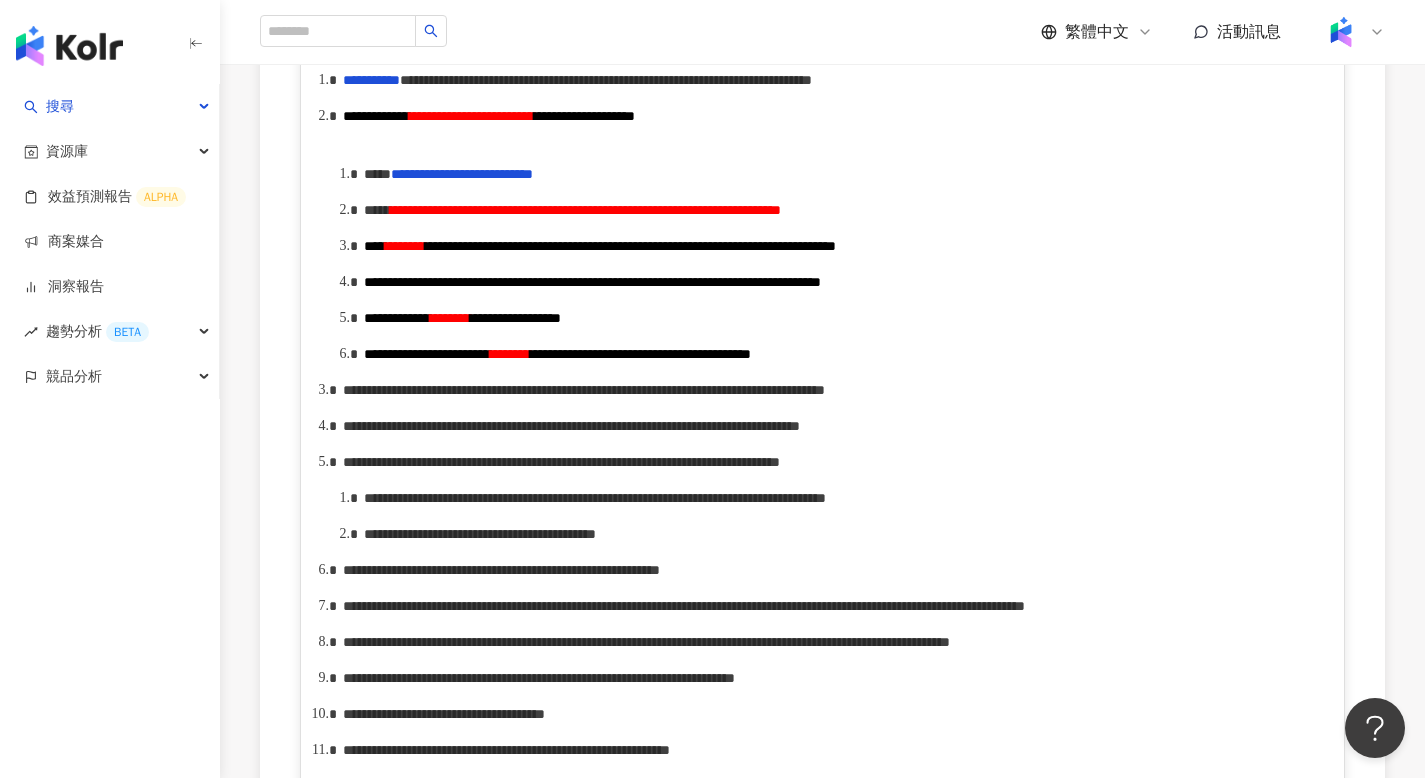 click on "**********" at bounding box center [823, 595] 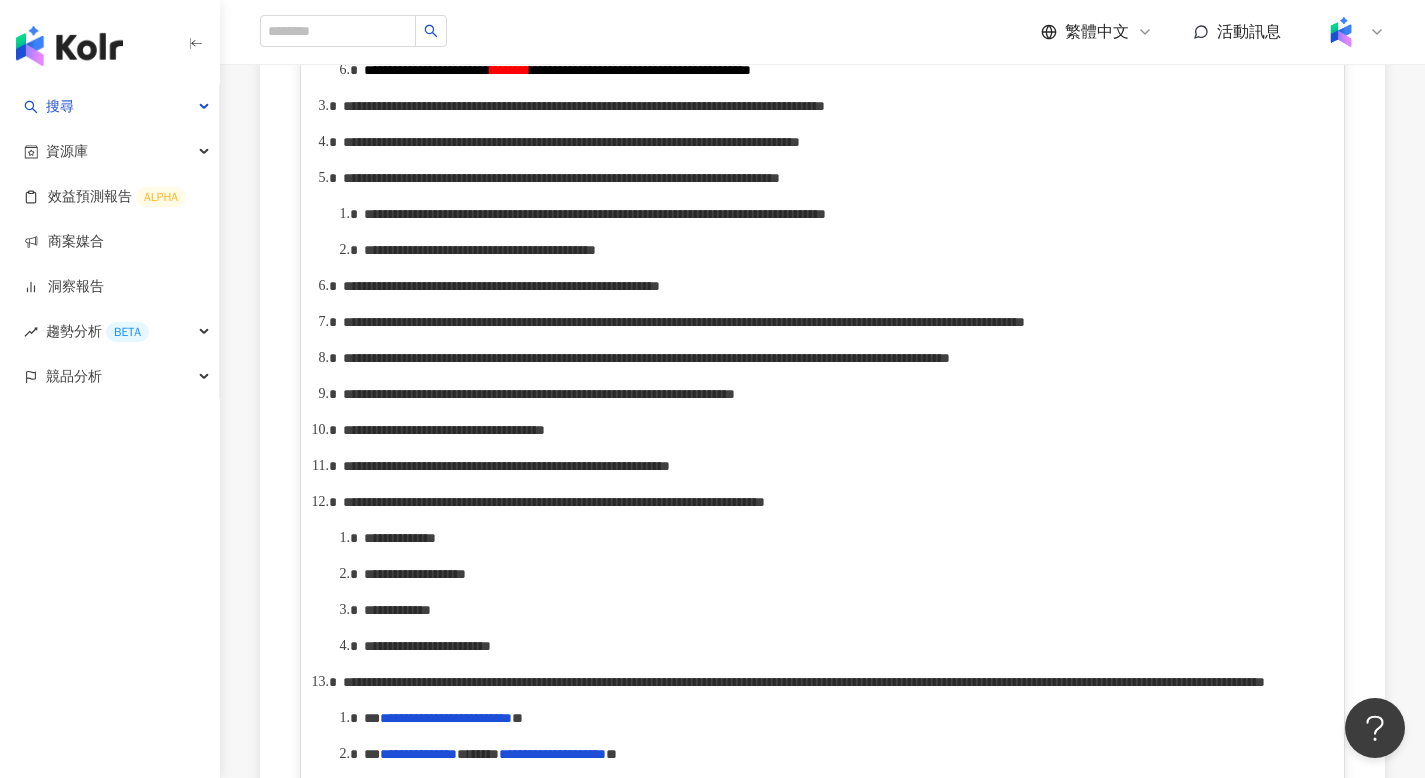scroll, scrollTop: 1374, scrollLeft: 0, axis: vertical 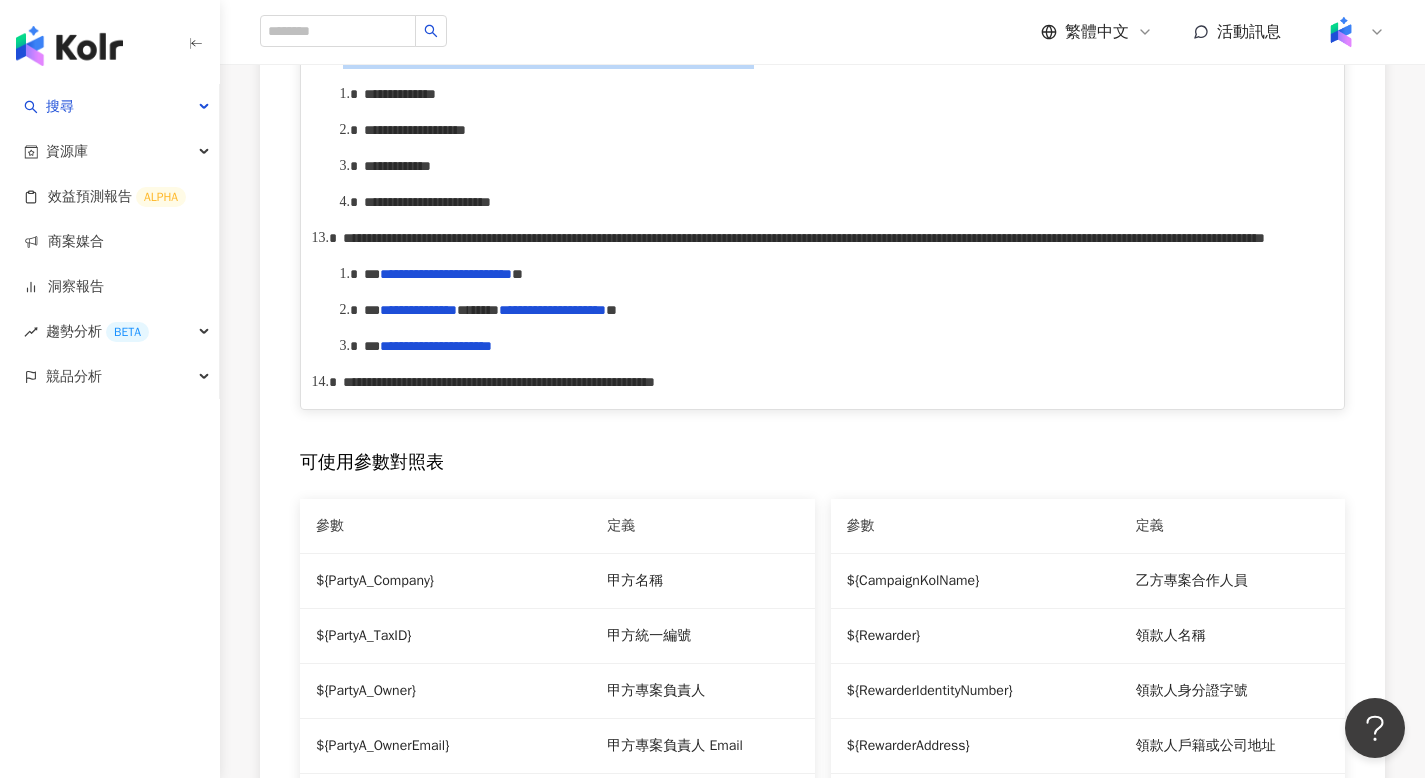 drag, startPoint x: 338, startPoint y: 371, endPoint x: 366, endPoint y: 400, distance: 40.311287 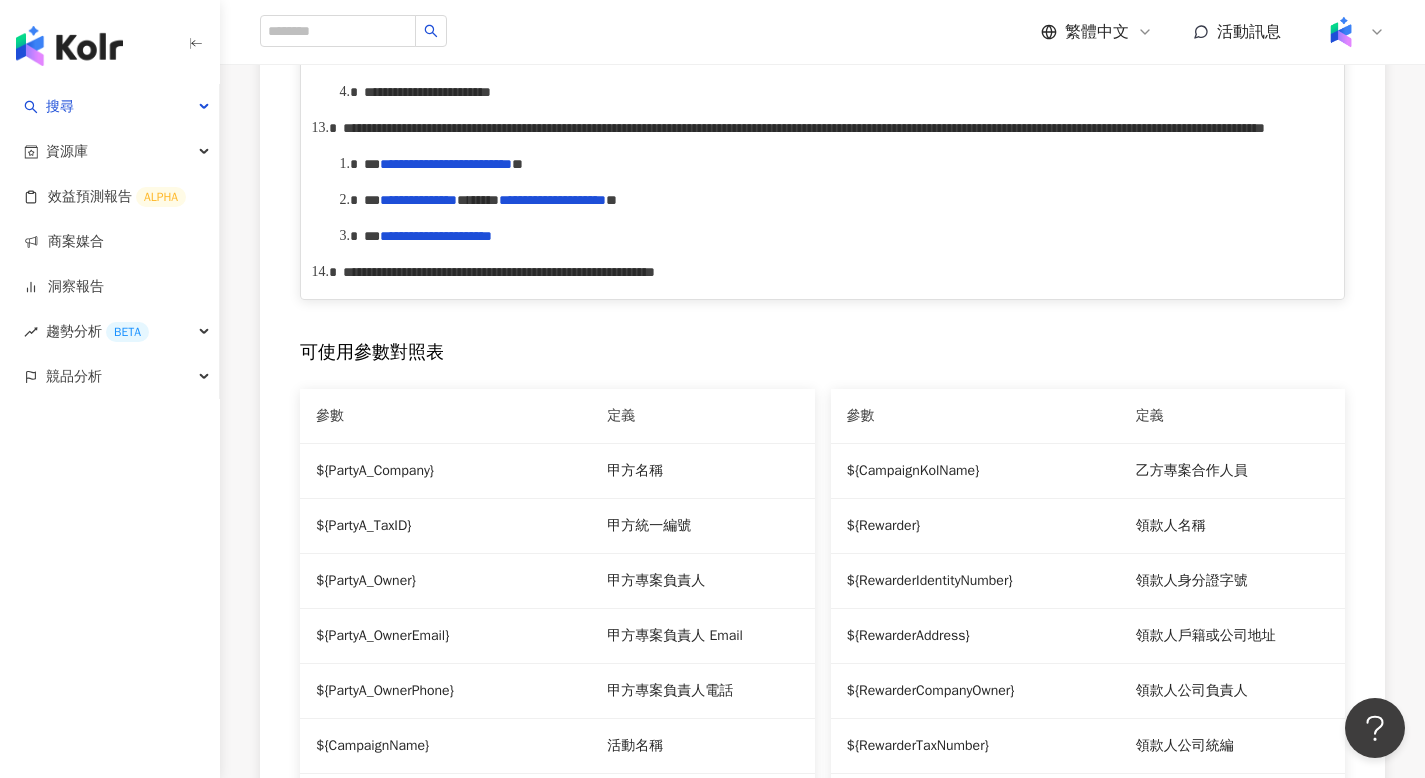 scroll, scrollTop: 2007, scrollLeft: 0, axis: vertical 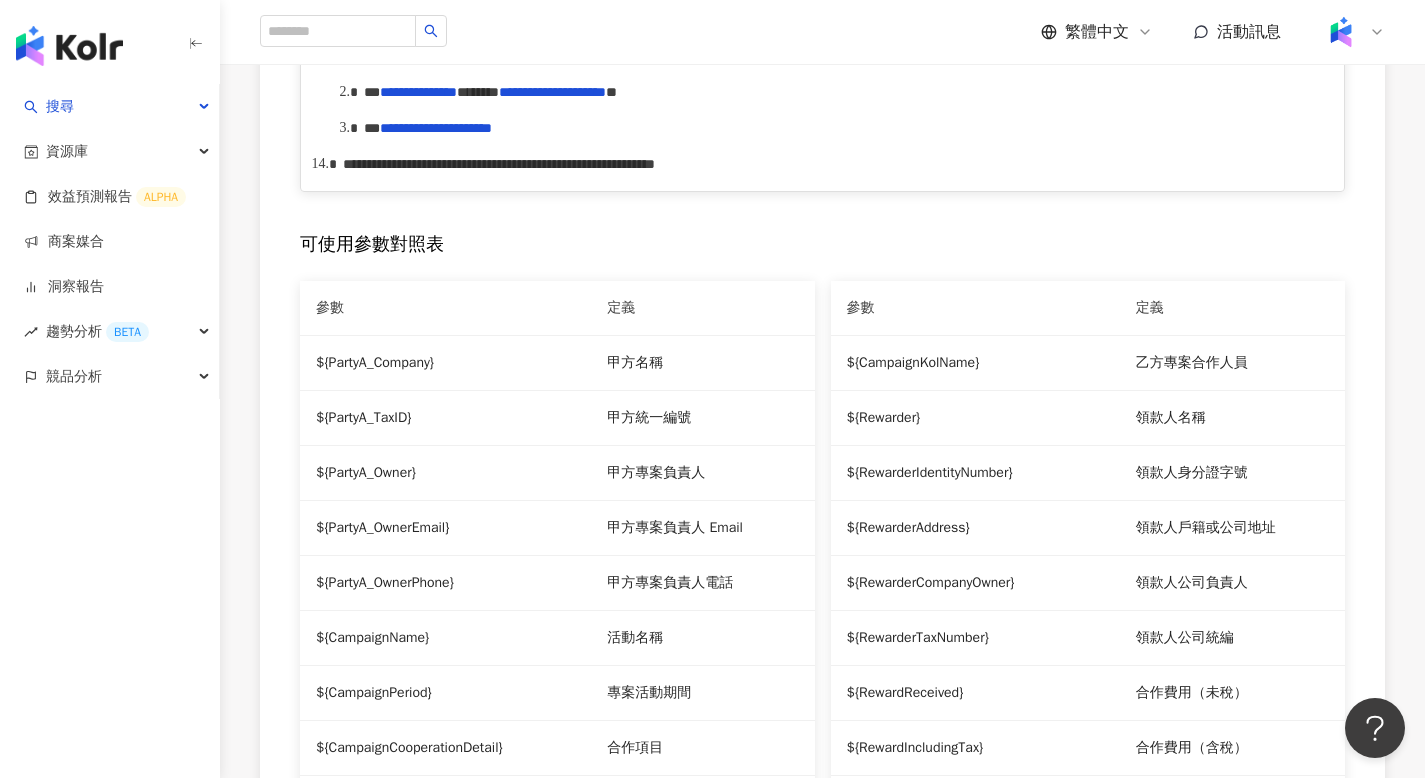 drag, startPoint x: 347, startPoint y: 356, endPoint x: 675, endPoint y: 404, distance: 331.4936 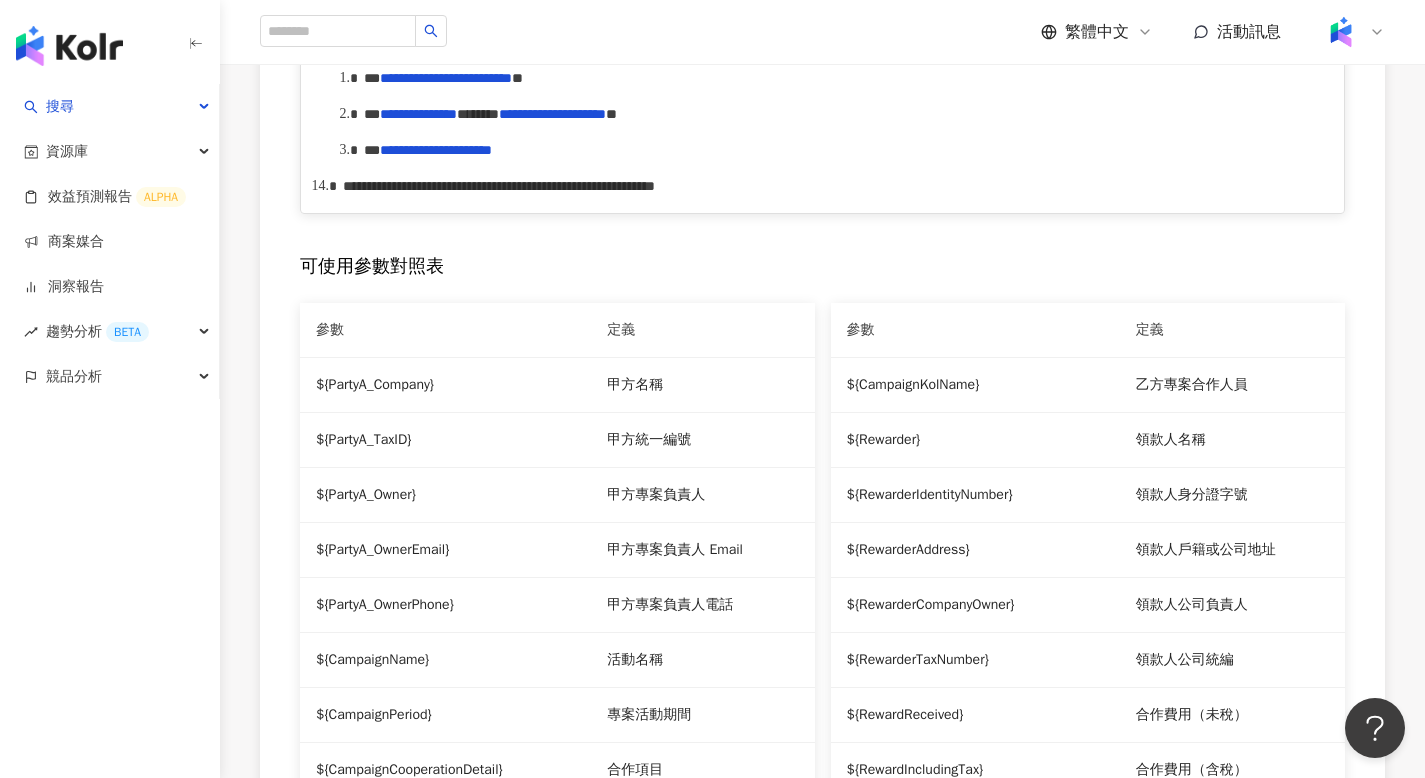 click on "**********" at bounding box center (844, 114) 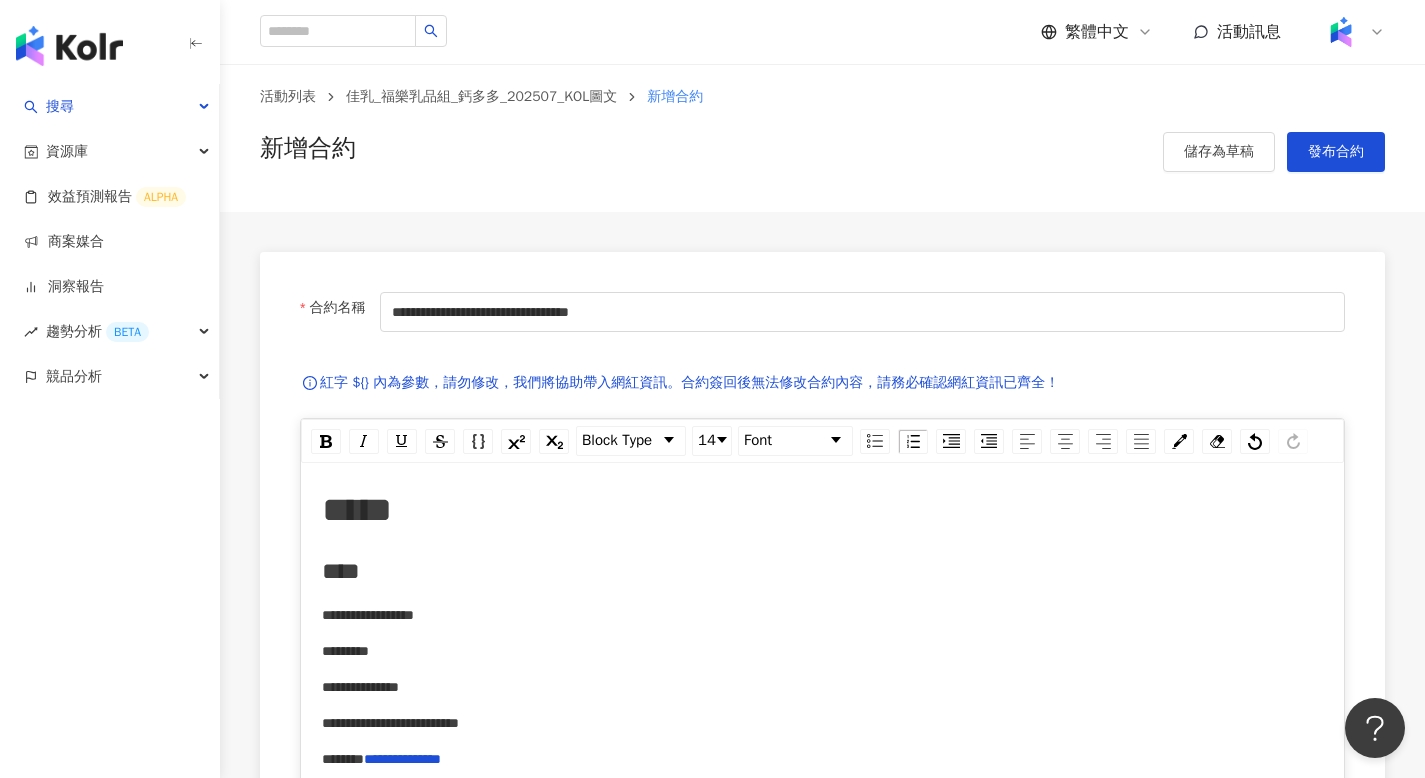 scroll, scrollTop: 0, scrollLeft: 0, axis: both 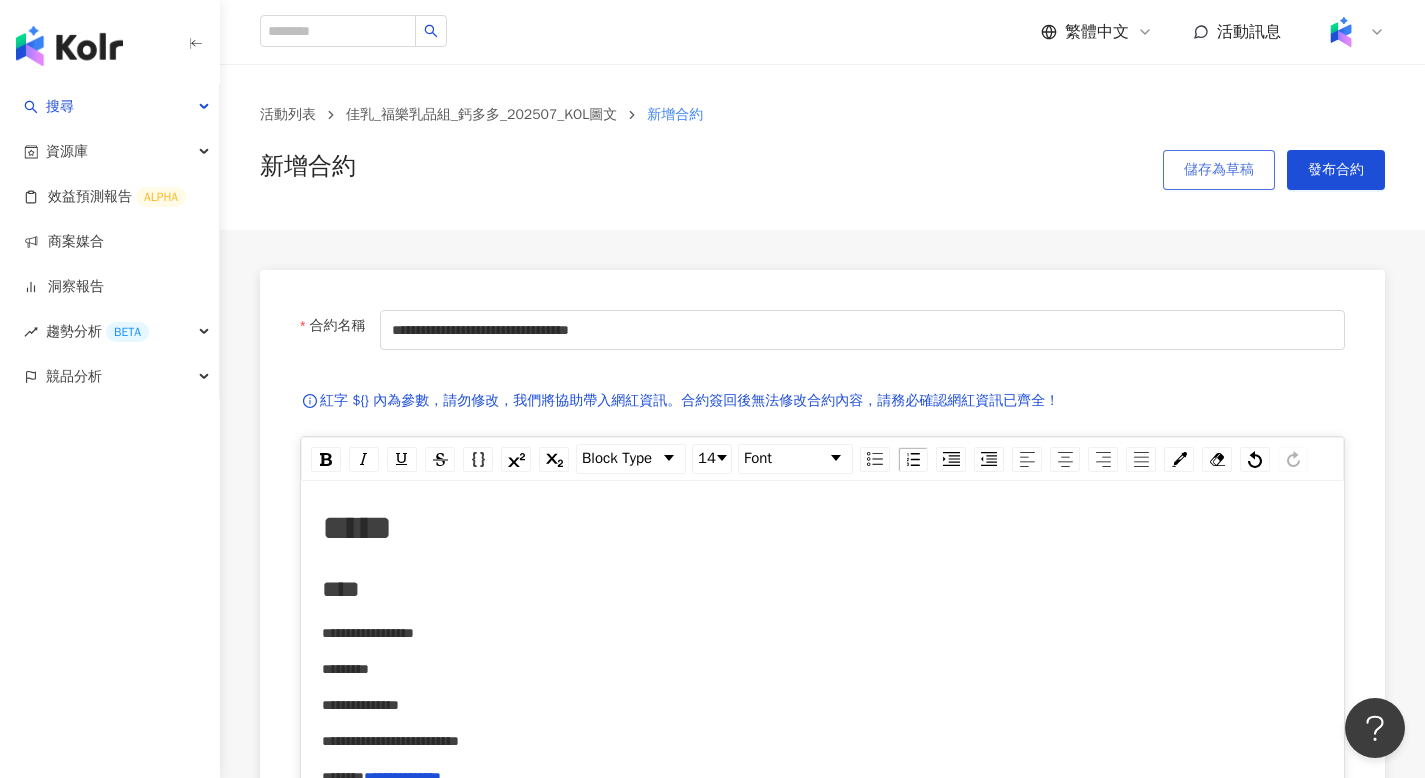 click on "儲存為草稿" at bounding box center [1219, 170] 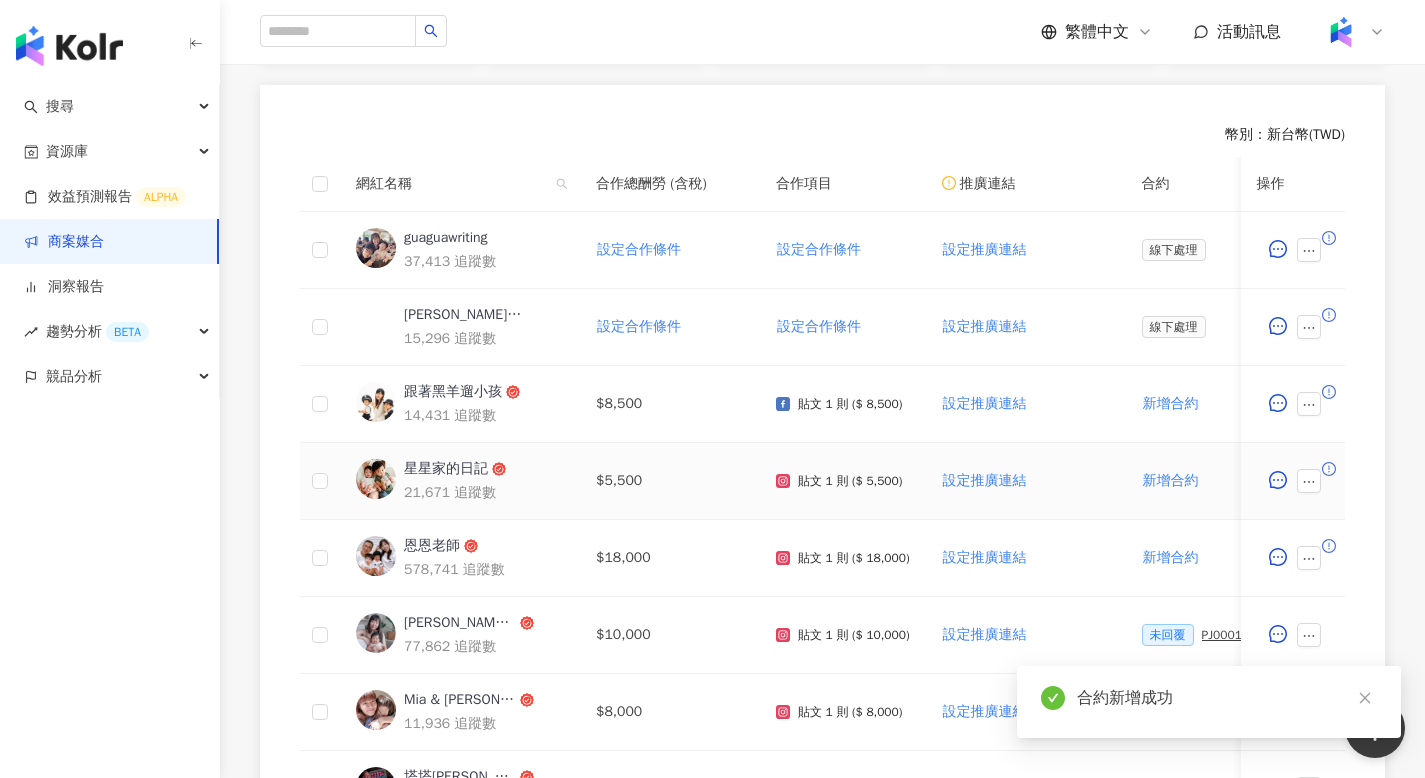 scroll, scrollTop: 766, scrollLeft: 0, axis: vertical 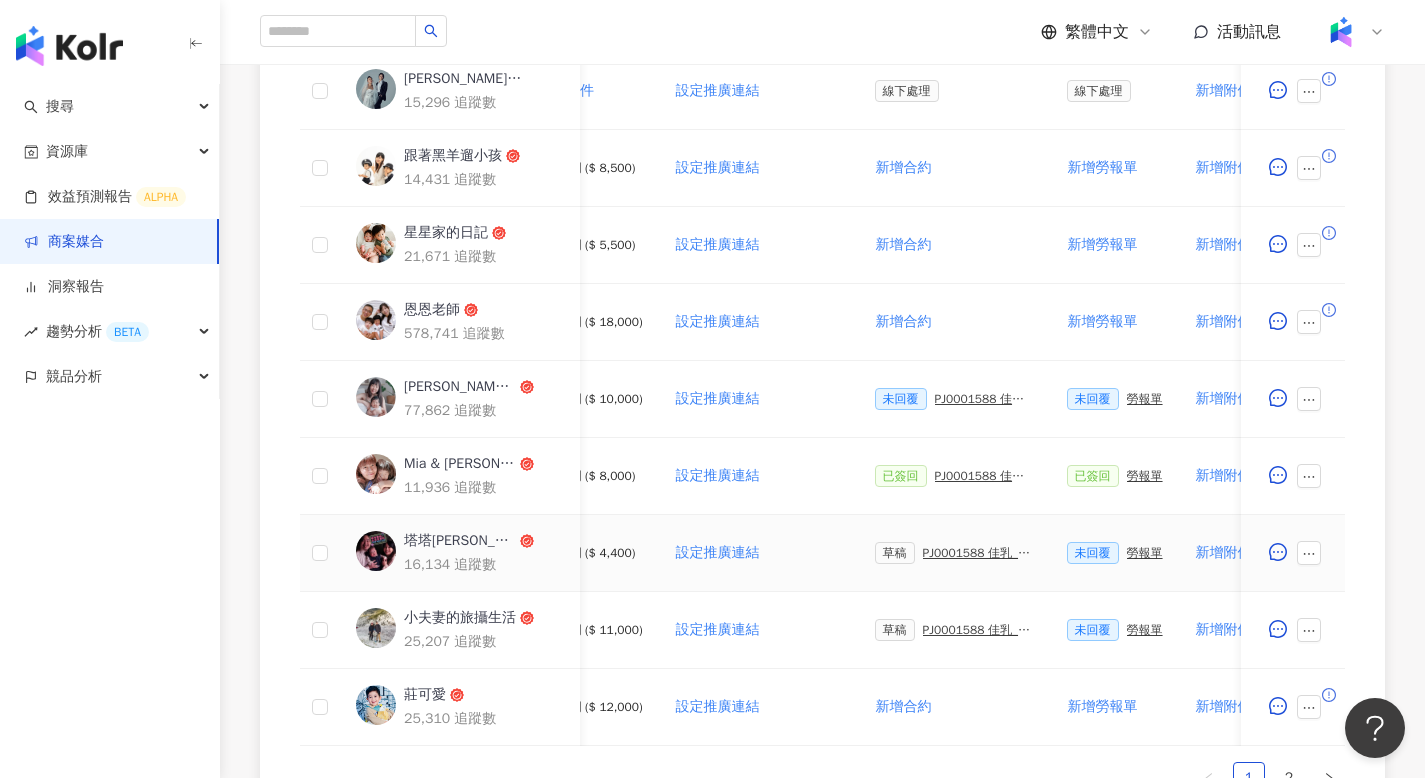 click on "PJ0001588 佳乳_福樂乳品組_鈣多多_202507_活動確認單" at bounding box center [979, 553] 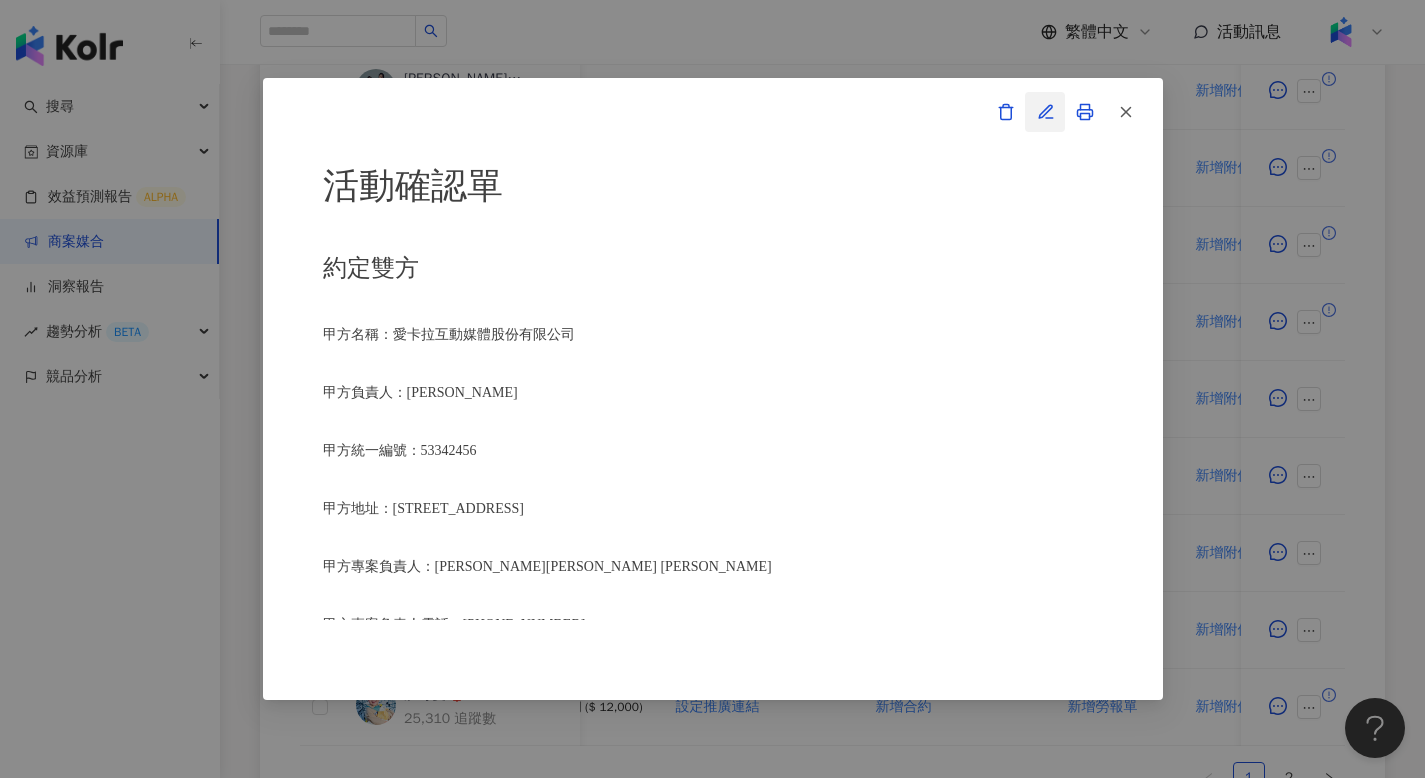 click 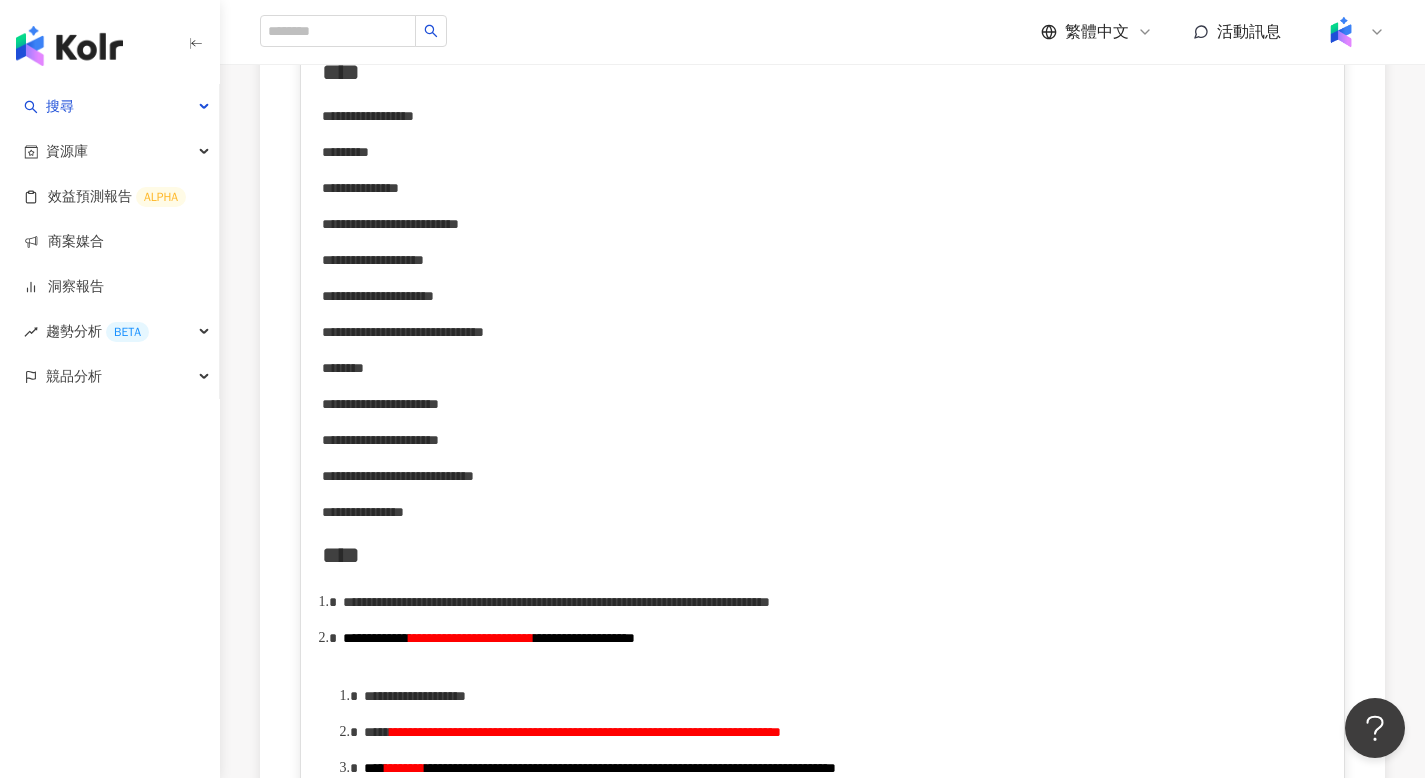 scroll, scrollTop: 777, scrollLeft: 0, axis: vertical 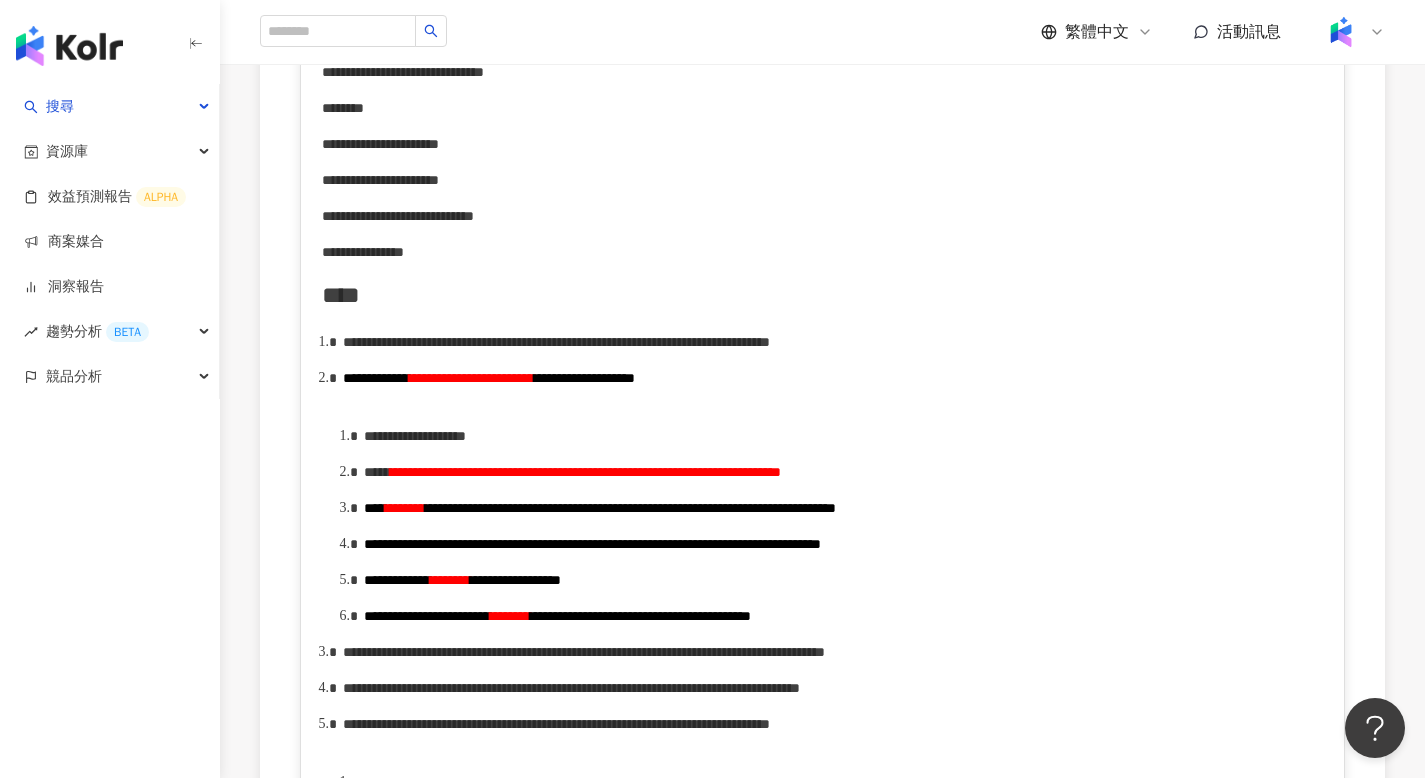 click on "**********" at bounding box center (585, 472) 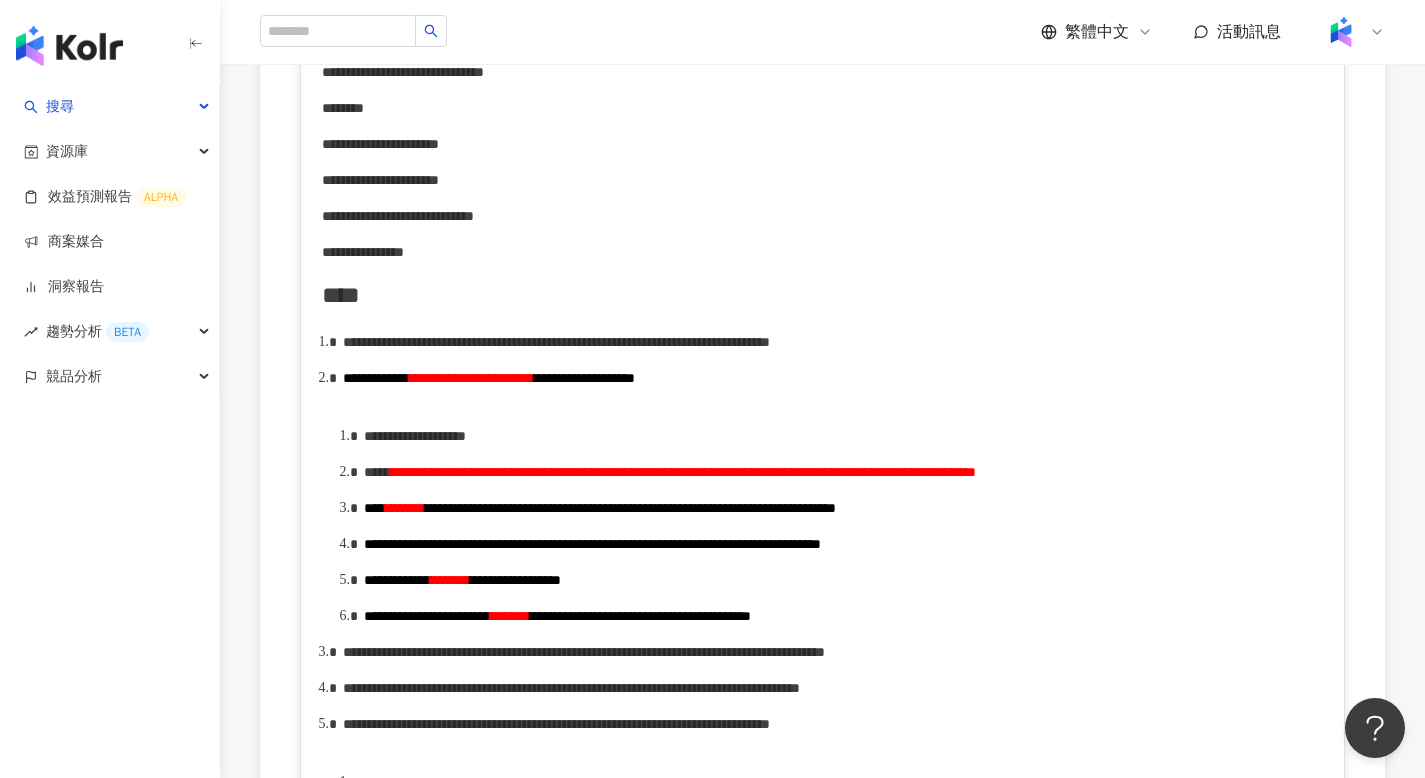 click on "**********" at bounding box center [823, 890] 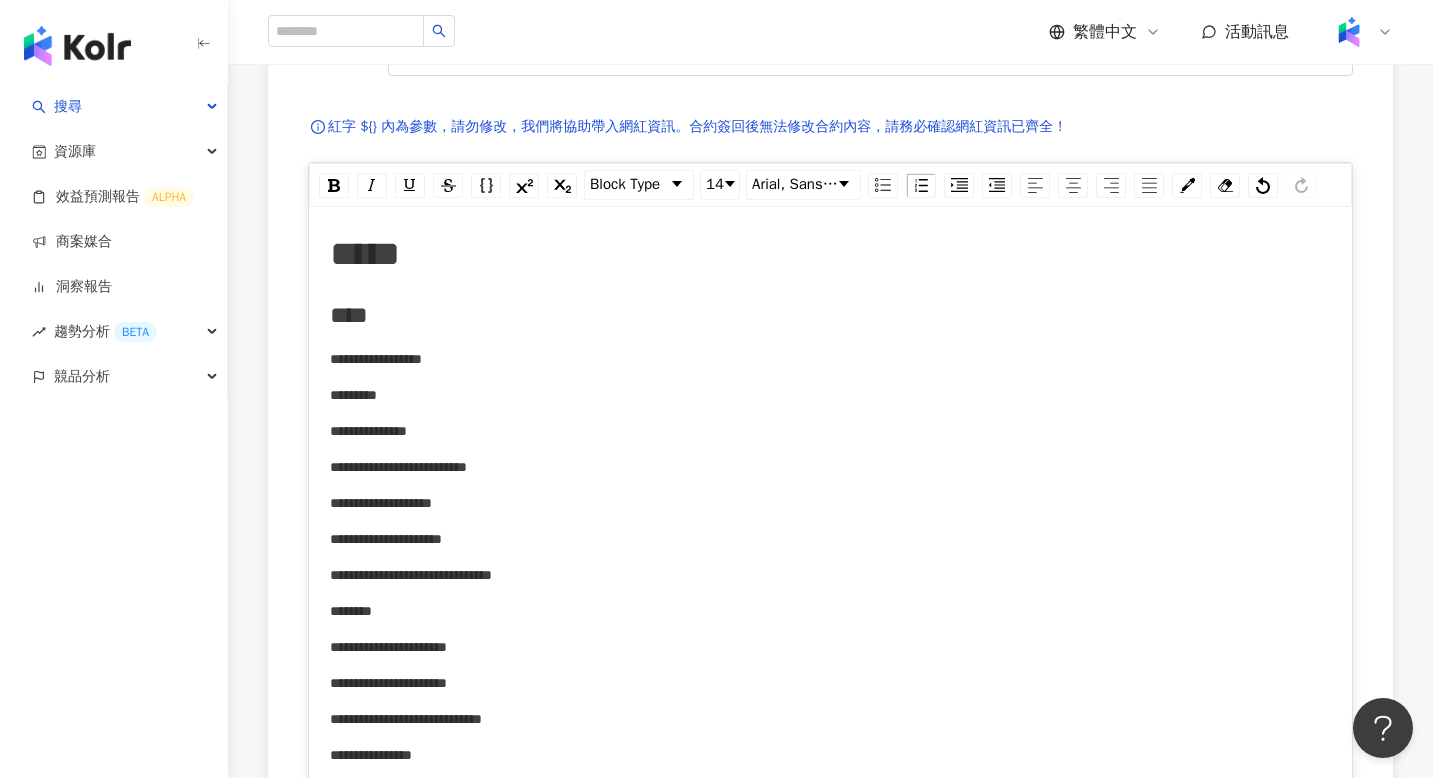 scroll, scrollTop: 82, scrollLeft: 0, axis: vertical 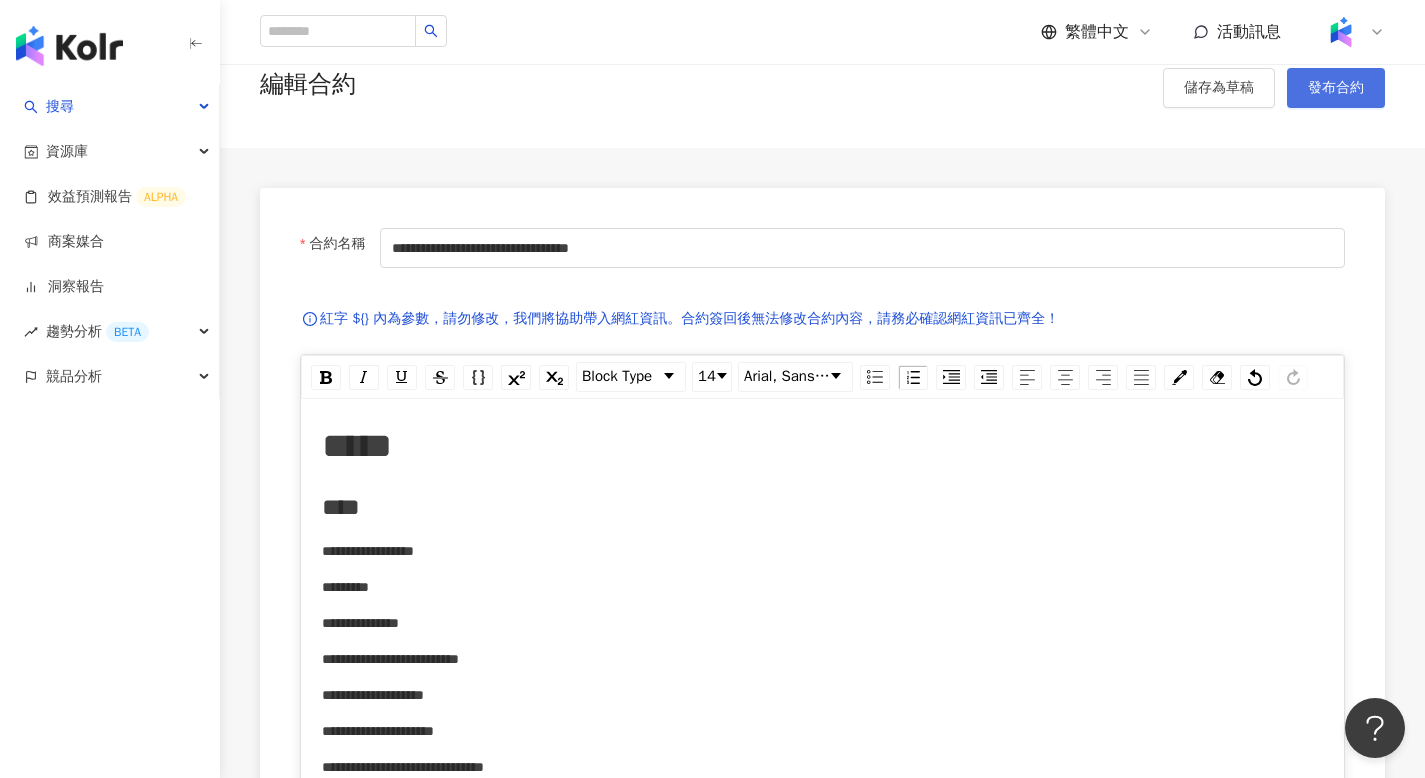 click on "發布合約" at bounding box center (1336, 88) 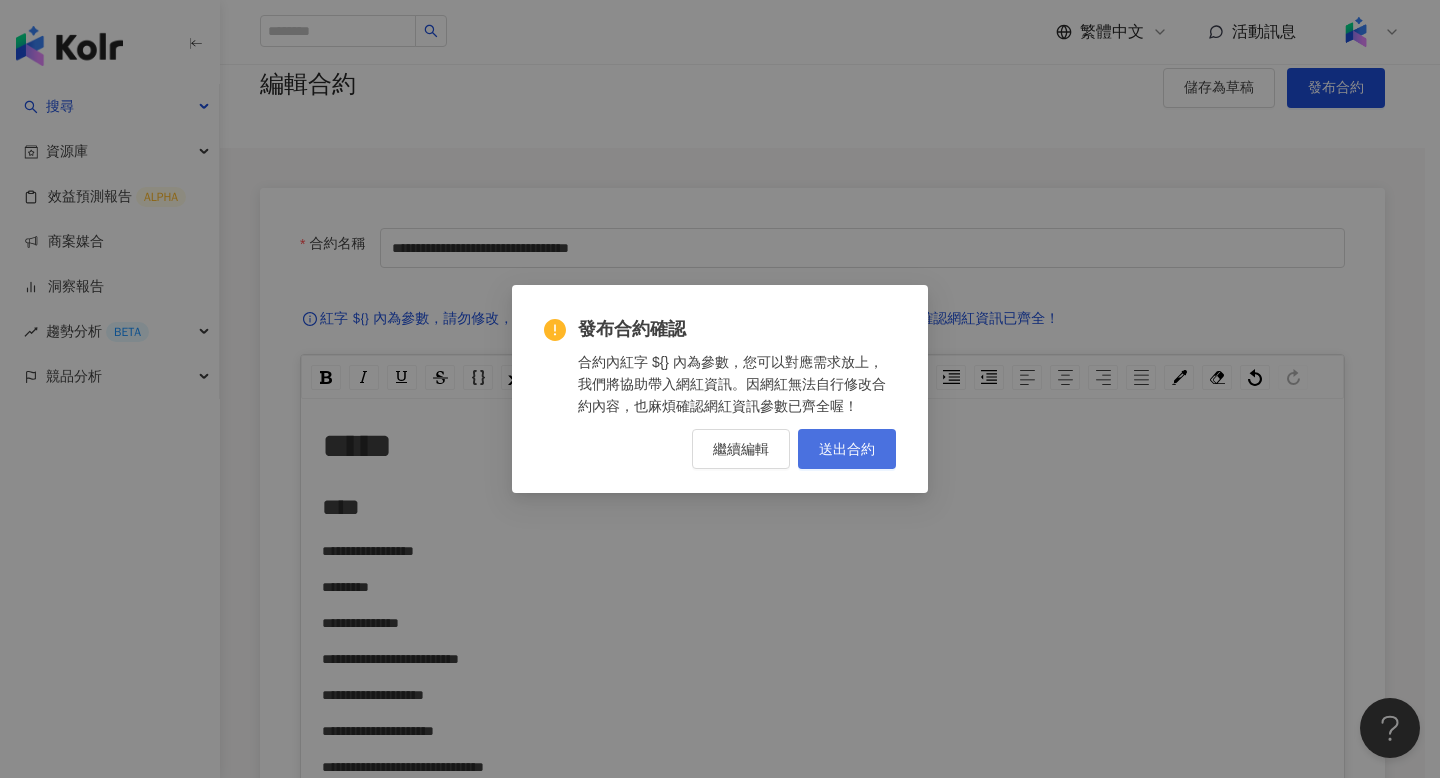 click on "送出合約" at bounding box center (847, 449) 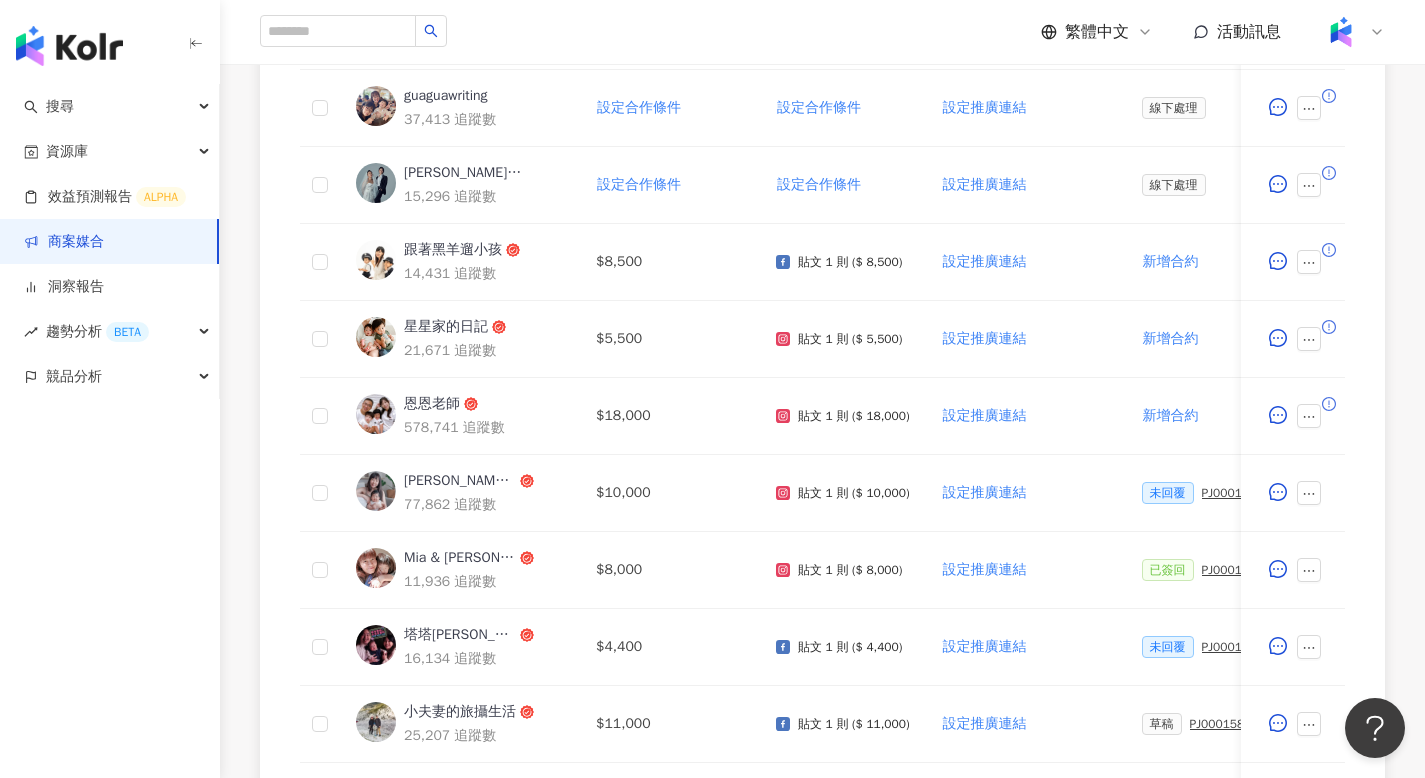 scroll, scrollTop: 801, scrollLeft: 0, axis: vertical 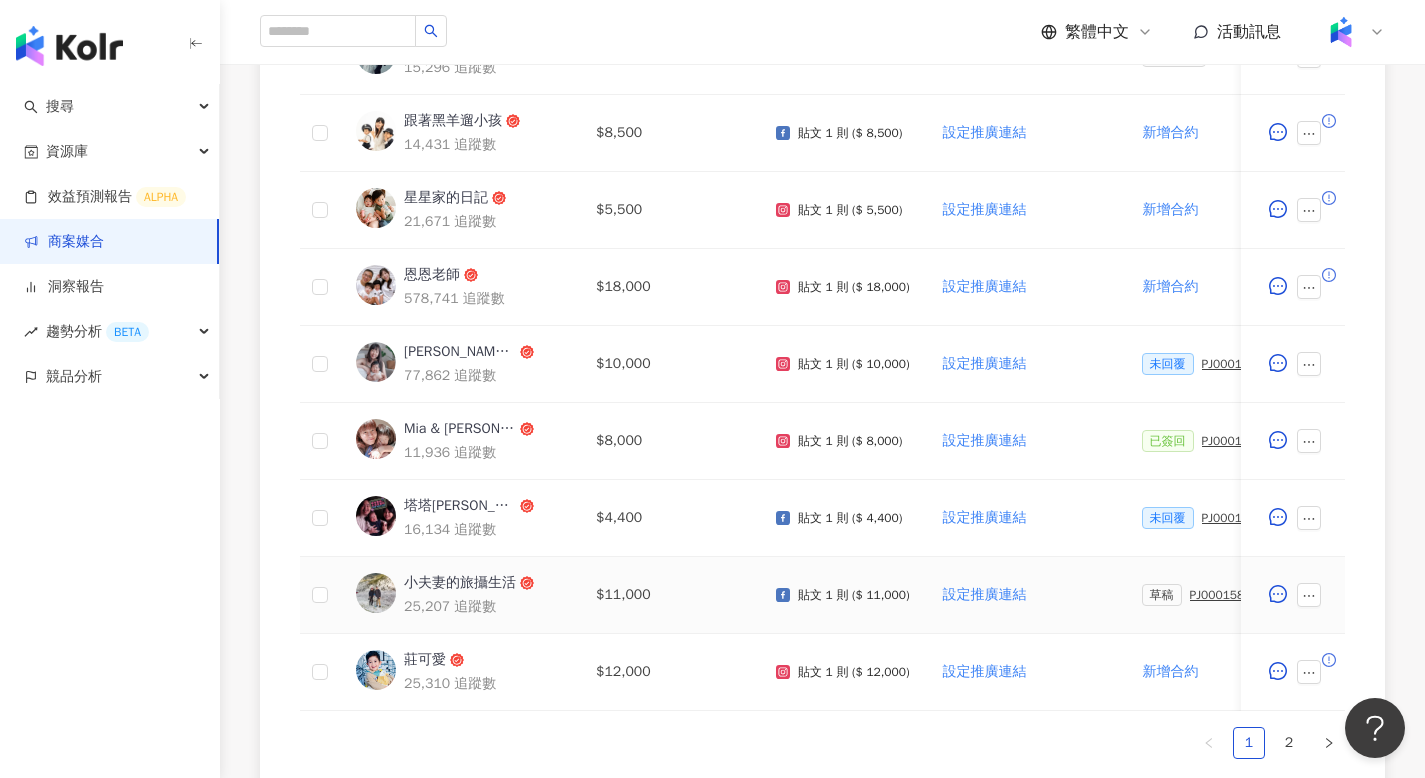 click on "草稿 PJ0001588 佳乳_福樂乳品組_鈣多多_202507_活動確認單" at bounding box center [1222, 595] 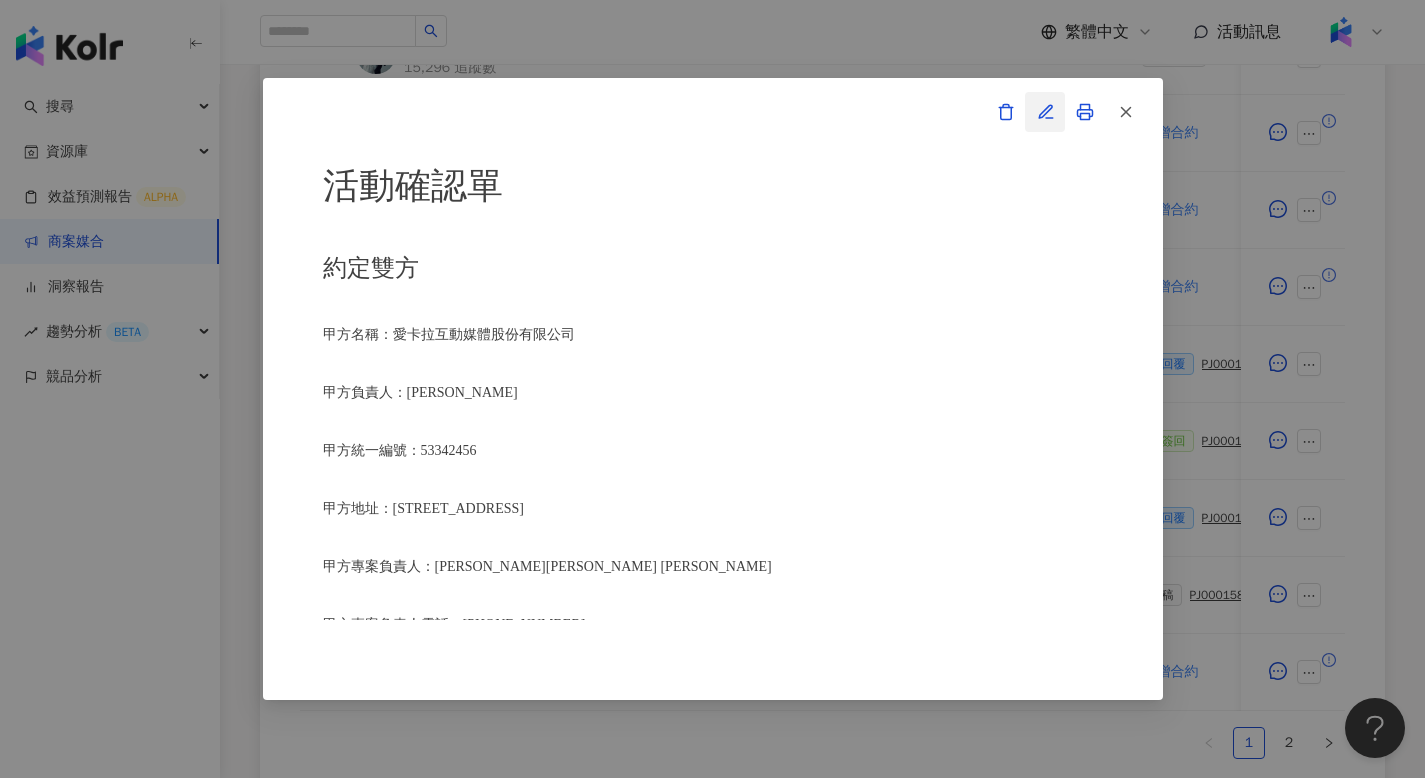 click 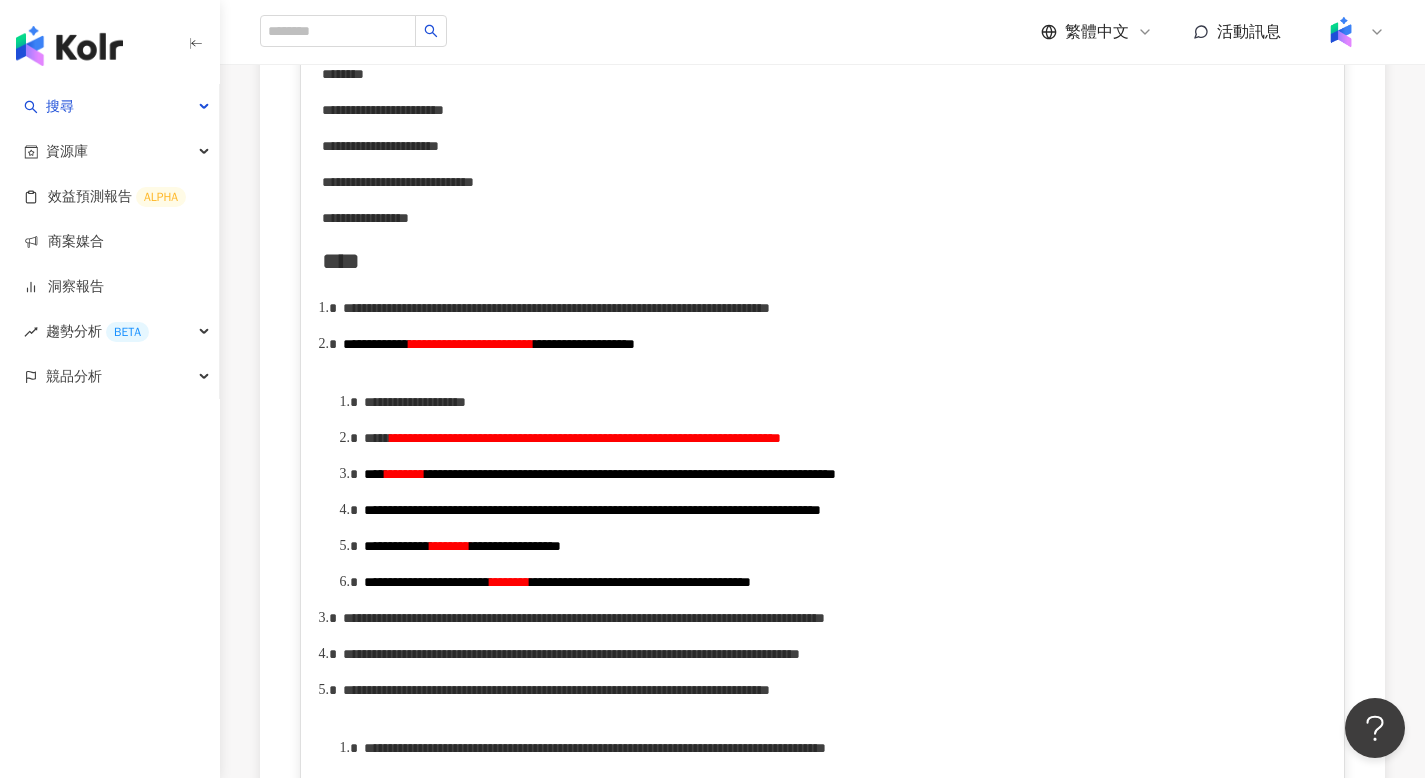 scroll, scrollTop: 905, scrollLeft: 0, axis: vertical 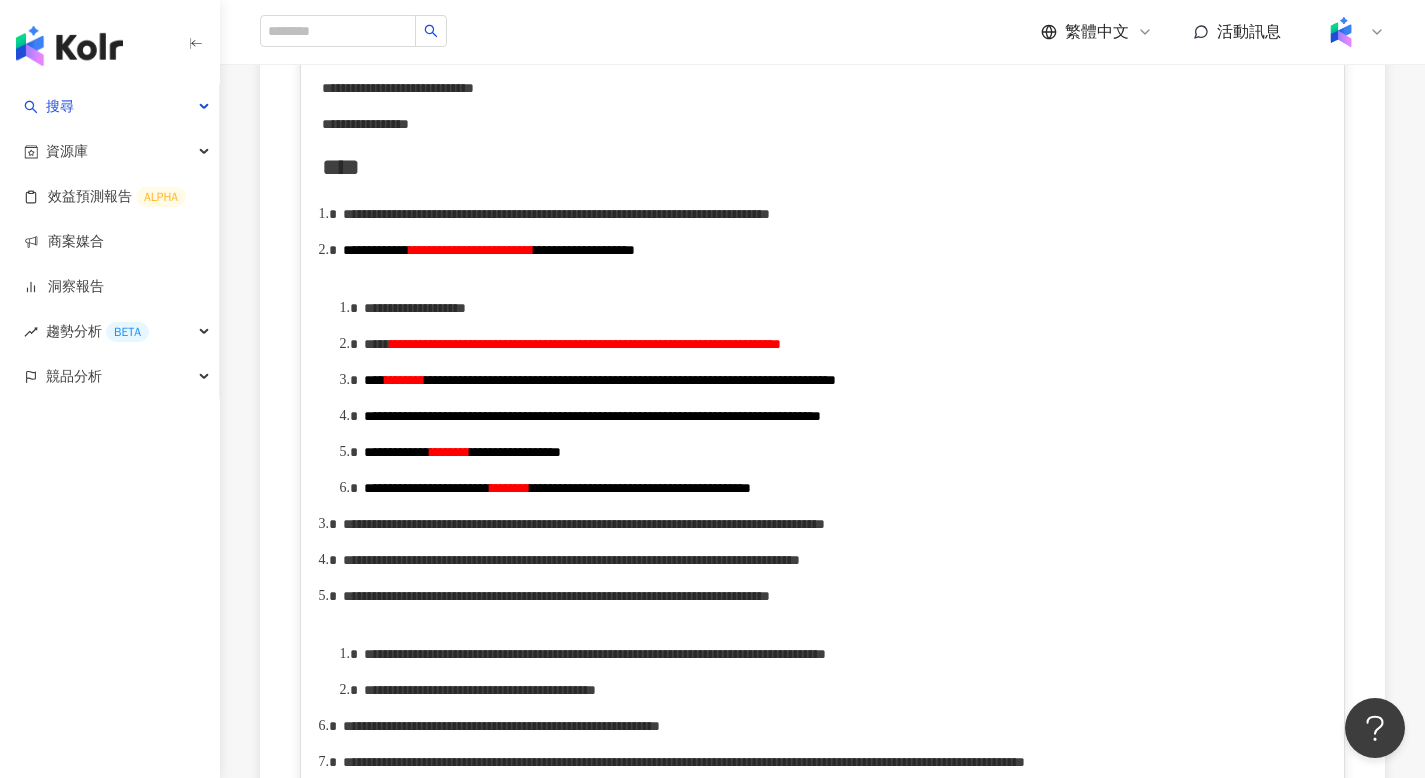 click on "**********" at bounding box center [585, 344] 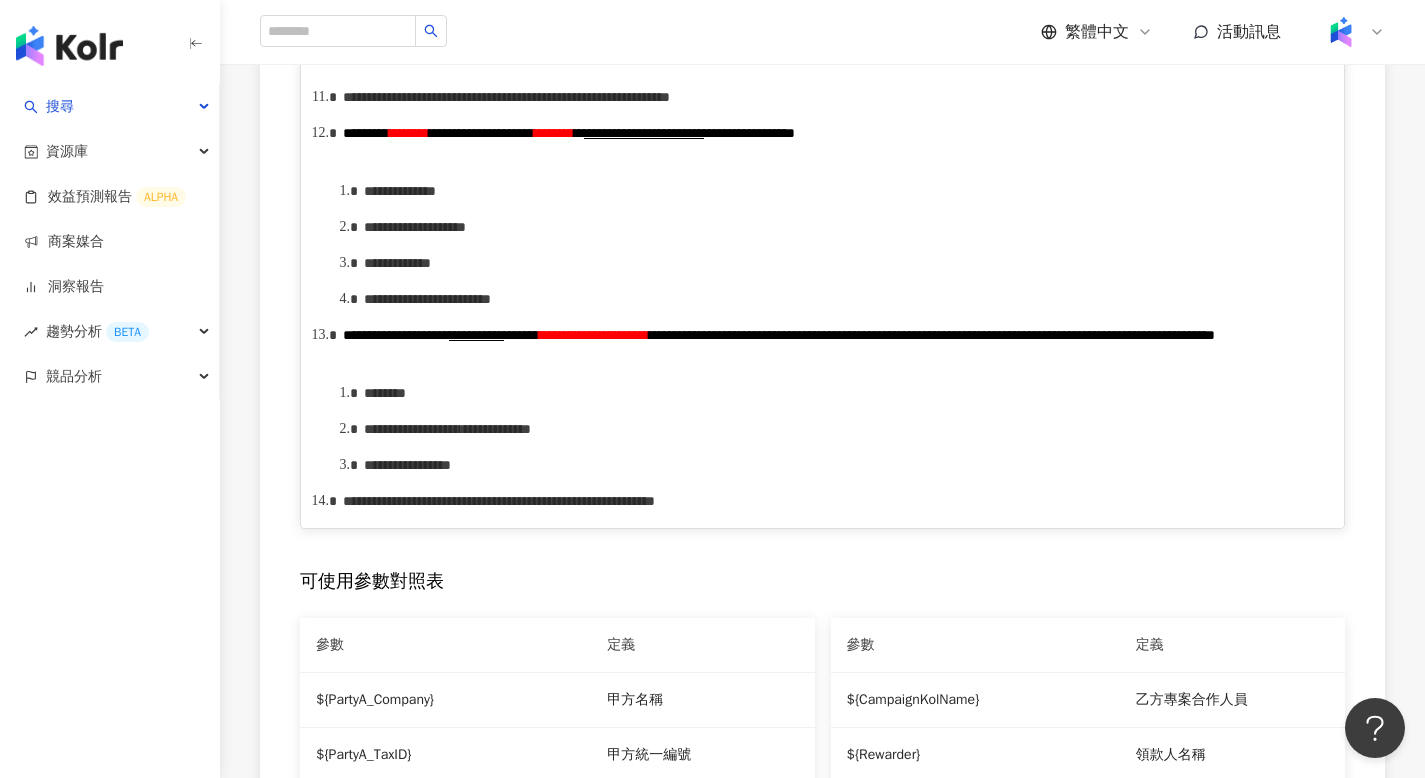 scroll, scrollTop: 1744, scrollLeft: 0, axis: vertical 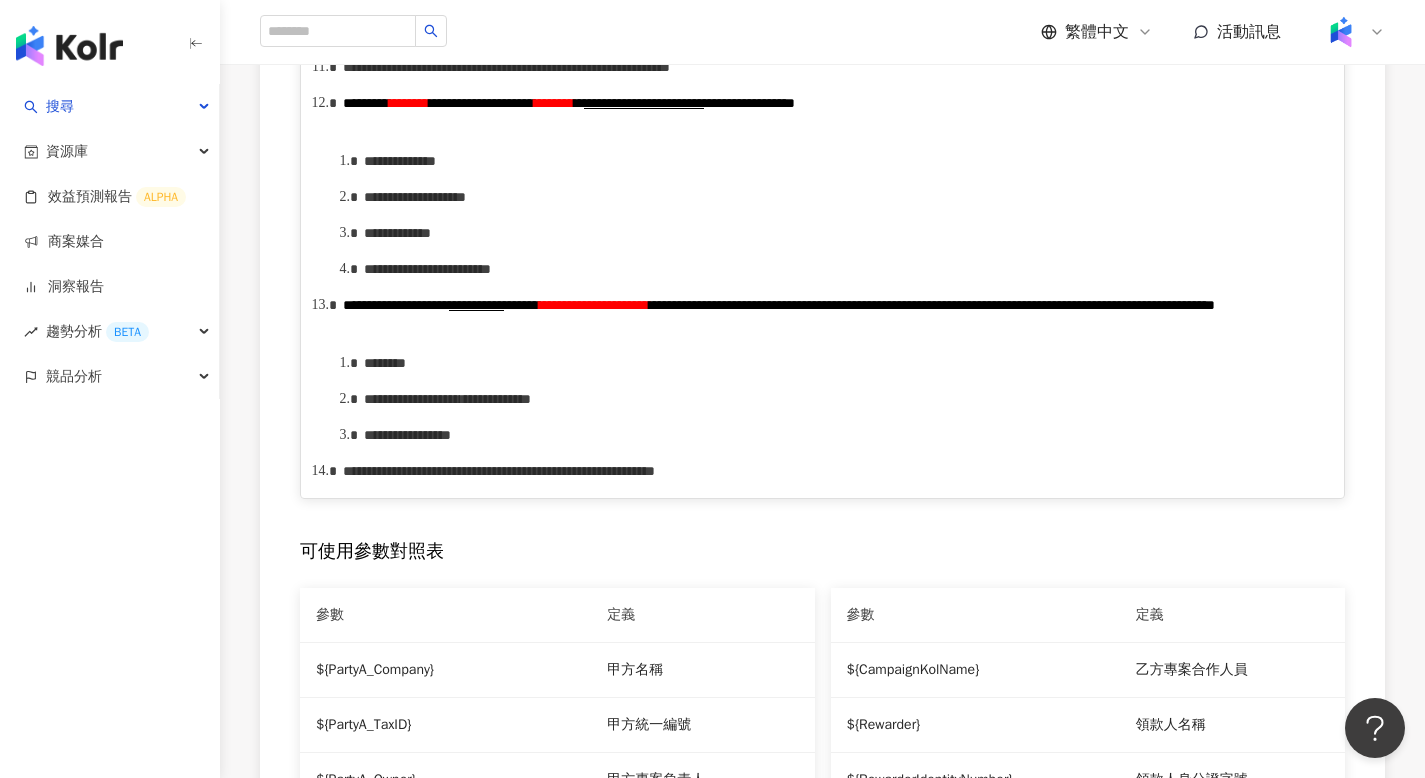 drag, startPoint x: 516, startPoint y: 400, endPoint x: 574, endPoint y: 393, distance: 58.420887 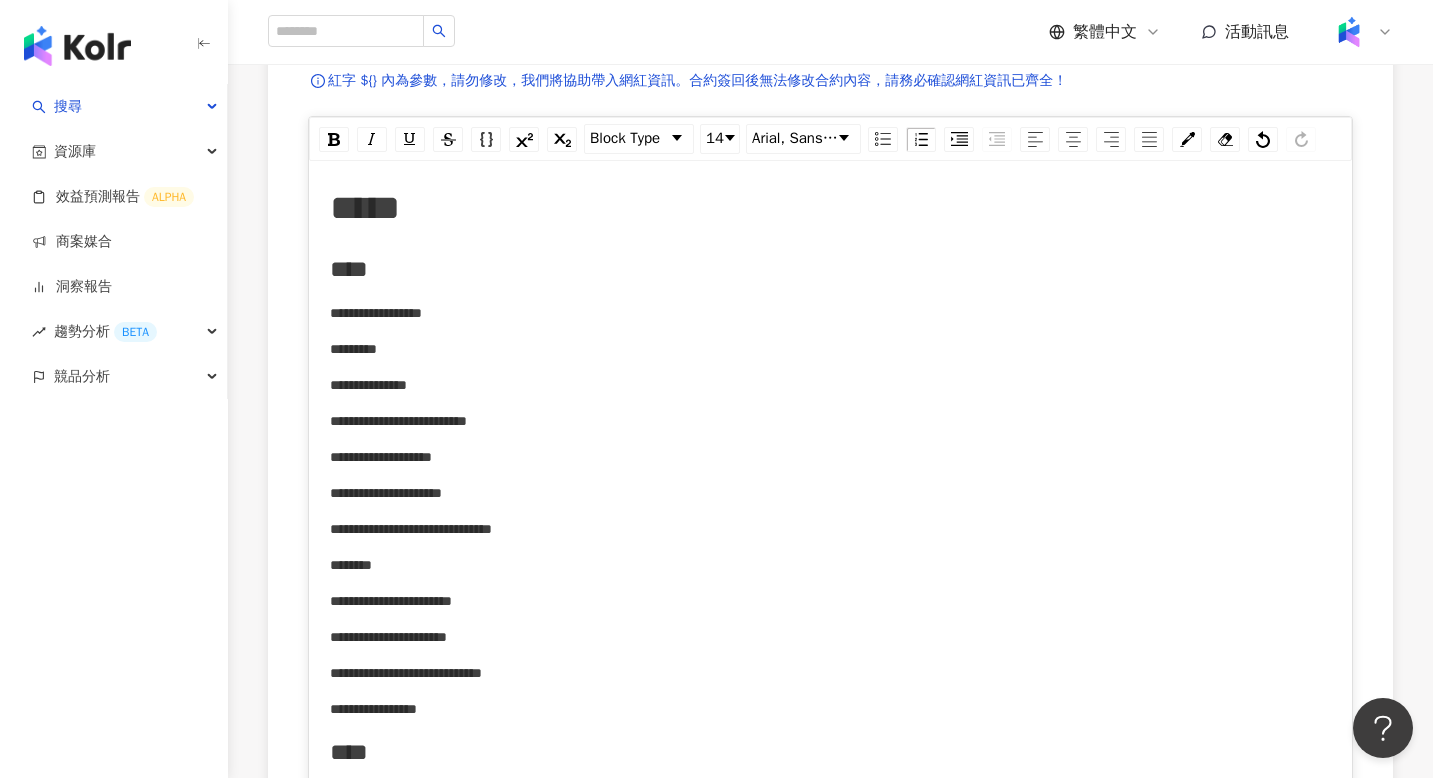 scroll, scrollTop: 0, scrollLeft: 0, axis: both 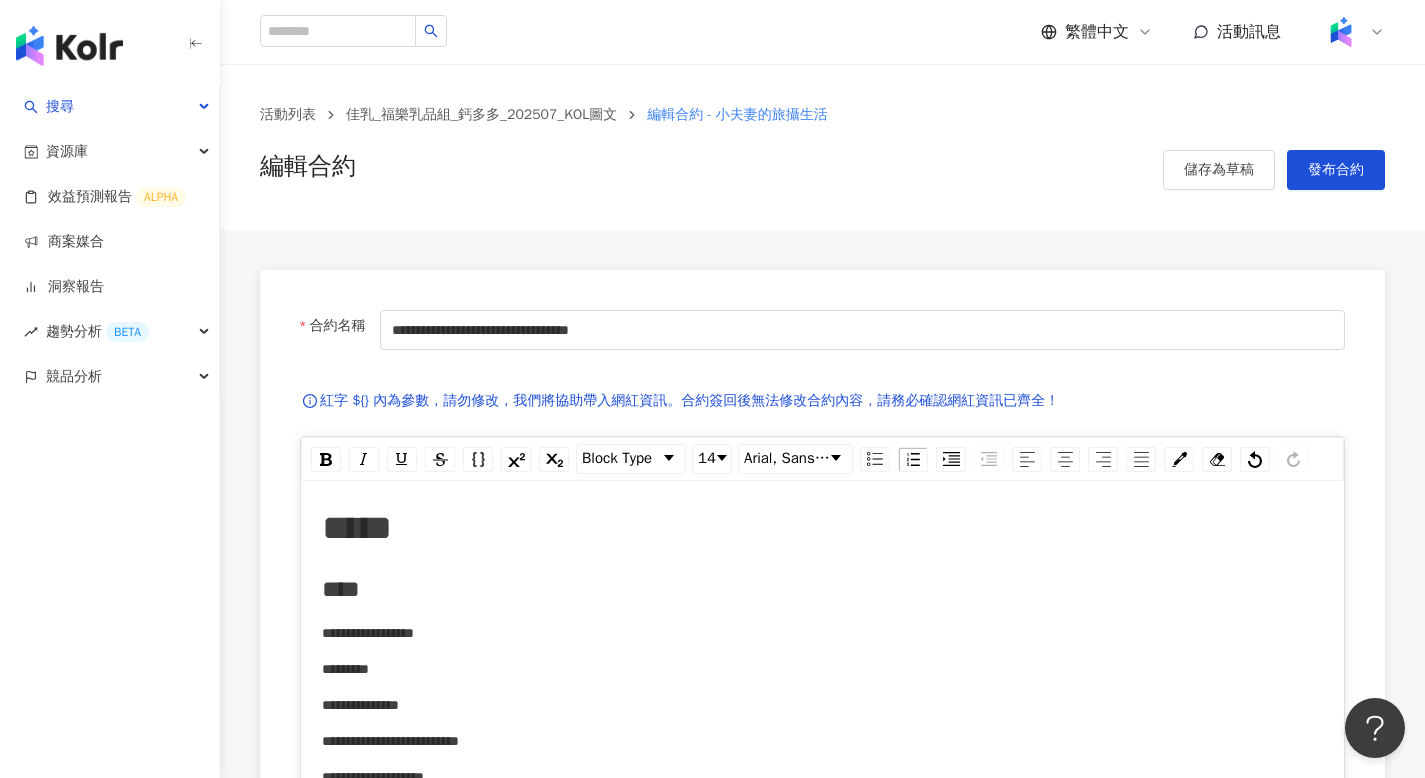click on "活動列表 佳乳_福樂乳品組_鈣多多_202507_KOL圖文 編輯合約 - 小夫妻的旅攝生活 編輯合約 儲存為草稿 發布合約" at bounding box center [822, 147] 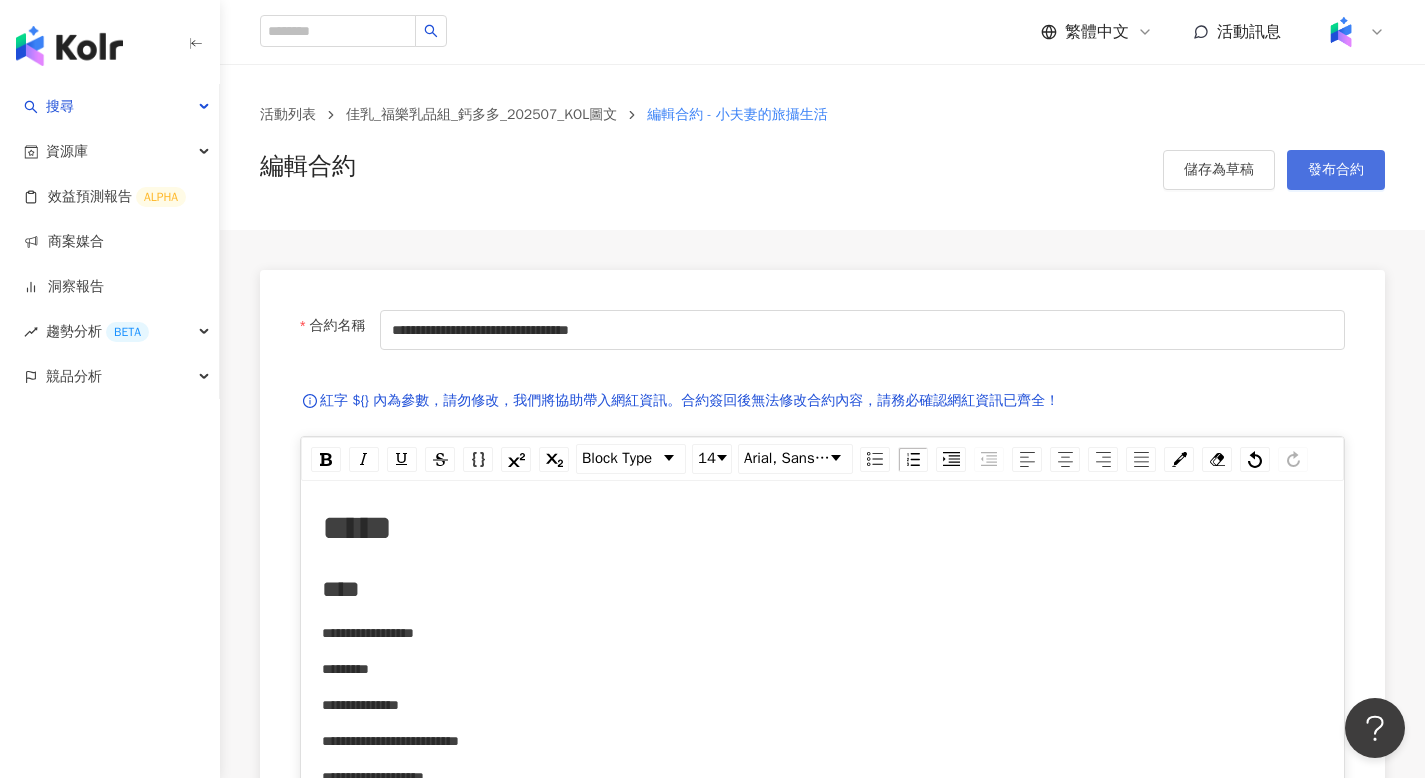 click on "發布合約" at bounding box center [1336, 170] 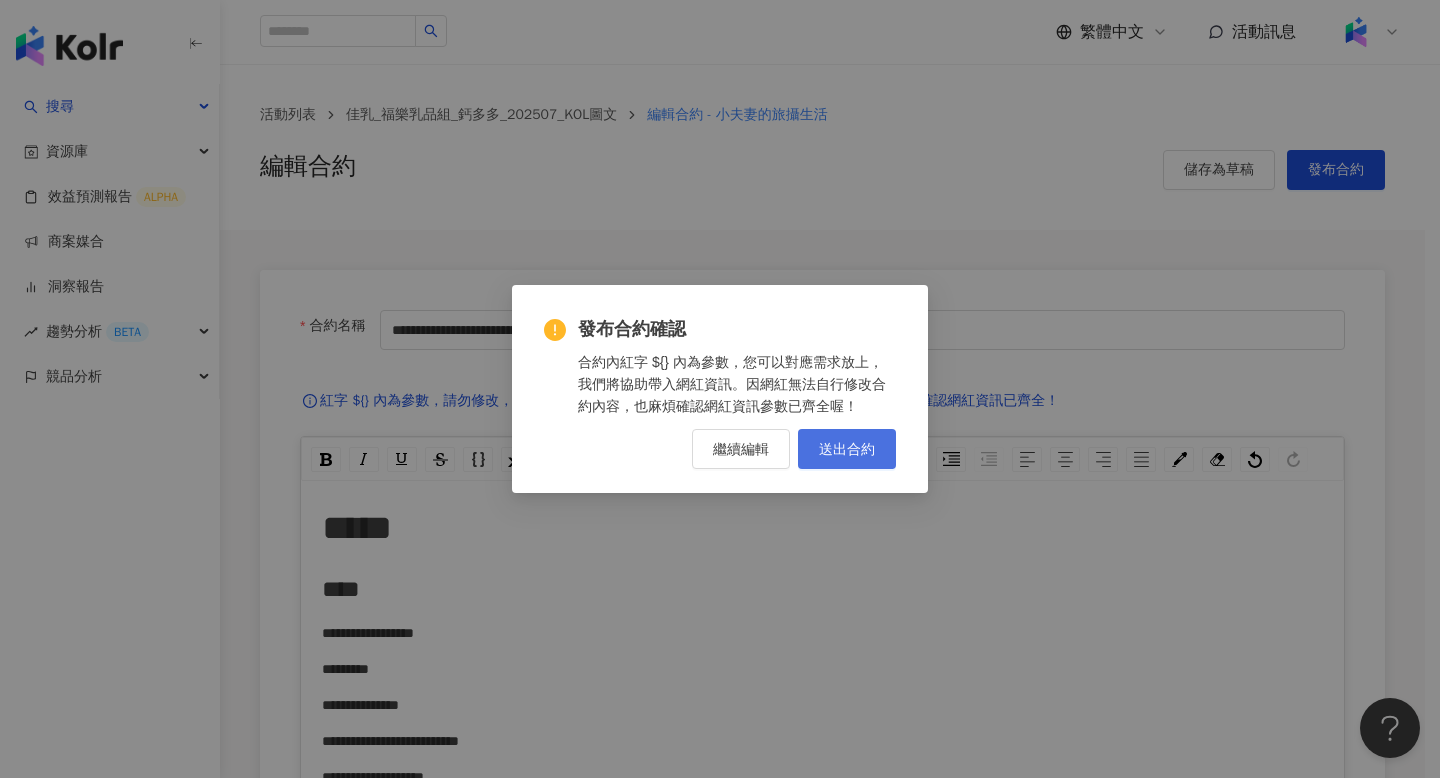 click on "送出合約" at bounding box center (847, 449) 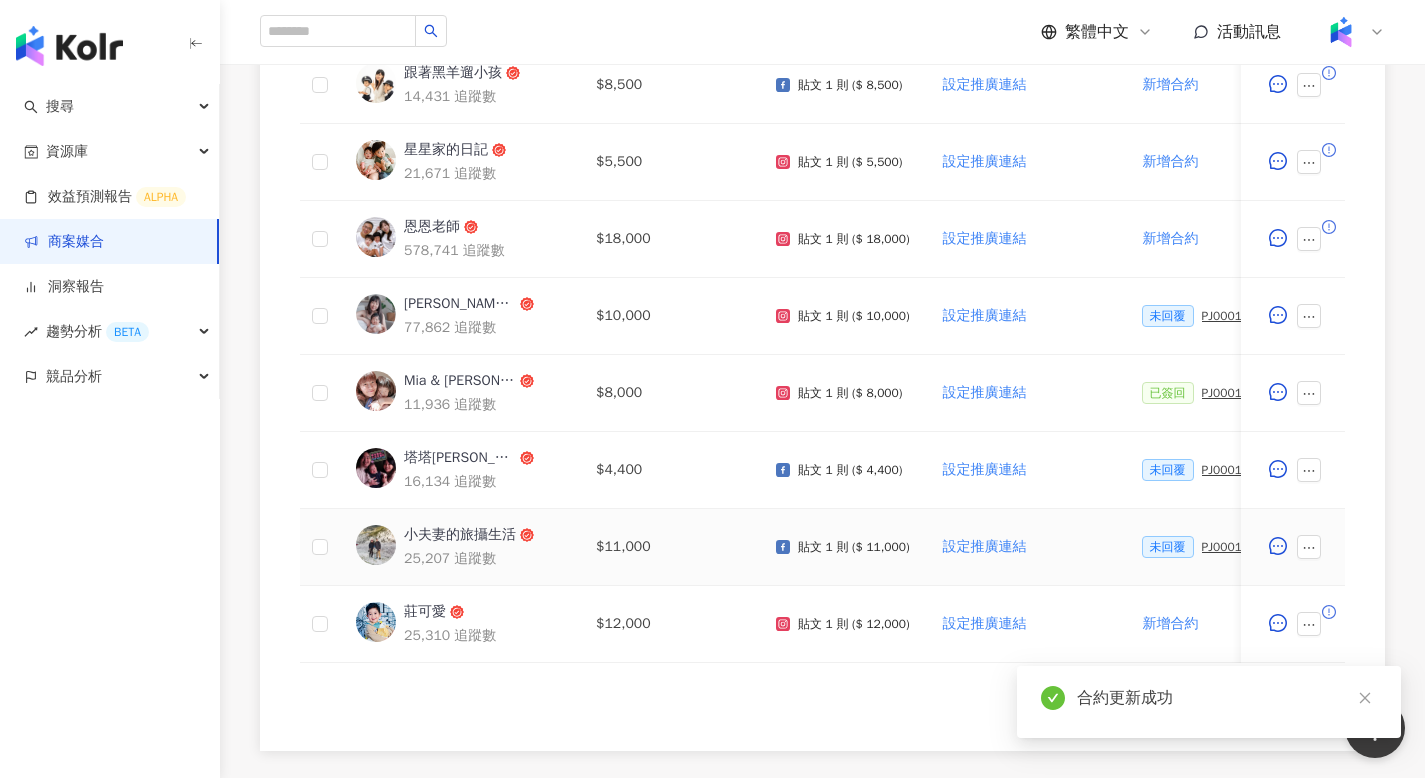 scroll, scrollTop: 831, scrollLeft: 0, axis: vertical 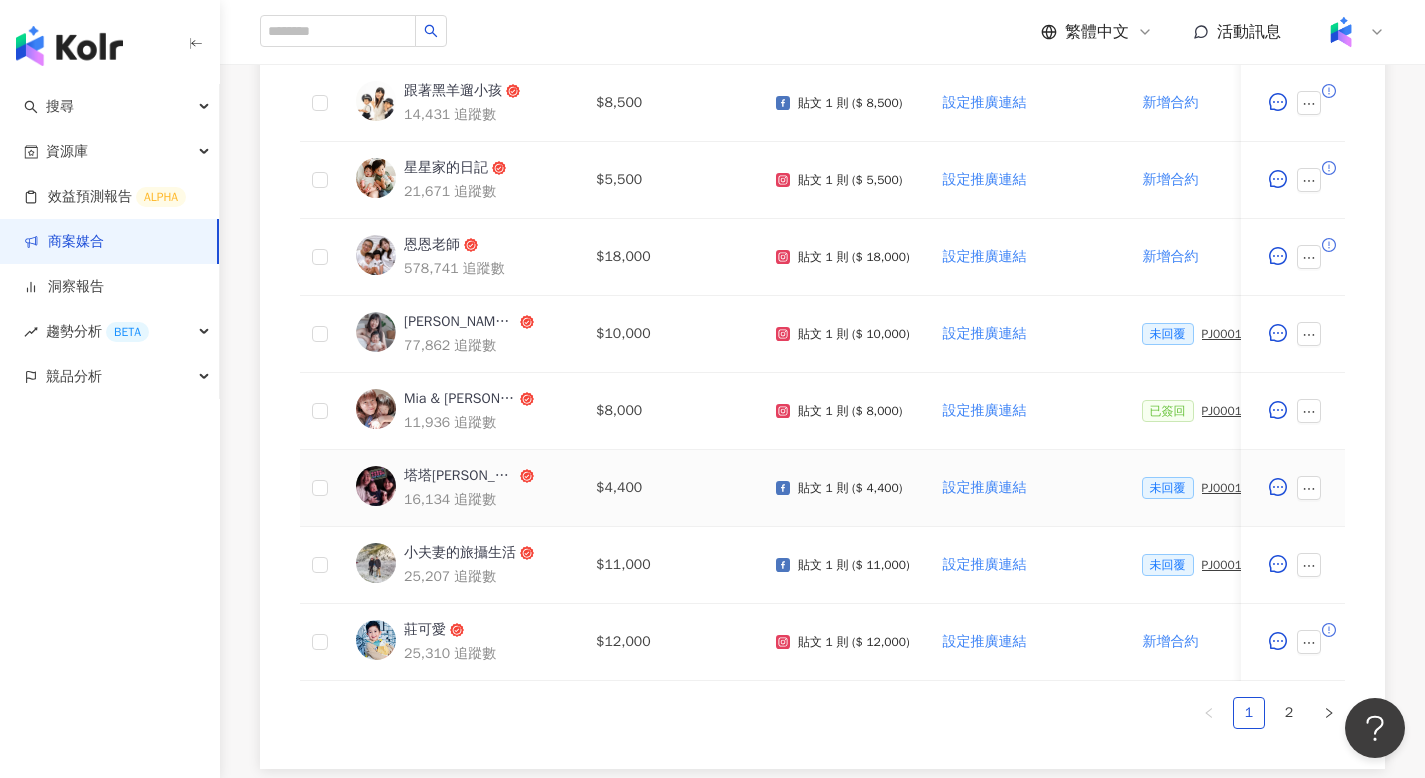 click on "未回覆 PJ0001588 佳乳_福樂乳品組_鈣多多_202507_活動確認單" at bounding box center (1222, 488) 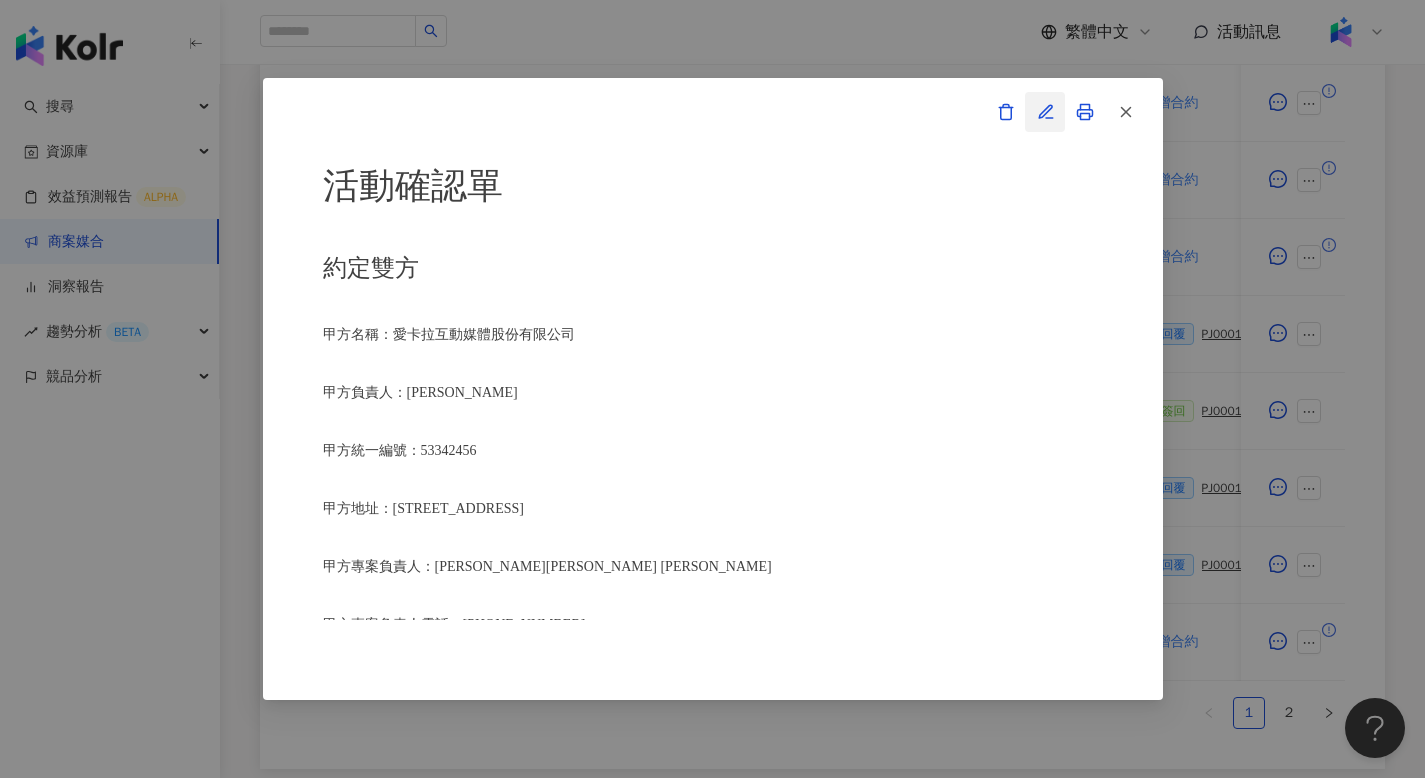 click 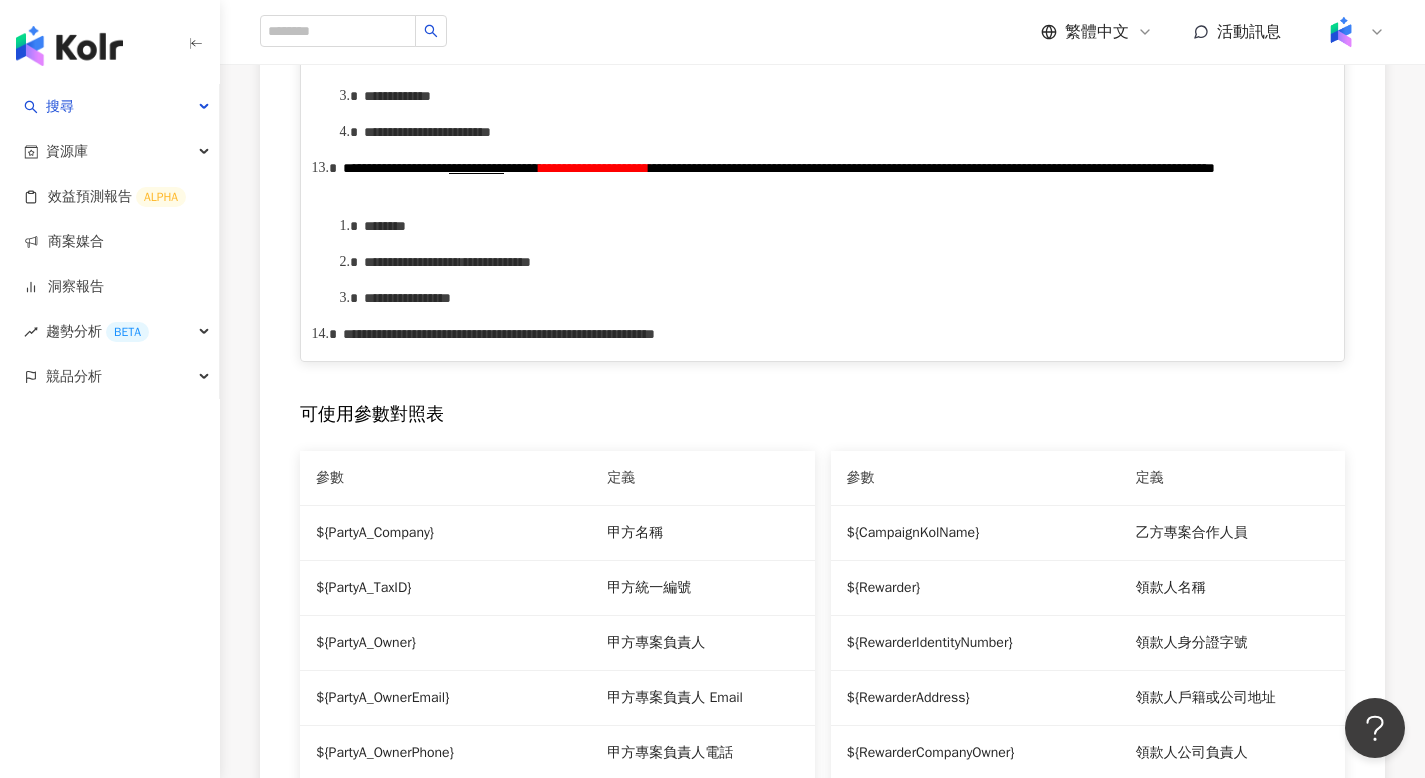 scroll, scrollTop: 1977, scrollLeft: 0, axis: vertical 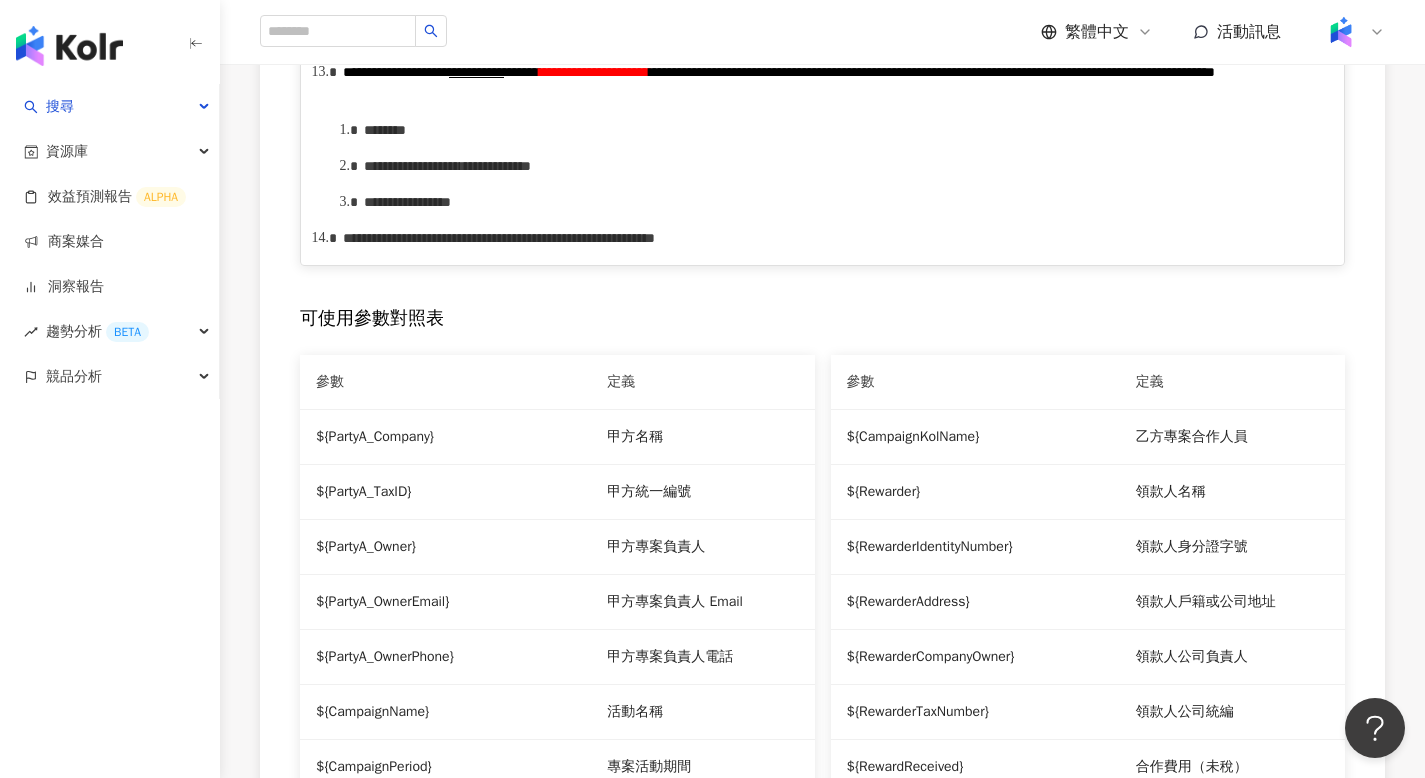click on "********" at bounding box center (409, -130) 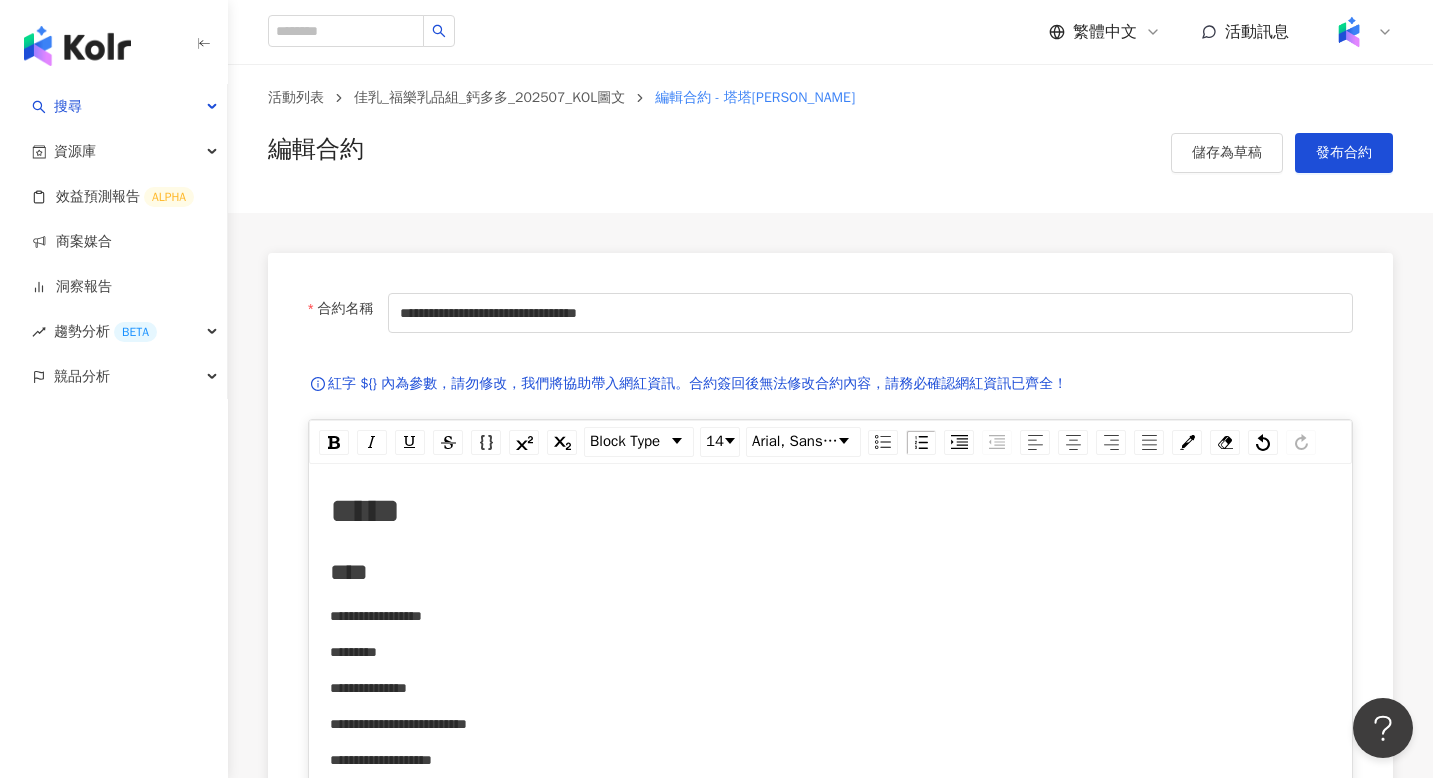 scroll, scrollTop: 0, scrollLeft: 0, axis: both 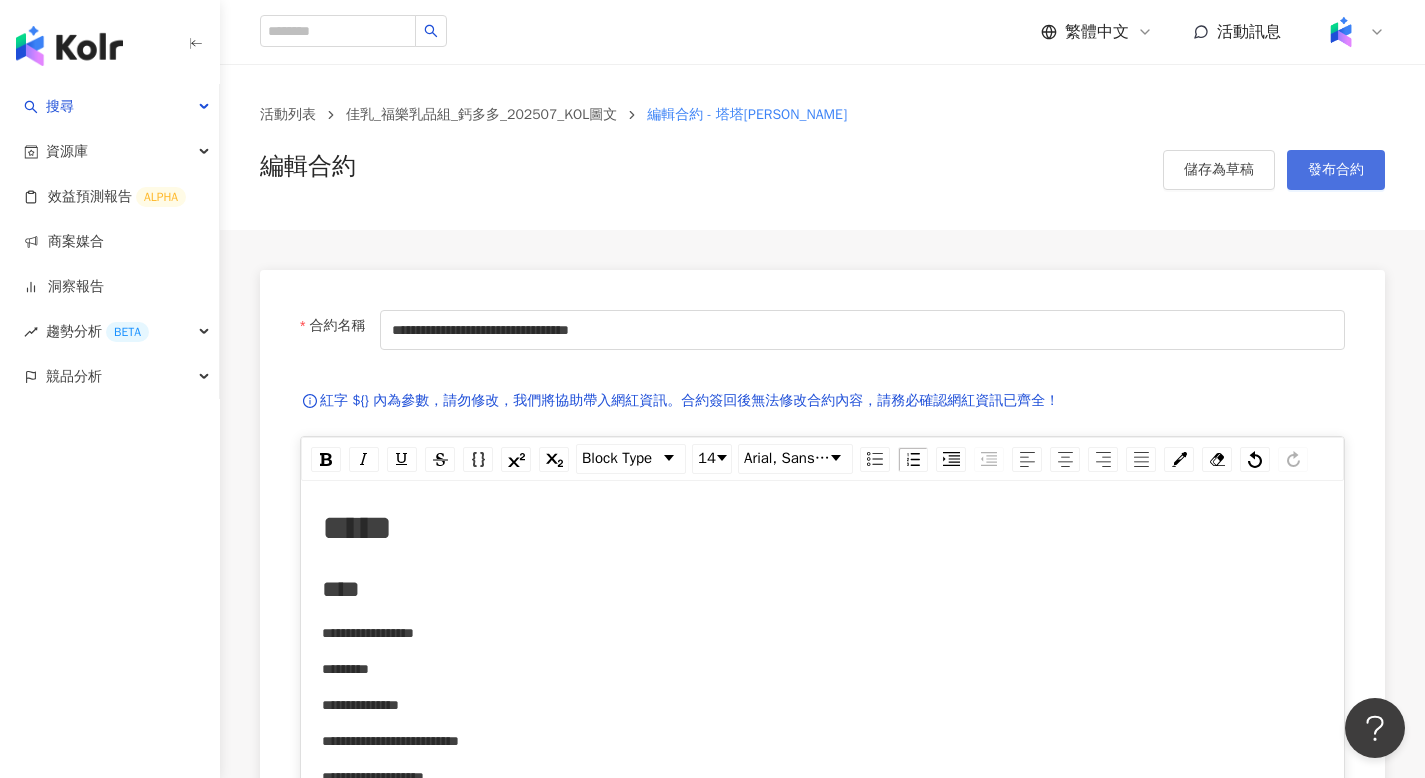 click on "發布合約" at bounding box center [1336, 170] 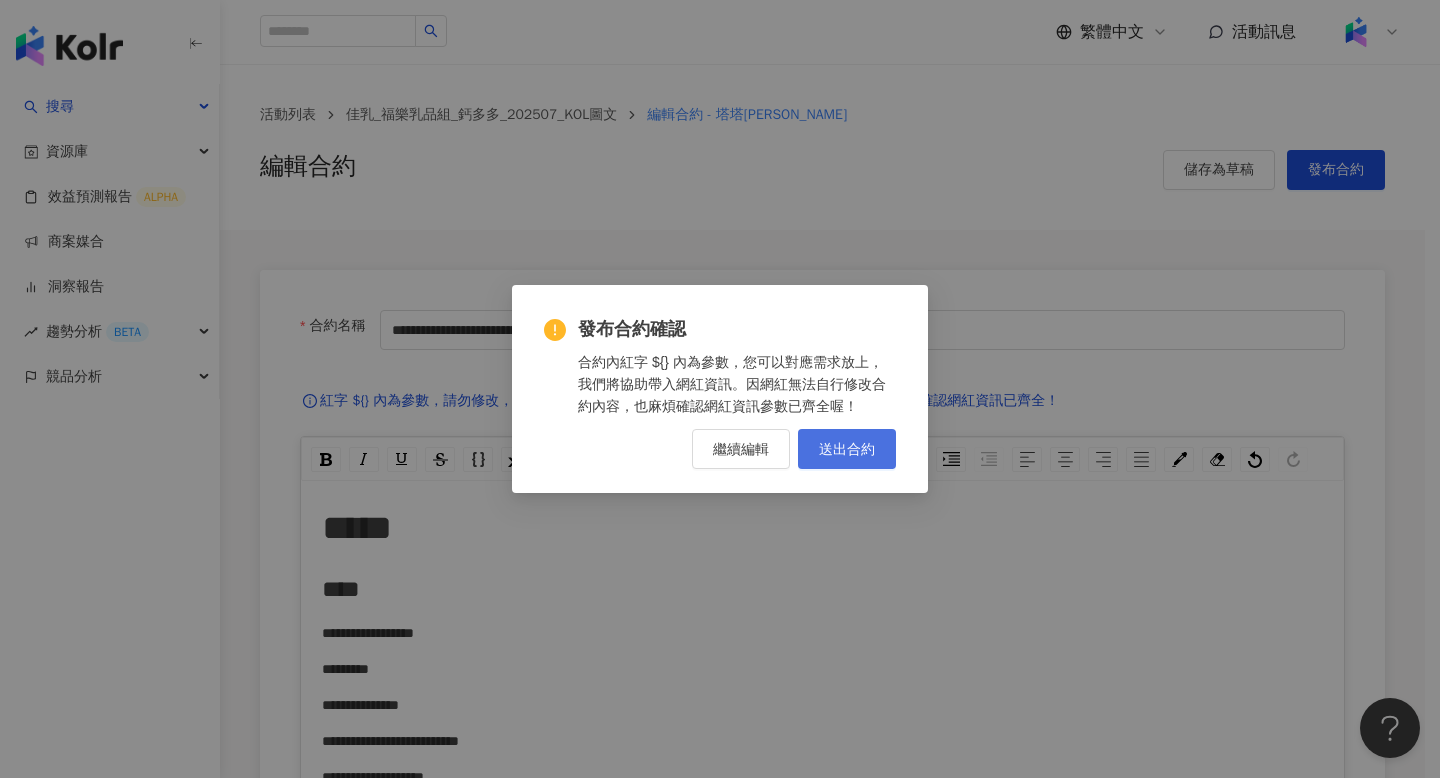 click on "送出合約" at bounding box center (847, 449) 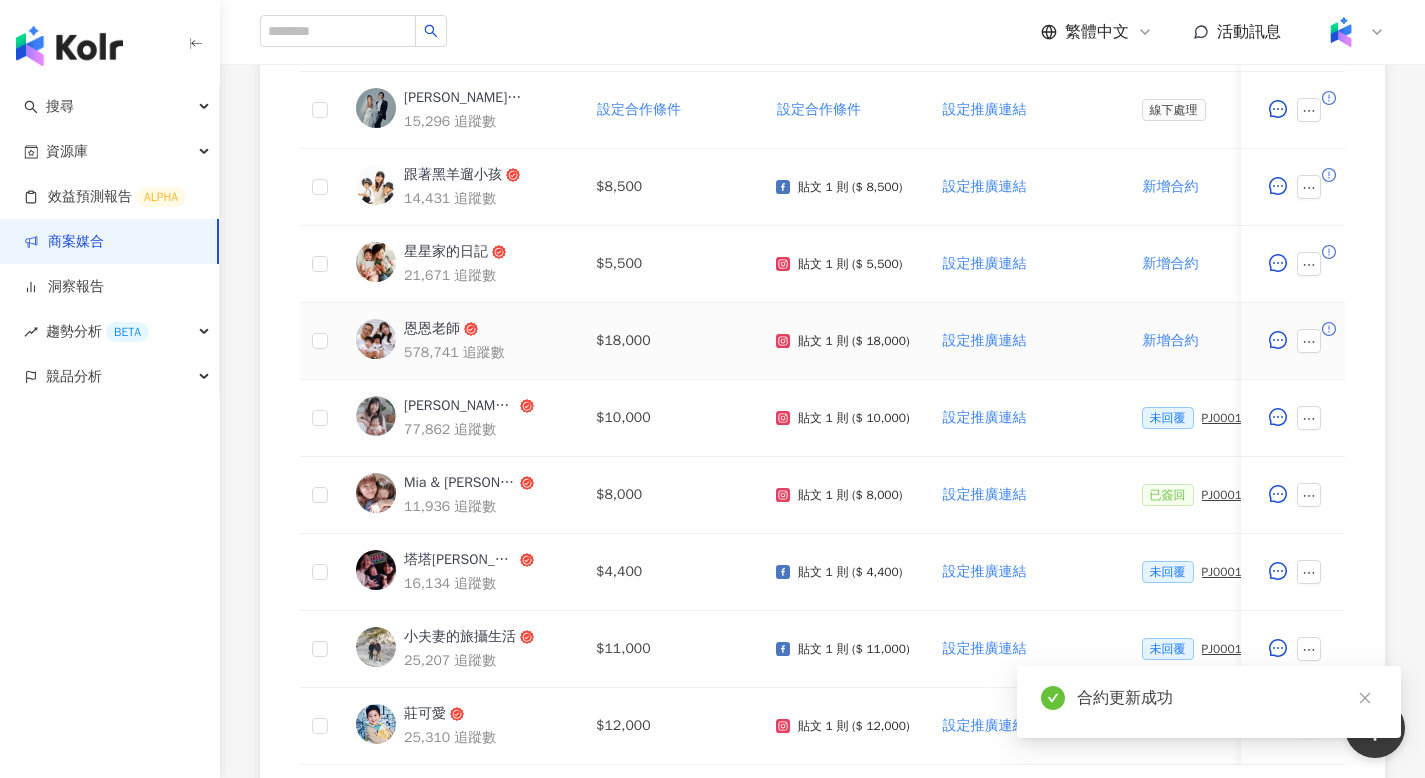 scroll, scrollTop: 627, scrollLeft: 0, axis: vertical 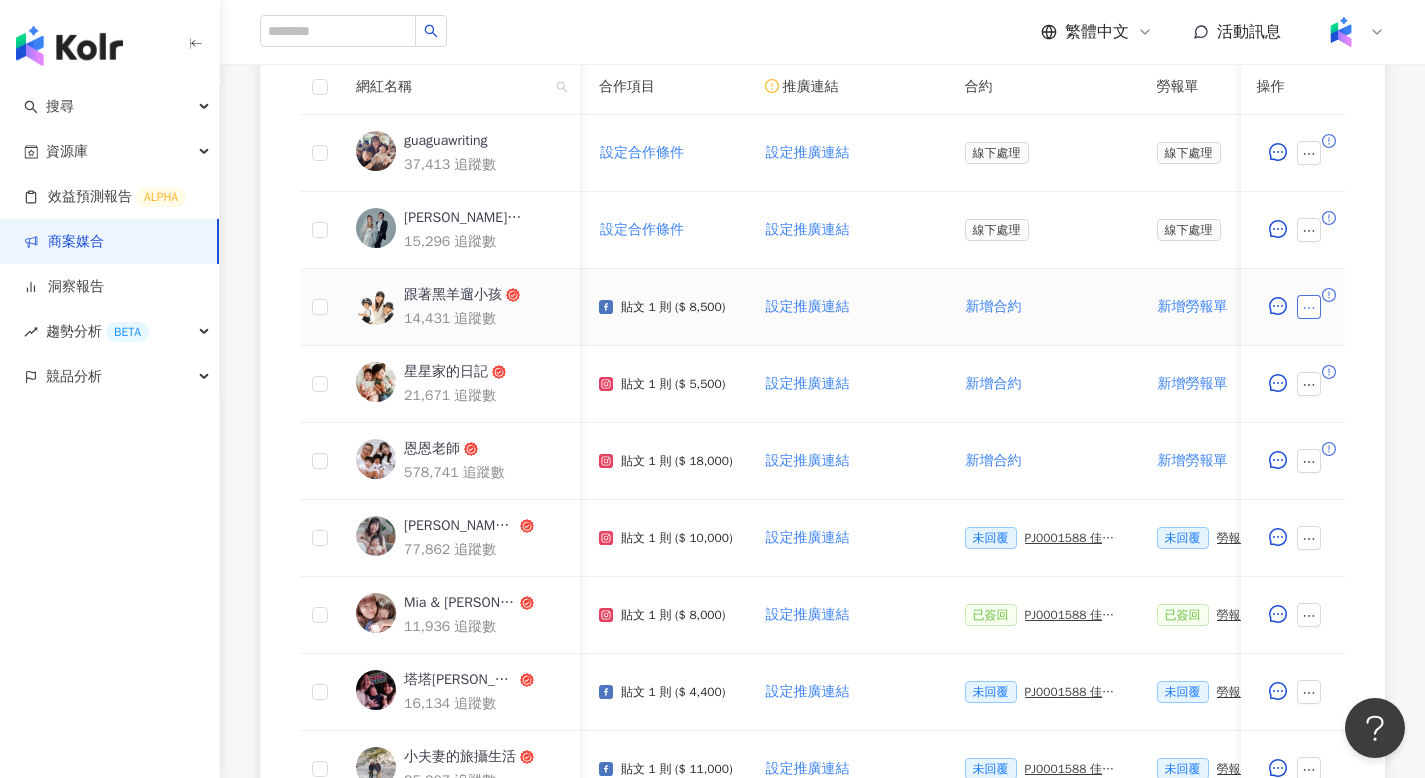 click at bounding box center (1313, 307) 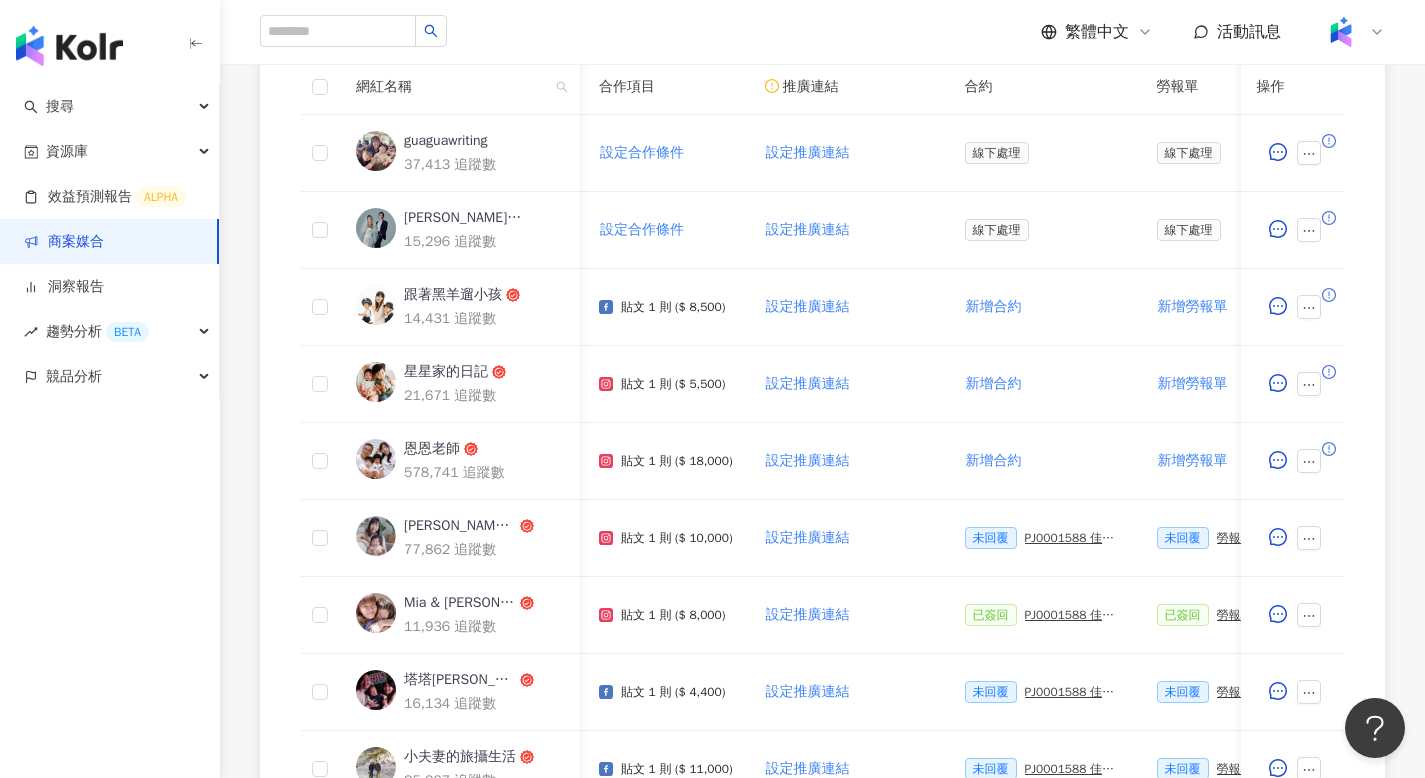 click on "幣別 ： 新台幣 ( TWD ) 網紅名稱 合作總酬勞 (含稅) 合作項目 推廣連結 合約 勞報單 其他附件 上線連結 領款人身份 備註 付款狀態 操作                           guaguawriting 37,413 追蹤數 設定合作條件 設定合作條件 設定推廣連結 線下處理 線下處理 新增附件 線下處理 線下處理 新增備註 待處理 [PERSON_NAME]｜七七夫妻 15,296 追蹤數 設定合作條件 設定合作條件 設定推廣連結 線下處理 線下處理 新增附件 線下處理 線下處理 新增備註 待處理 跟著黑羊遛小孩 14,431 追蹤數 $8,500 貼文 1 則 ($ 8,500) 設定推廣連結 新增合約 新增勞報單 新增附件 待網紅回傳 個人（中華民國籍） 新增備註 待處理 星星家的日記 21,671 追蹤數 $5,500 貼文 1 則 ($ 5,500) 設定推廣連結 新增合約 新增勞報單 新增附件 待網紅回傳 個人（中華民國籍） 新增備註 待處理 恩恩老師 578,741 追蹤數 $18,000 新增合約 1 2" at bounding box center (822, 480) 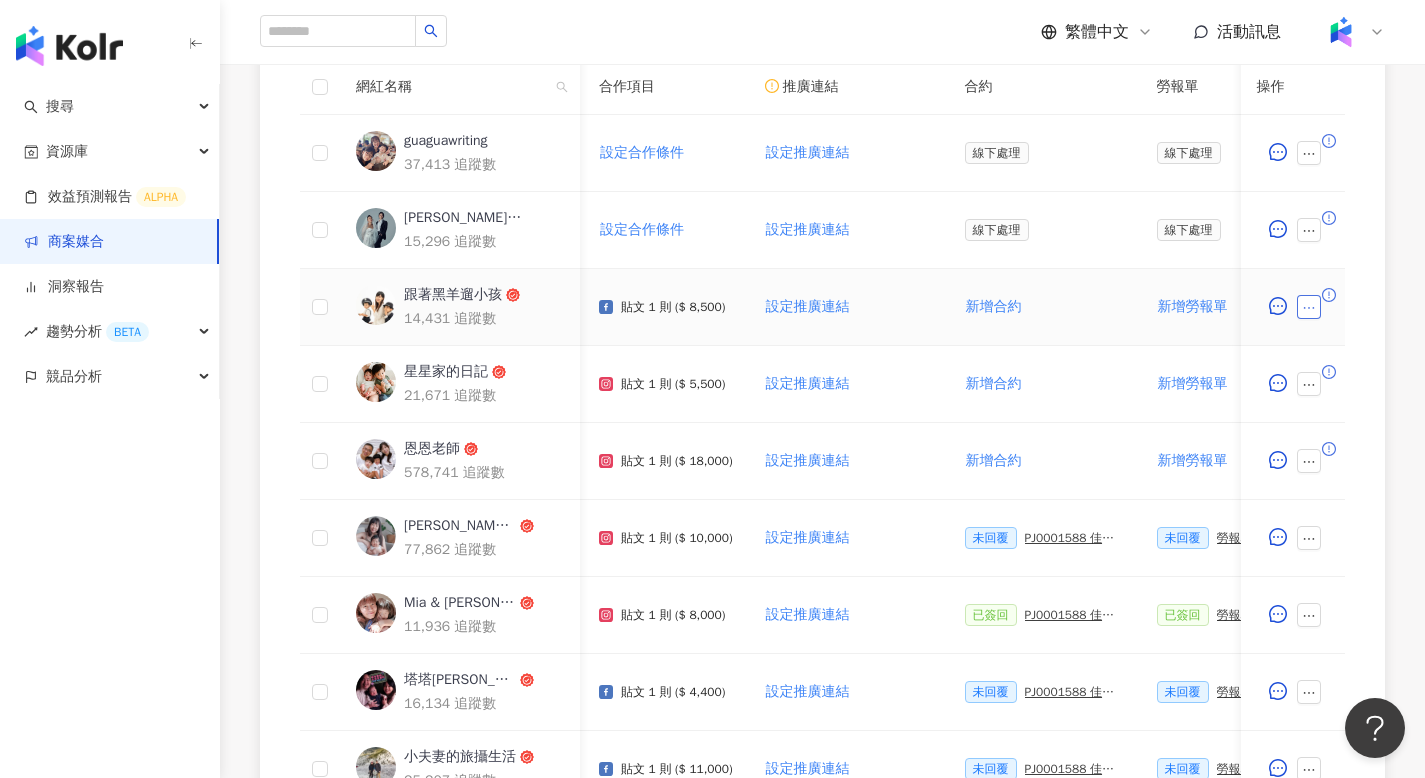 click 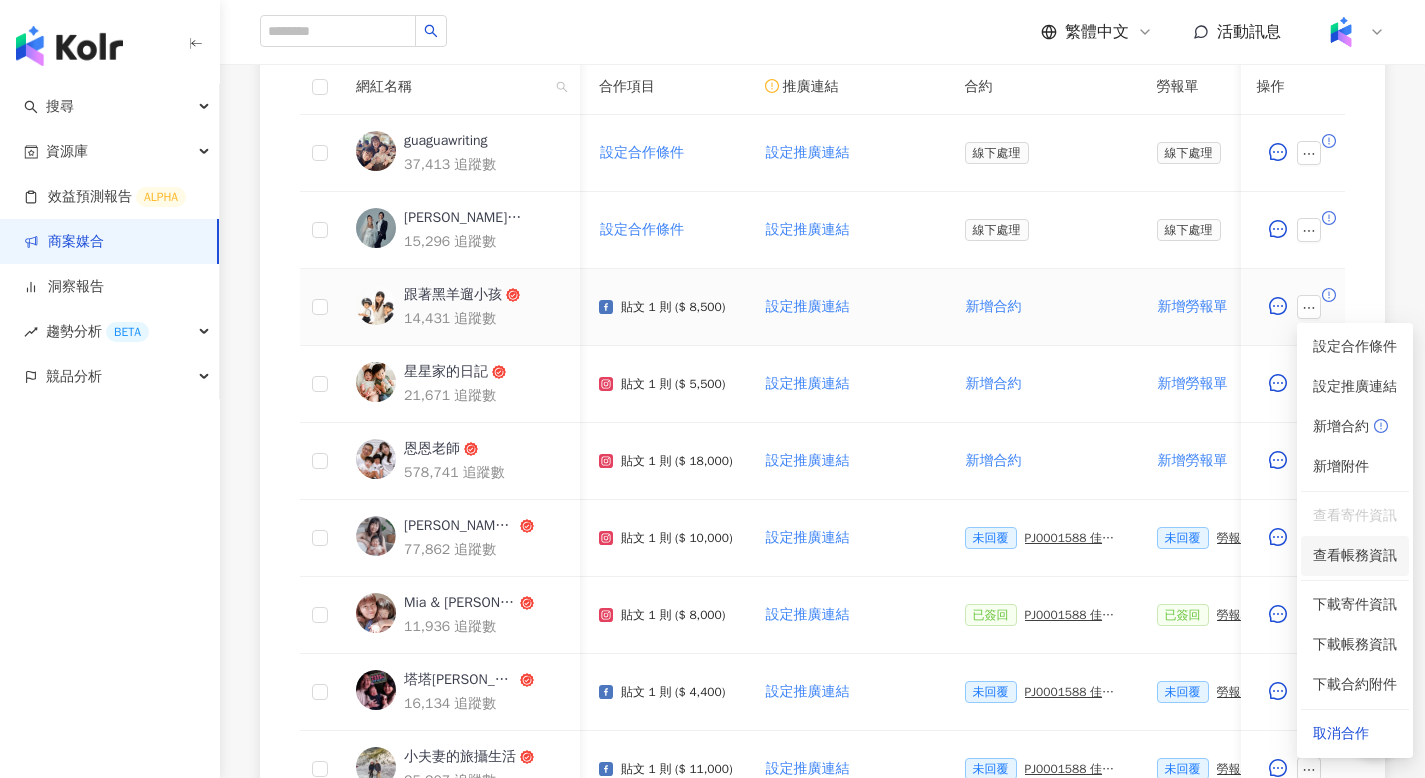 click on "查看帳務資訊" at bounding box center (1355, 556) 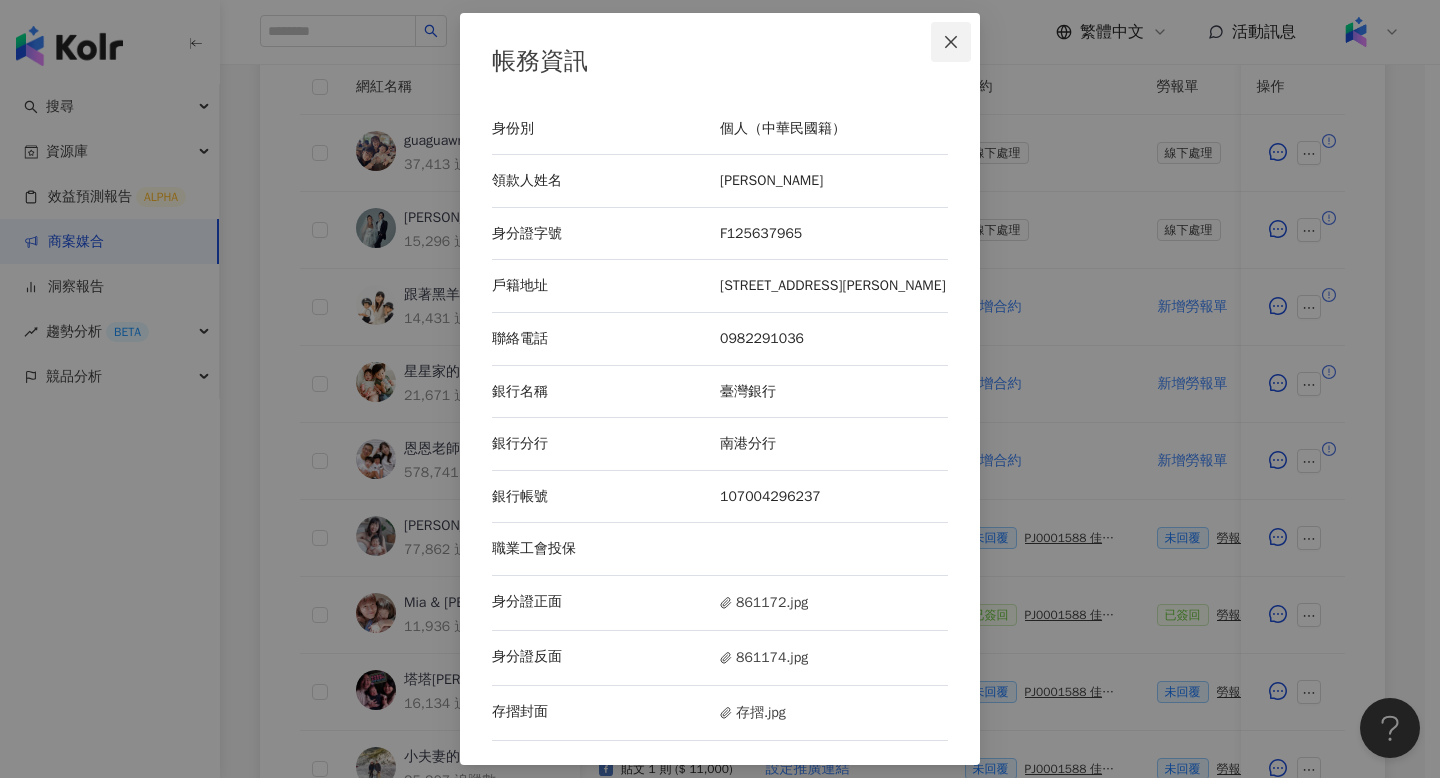 click 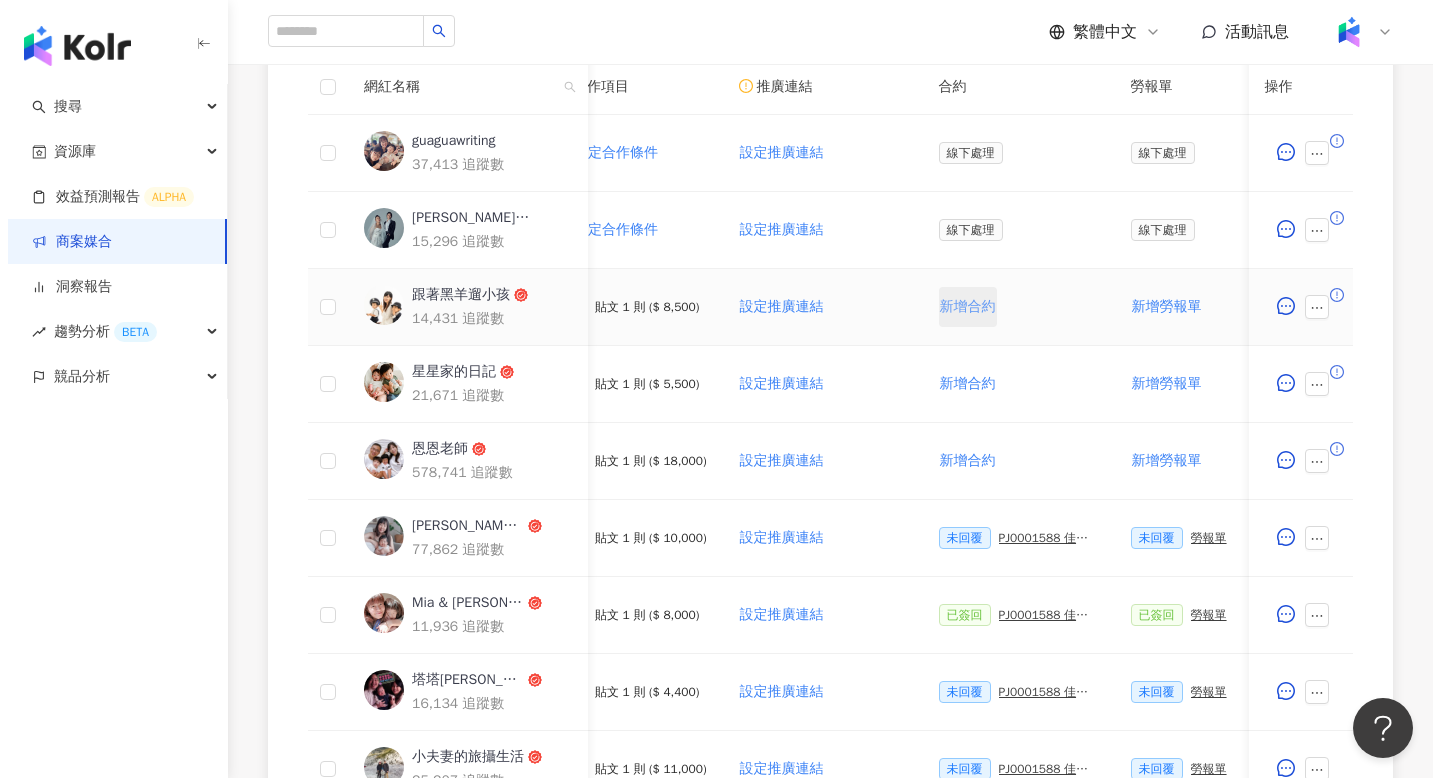 scroll, scrollTop: 0, scrollLeft: 208, axis: horizontal 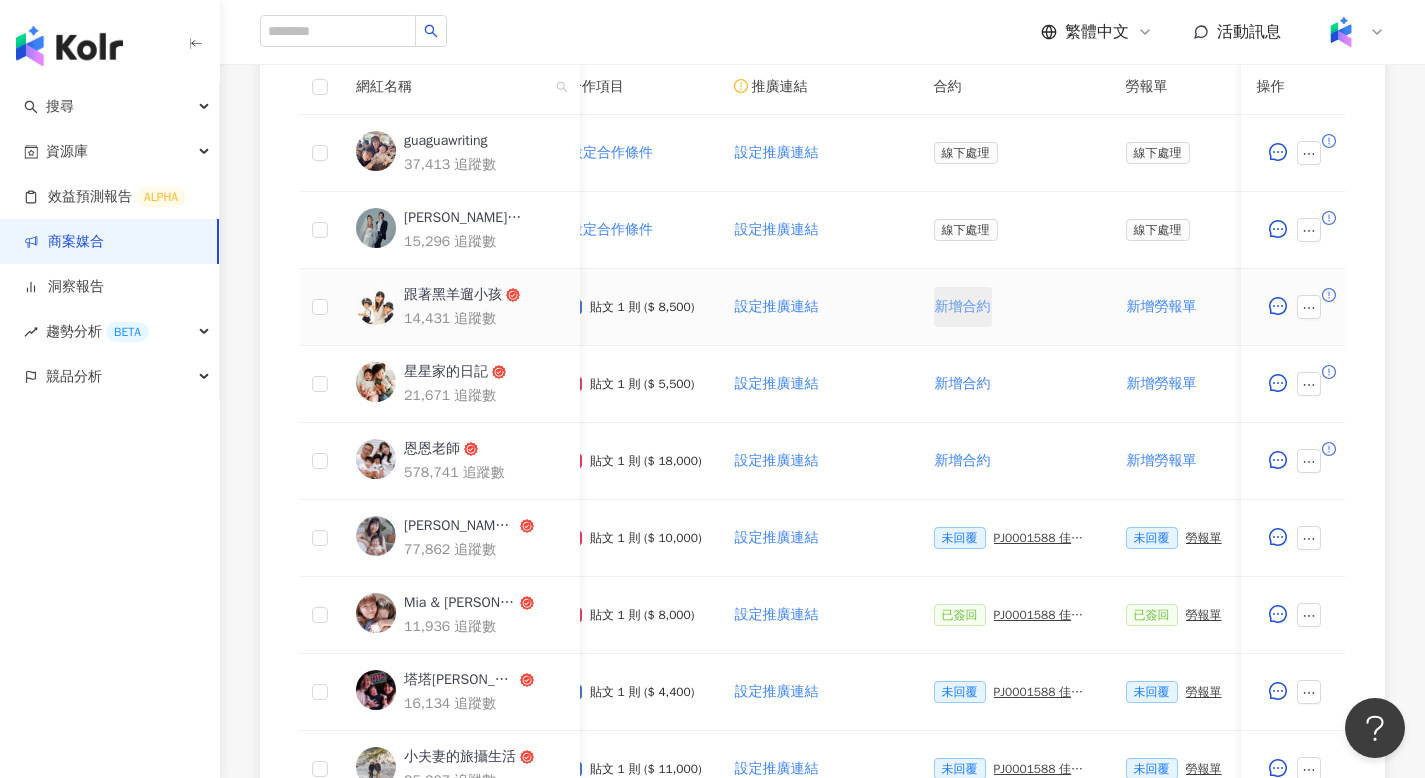 click on "新增合約" at bounding box center (963, 307) 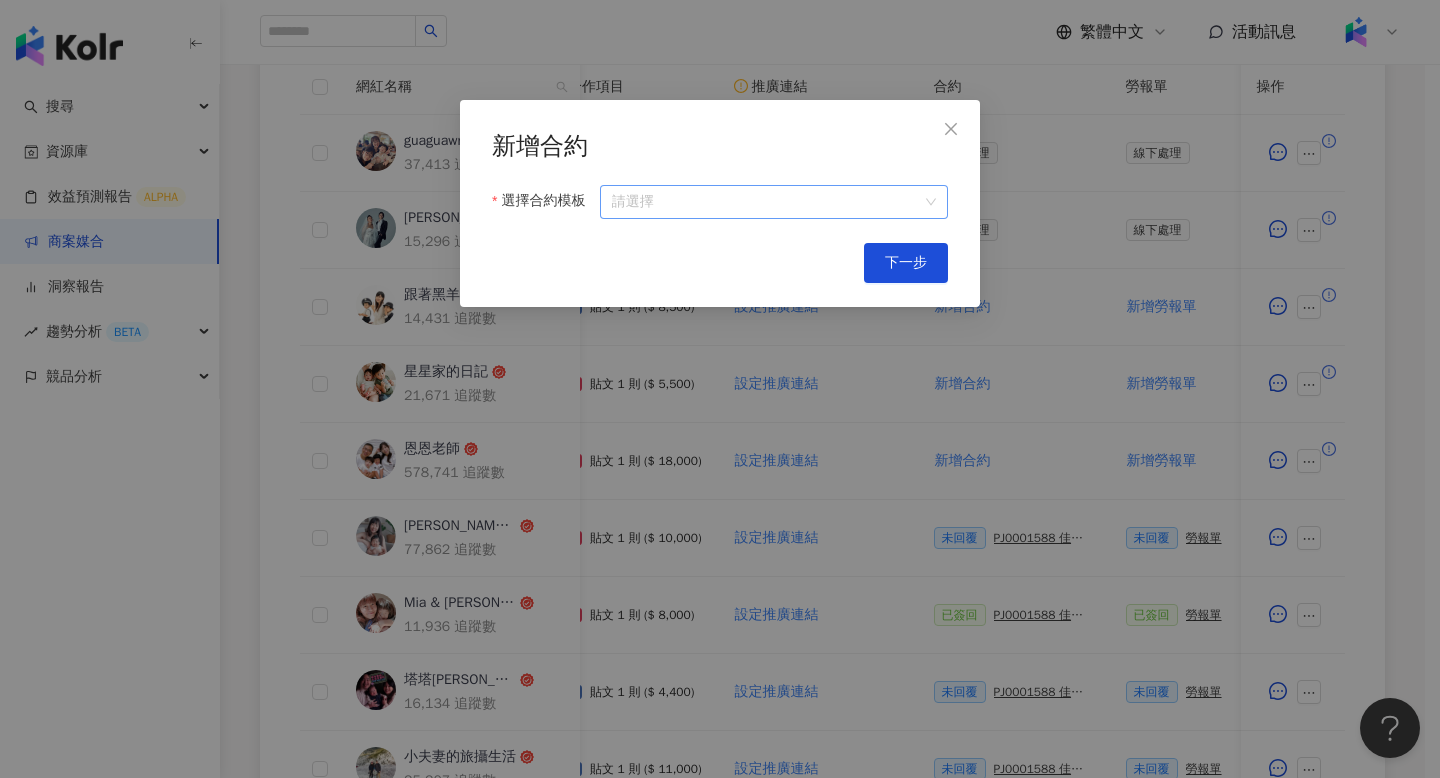 click on "請選擇" at bounding box center (774, 202) 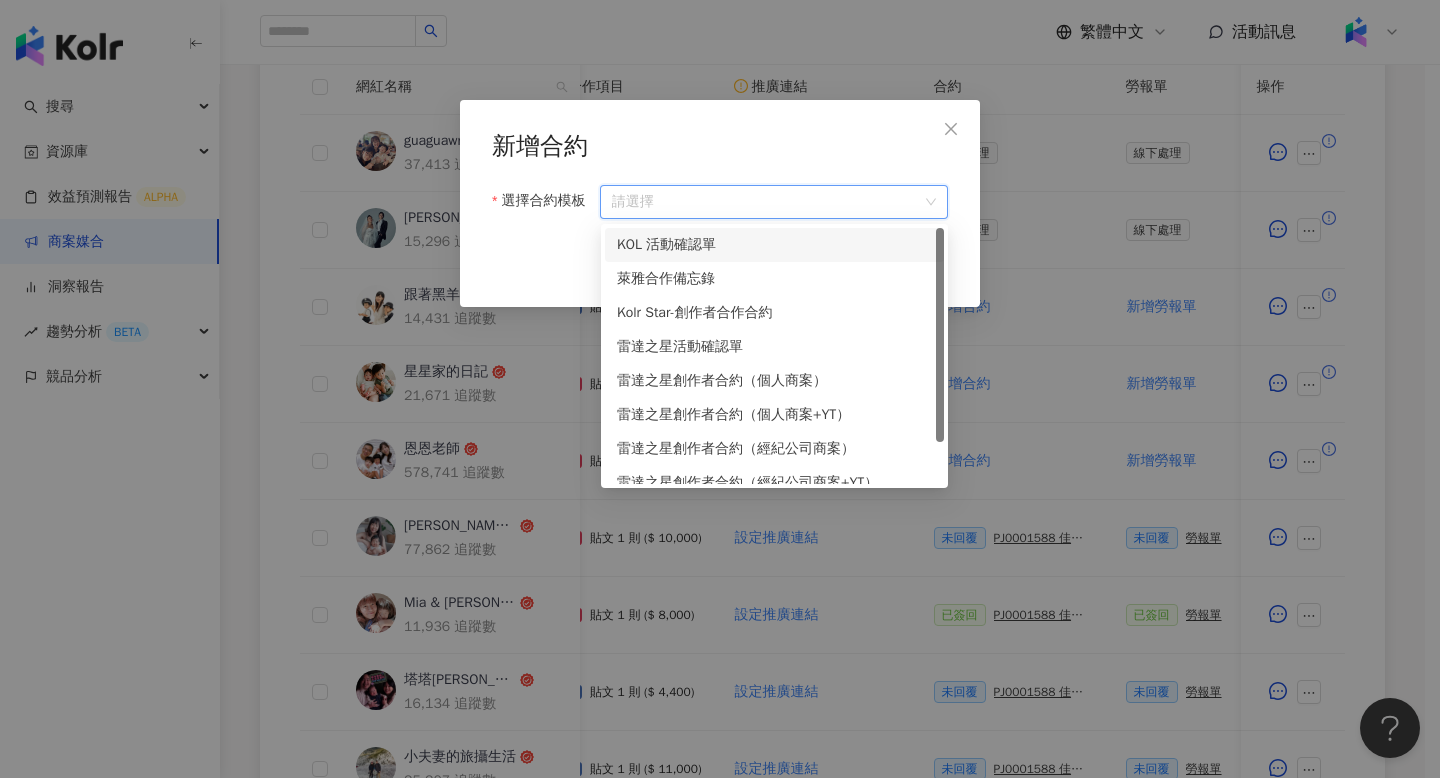 click on "KOL 活動確認單" at bounding box center (774, 245) 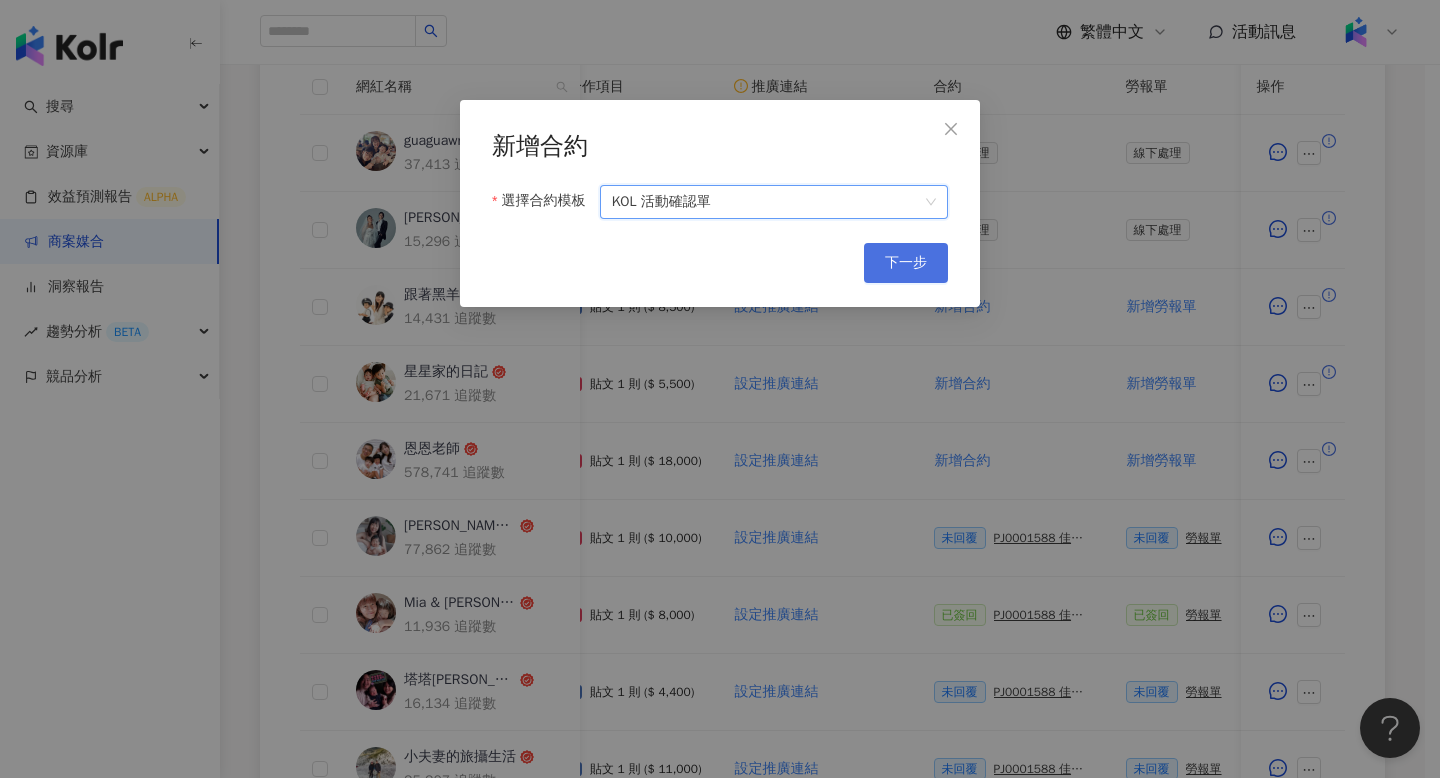 click on "下一步" at bounding box center (906, 263) 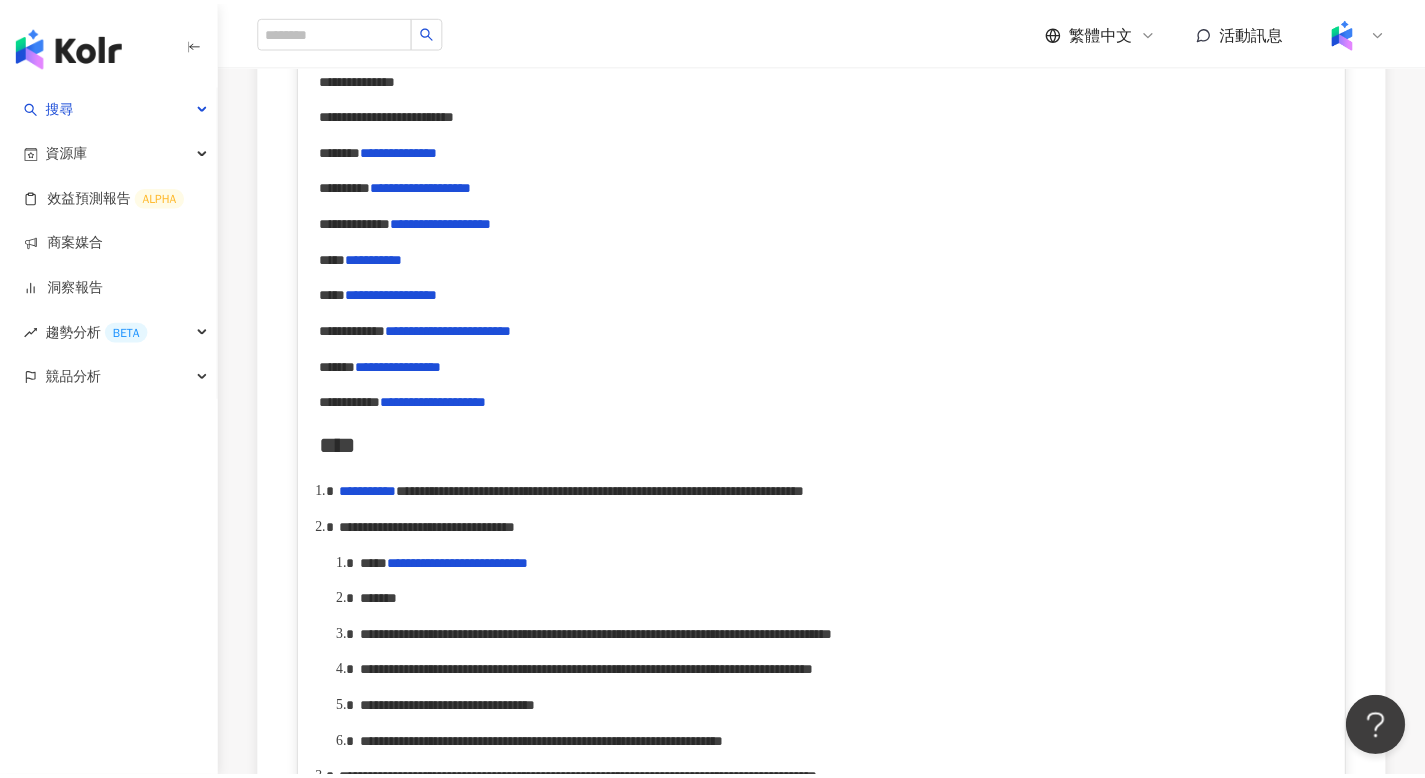 scroll, scrollTop: 0, scrollLeft: 0, axis: both 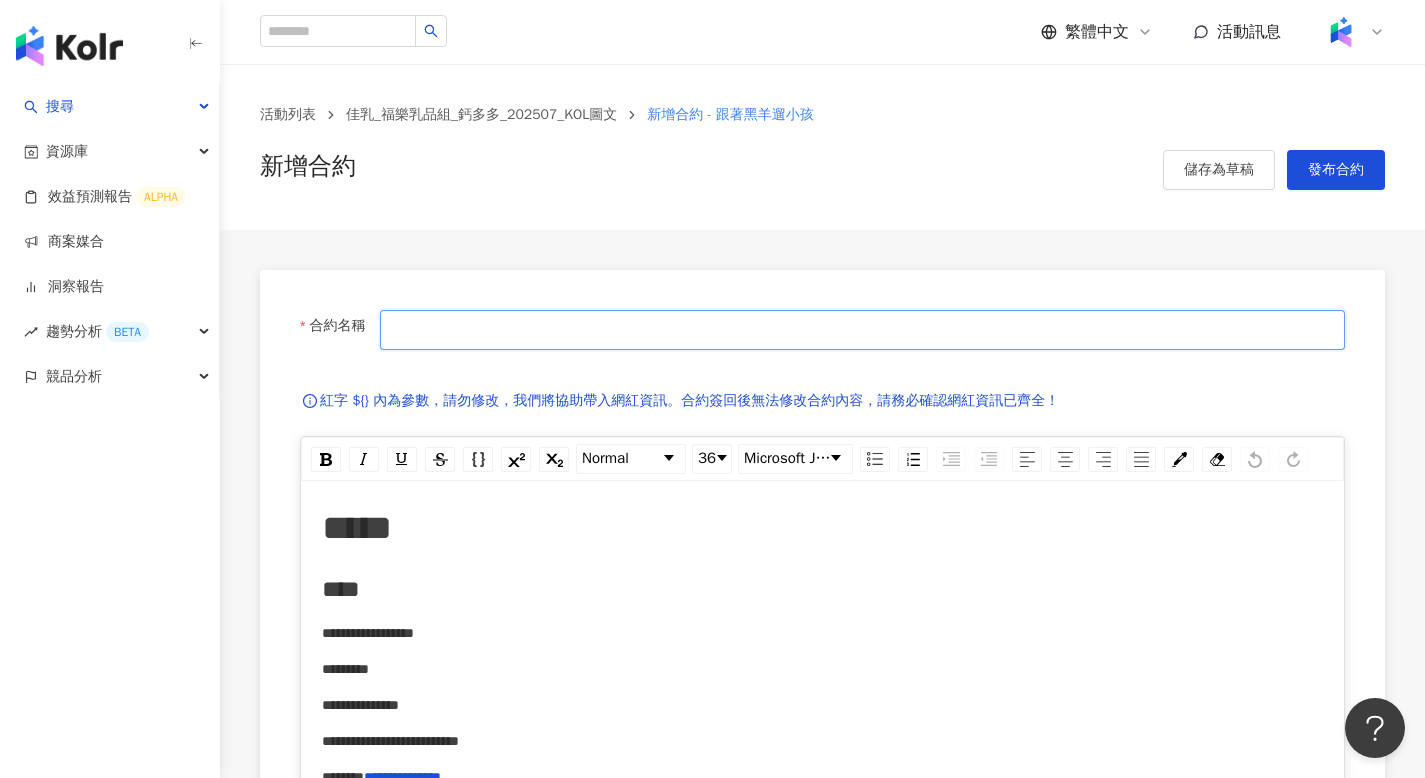 click on "合約名稱" at bounding box center (862, 330) 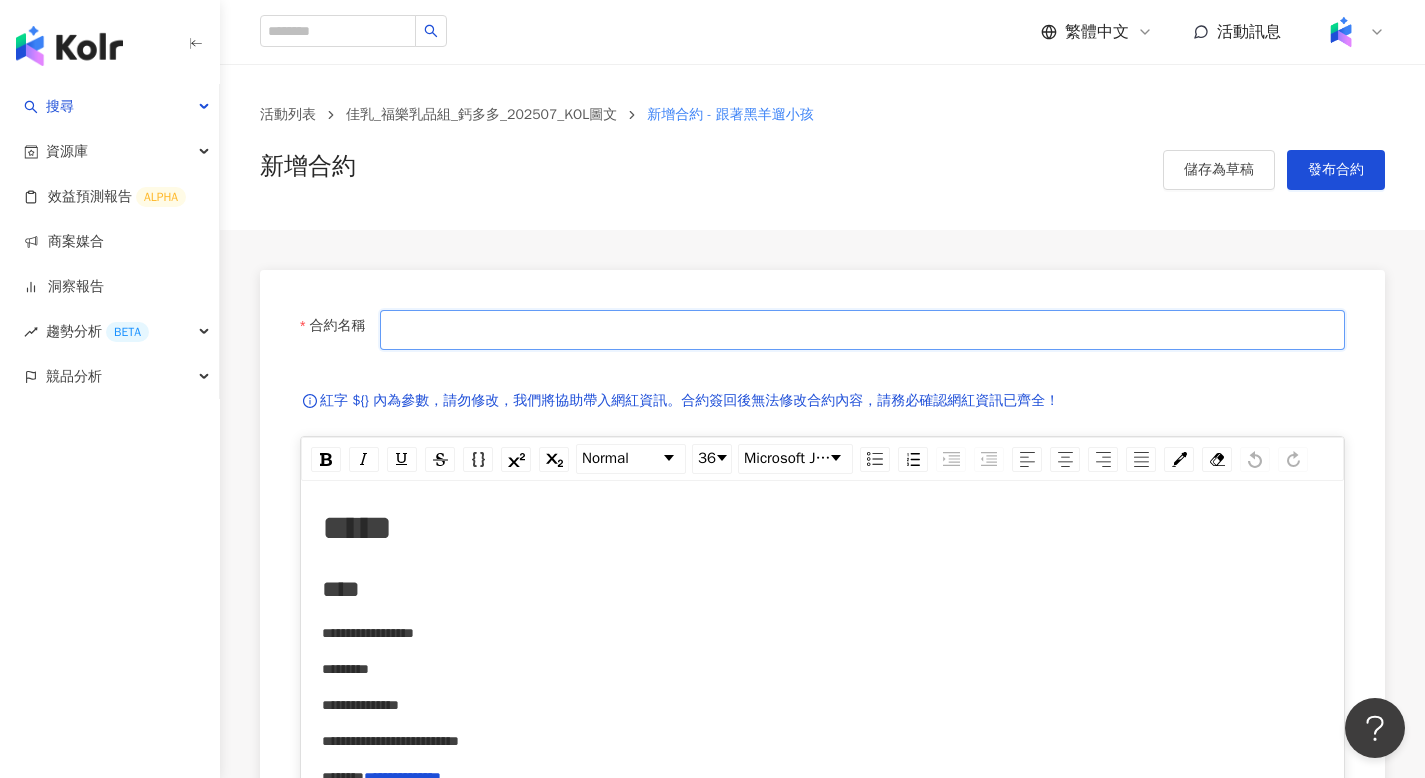 type on "**********" 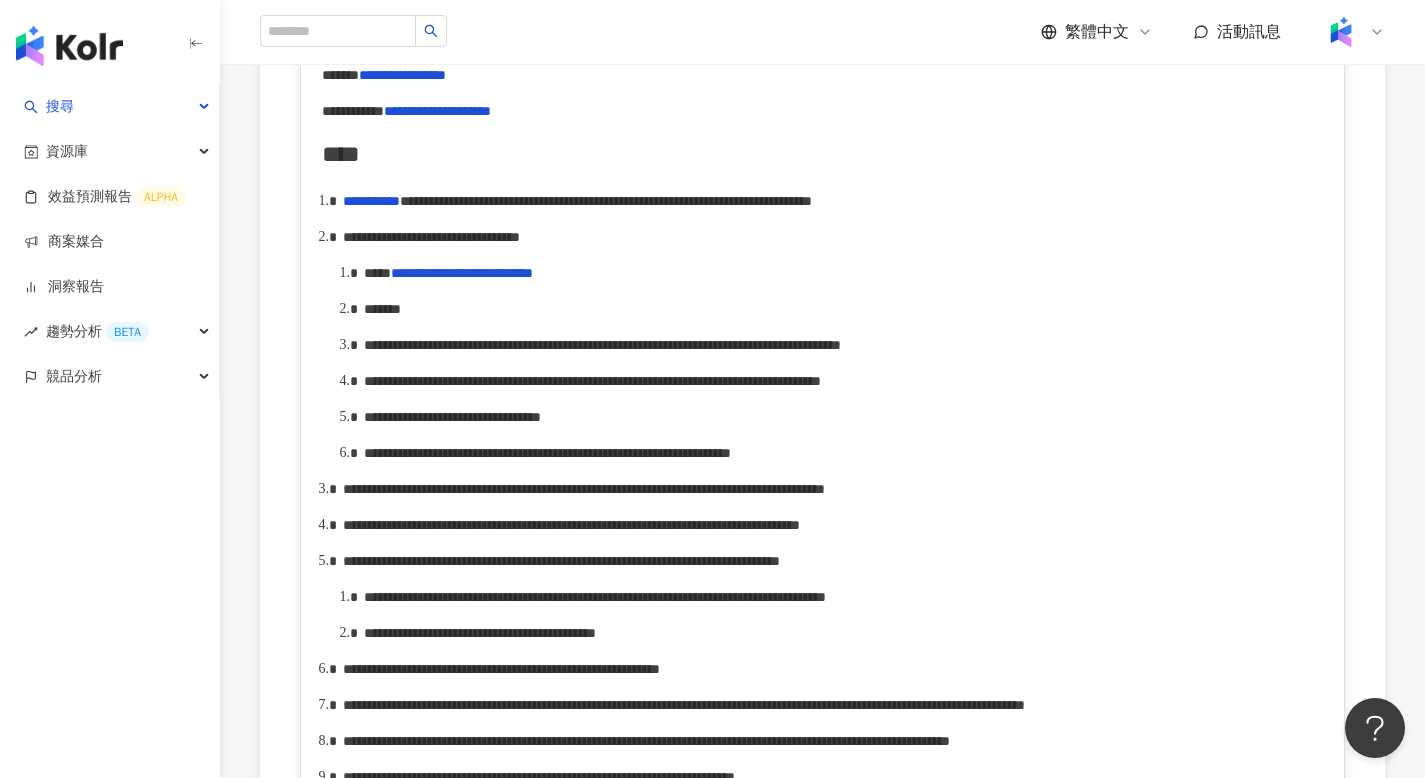 scroll, scrollTop: 897, scrollLeft: 0, axis: vertical 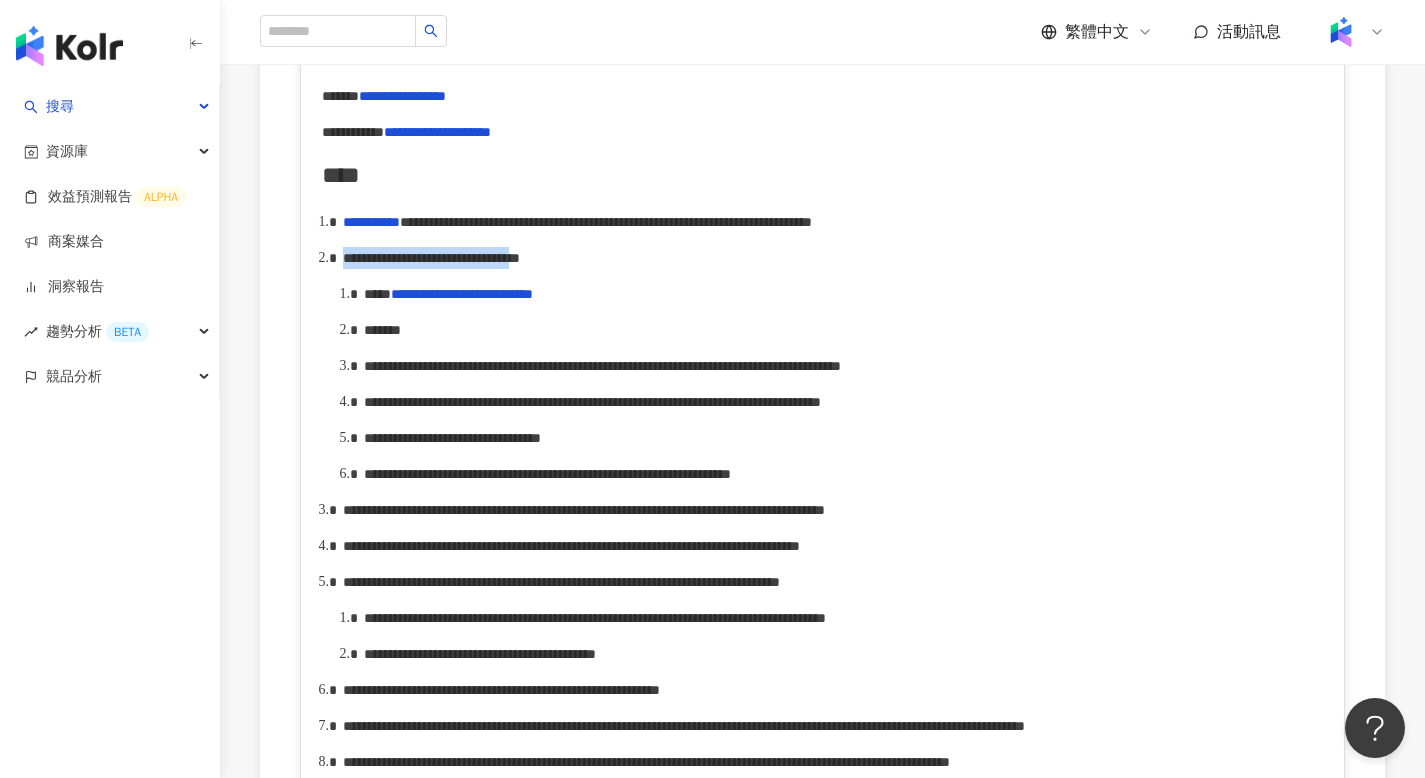 drag, startPoint x: 342, startPoint y: 296, endPoint x: 802, endPoint y: 292, distance: 460.0174 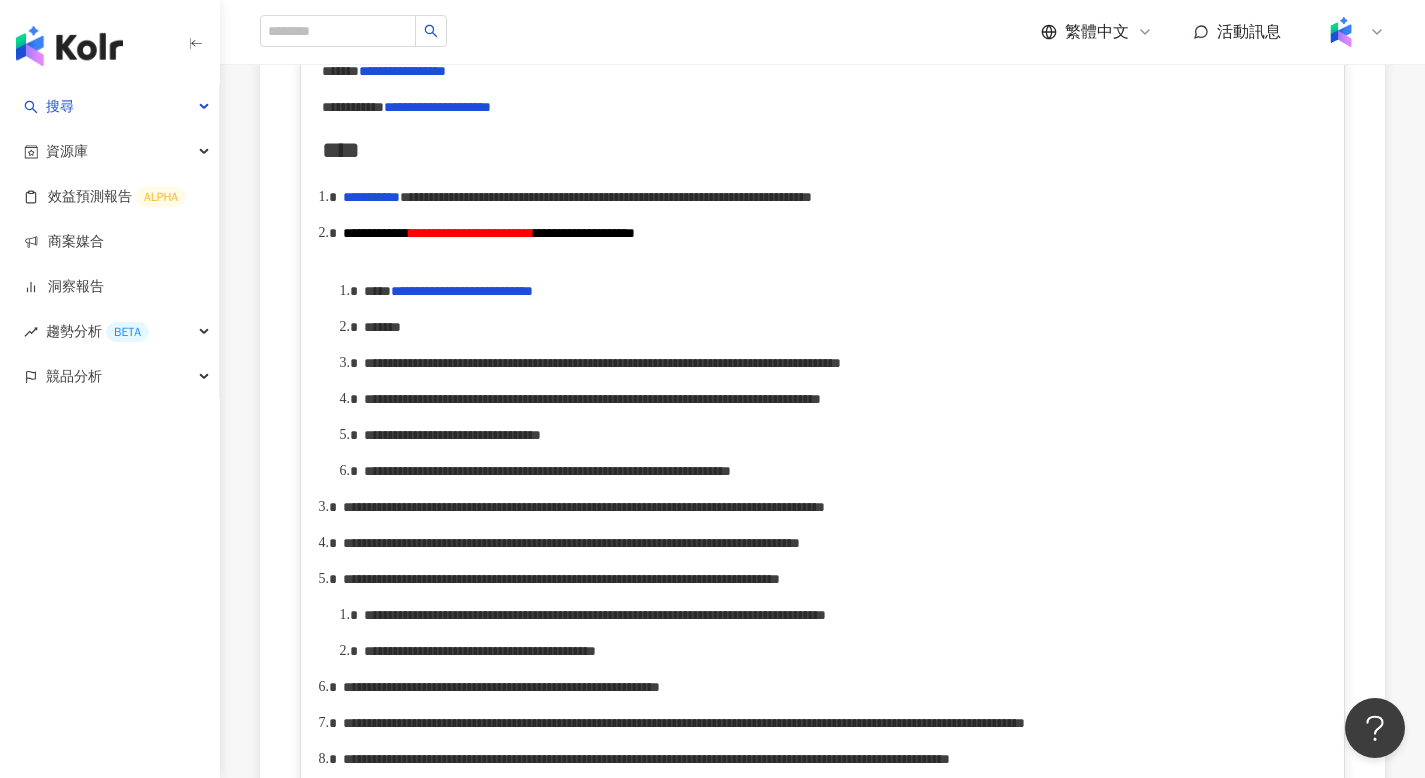 scroll, scrollTop: 906, scrollLeft: 0, axis: vertical 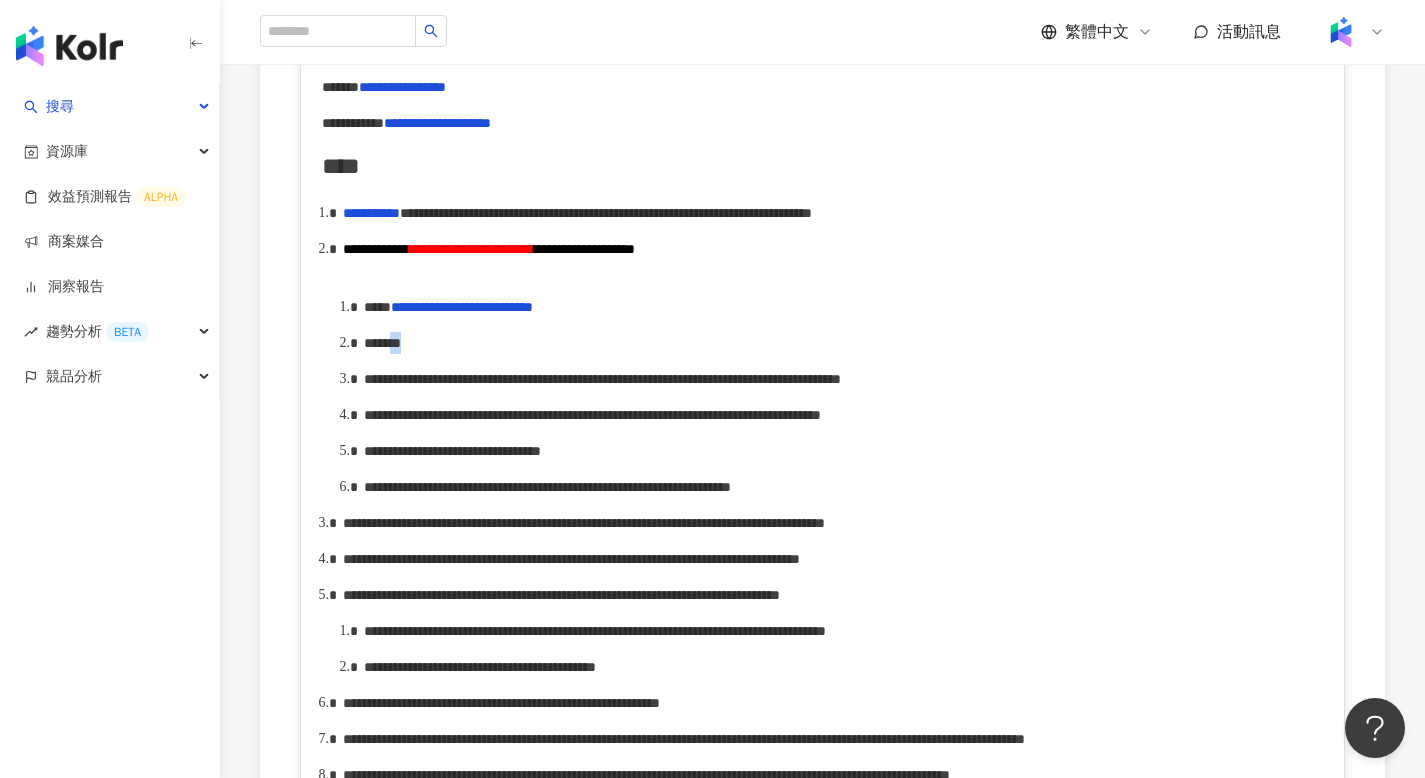 drag, startPoint x: 432, startPoint y: 379, endPoint x: 466, endPoint y: 379, distance: 34 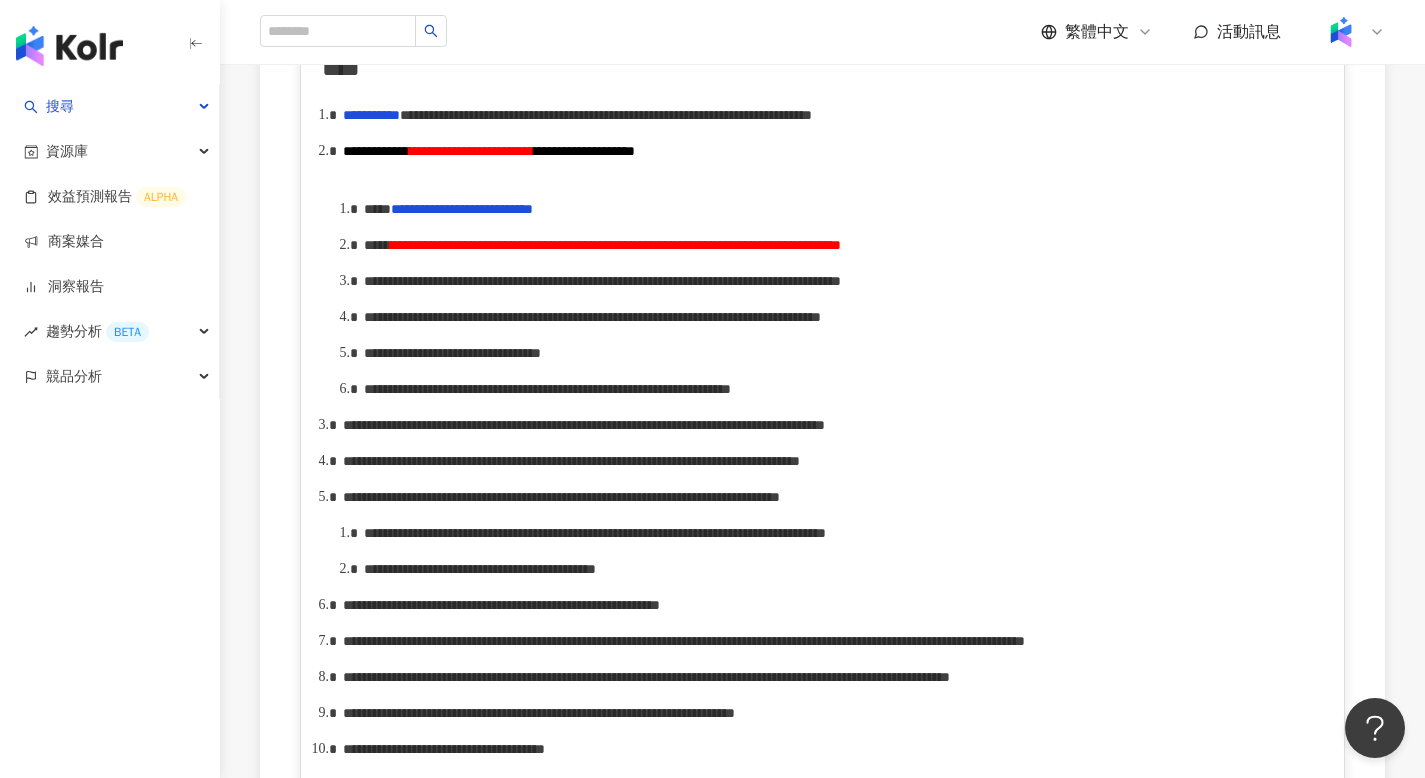 scroll, scrollTop: 1146, scrollLeft: 0, axis: vertical 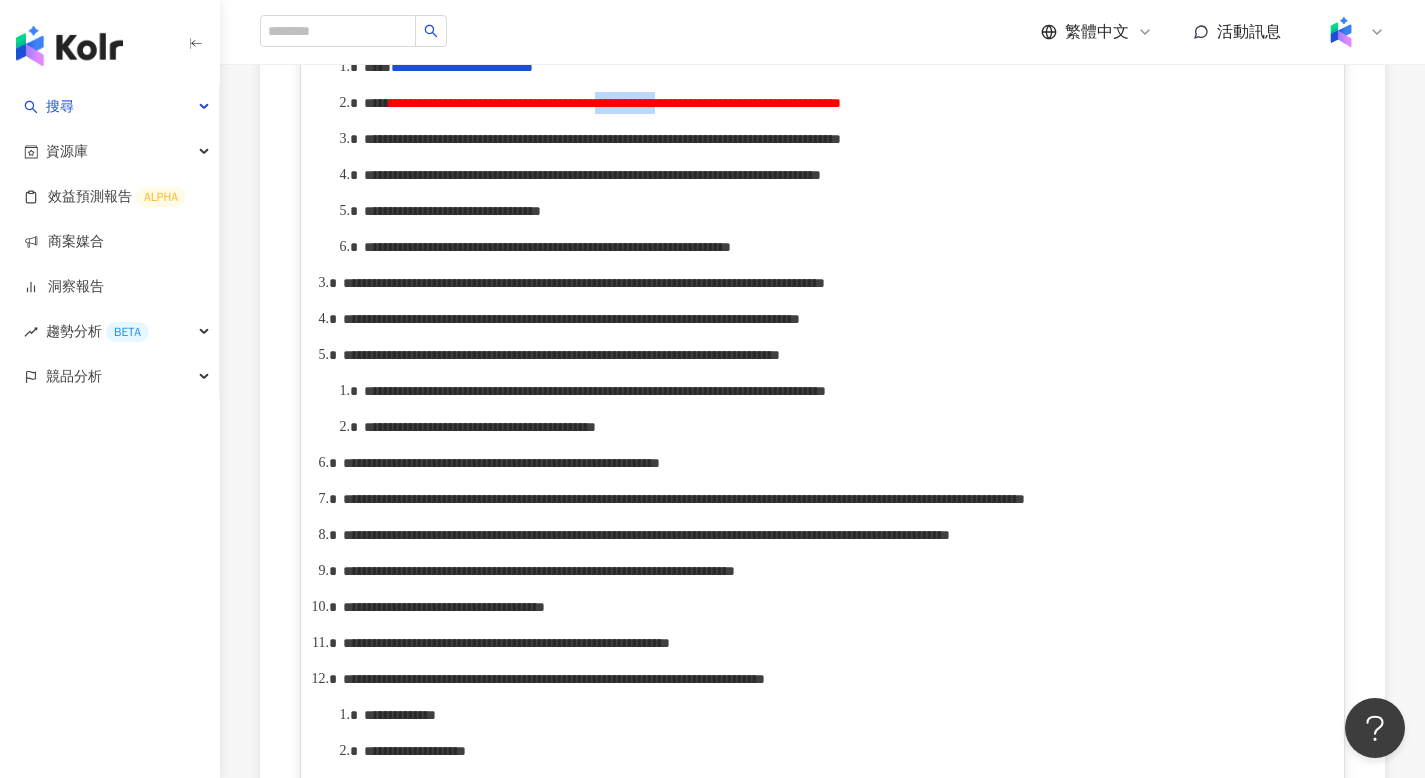 drag, startPoint x: 941, startPoint y: 134, endPoint x: 998, endPoint y: 141, distance: 57.428215 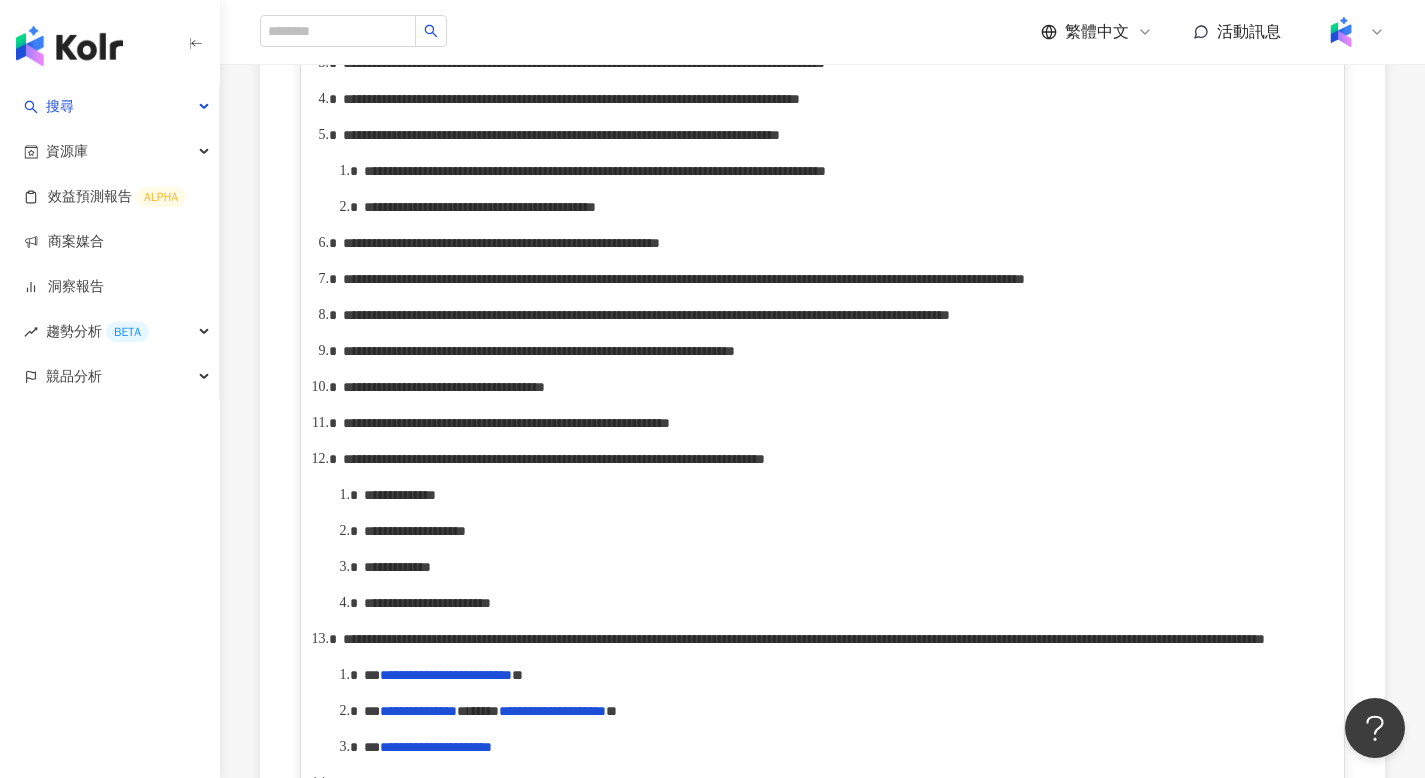 scroll, scrollTop: 1522, scrollLeft: 0, axis: vertical 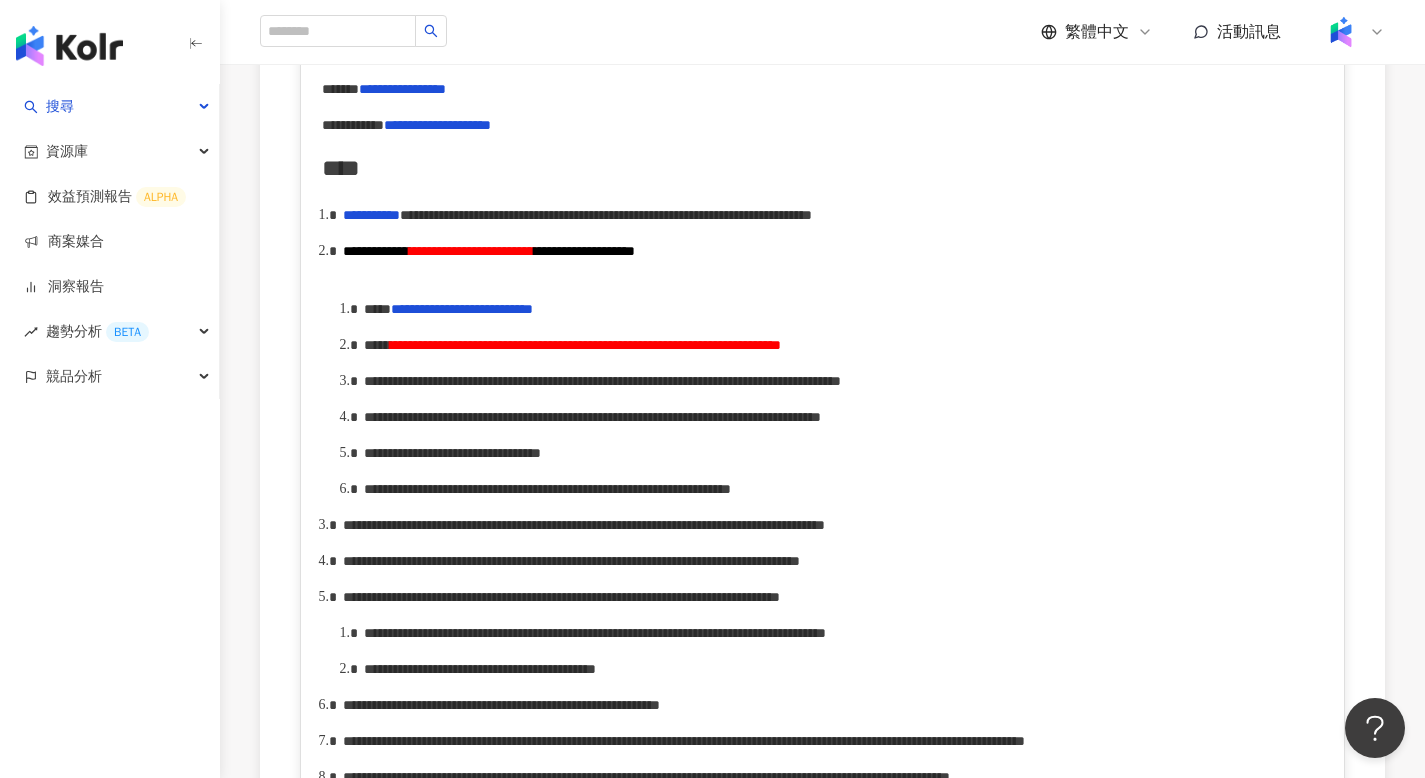 click on "**********" at bounding box center [585, 345] 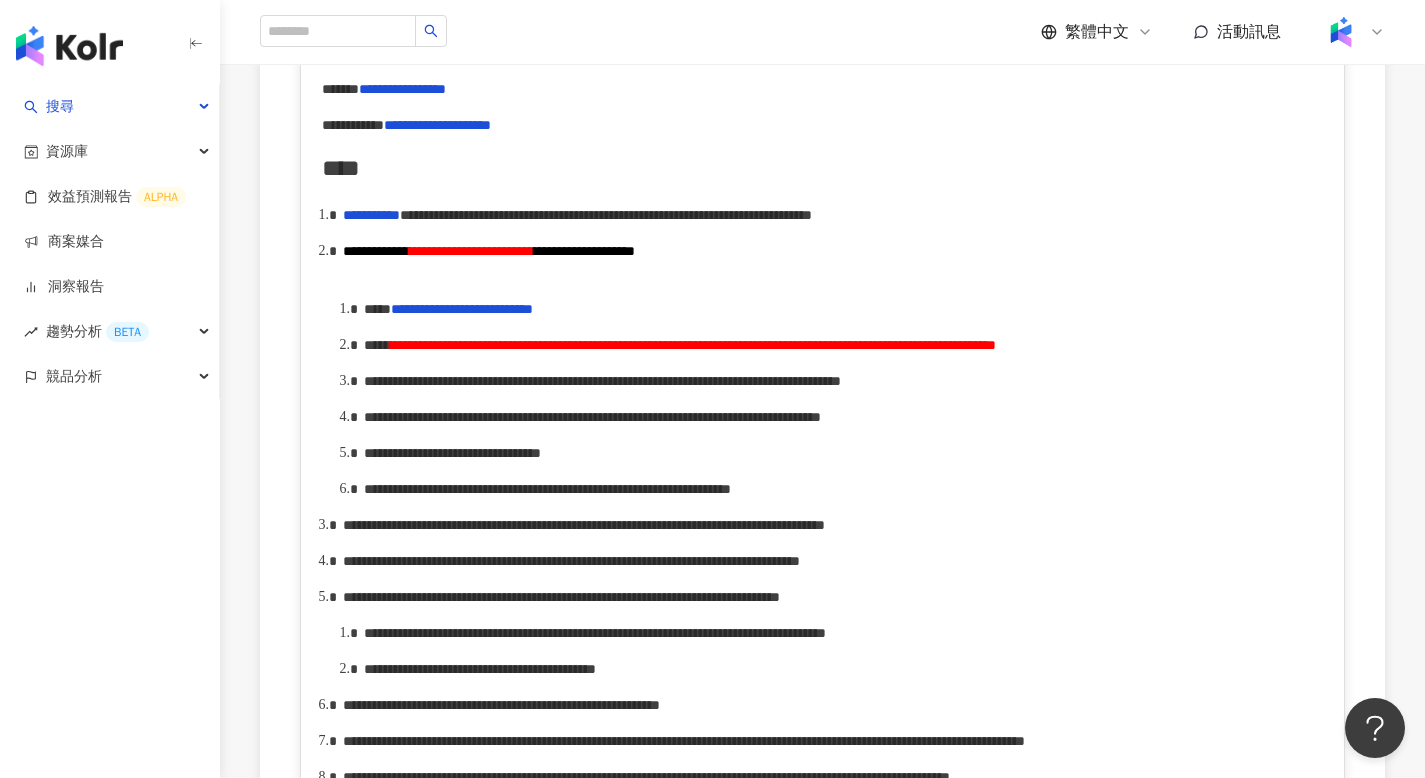 scroll, scrollTop: 1024, scrollLeft: 0, axis: vertical 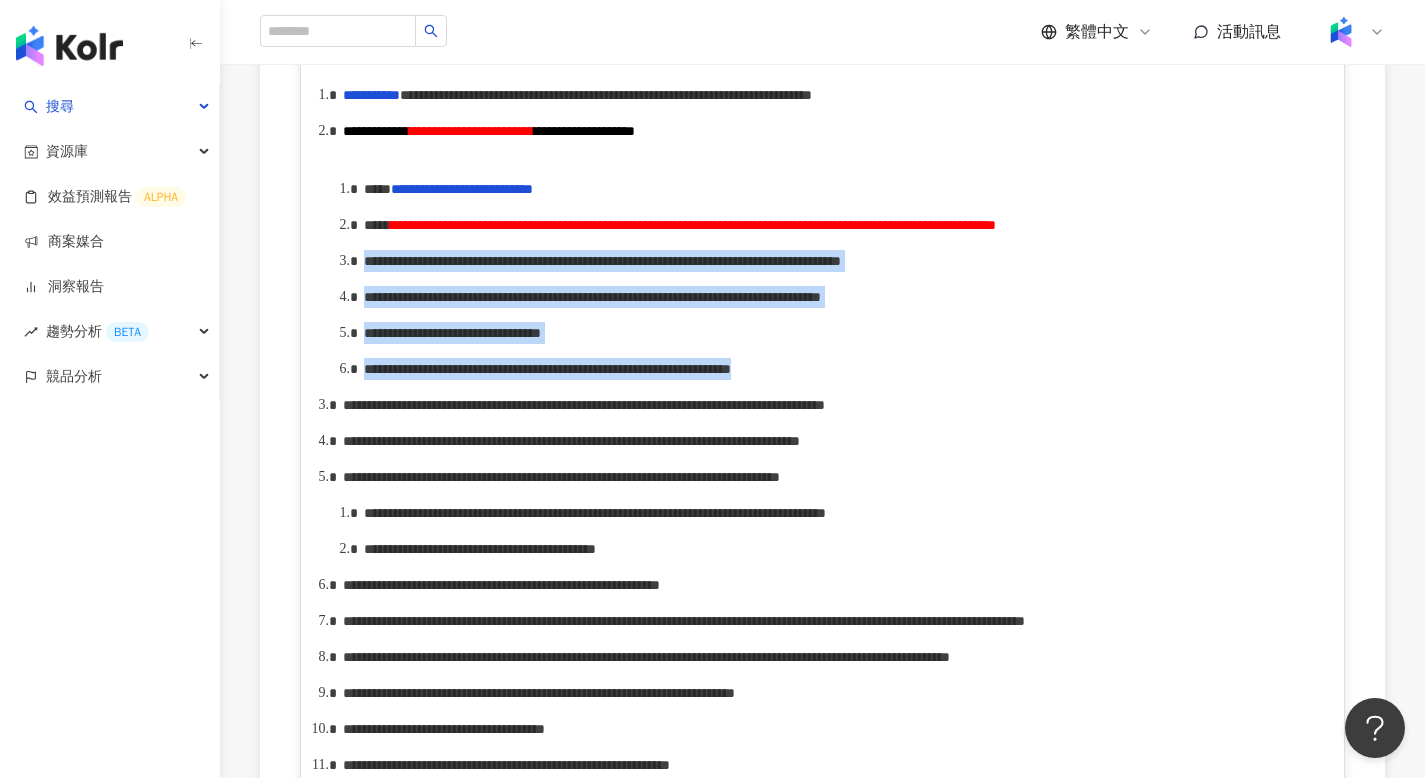 drag, startPoint x: 367, startPoint y: 319, endPoint x: 1318, endPoint y: 473, distance: 963.3883 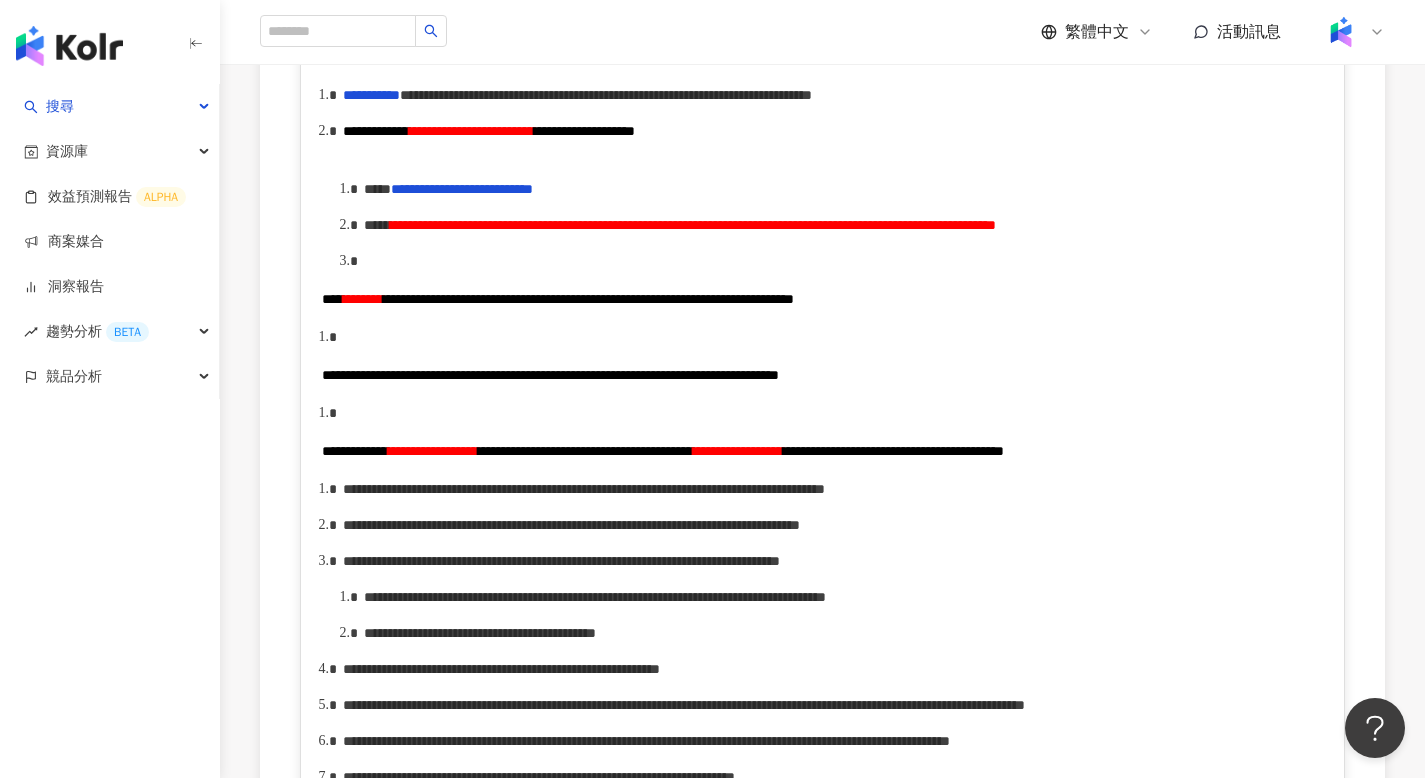 click on "****" at bounding box center [332, 299] 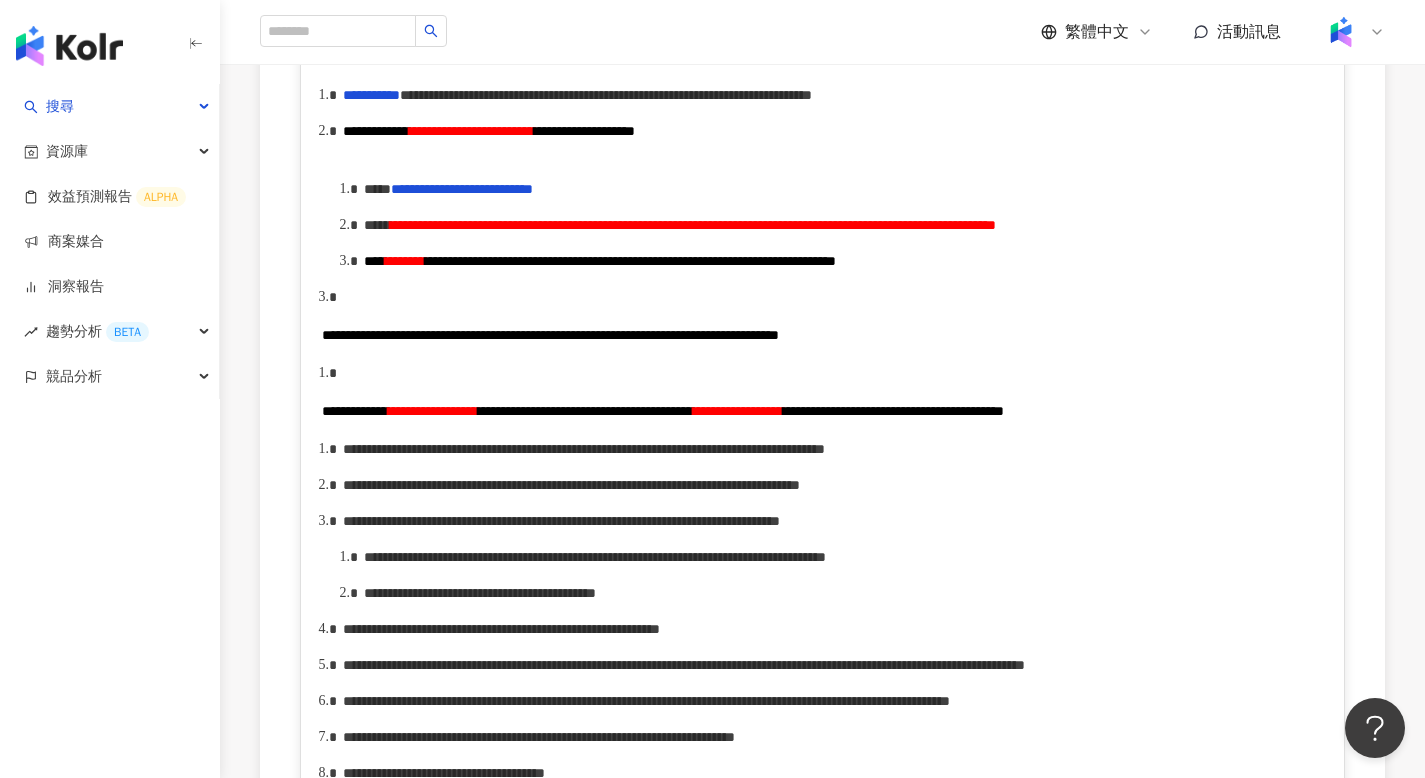 click on "**********" at bounding box center [550, 335] 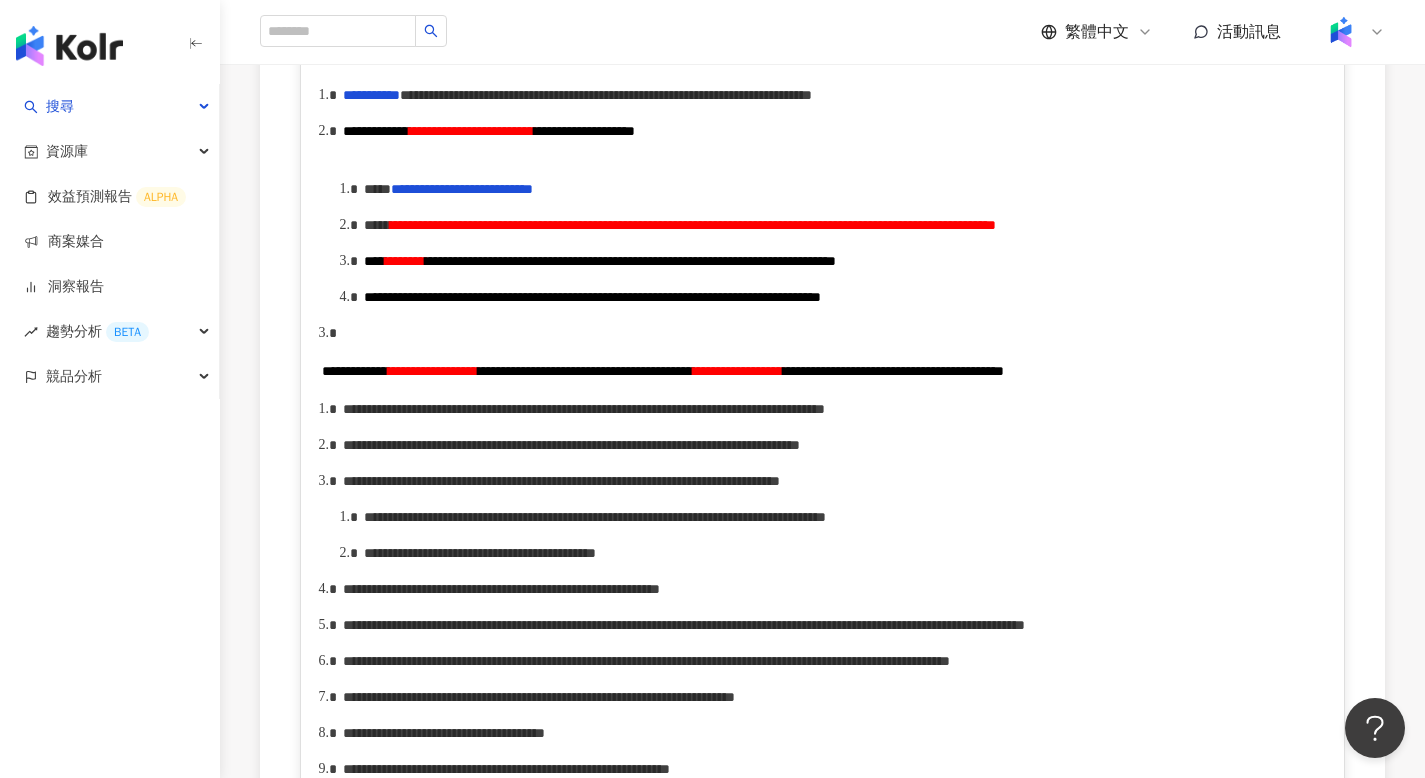 click on "**********" at bounding box center [355, 371] 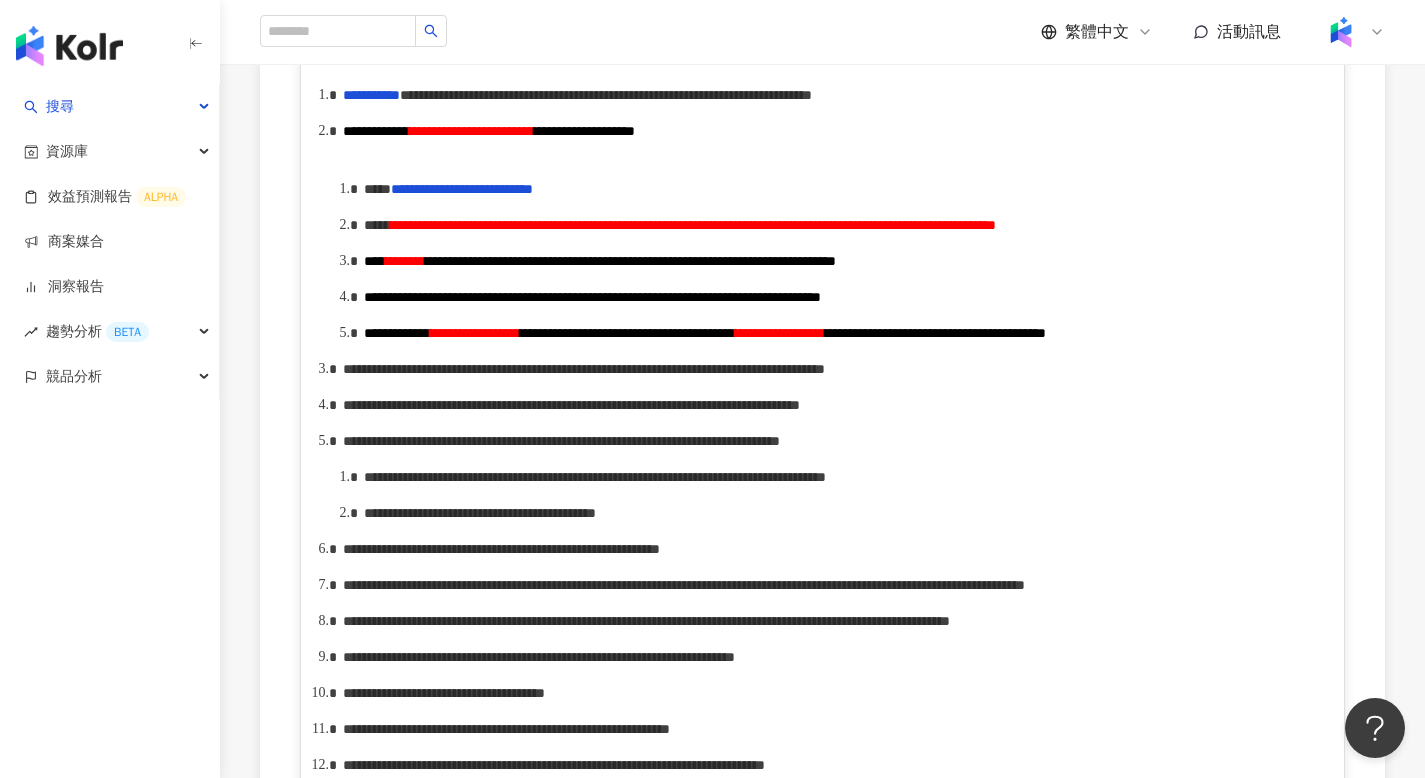click on "**********" at bounding box center (844, 333) 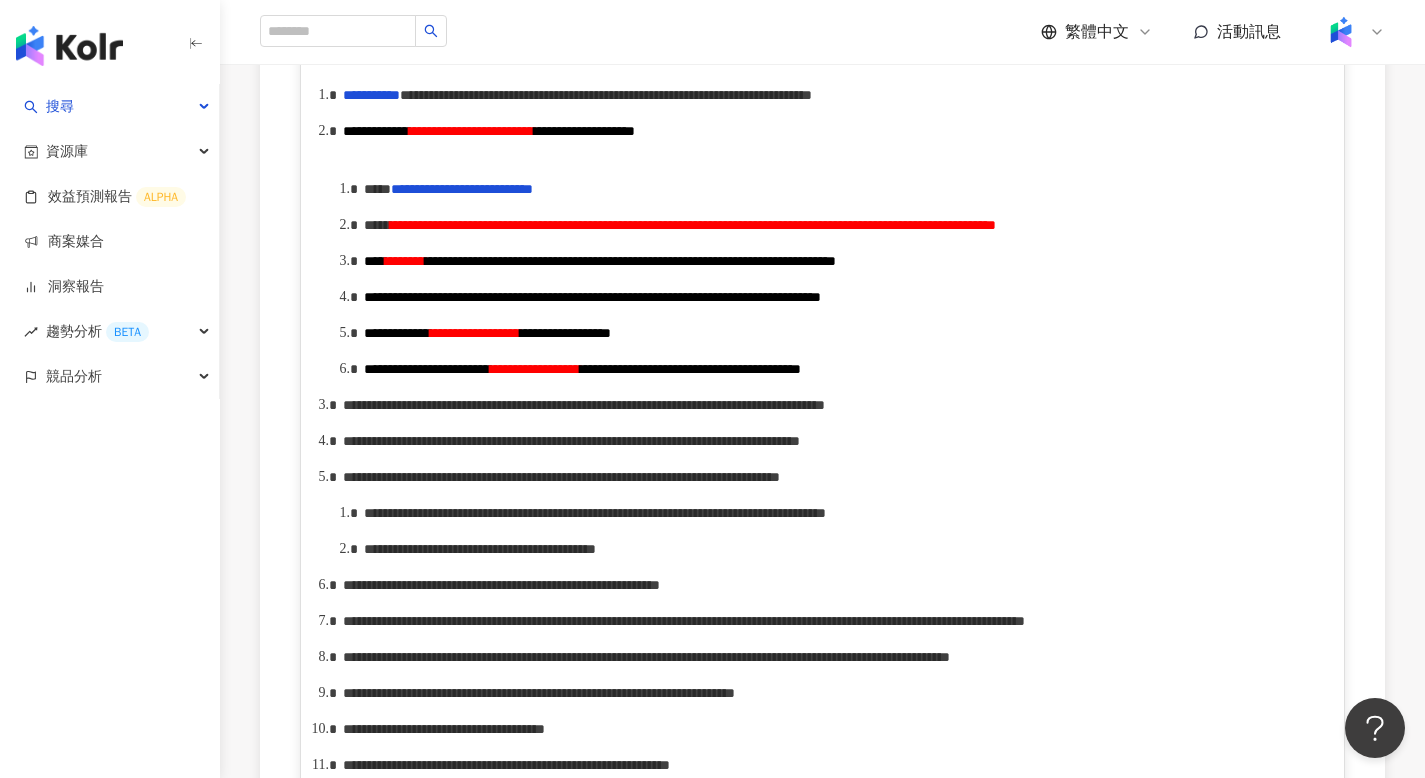 click on "**********" at bounding box center (584, 405) 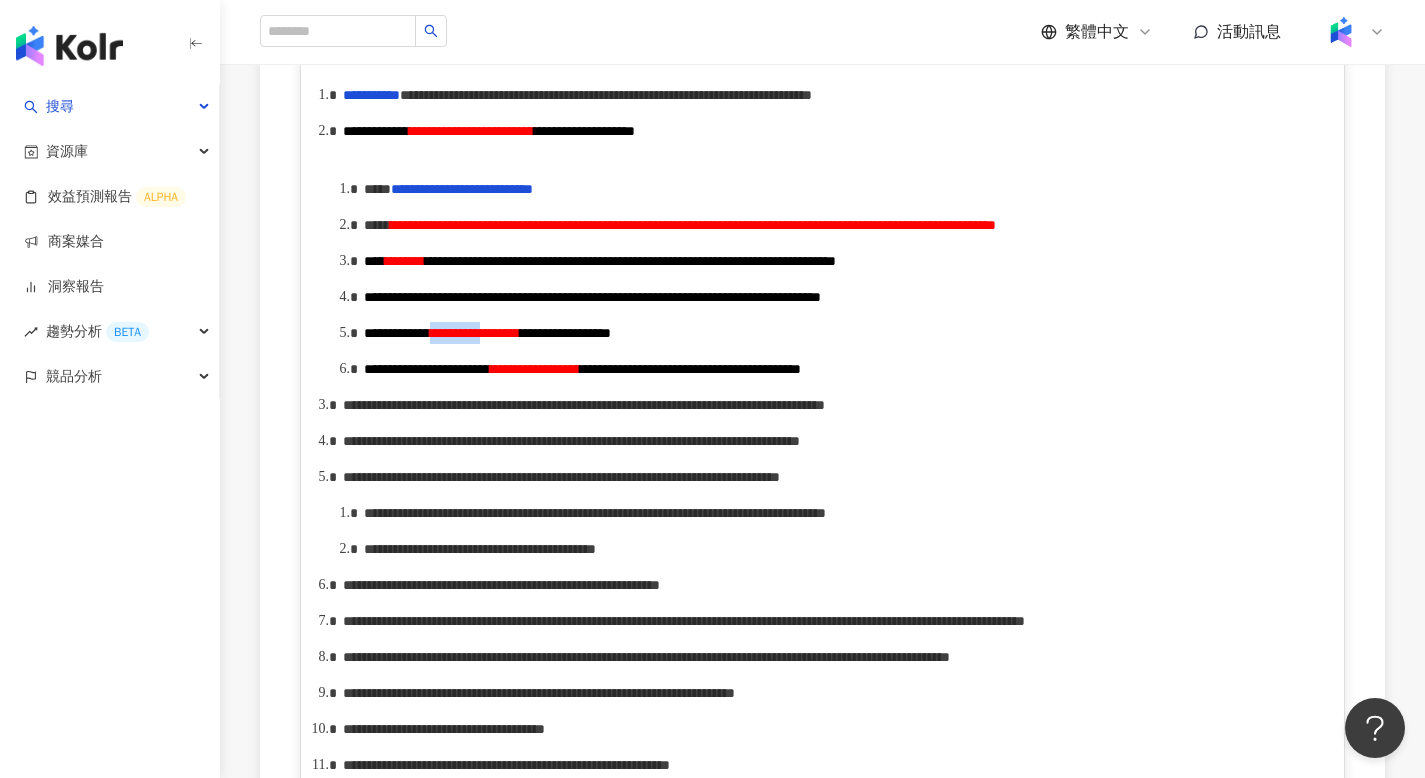 drag, startPoint x: 546, startPoint y: 431, endPoint x: 612, endPoint y: 437, distance: 66.27216 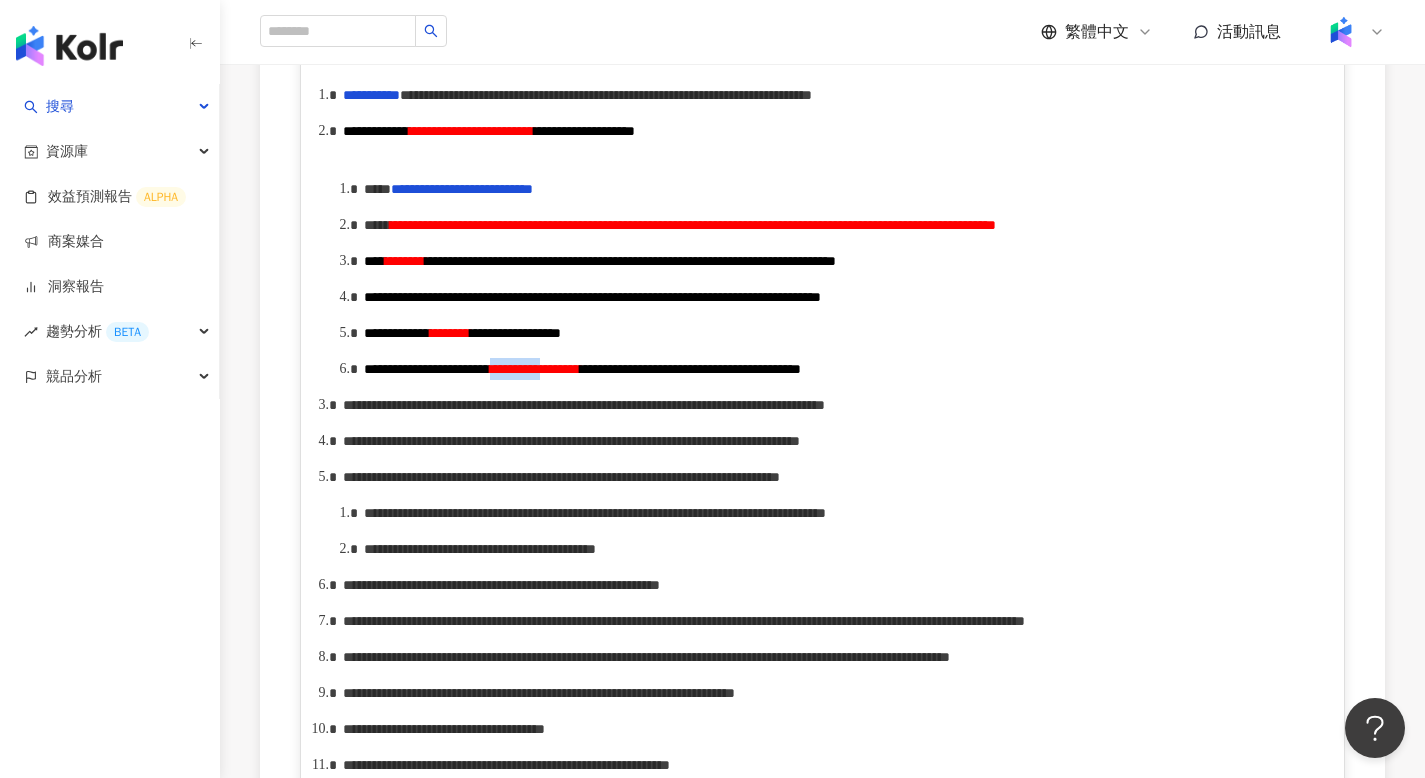 drag, startPoint x: 711, startPoint y: 474, endPoint x: 779, endPoint y: 474, distance: 68 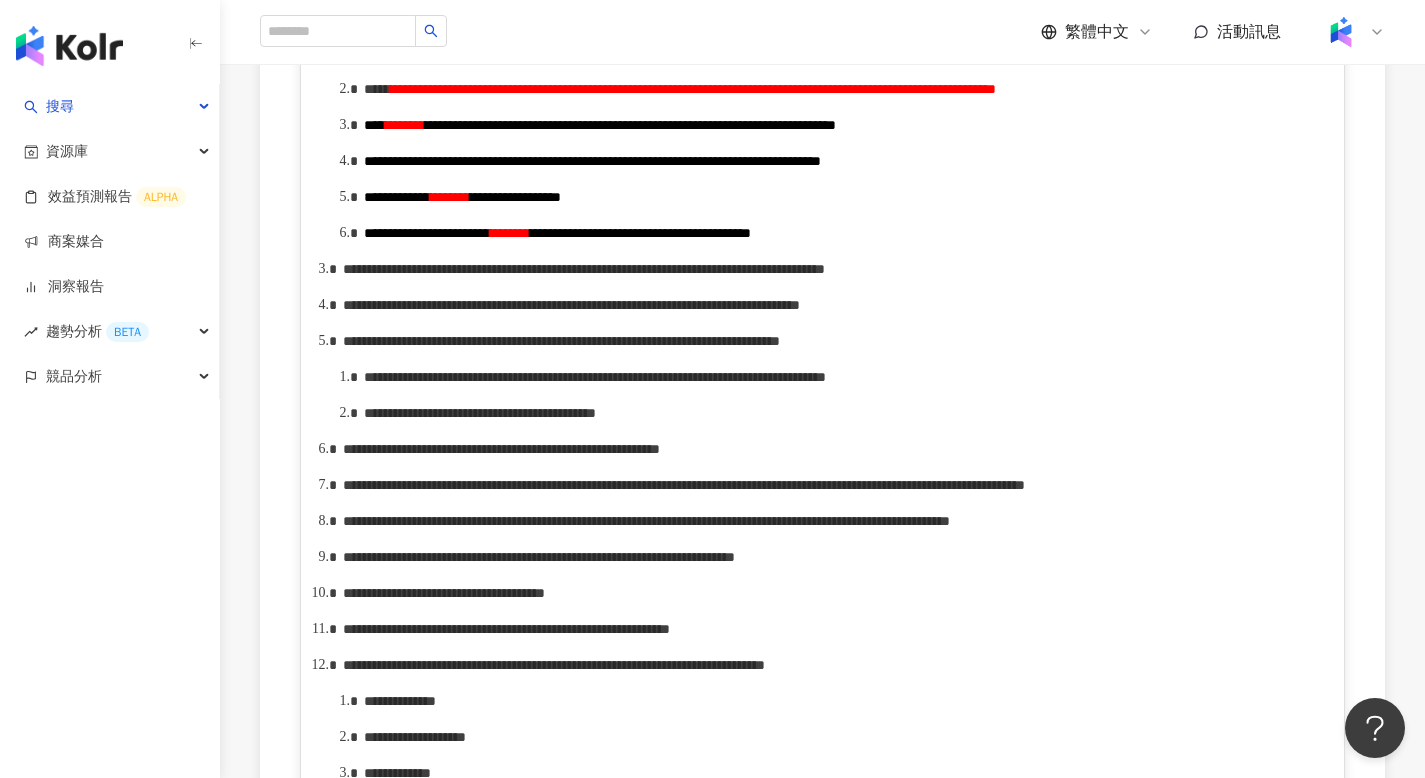 scroll, scrollTop: 1264, scrollLeft: 0, axis: vertical 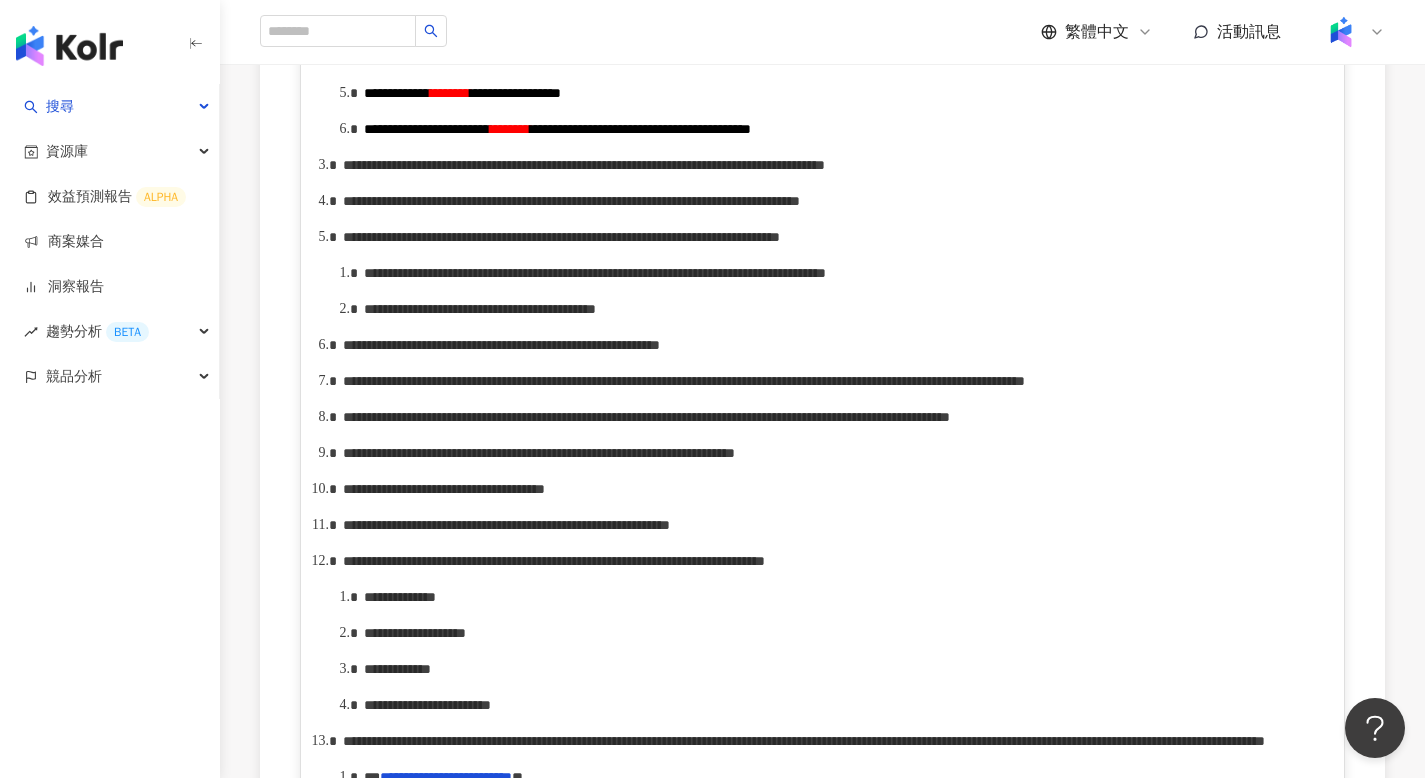 click on "**********" at bounding box center [561, 237] 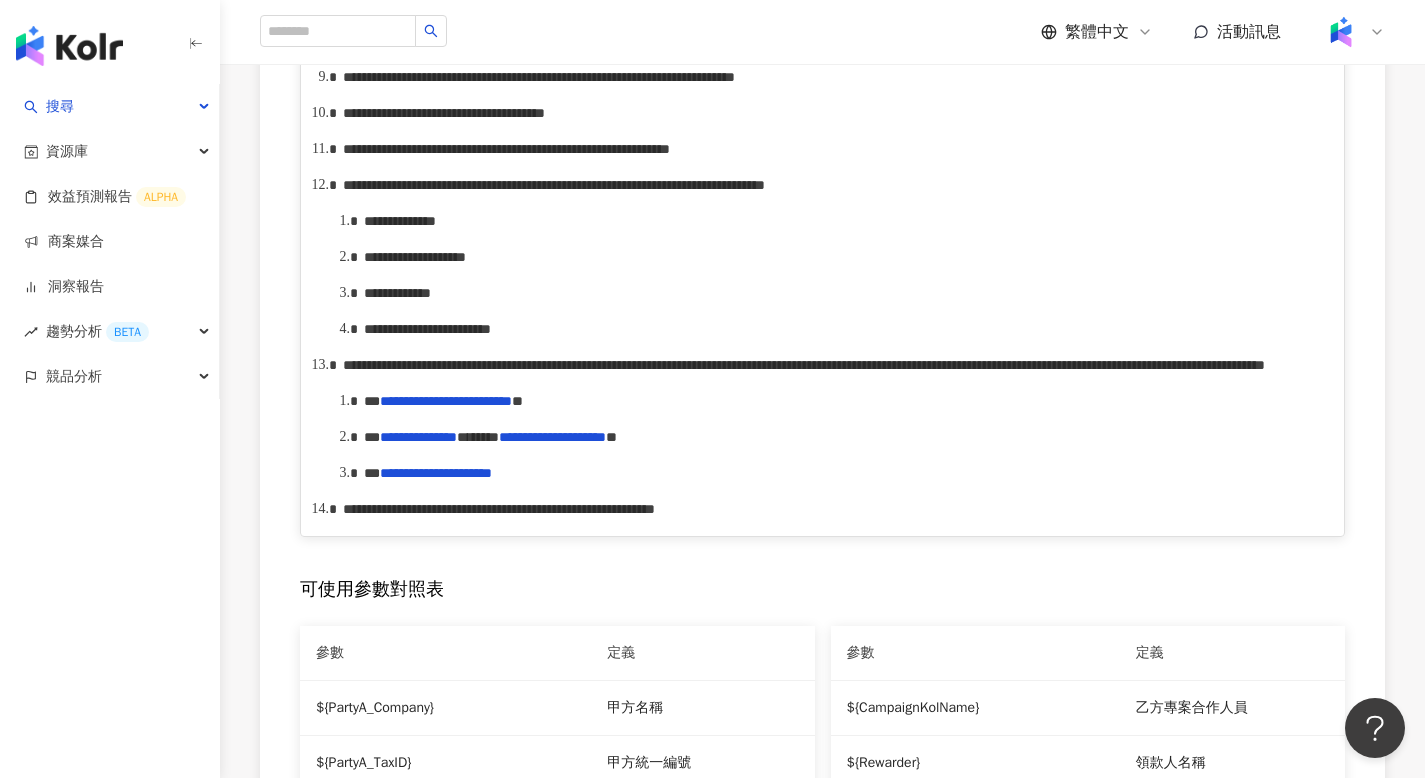 scroll, scrollTop: 1642, scrollLeft: 0, axis: vertical 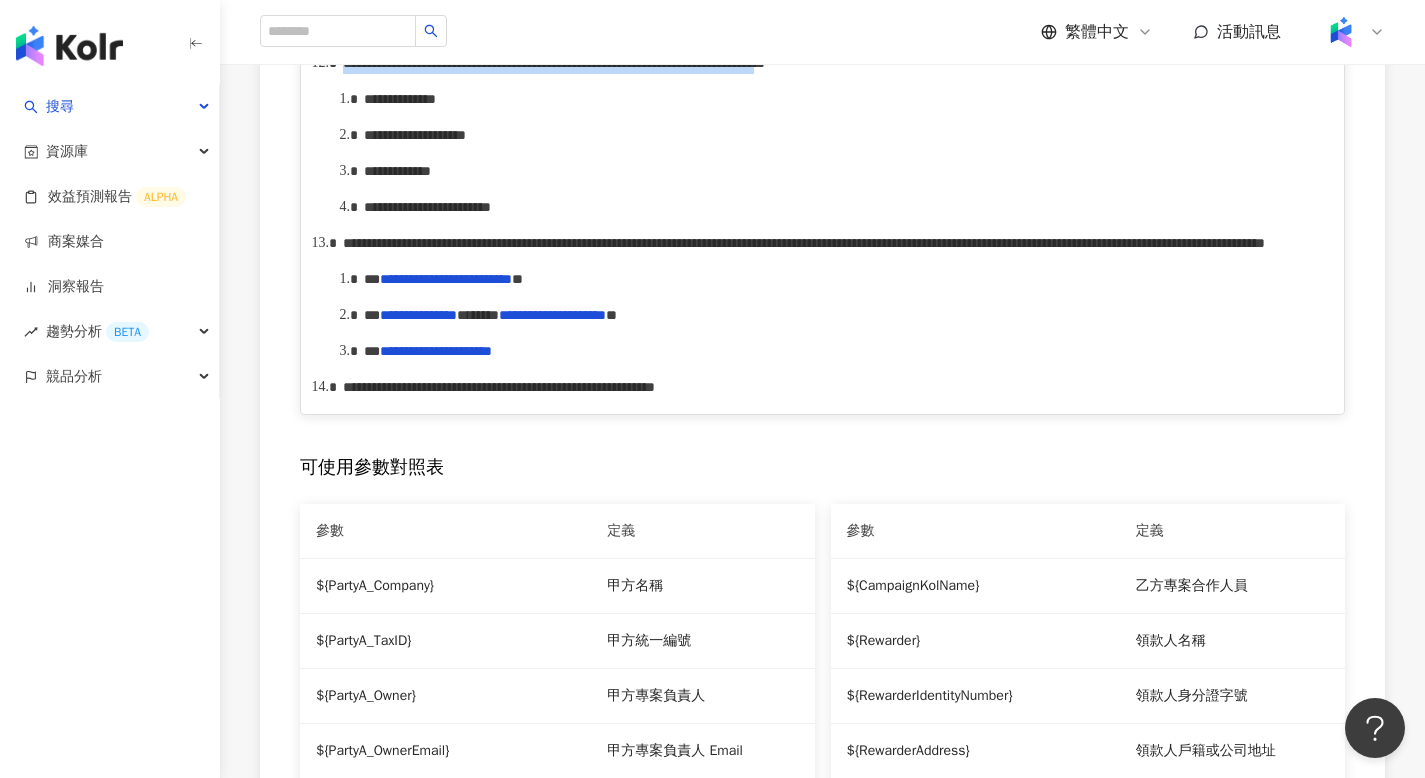drag, startPoint x: 343, startPoint y: 380, endPoint x: 366, endPoint y: 397, distance: 28.600698 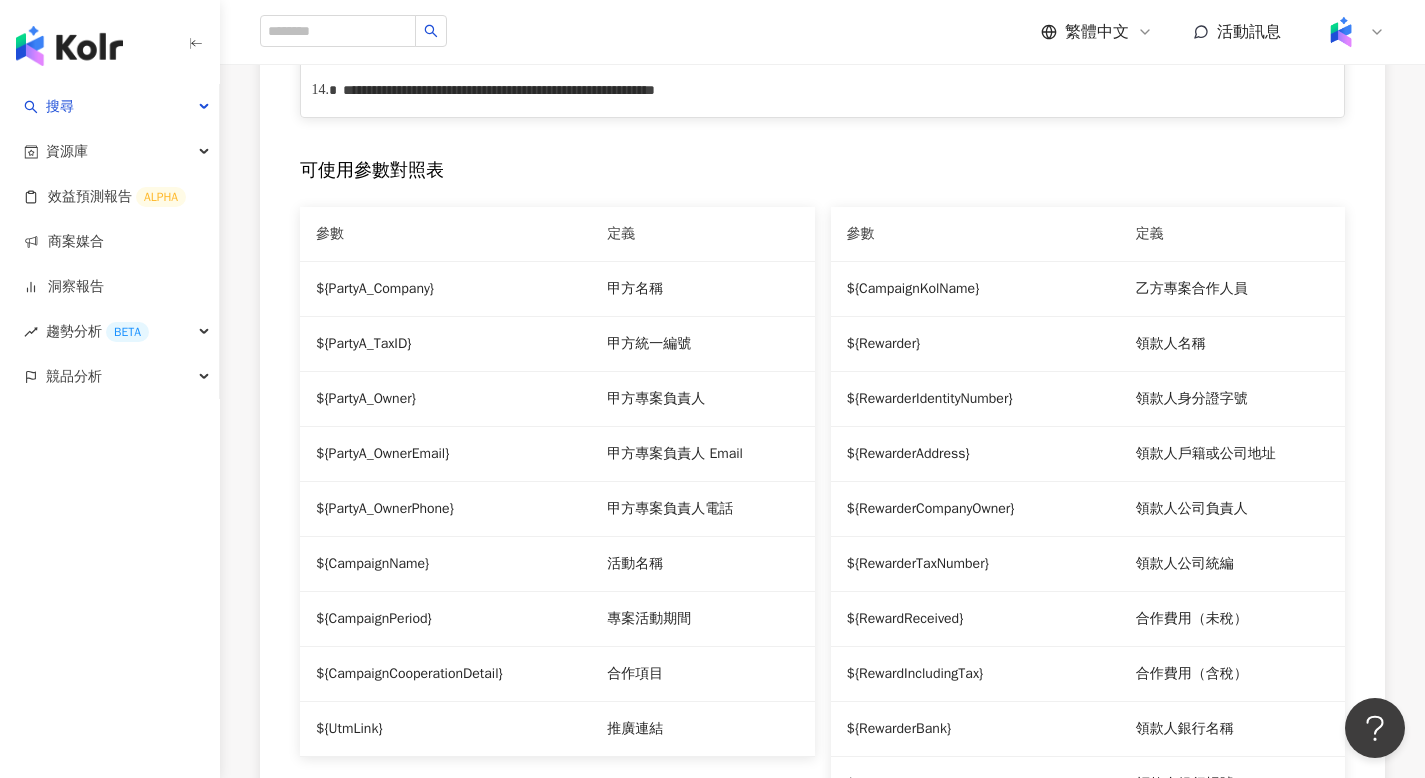 scroll, scrollTop: 2028, scrollLeft: 0, axis: vertical 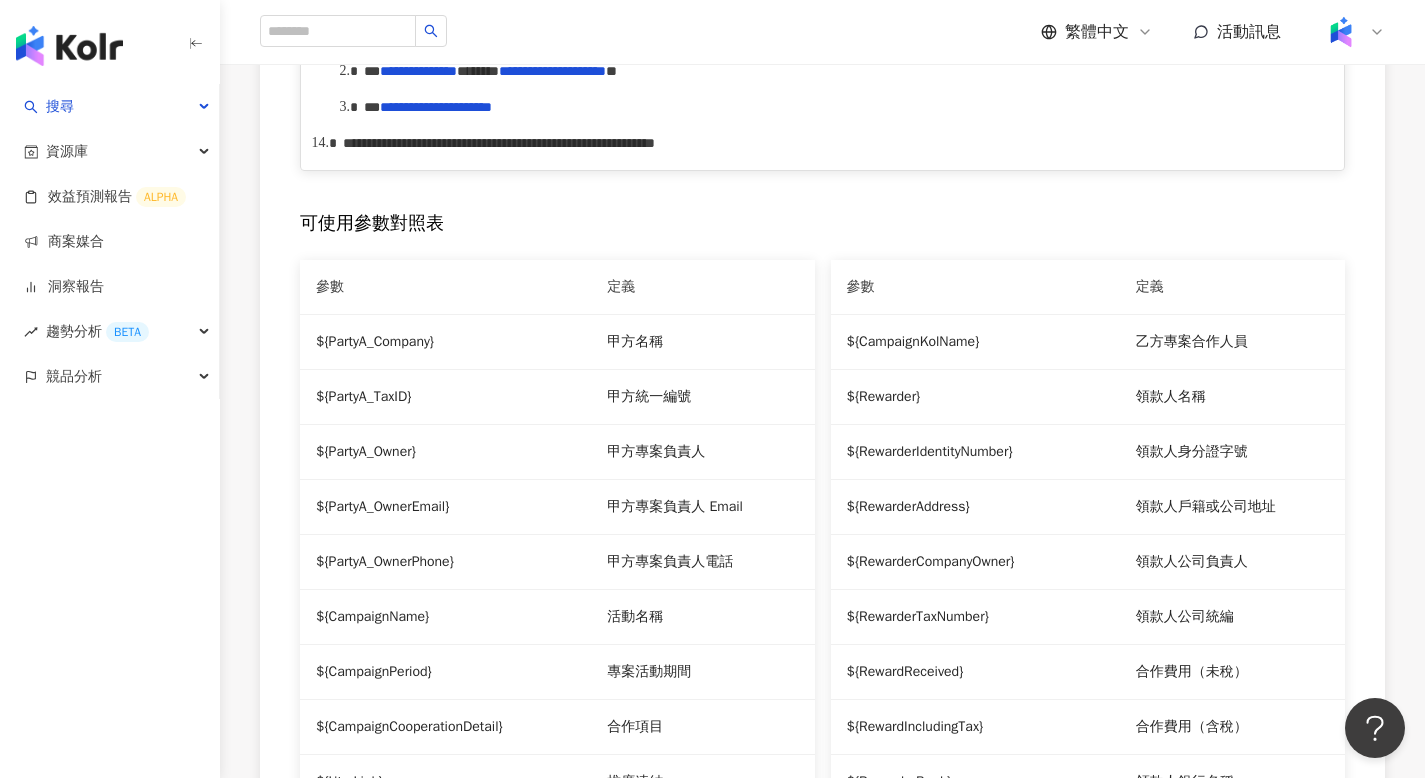 drag, startPoint x: 346, startPoint y: 342, endPoint x: 676, endPoint y: 387, distance: 333.05405 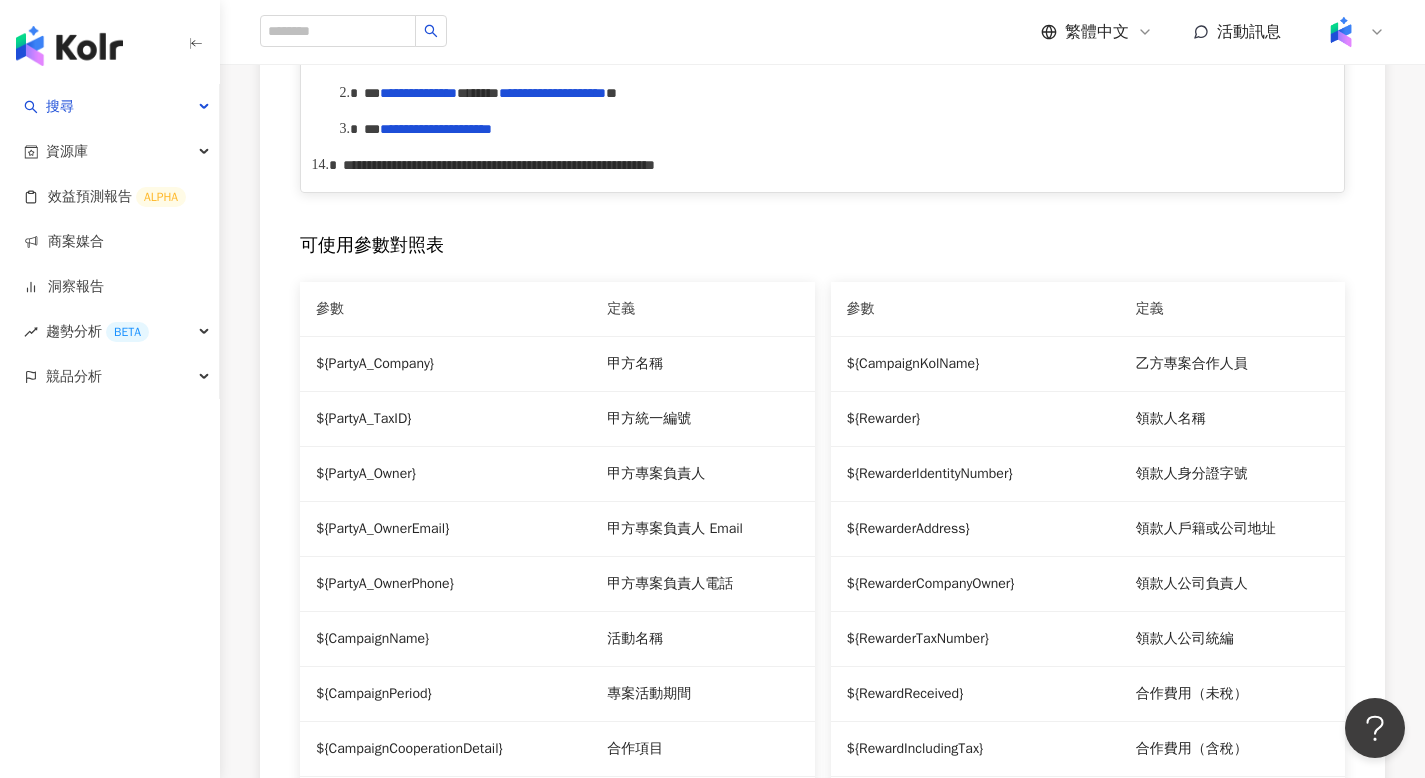 click on "**********" at bounding box center [929, -1] 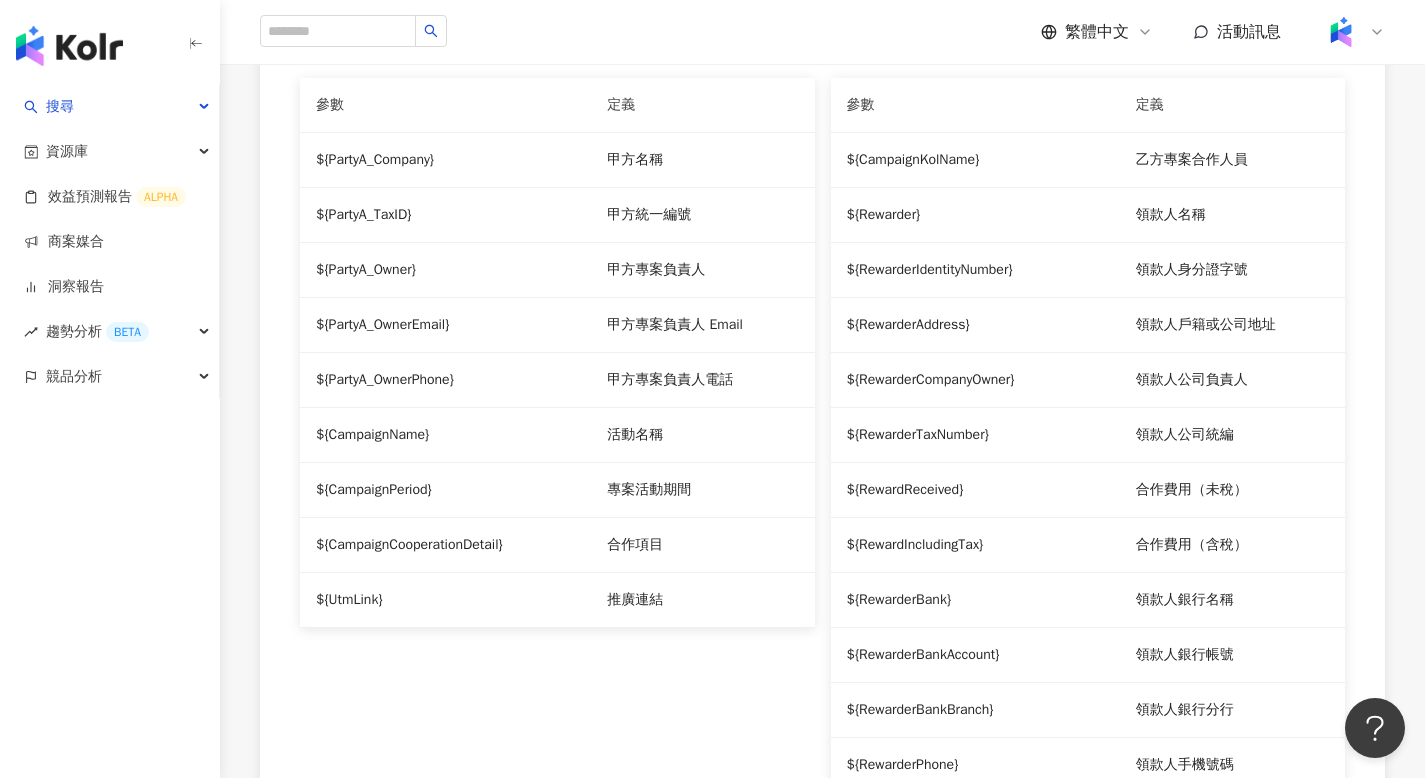 scroll, scrollTop: 2148, scrollLeft: 0, axis: vertical 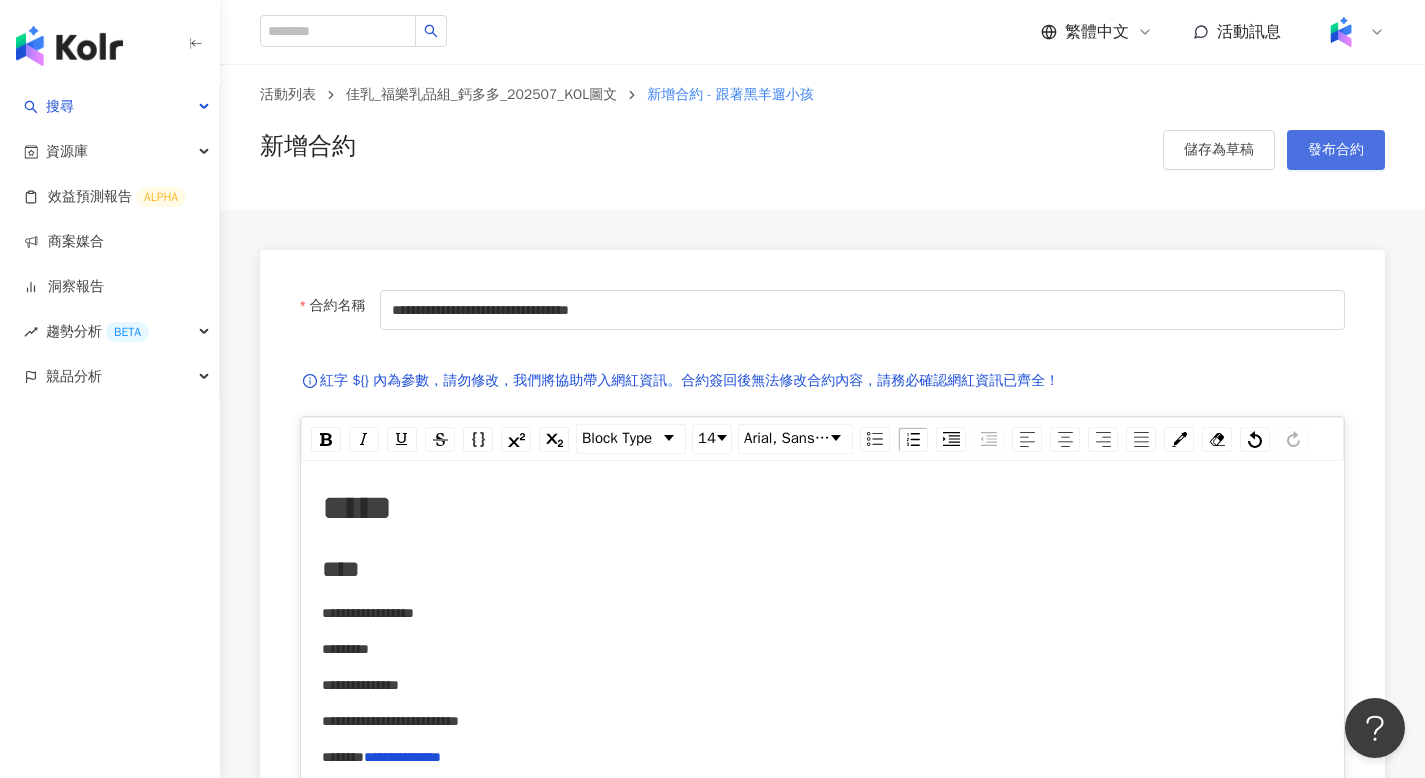click on "發布合約" at bounding box center [1336, 150] 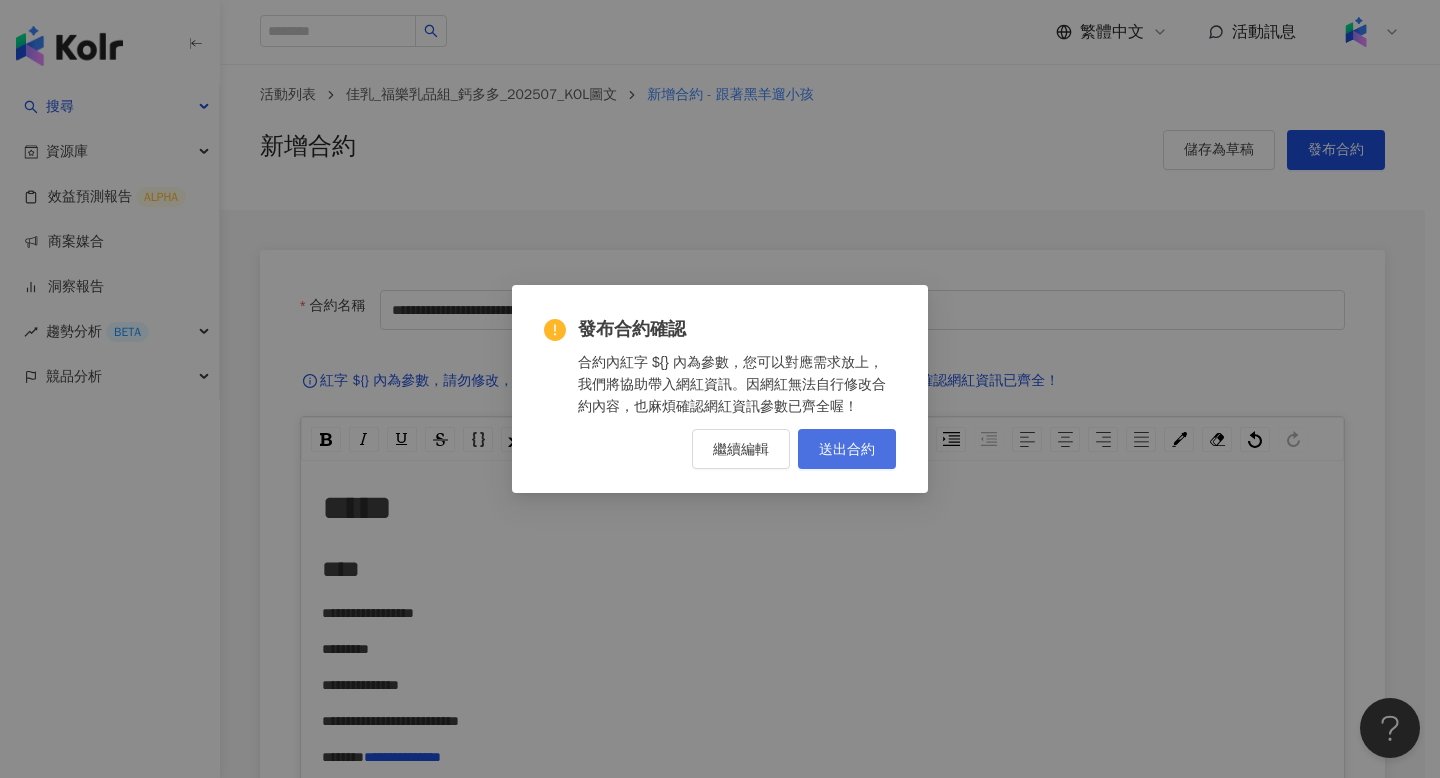 click on "送出合約" at bounding box center (847, 449) 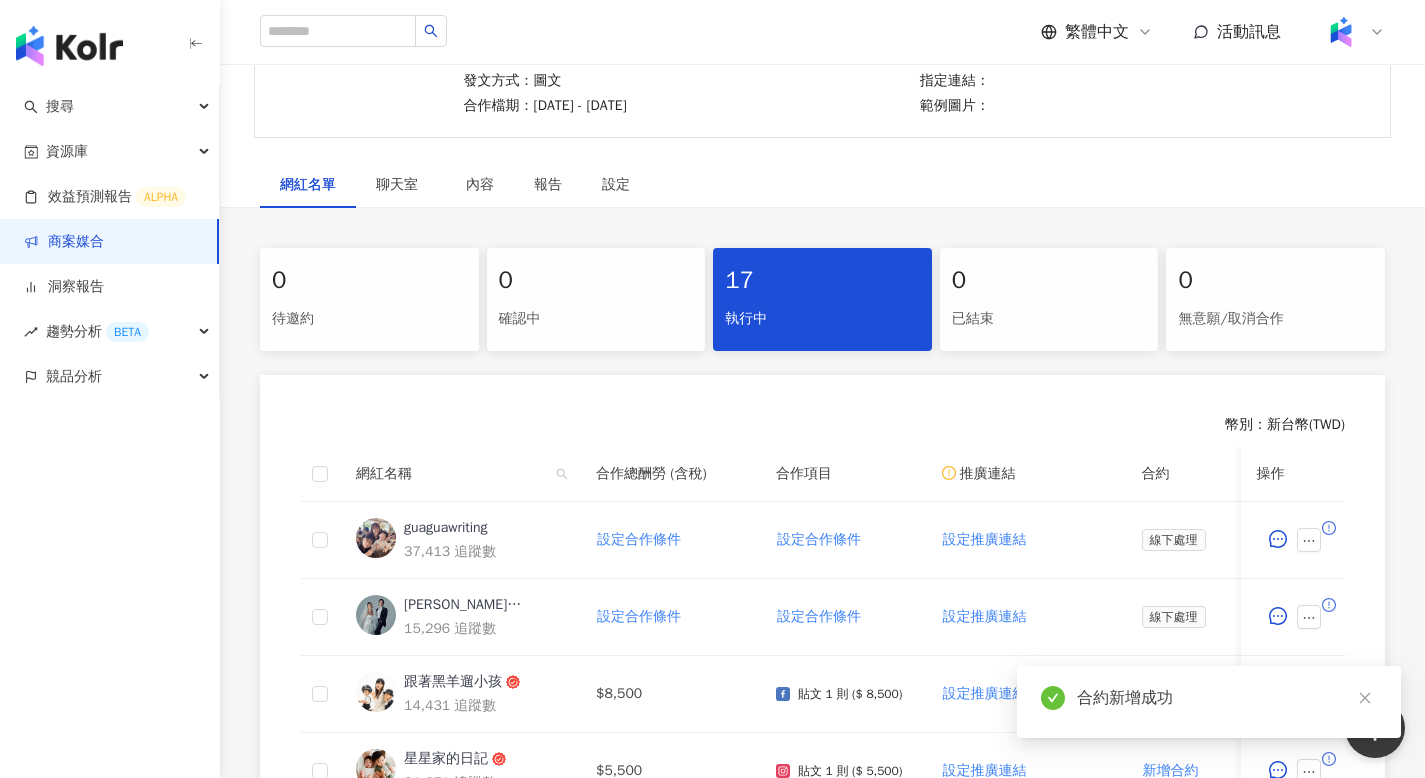scroll, scrollTop: 480, scrollLeft: 0, axis: vertical 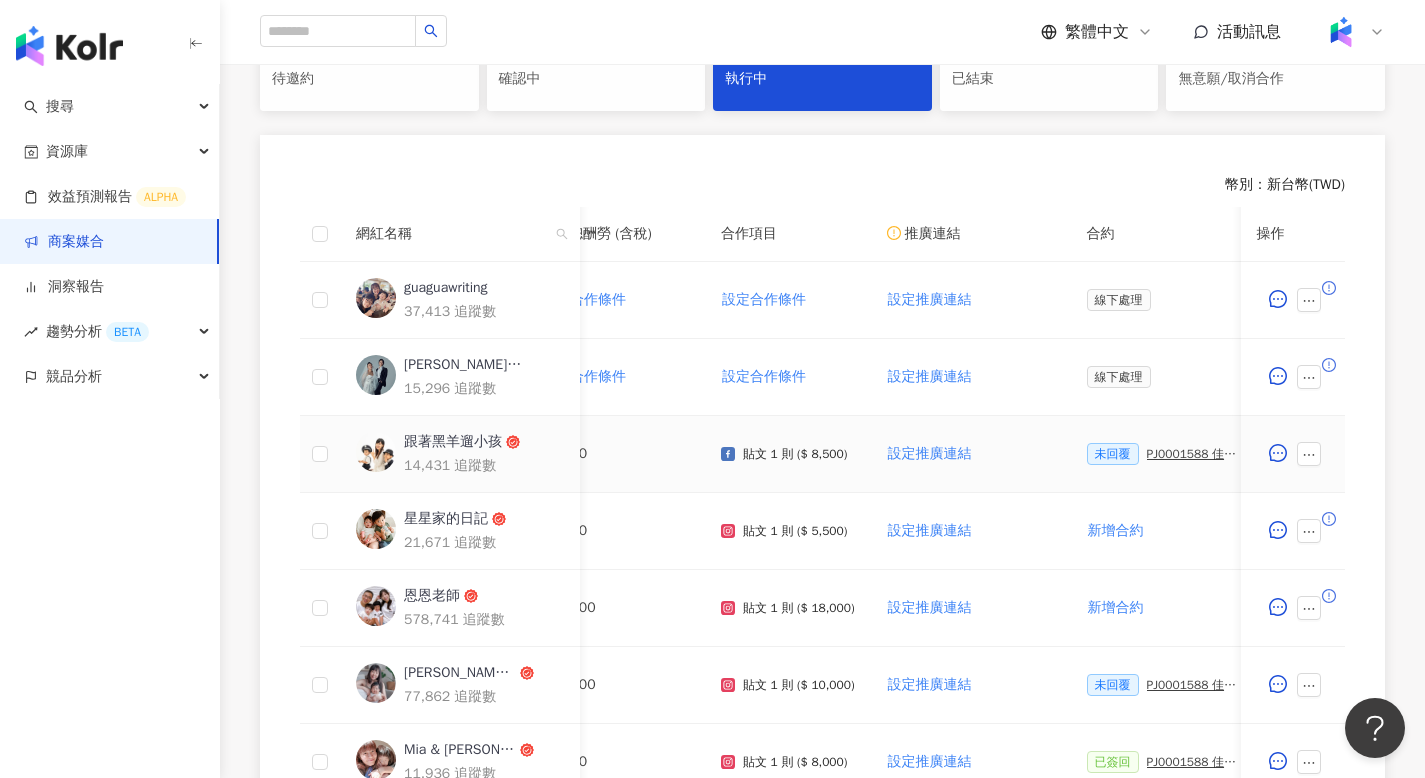 click on "PJ0001588 佳乳_福樂乳品組_鈣多多_202507_活動確認單" at bounding box center (1197, 454) 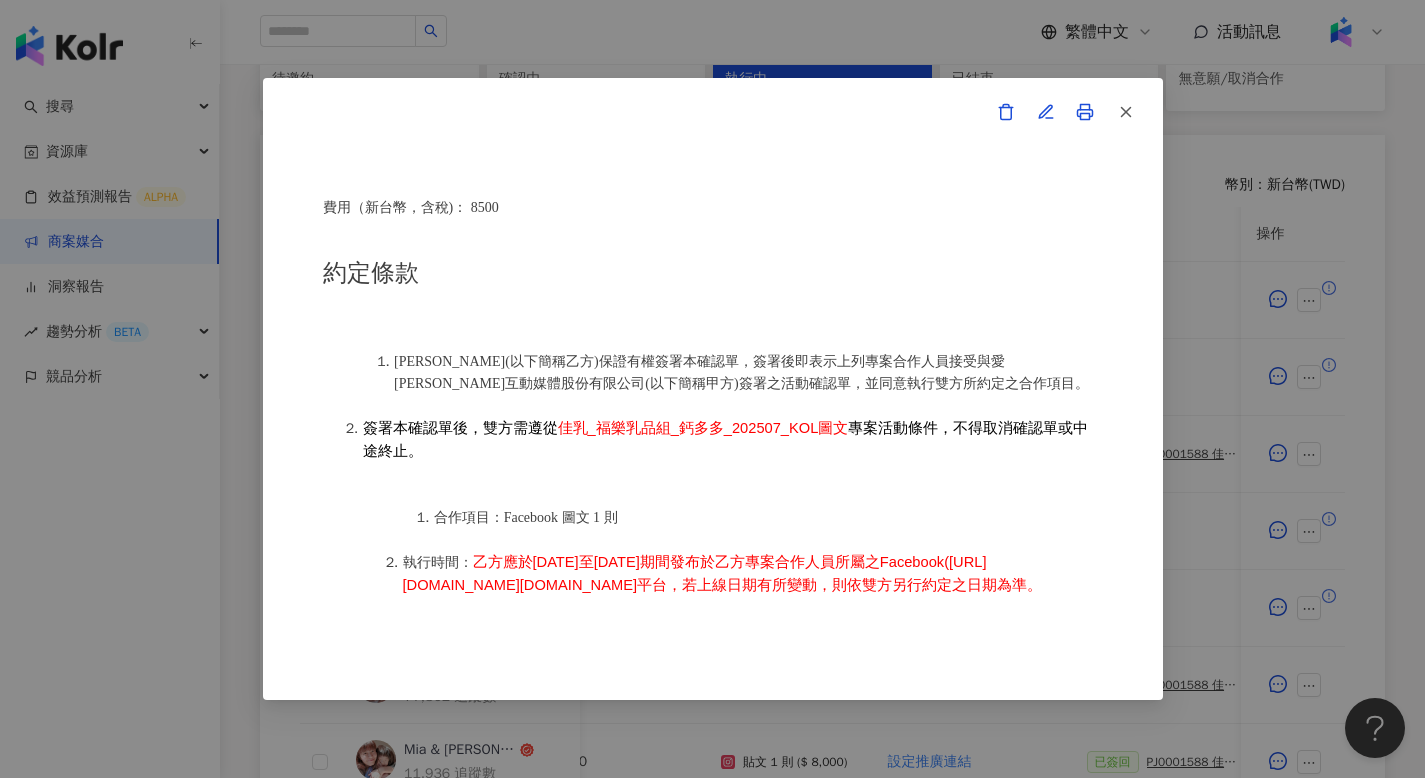 scroll, scrollTop: 634, scrollLeft: 0, axis: vertical 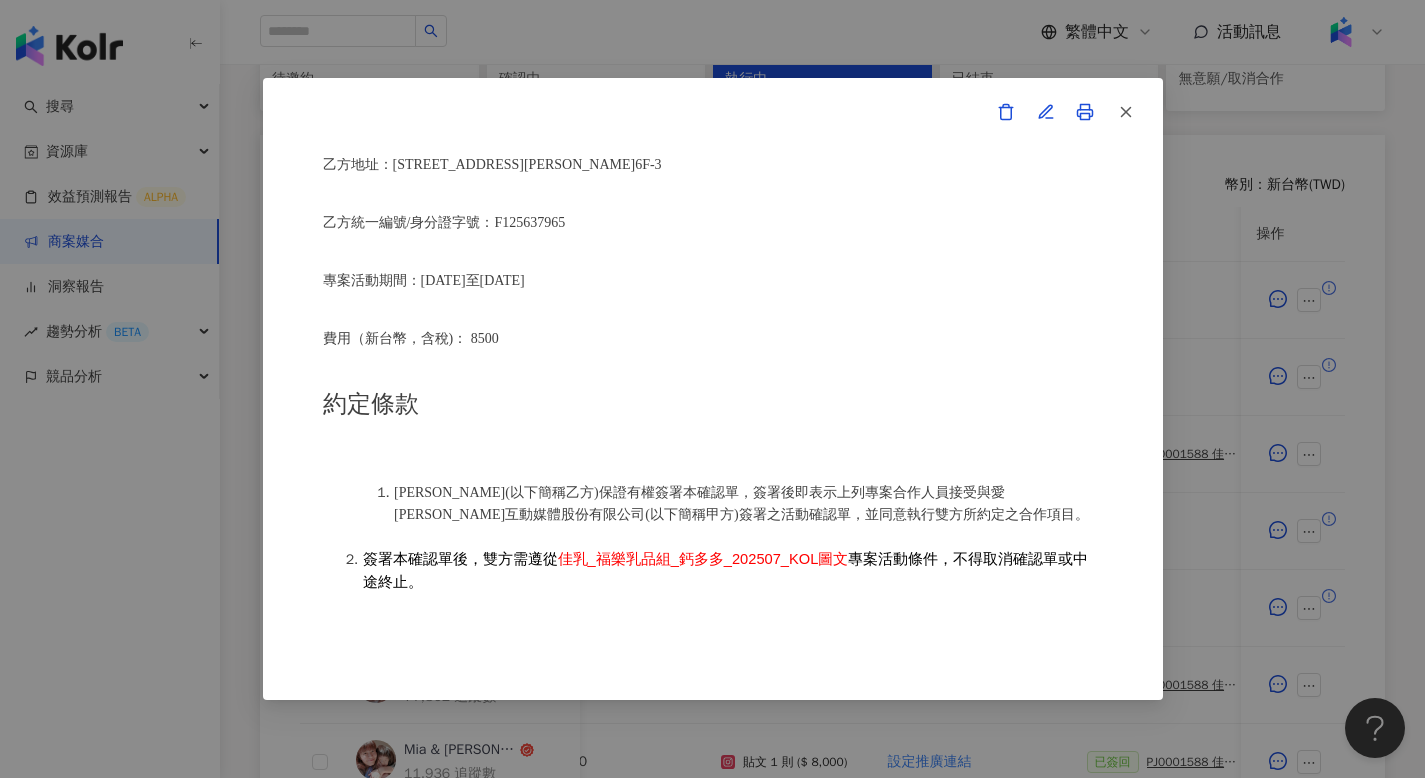 click 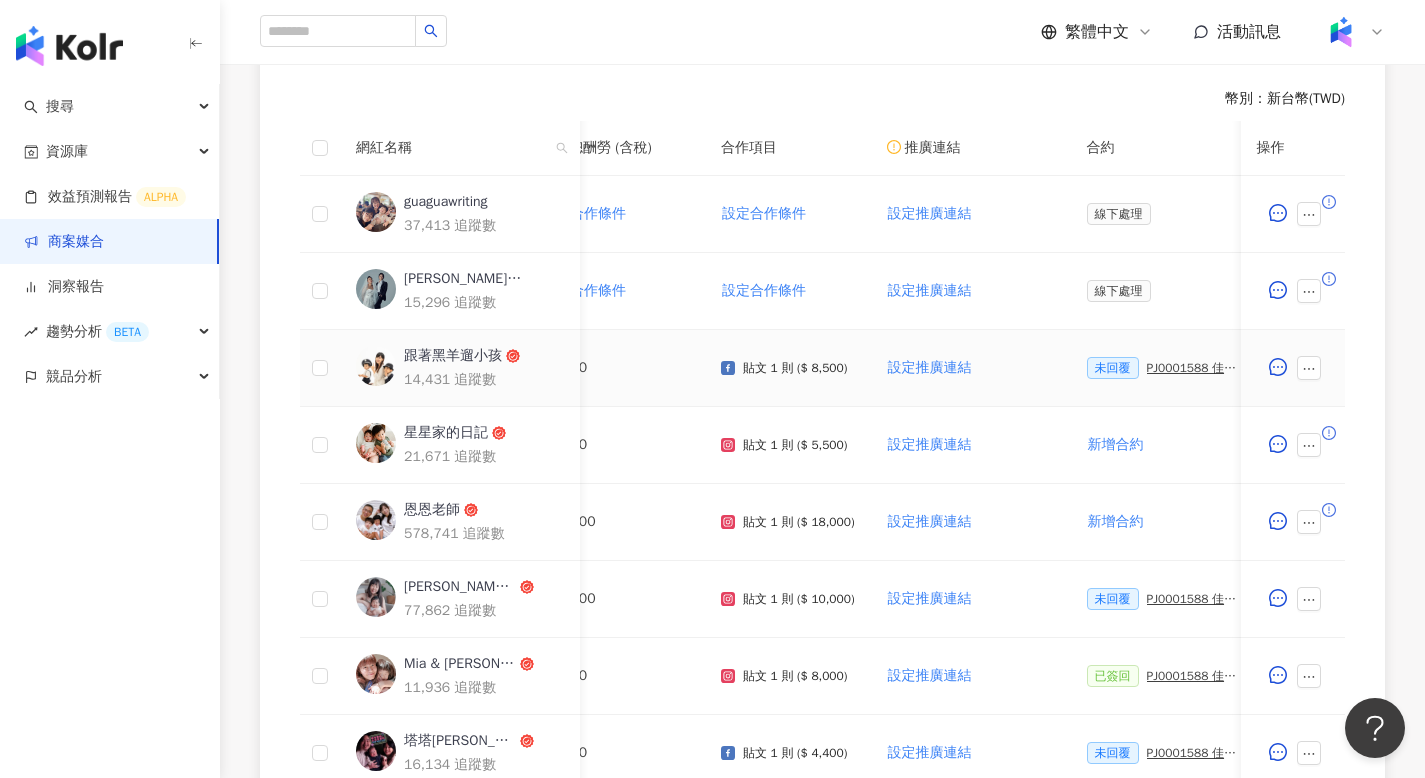 scroll, scrollTop: 600, scrollLeft: 0, axis: vertical 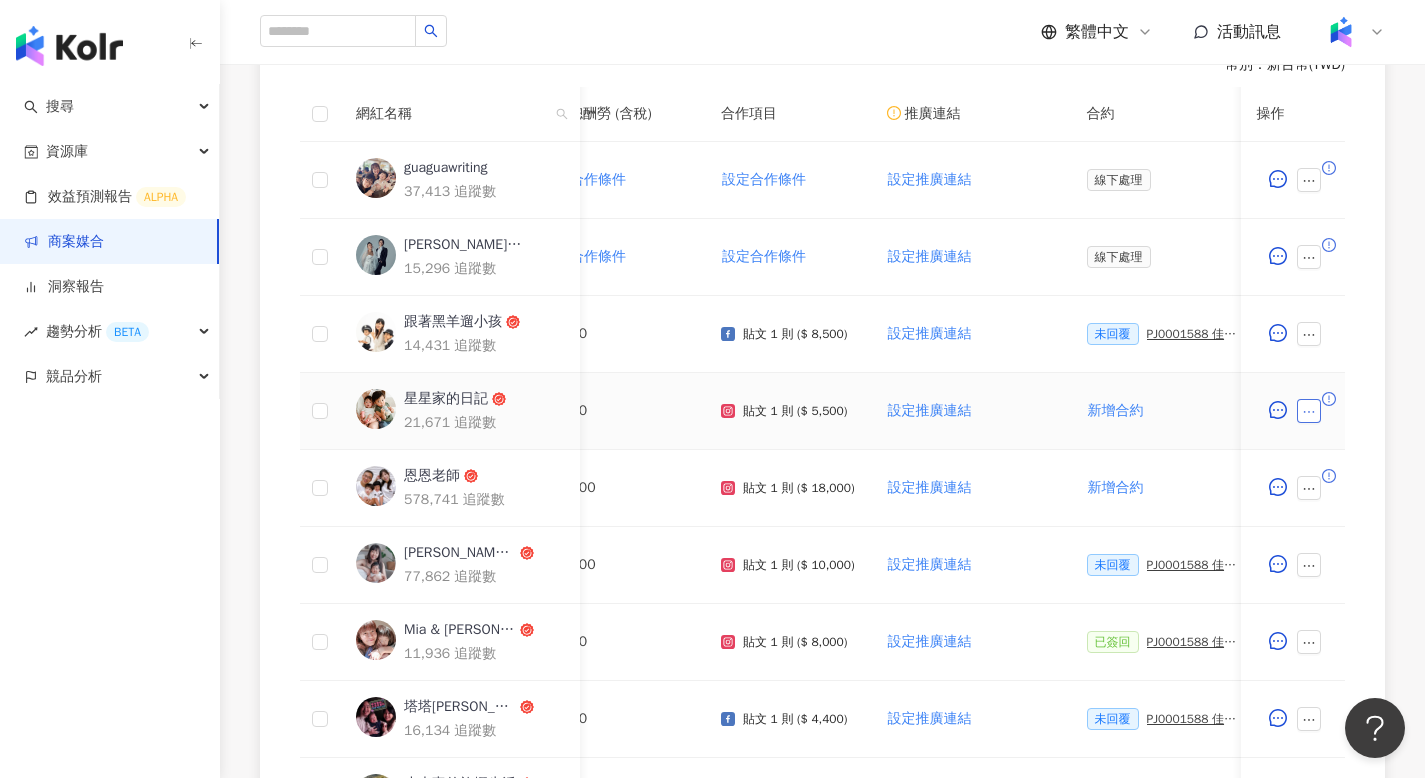 click 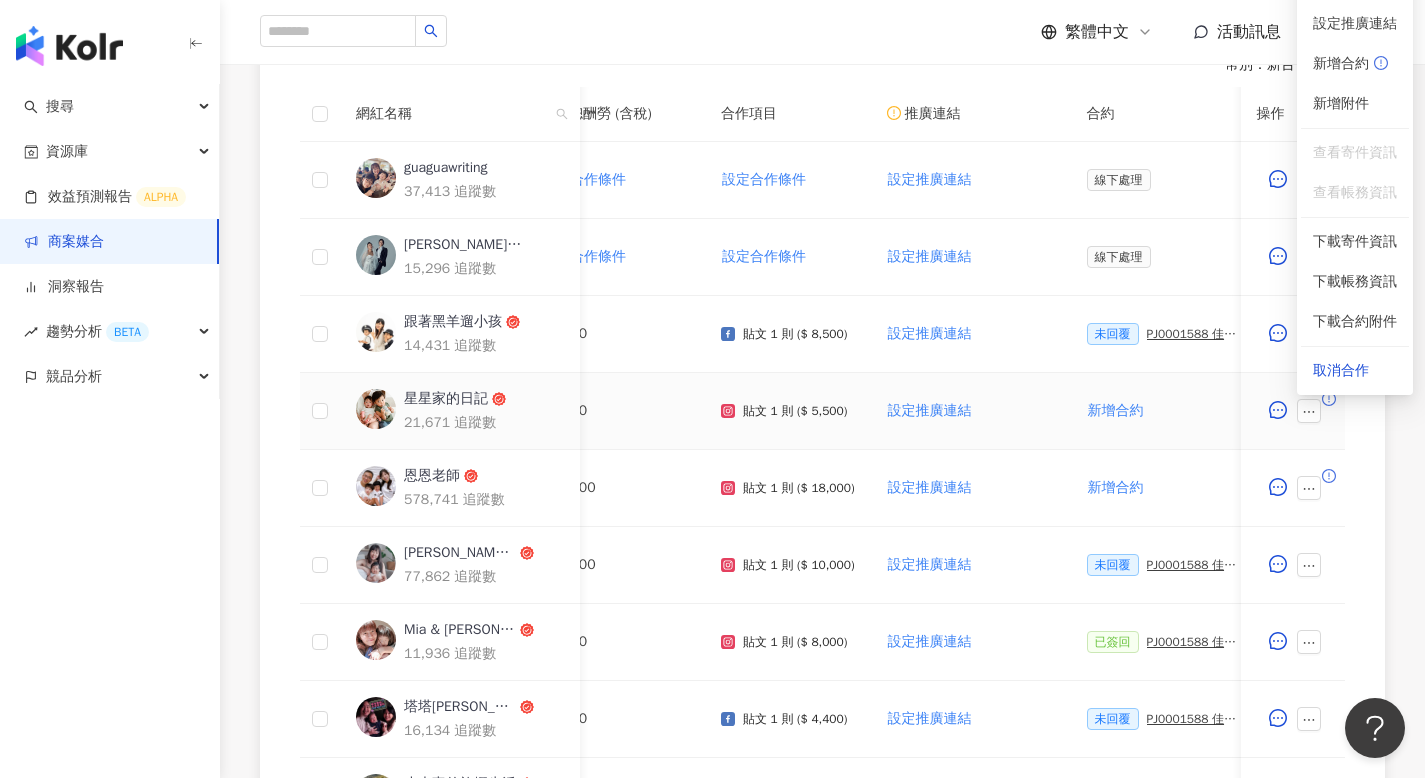 click on "新增合約" at bounding box center (1167, 411) 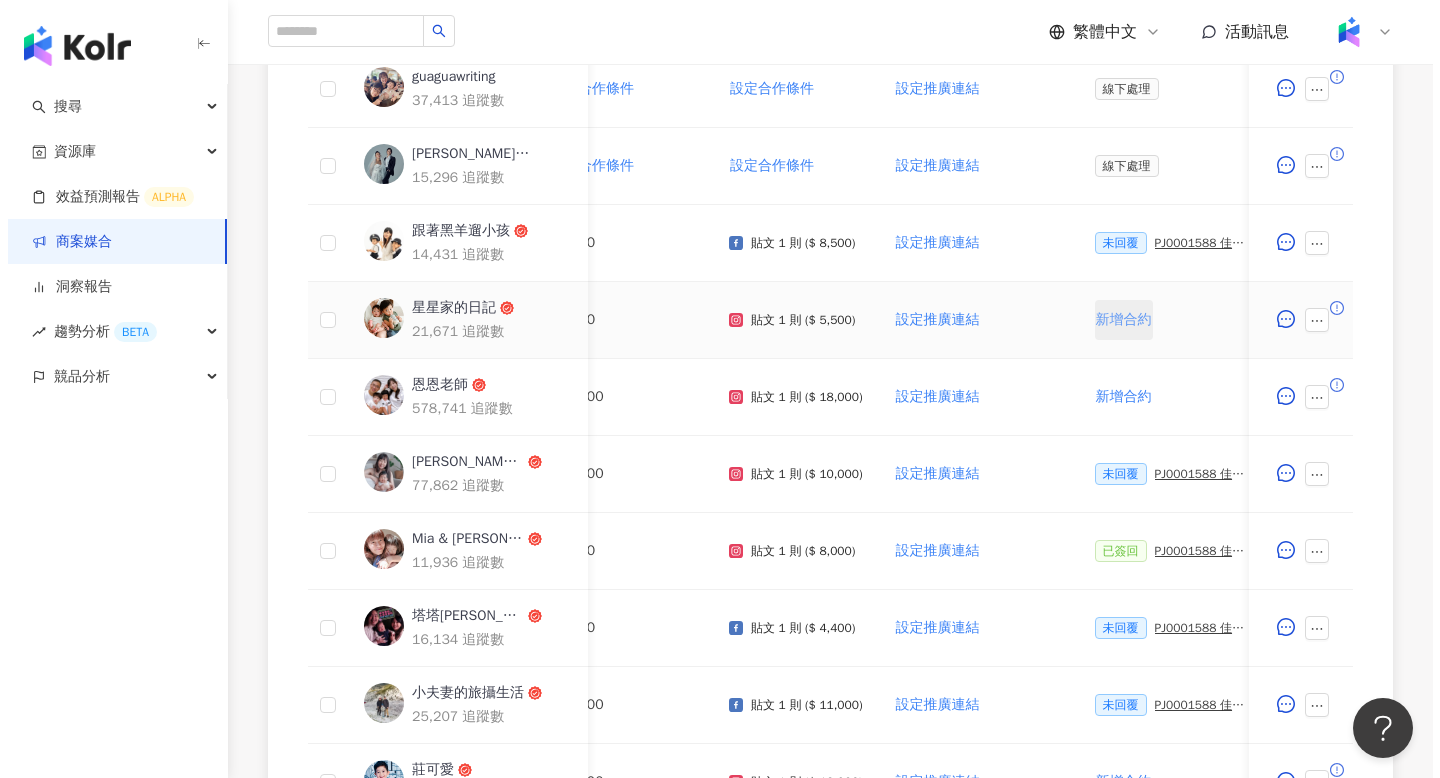 scroll, scrollTop: 840, scrollLeft: 0, axis: vertical 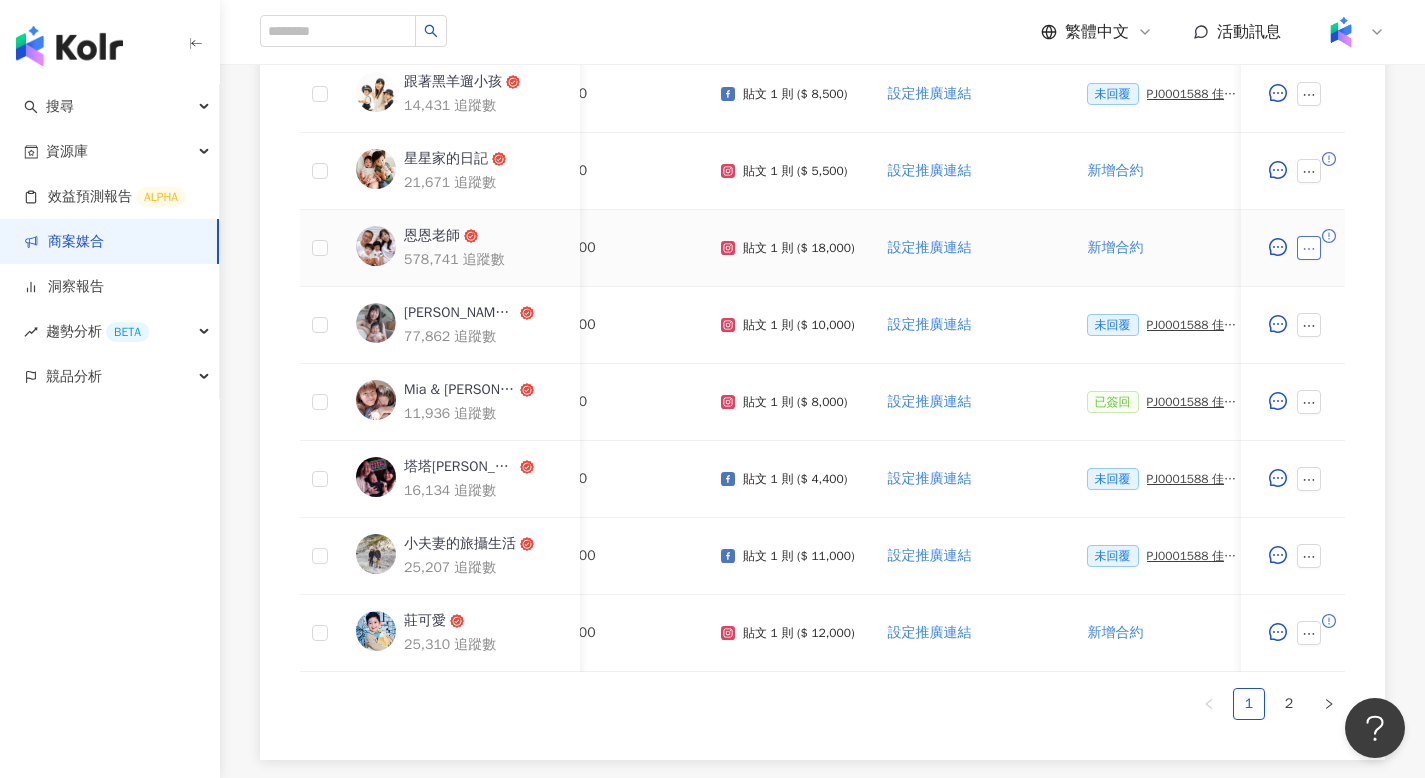 click at bounding box center [1309, 248] 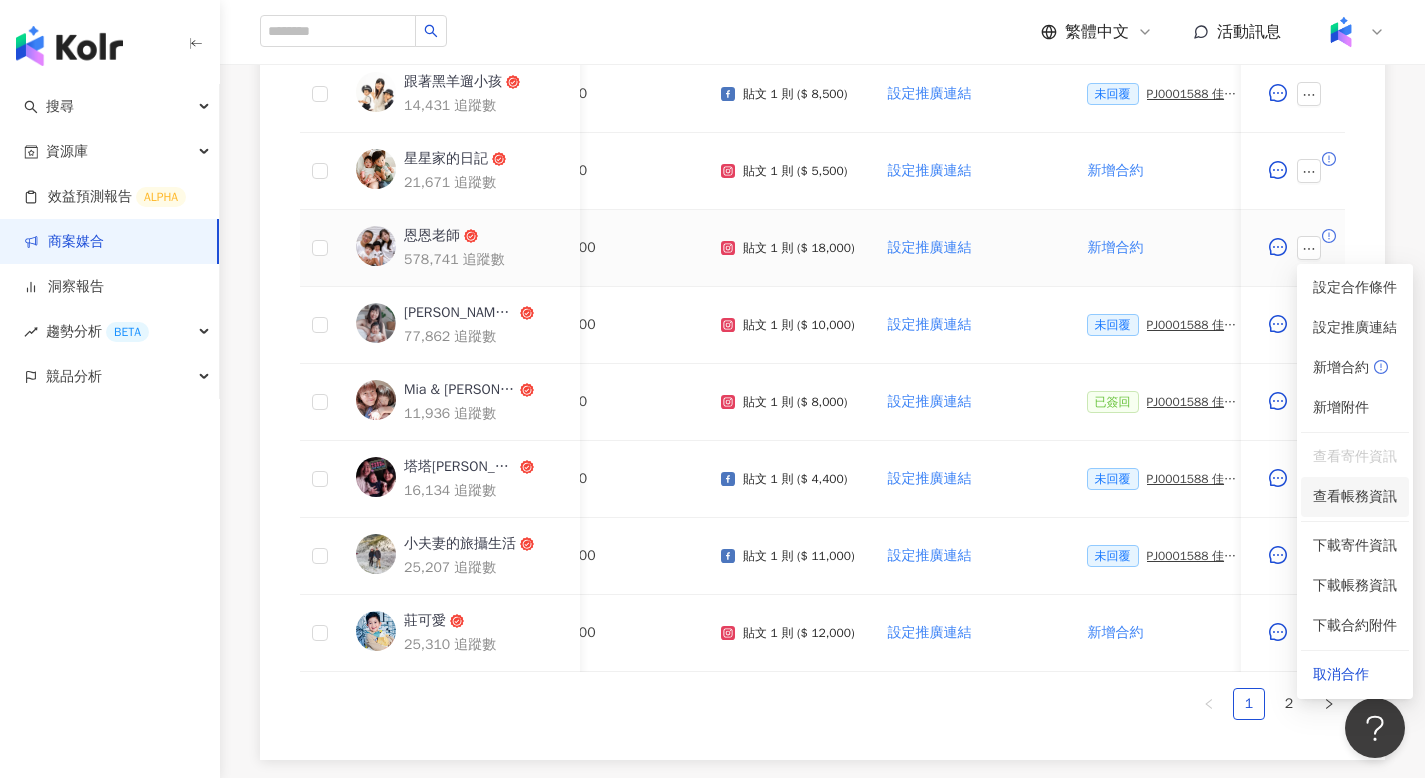 click on "查看帳務資訊" at bounding box center [1355, 497] 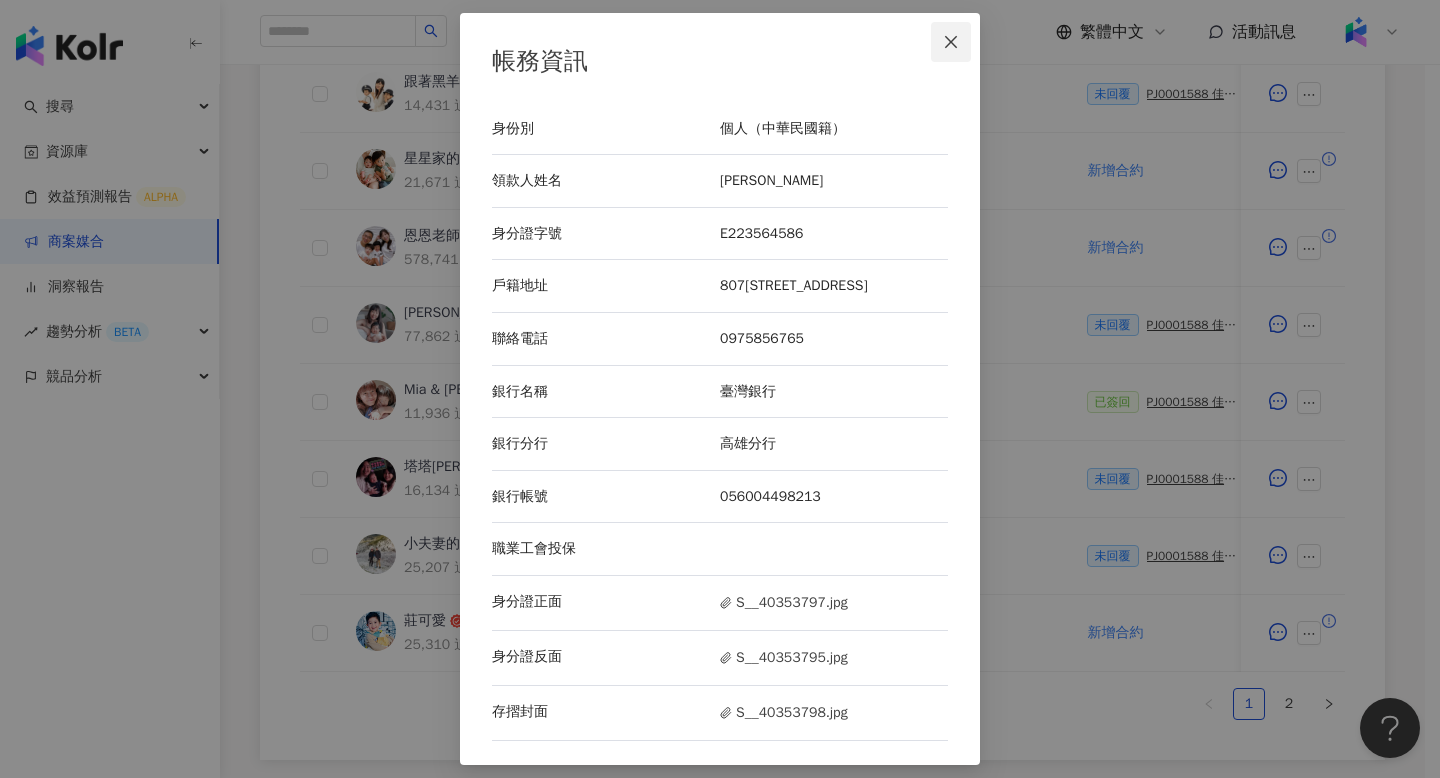 click 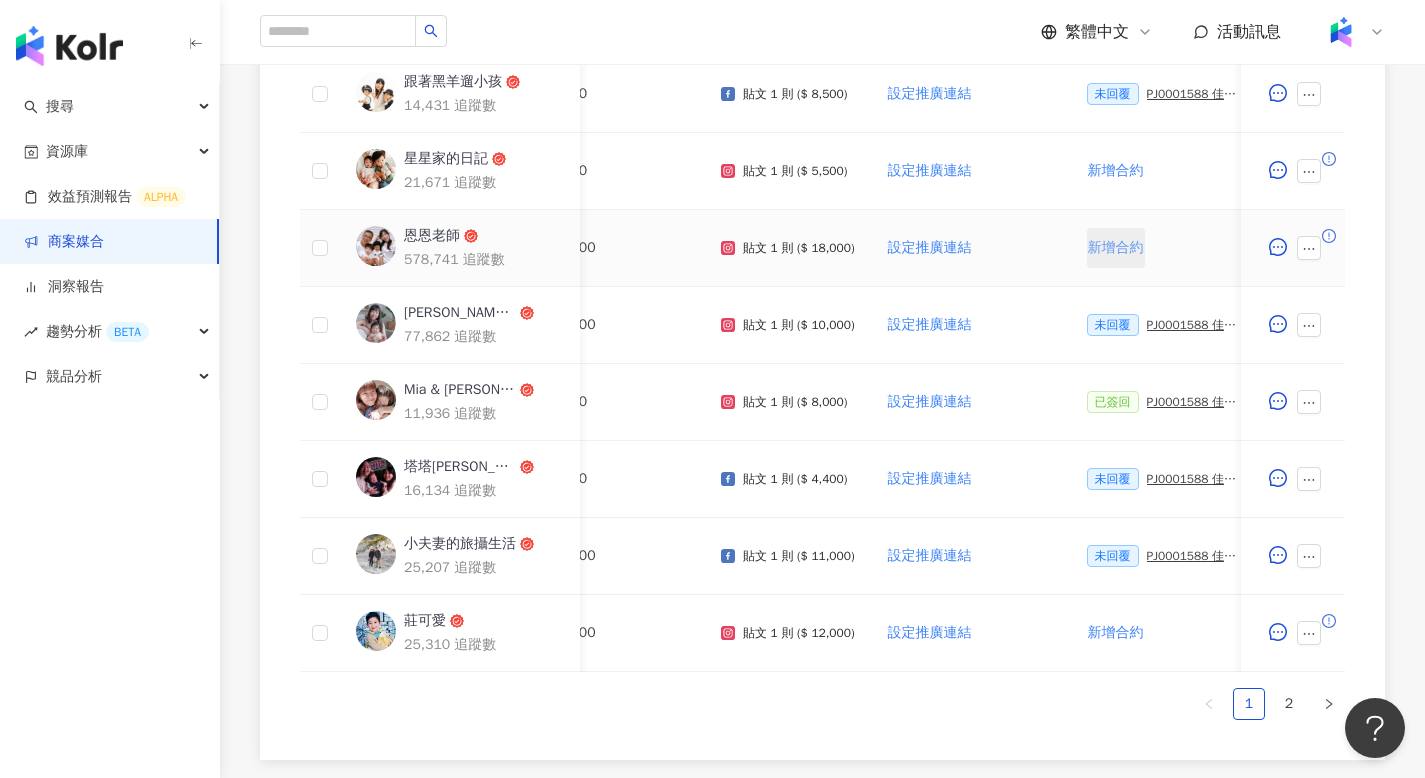 click on "新增合約" at bounding box center (1116, 248) 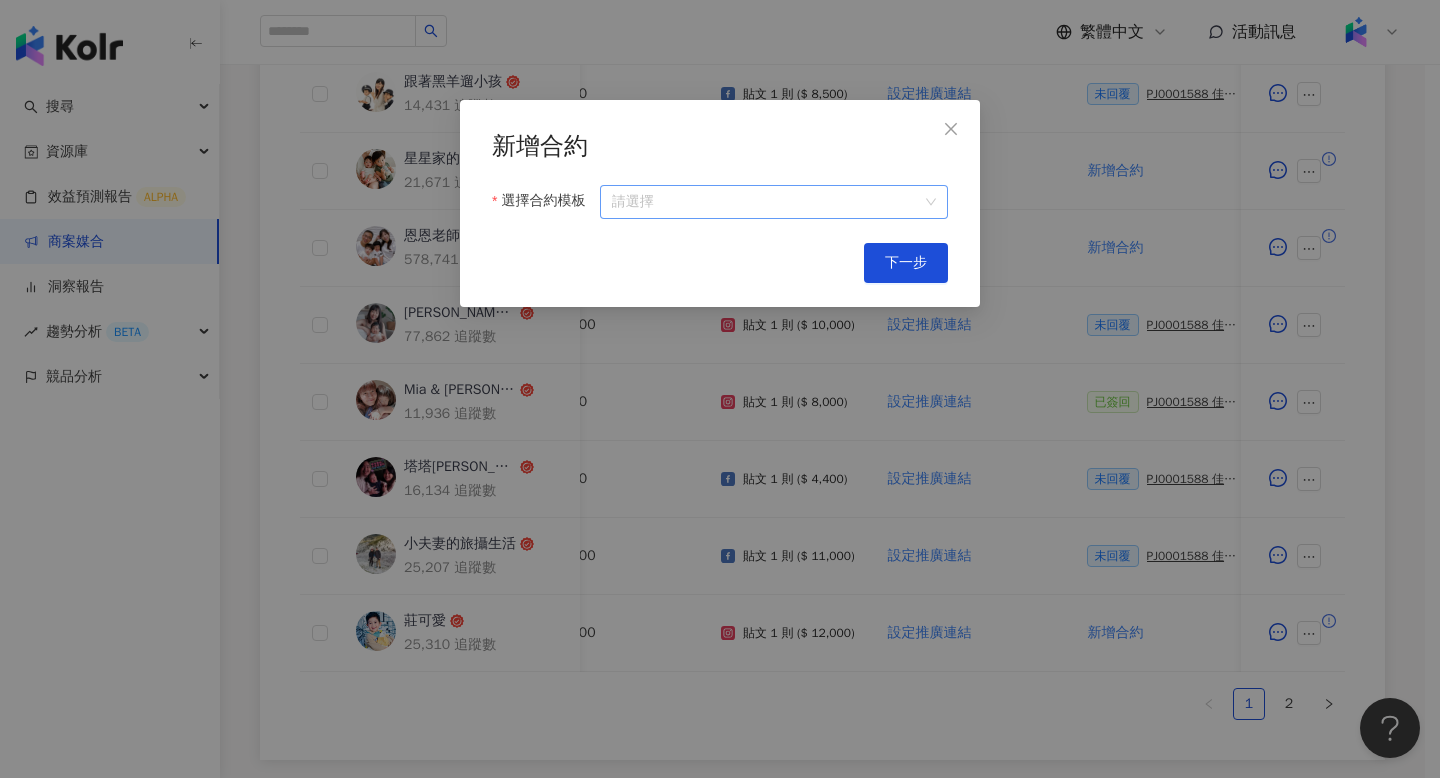 click on "選擇合約模板" at bounding box center [774, 202] 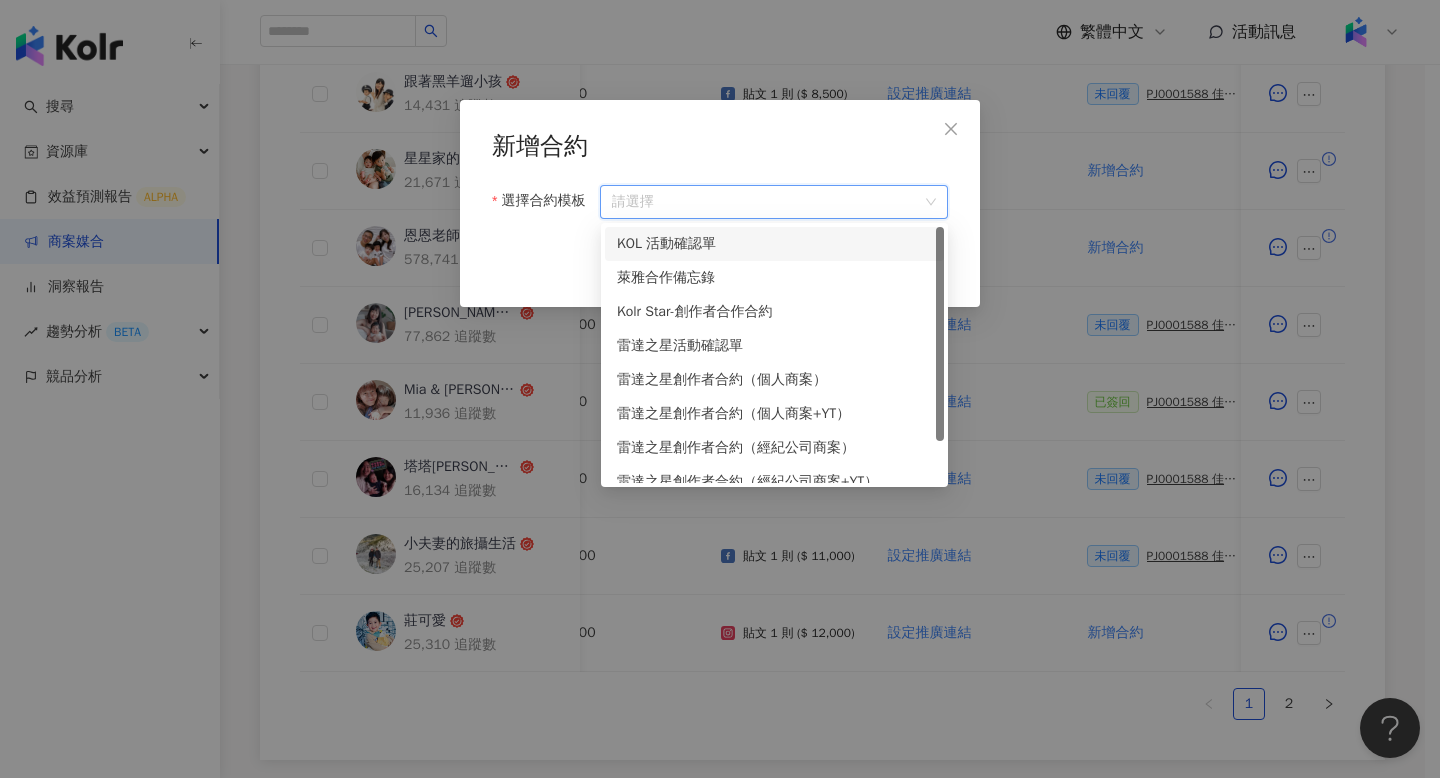 click on "KOL 活動確認單" at bounding box center (774, 244) 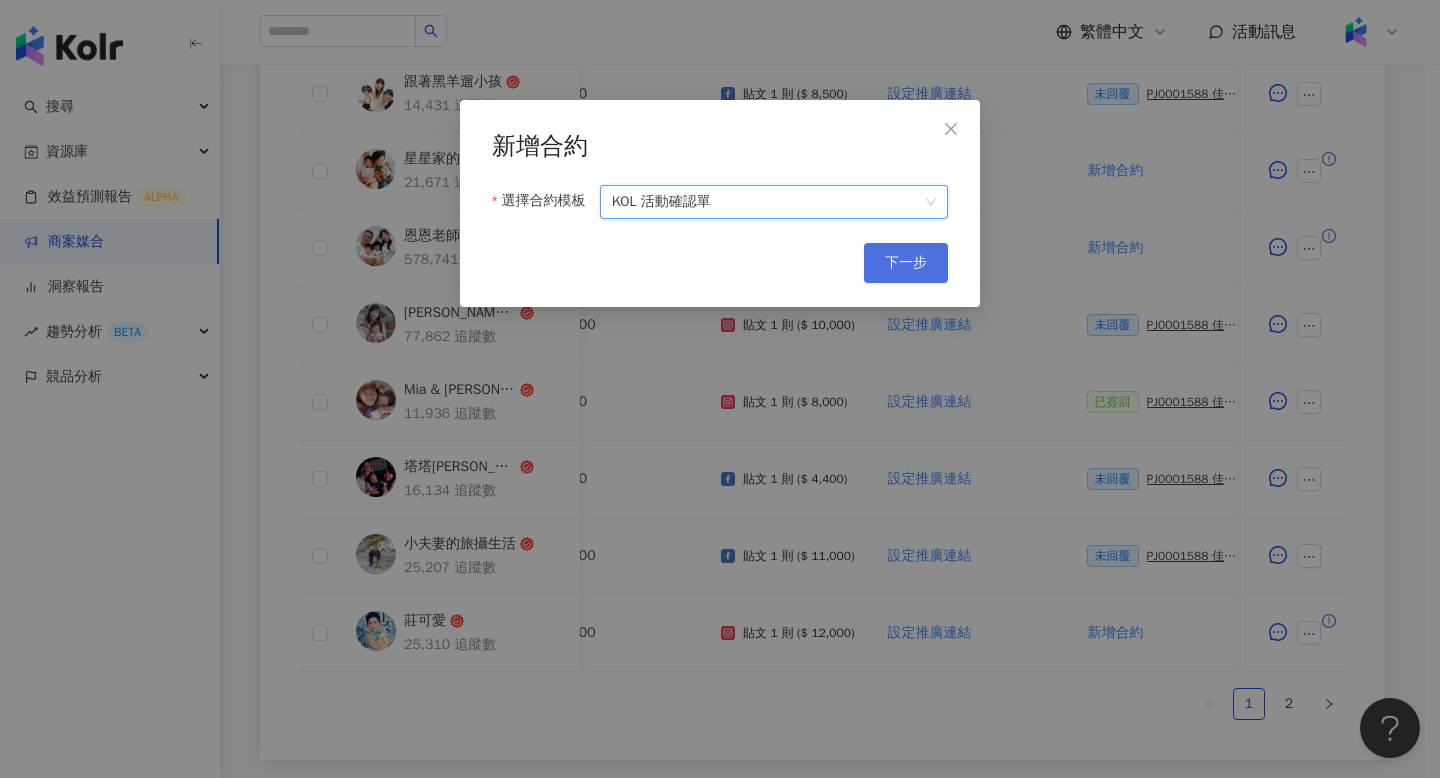 click on "下一步" at bounding box center [906, 263] 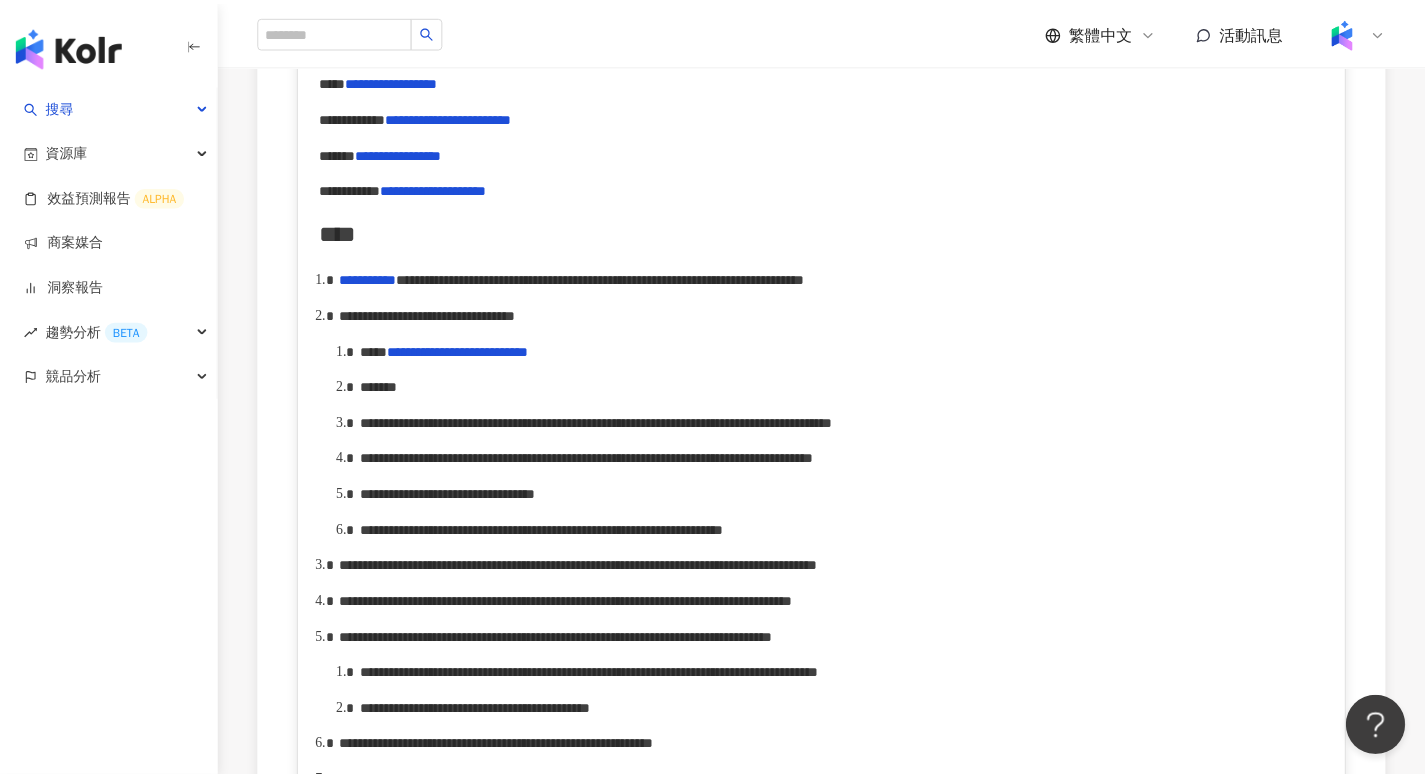 scroll, scrollTop: 0, scrollLeft: 0, axis: both 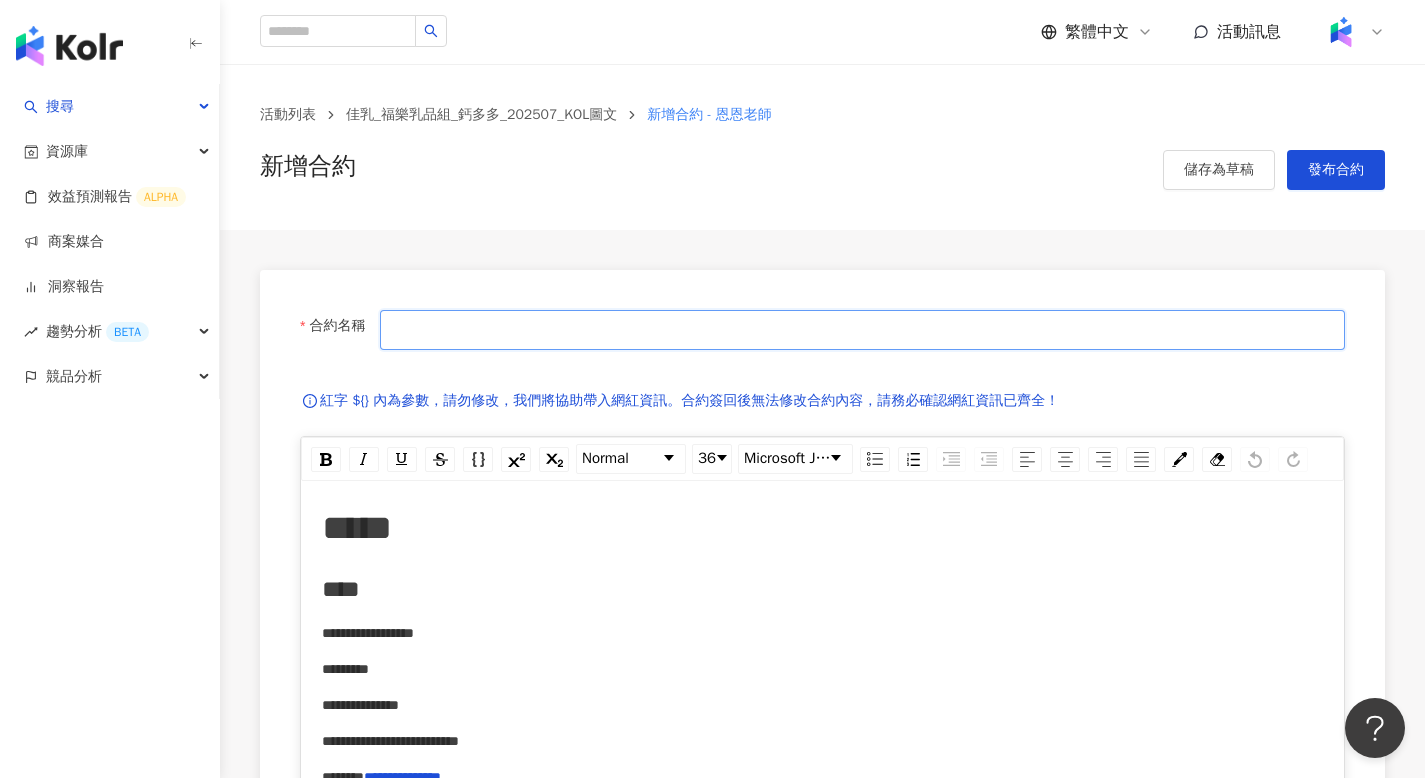 click on "合約名稱" at bounding box center (862, 330) 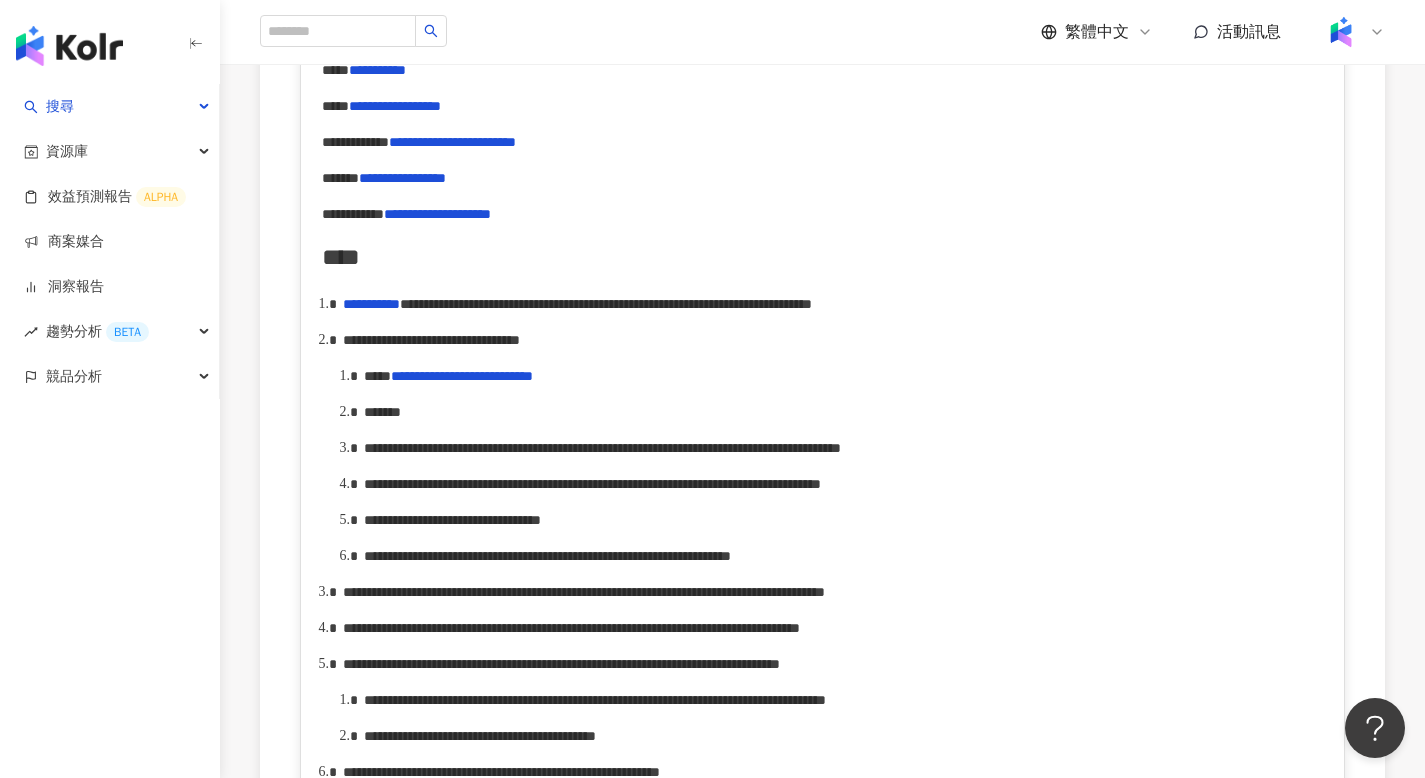 scroll, scrollTop: 826, scrollLeft: 0, axis: vertical 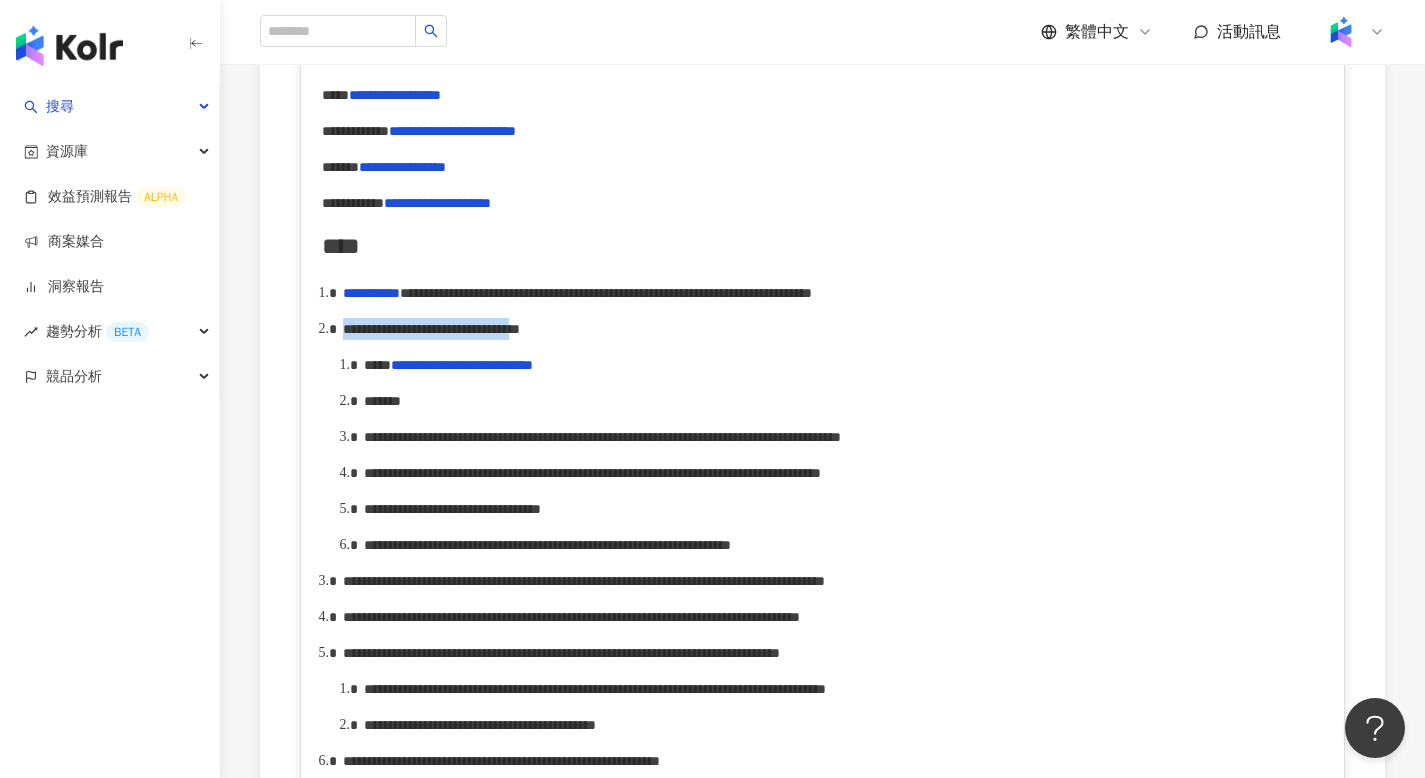 drag, startPoint x: 344, startPoint y: 359, endPoint x: 800, endPoint y: 357, distance: 456.0044 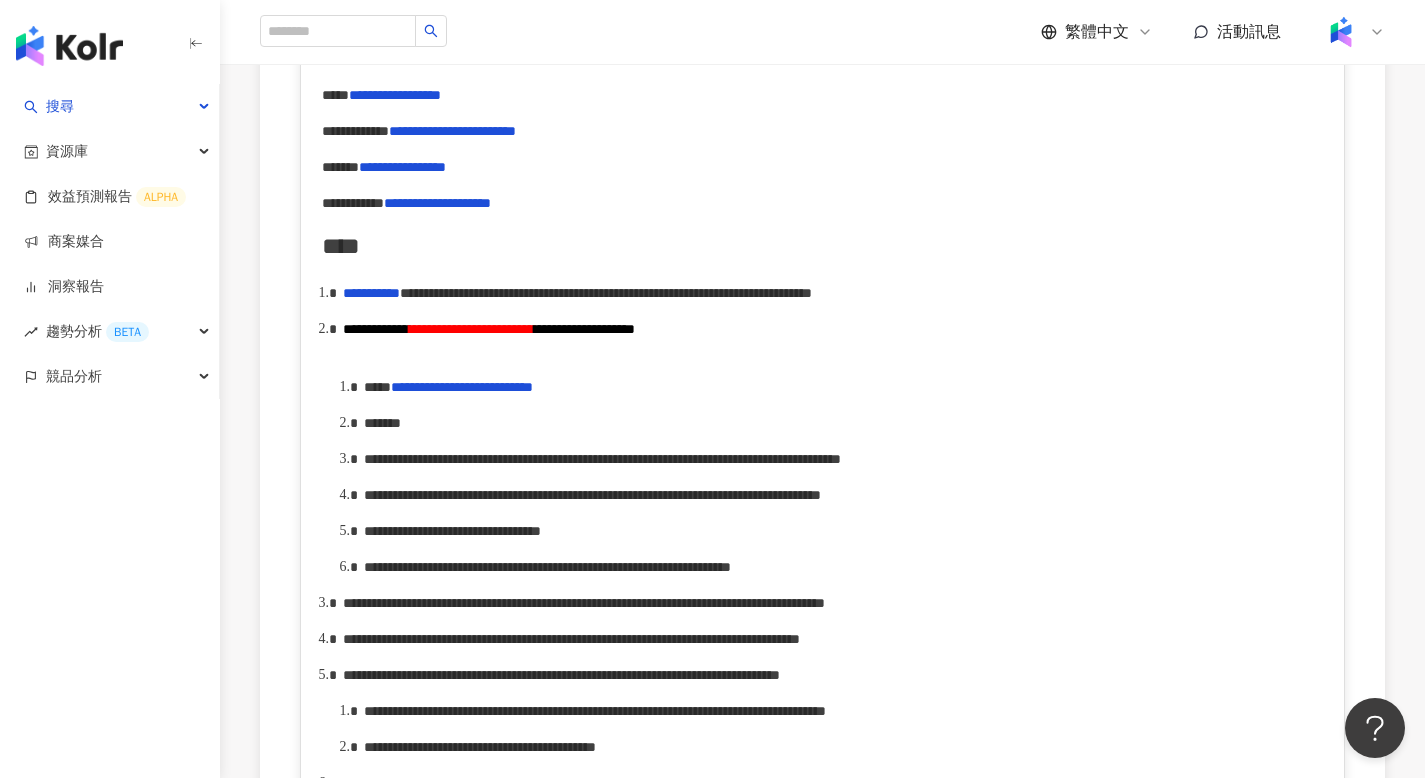 scroll, scrollTop: 1066, scrollLeft: 0, axis: vertical 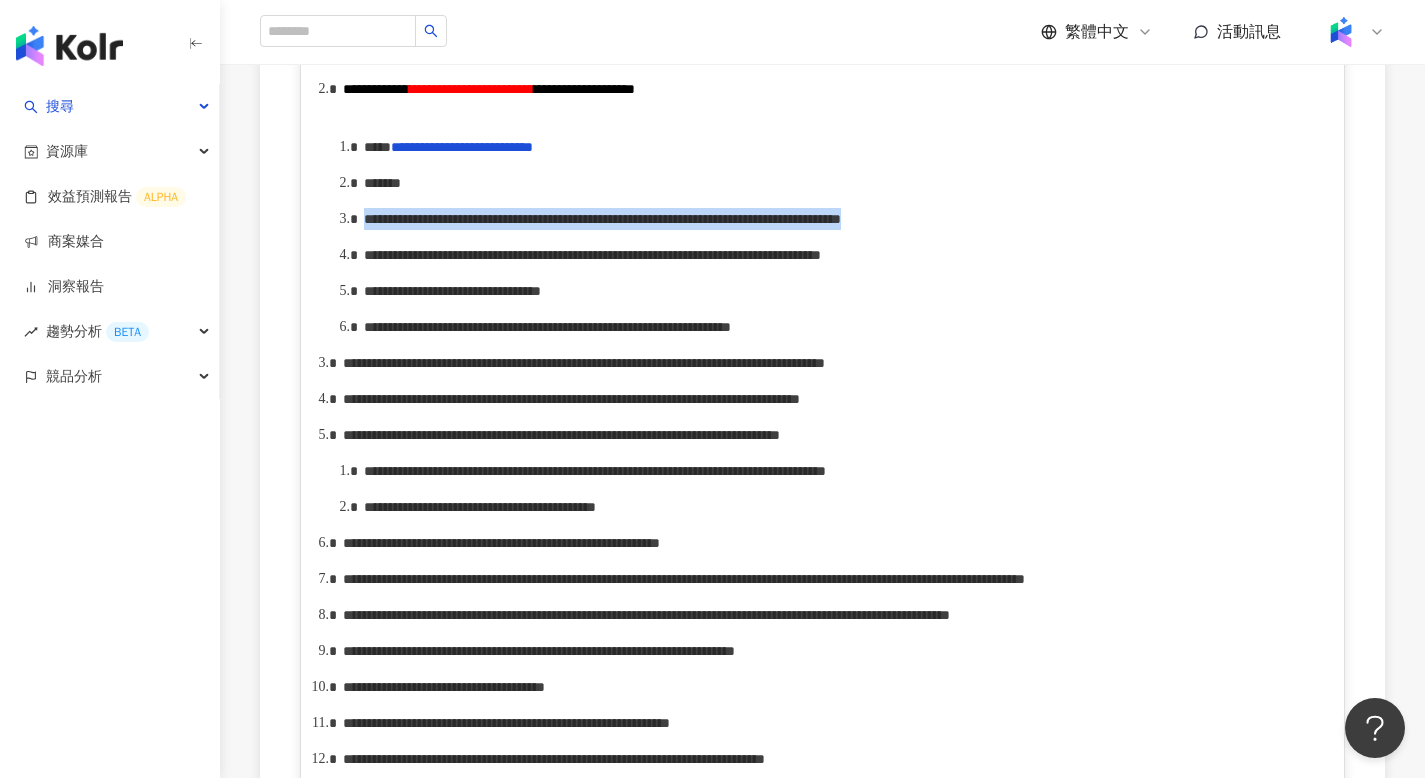 drag, startPoint x: 369, startPoint y: 246, endPoint x: 677, endPoint y: 269, distance: 308.85757 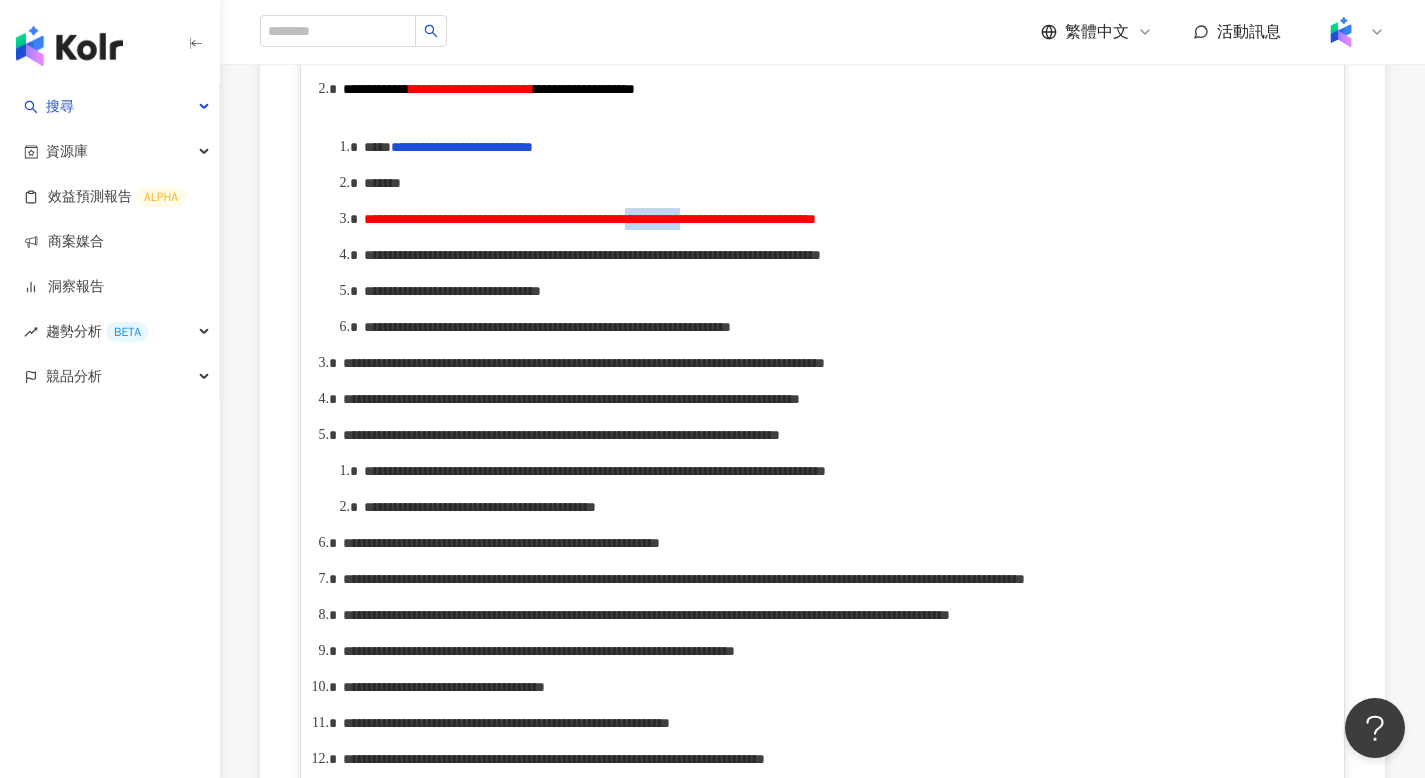 drag, startPoint x: 921, startPoint y: 255, endPoint x: 997, endPoint y: 256, distance: 76.00658 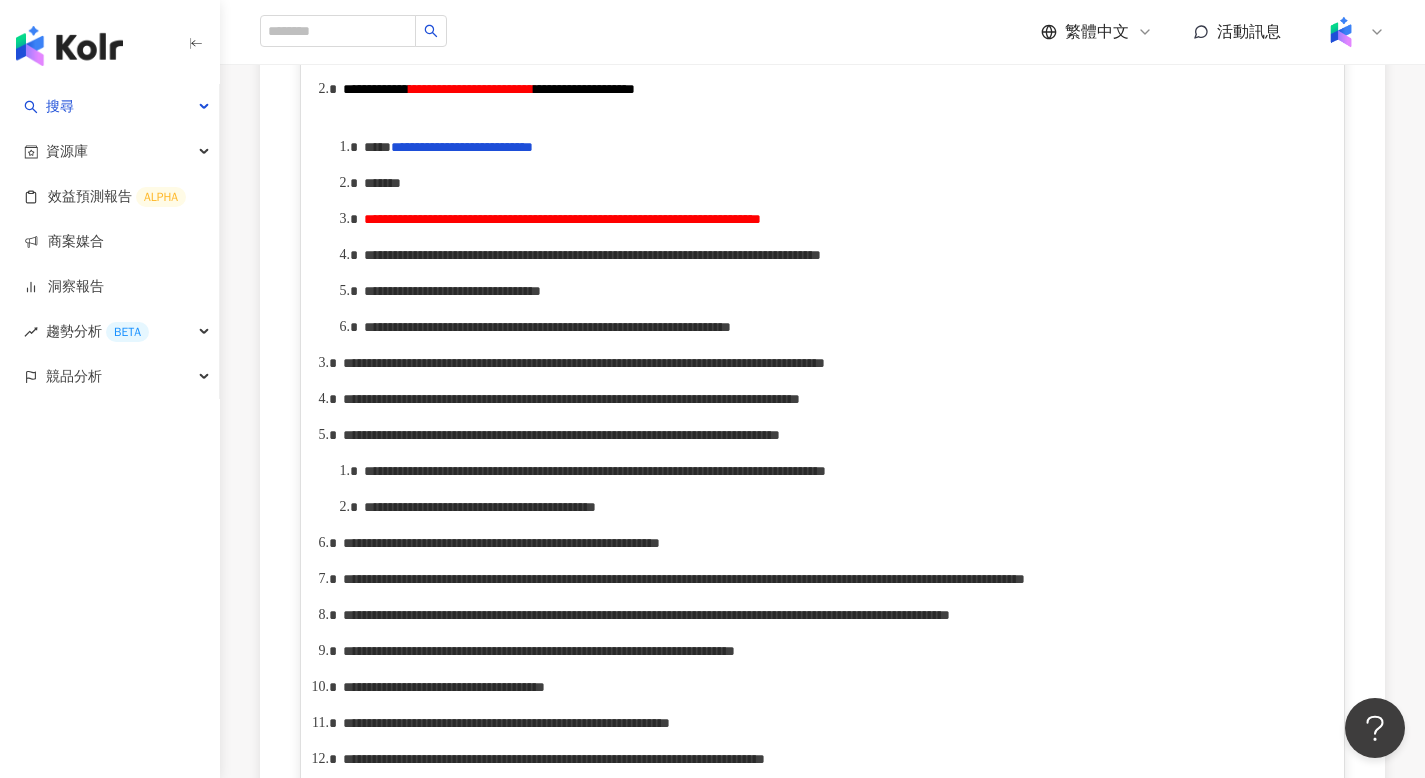 click on "**********" at bounding box center [562, 219] 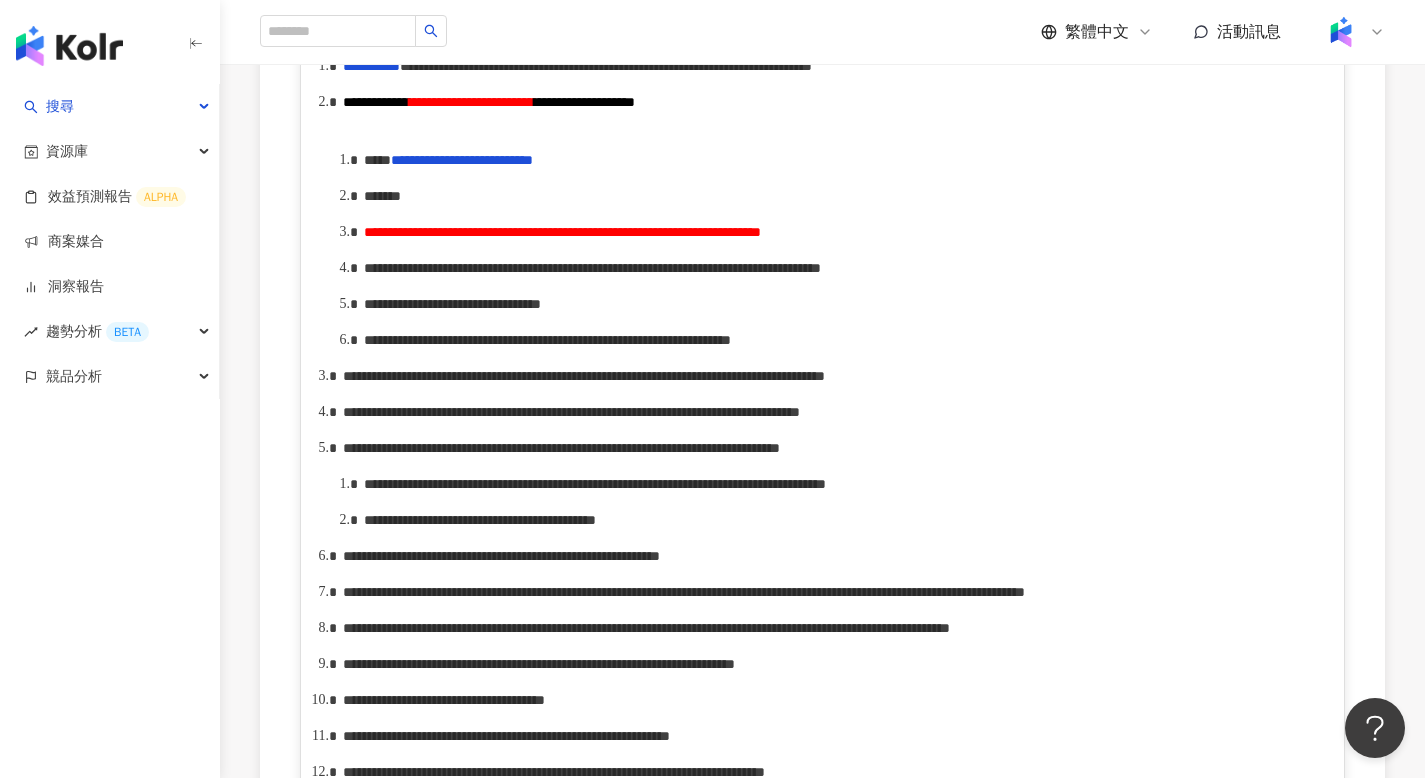 scroll, scrollTop: 1047, scrollLeft: 0, axis: vertical 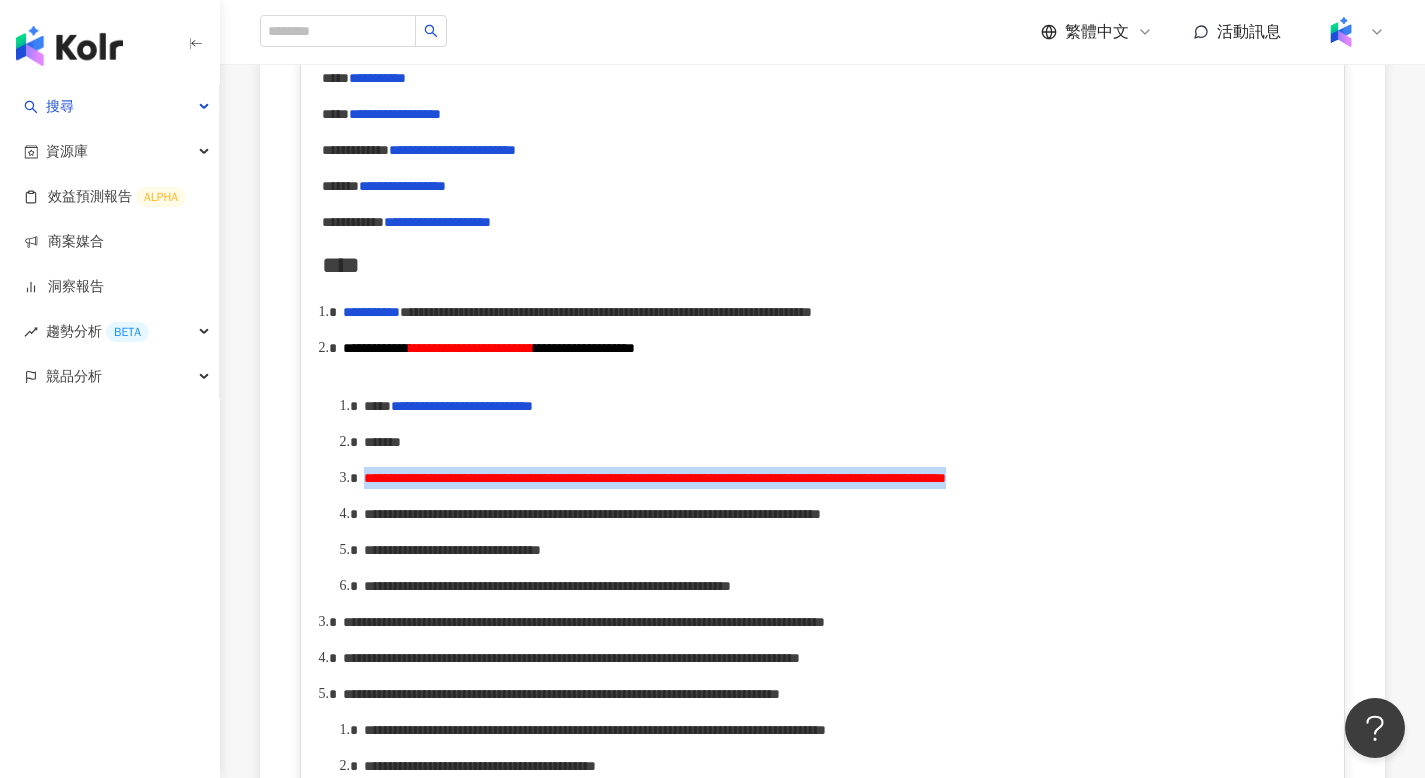 drag, startPoint x: 366, startPoint y: 506, endPoint x: 591, endPoint y: 526, distance: 225.88715 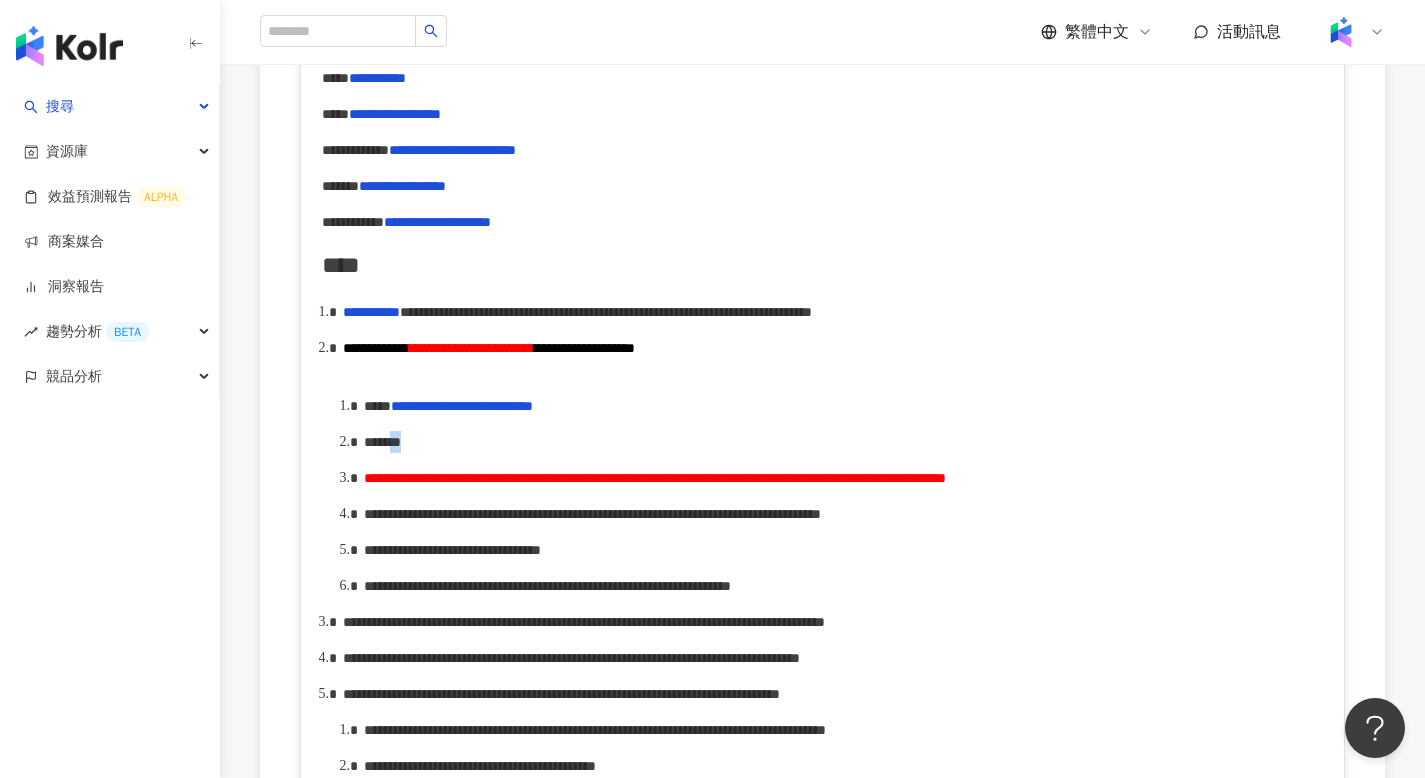 drag, startPoint x: 432, startPoint y: 477, endPoint x: 460, endPoint y: 483, distance: 28.635643 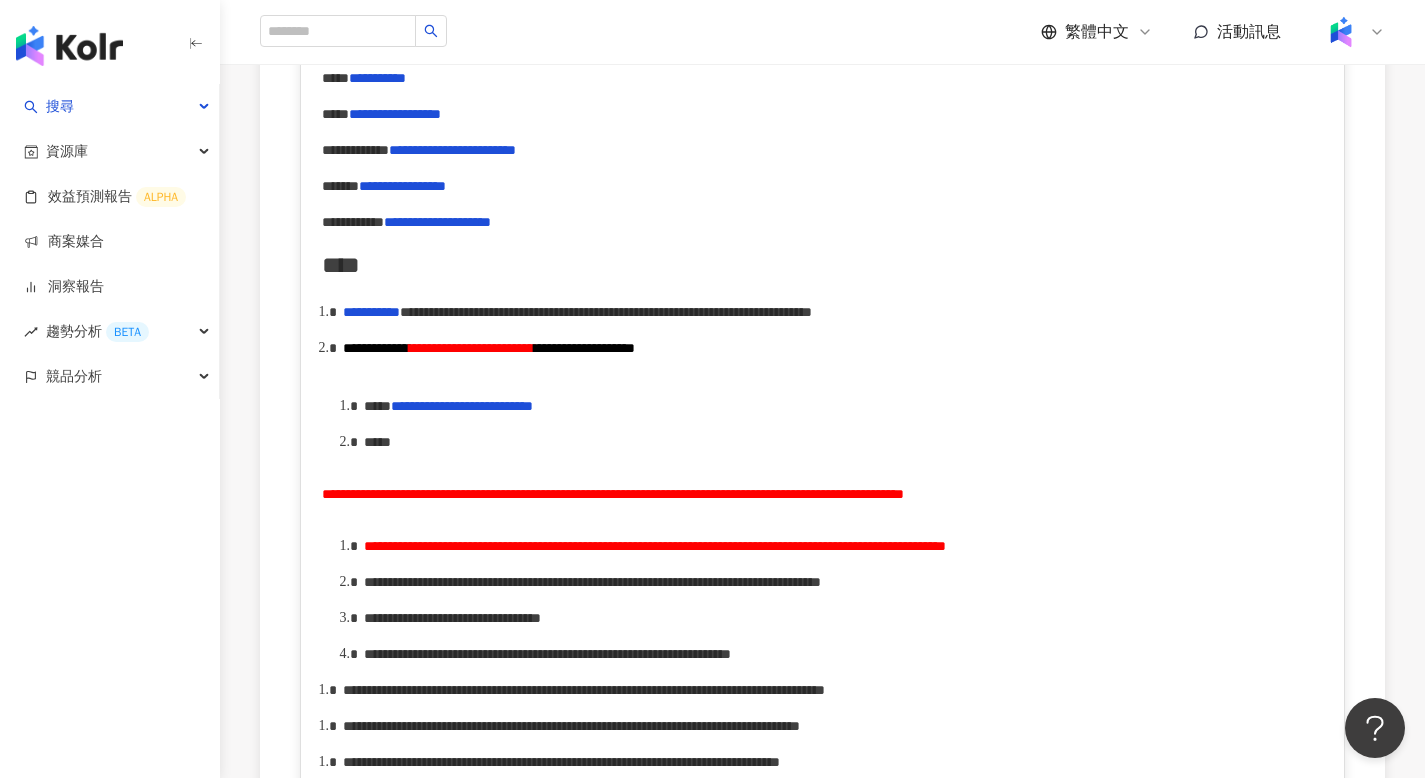 click on "**********" at bounding box center (613, 494) 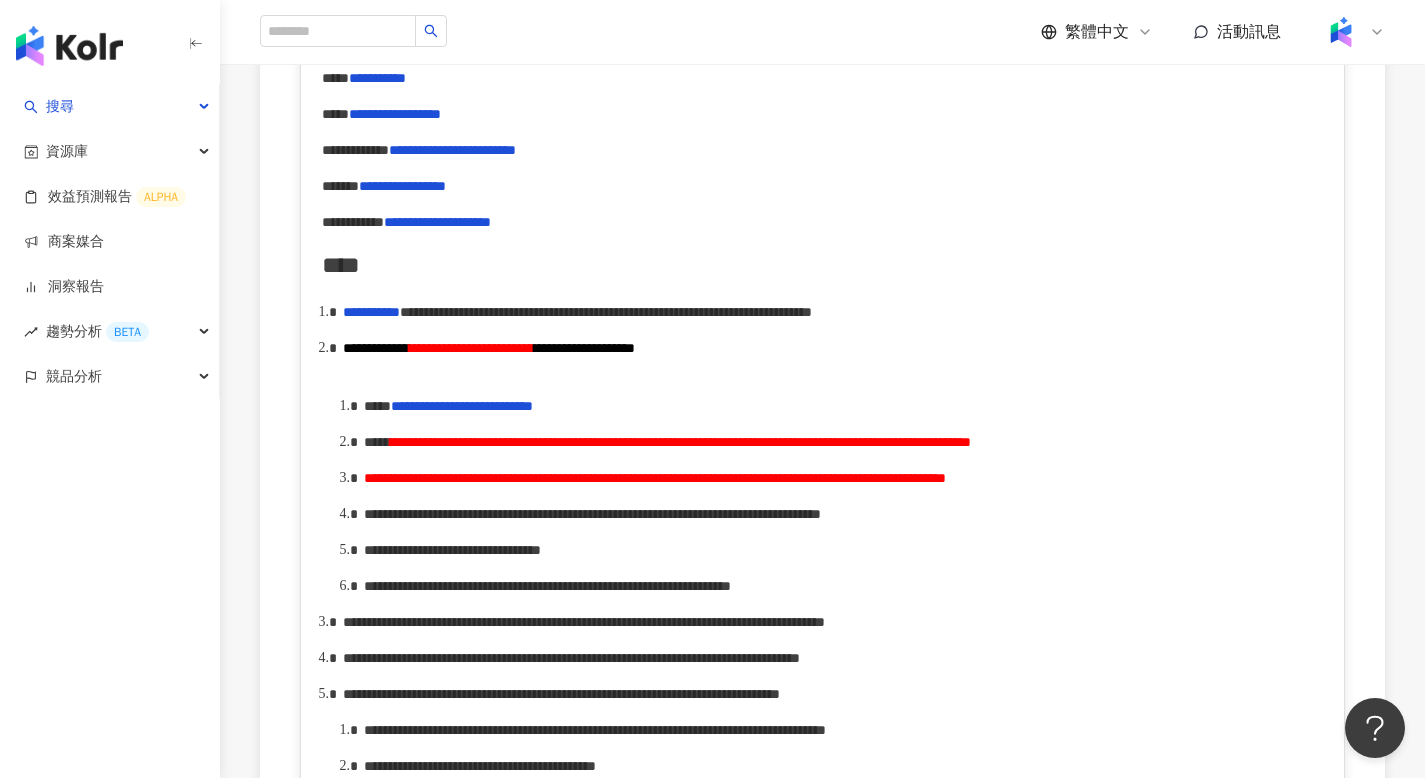 scroll, scrollTop: 1047, scrollLeft: 0, axis: vertical 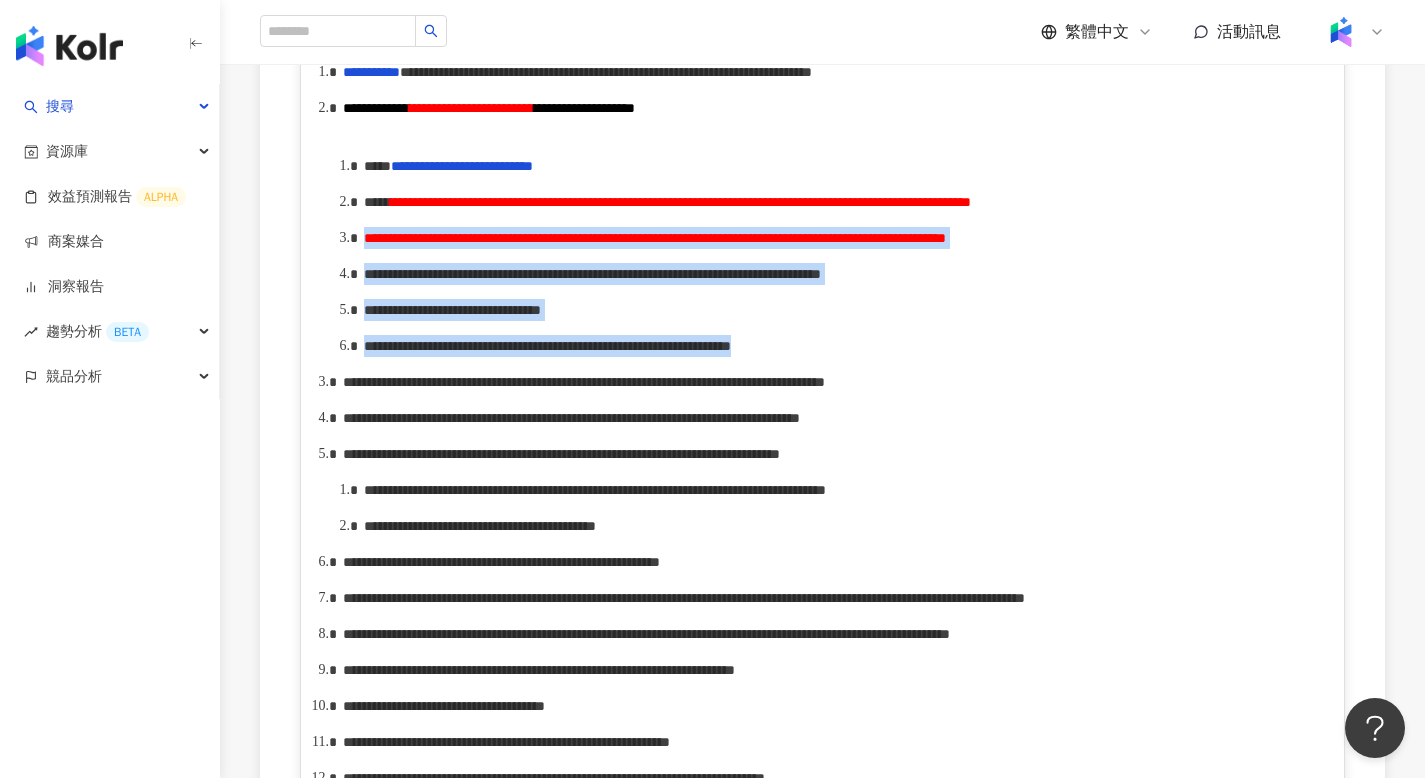 drag, startPoint x: 363, startPoint y: 291, endPoint x: 1319, endPoint y: 447, distance: 968.6444 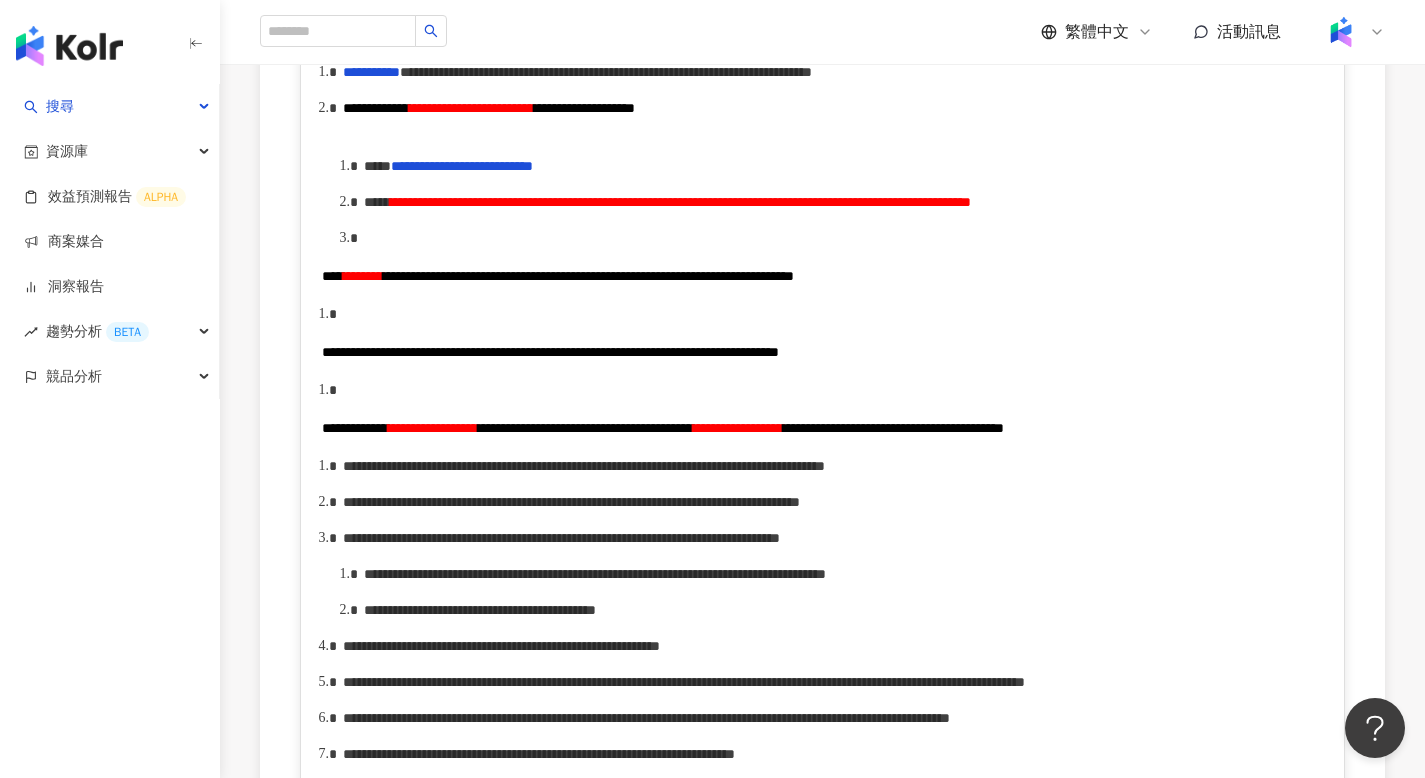 click on "****" at bounding box center [332, 276] 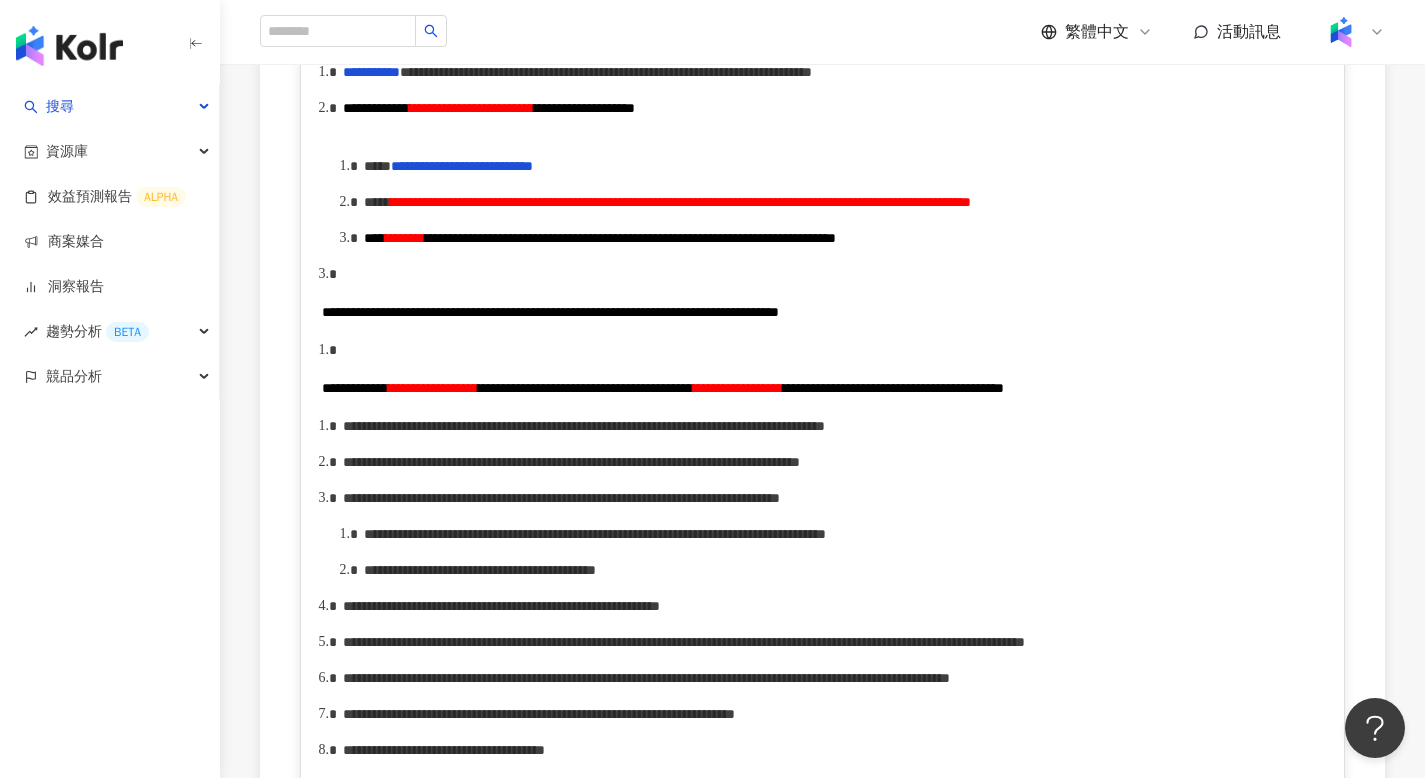 click on "**********" at bounding box center [822, 306] 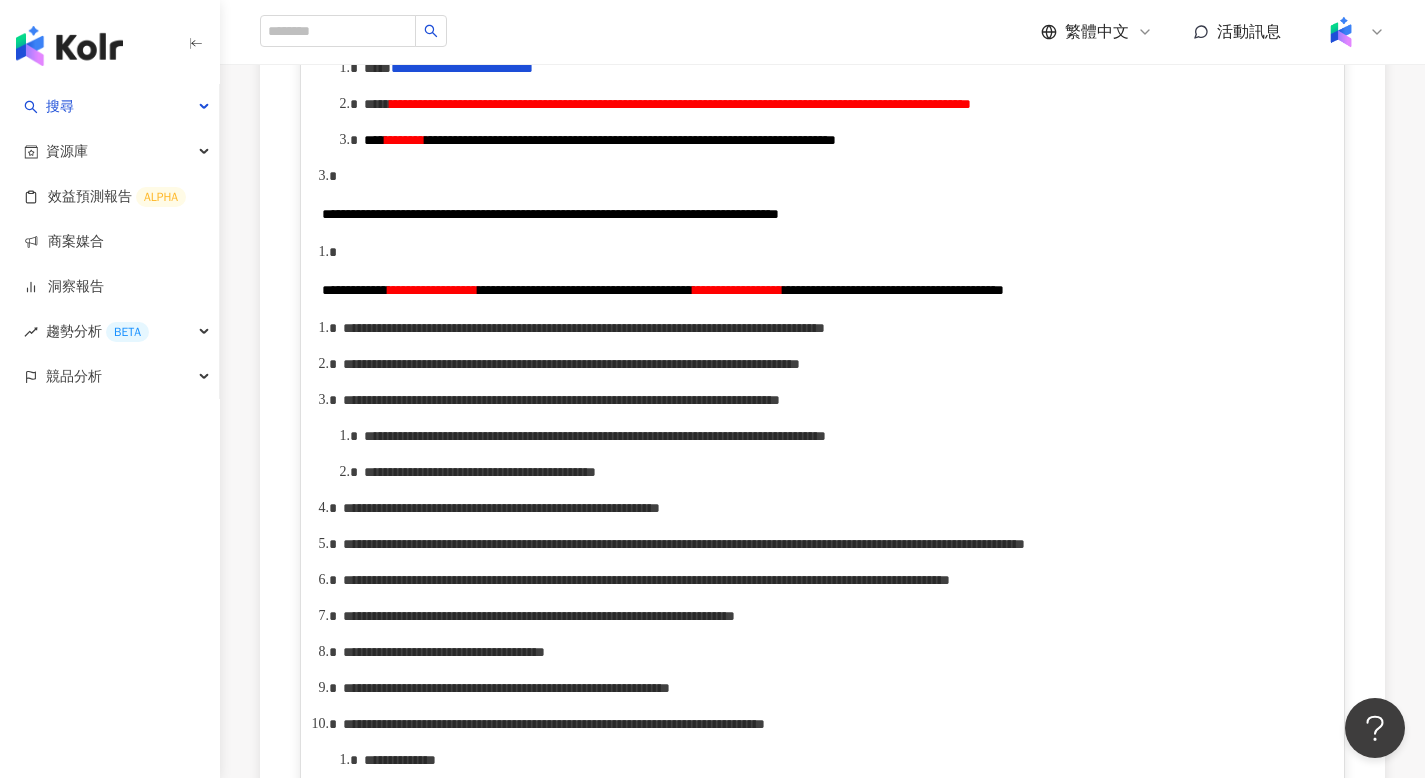 scroll, scrollTop: 1145, scrollLeft: 0, axis: vertical 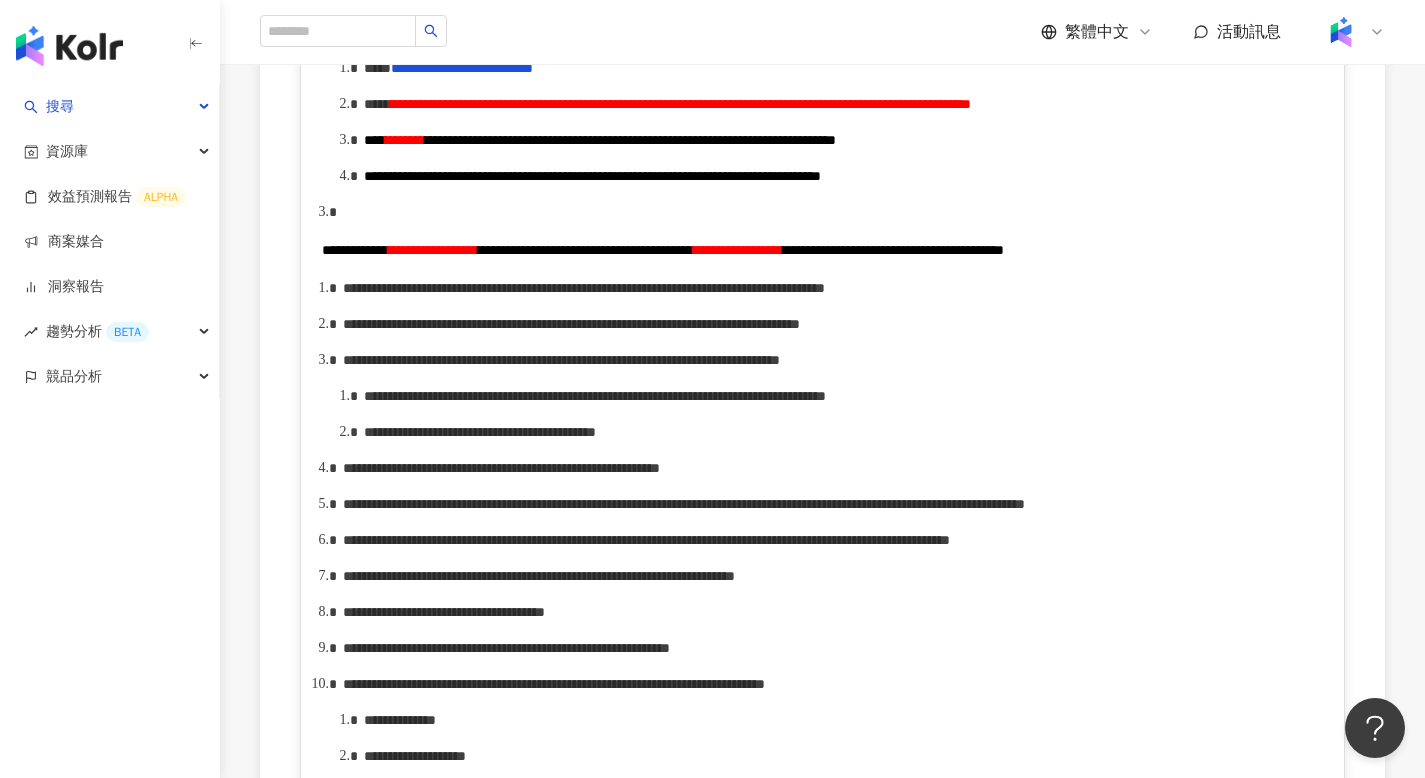 click on "**********" at bounding box center [355, 250] 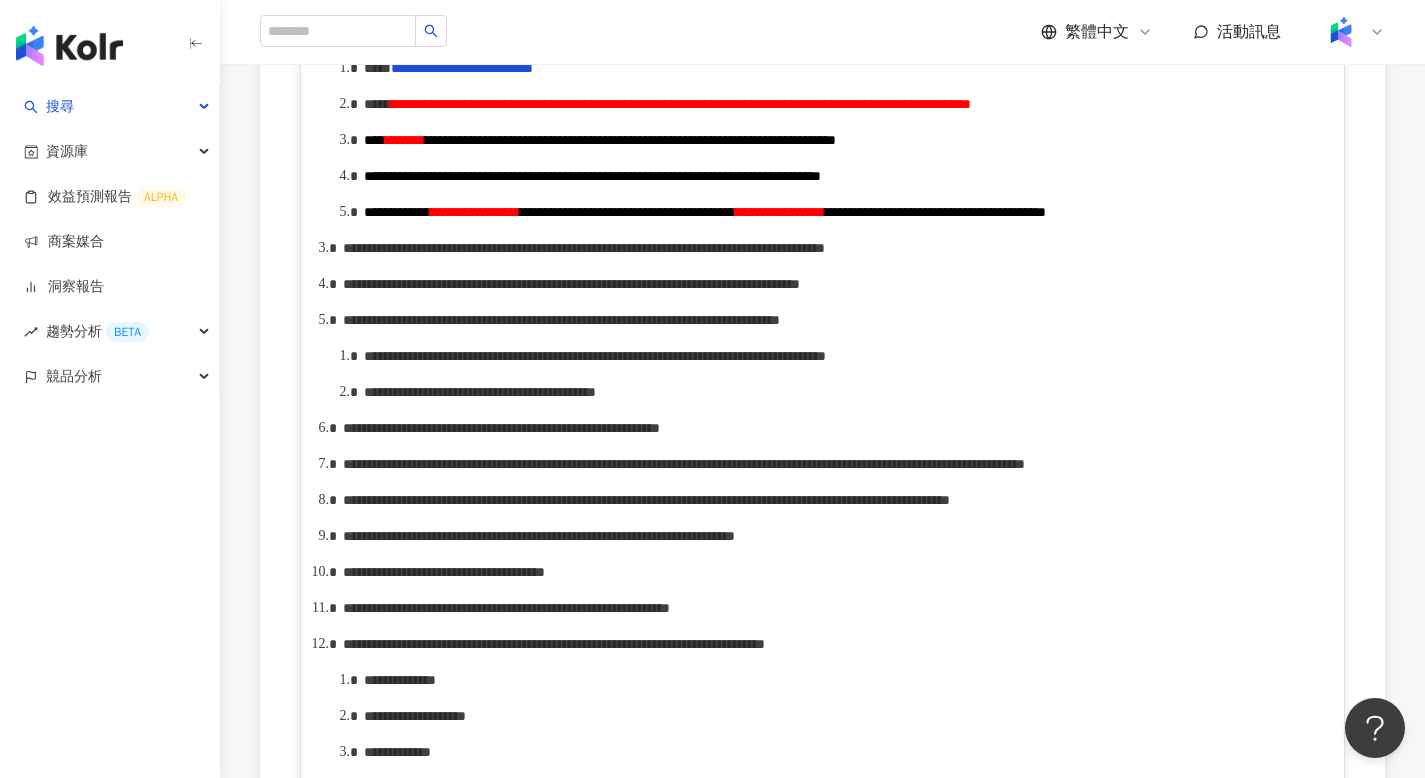 click on "**********" at bounding box center (627, 212) 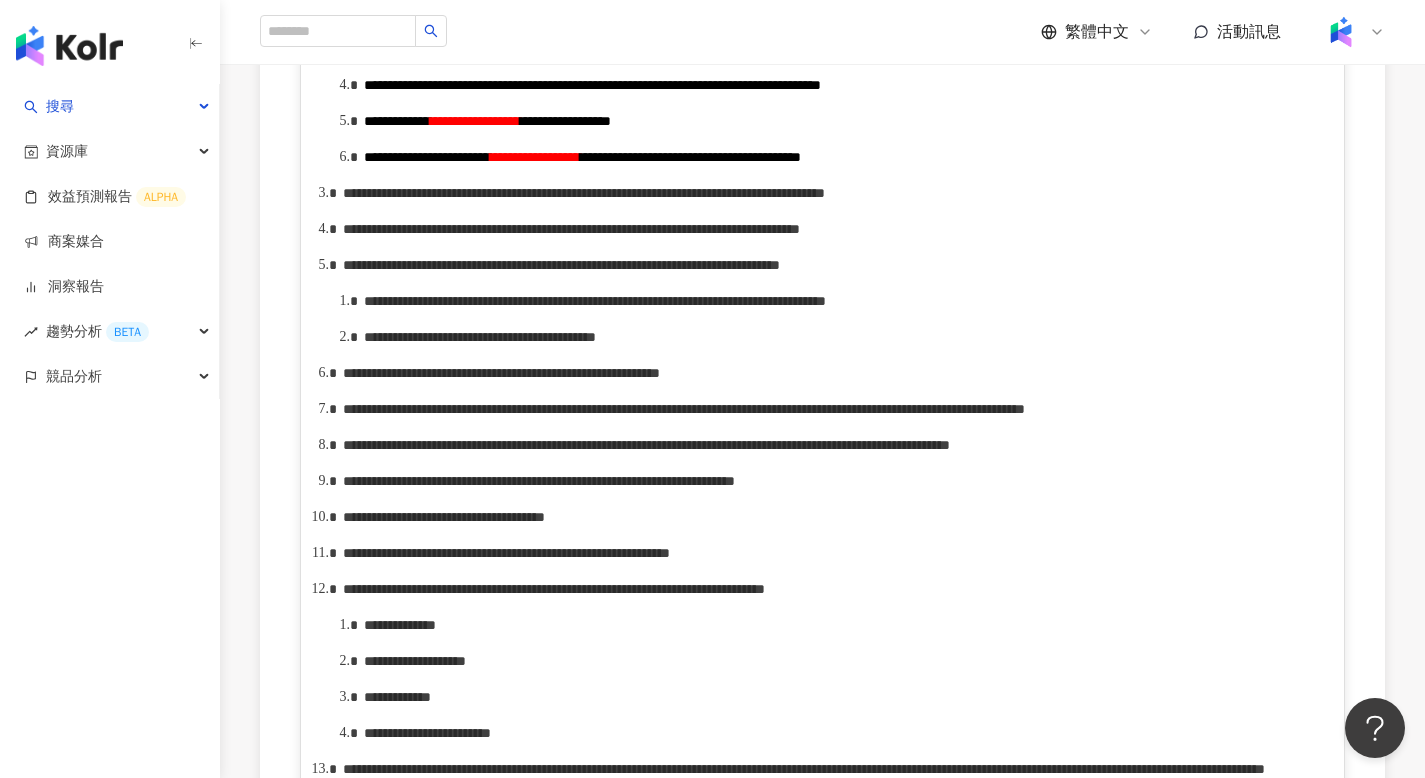 scroll, scrollTop: 1385, scrollLeft: 0, axis: vertical 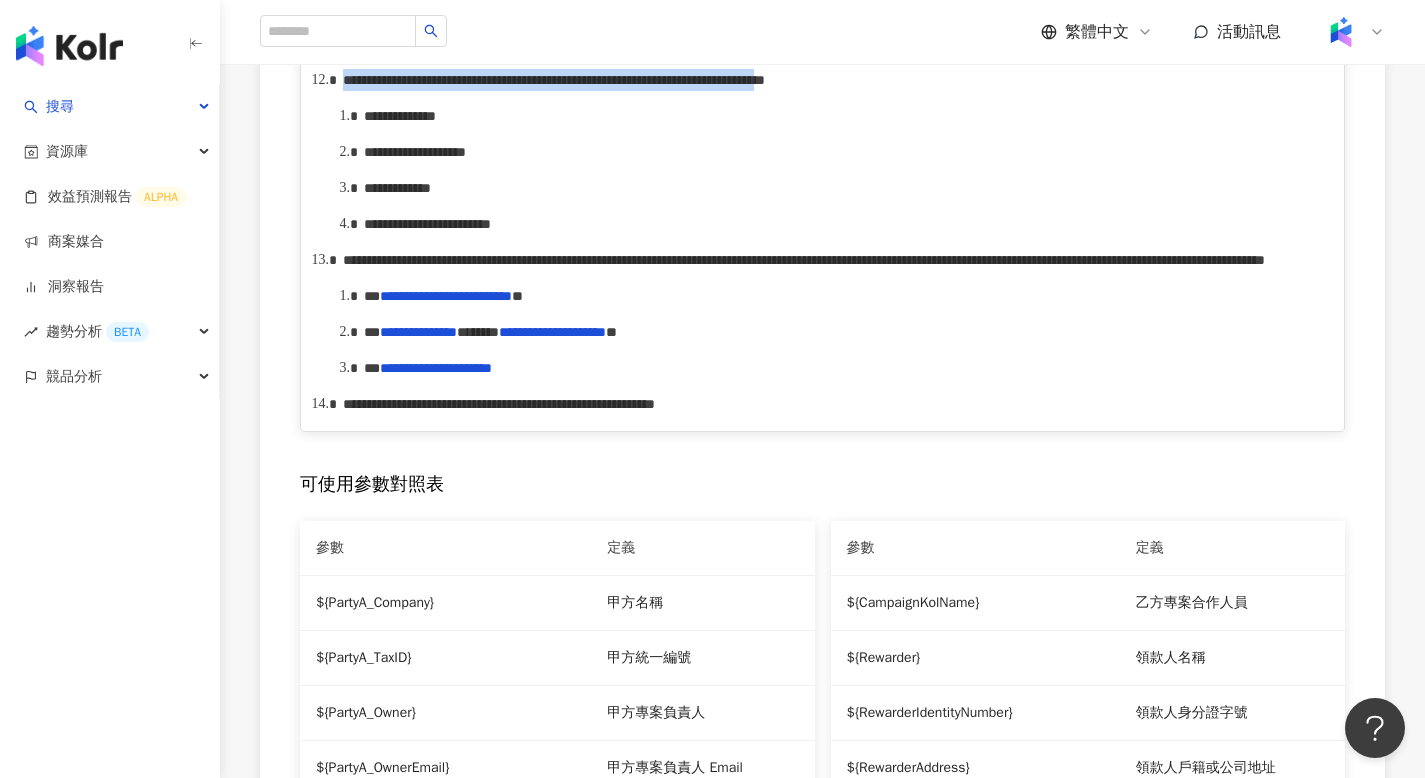 drag, startPoint x: 340, startPoint y: 394, endPoint x: 368, endPoint y: 412, distance: 33.286633 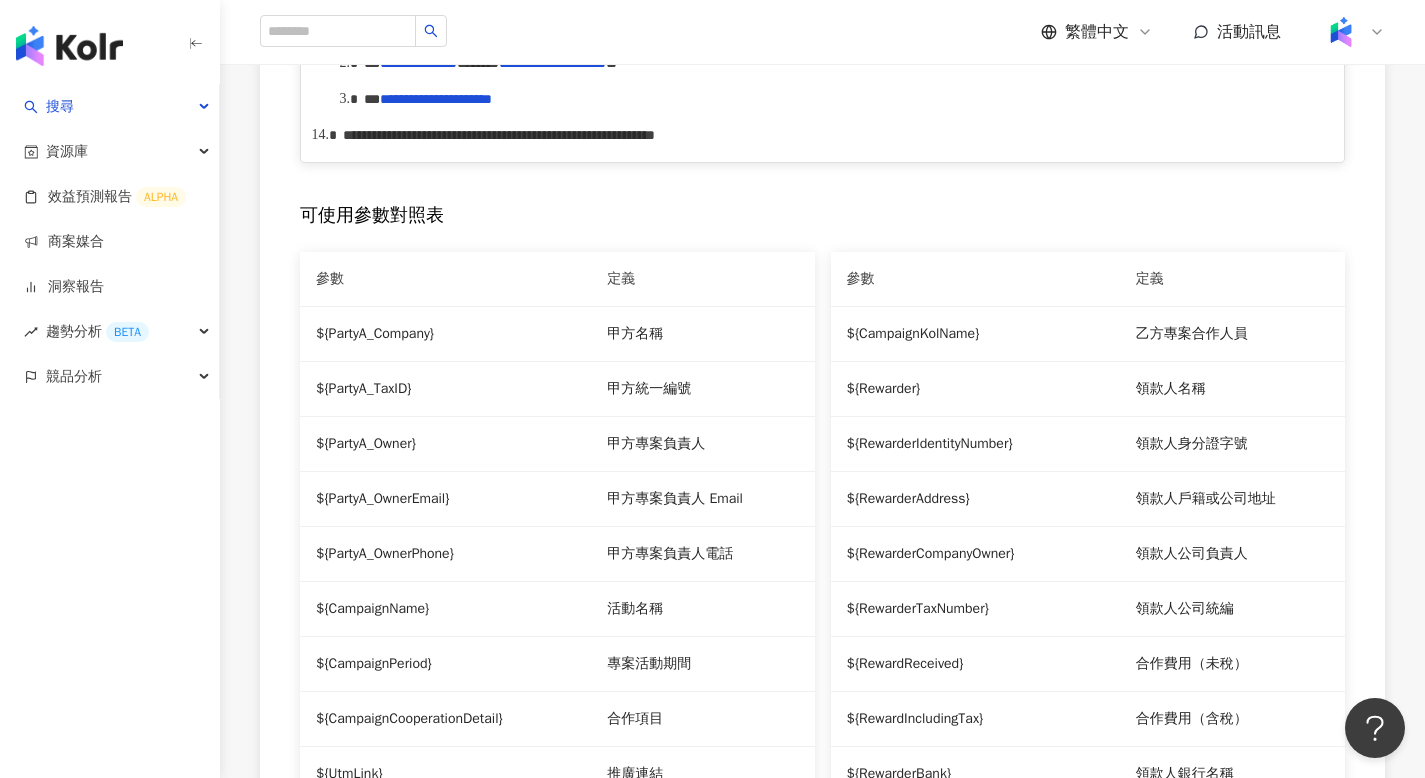 scroll, scrollTop: 1910, scrollLeft: 0, axis: vertical 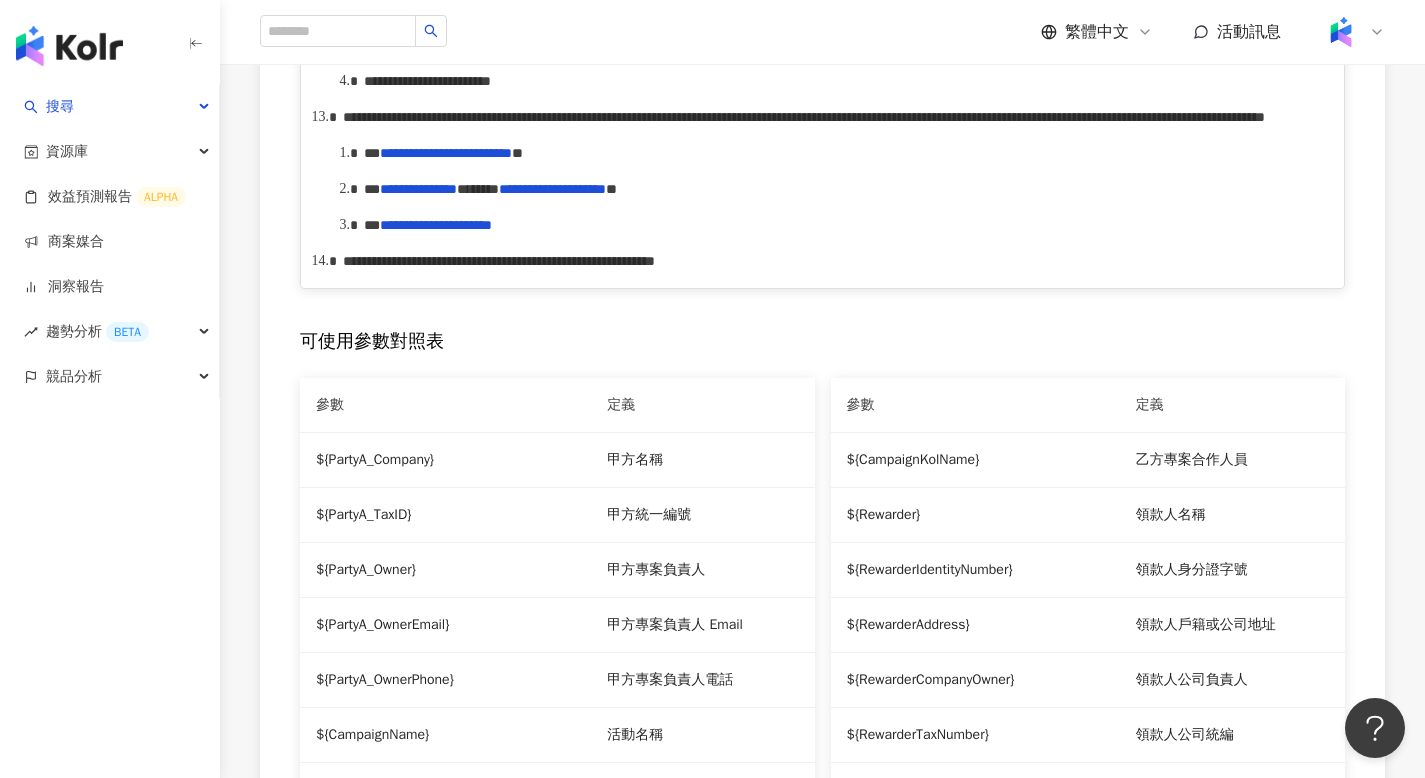 click on "**********" at bounding box center [400, -27] 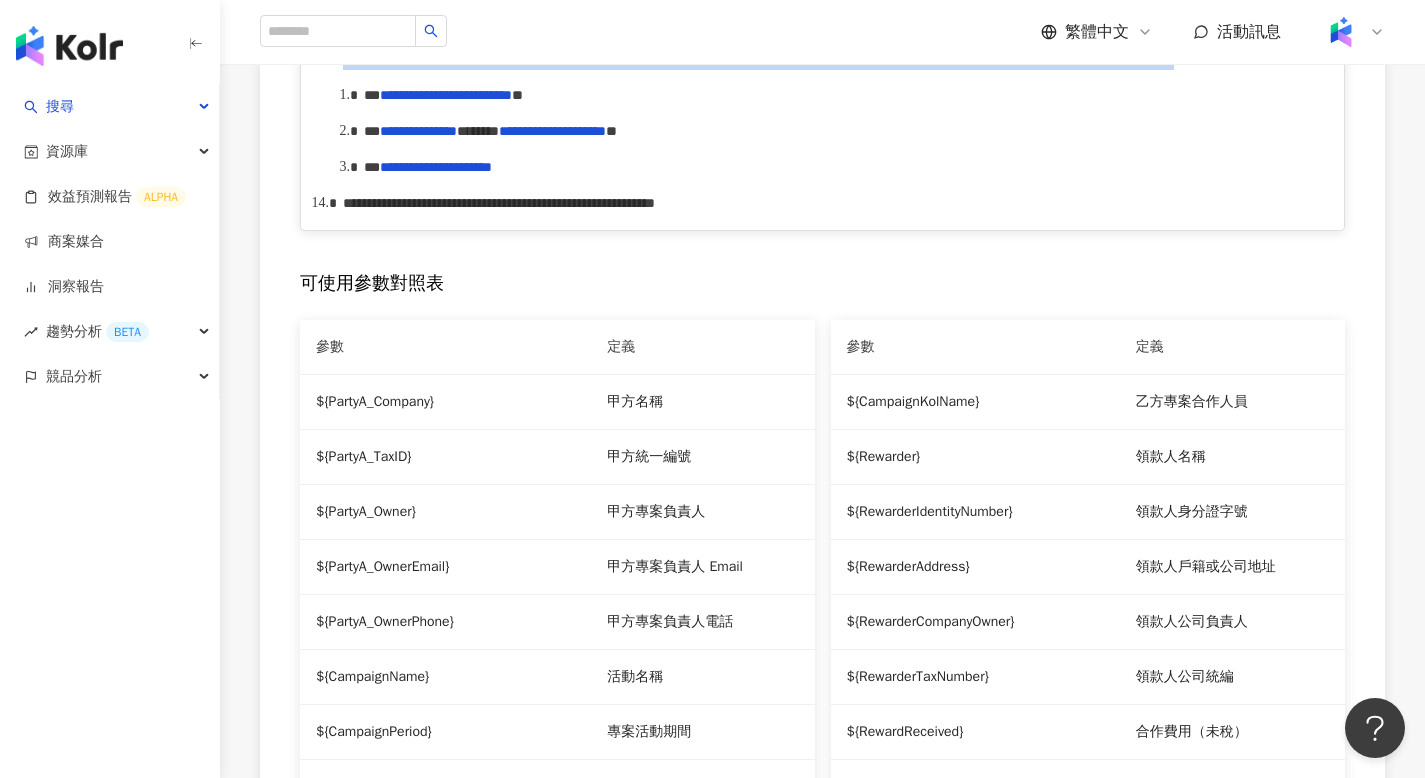 drag, startPoint x: 345, startPoint y: 420, endPoint x: 678, endPoint y: 466, distance: 336.16217 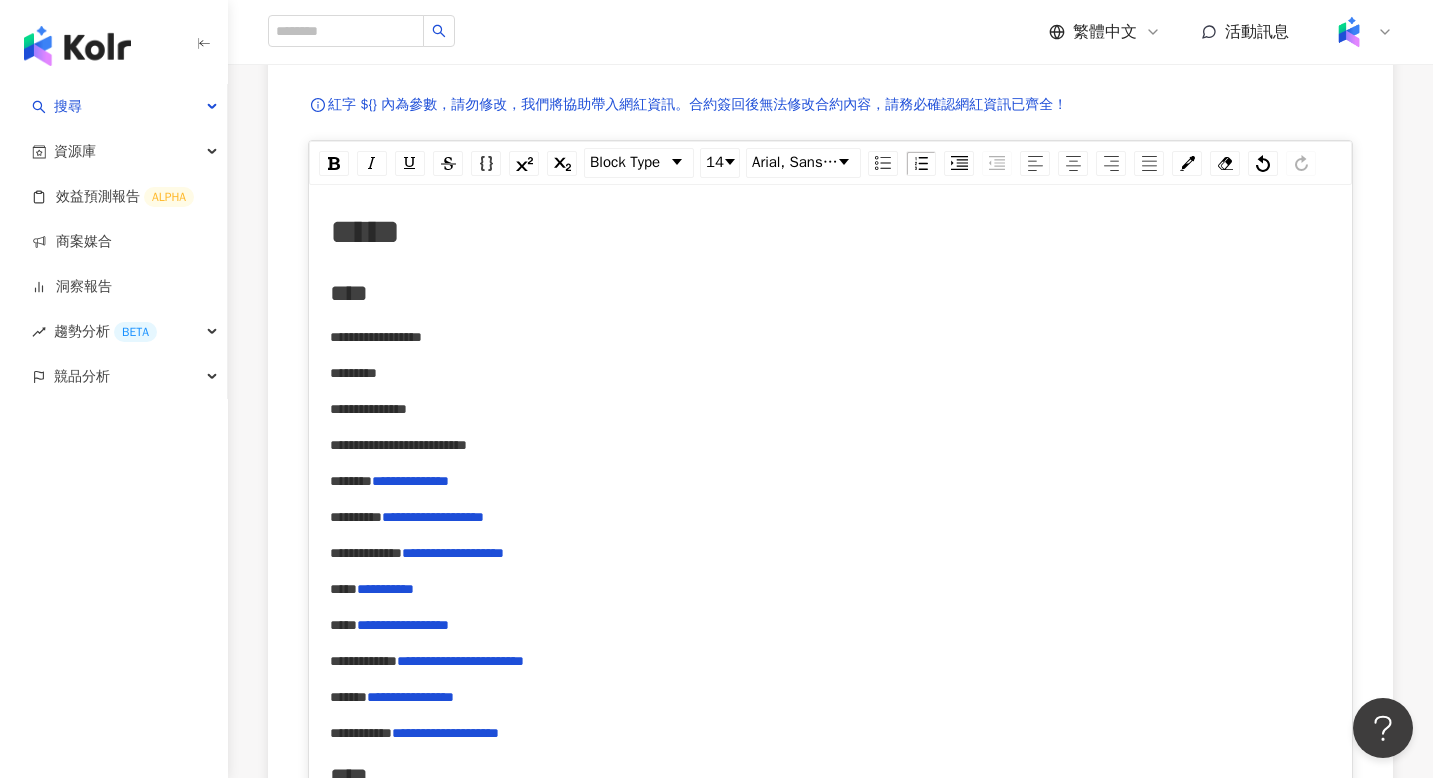 scroll, scrollTop: 0, scrollLeft: 0, axis: both 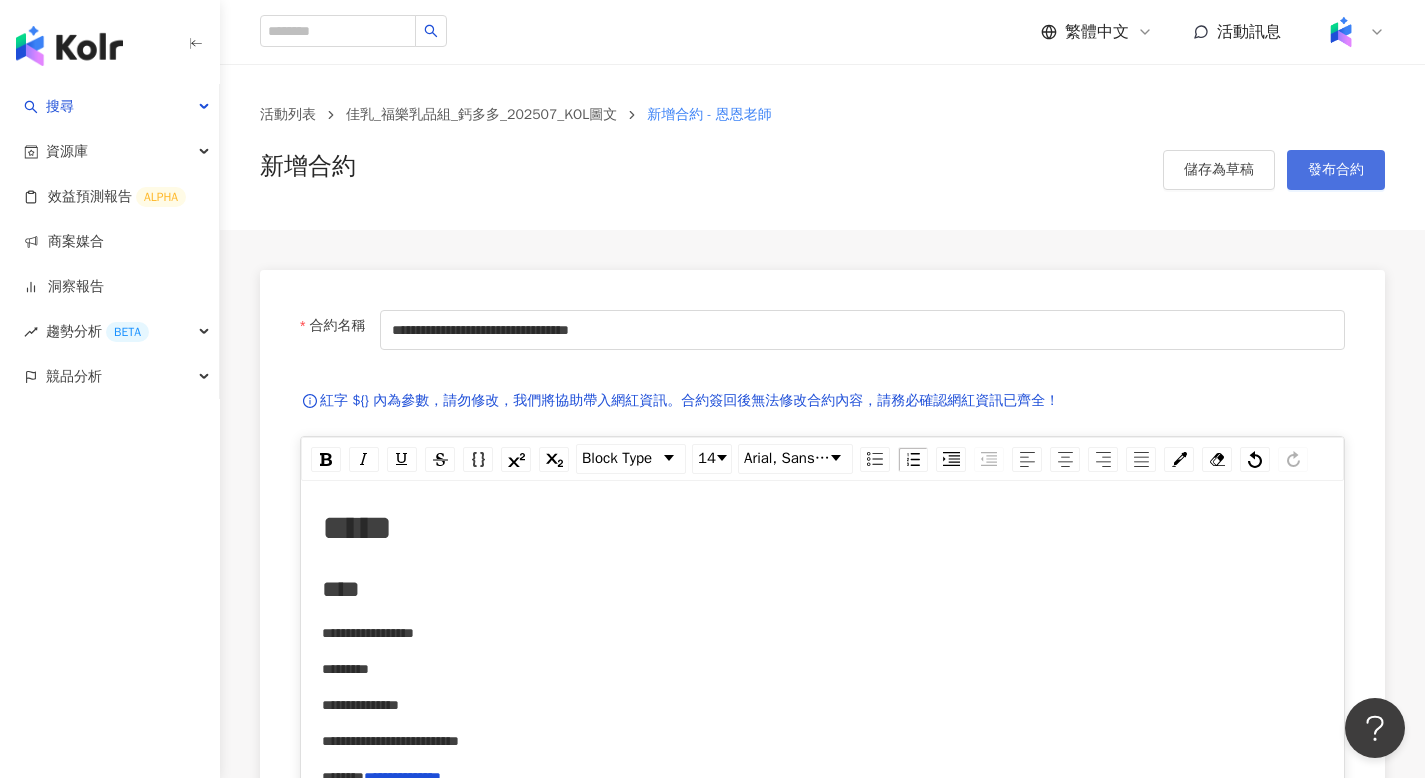 click on "發布合約" at bounding box center (1336, 170) 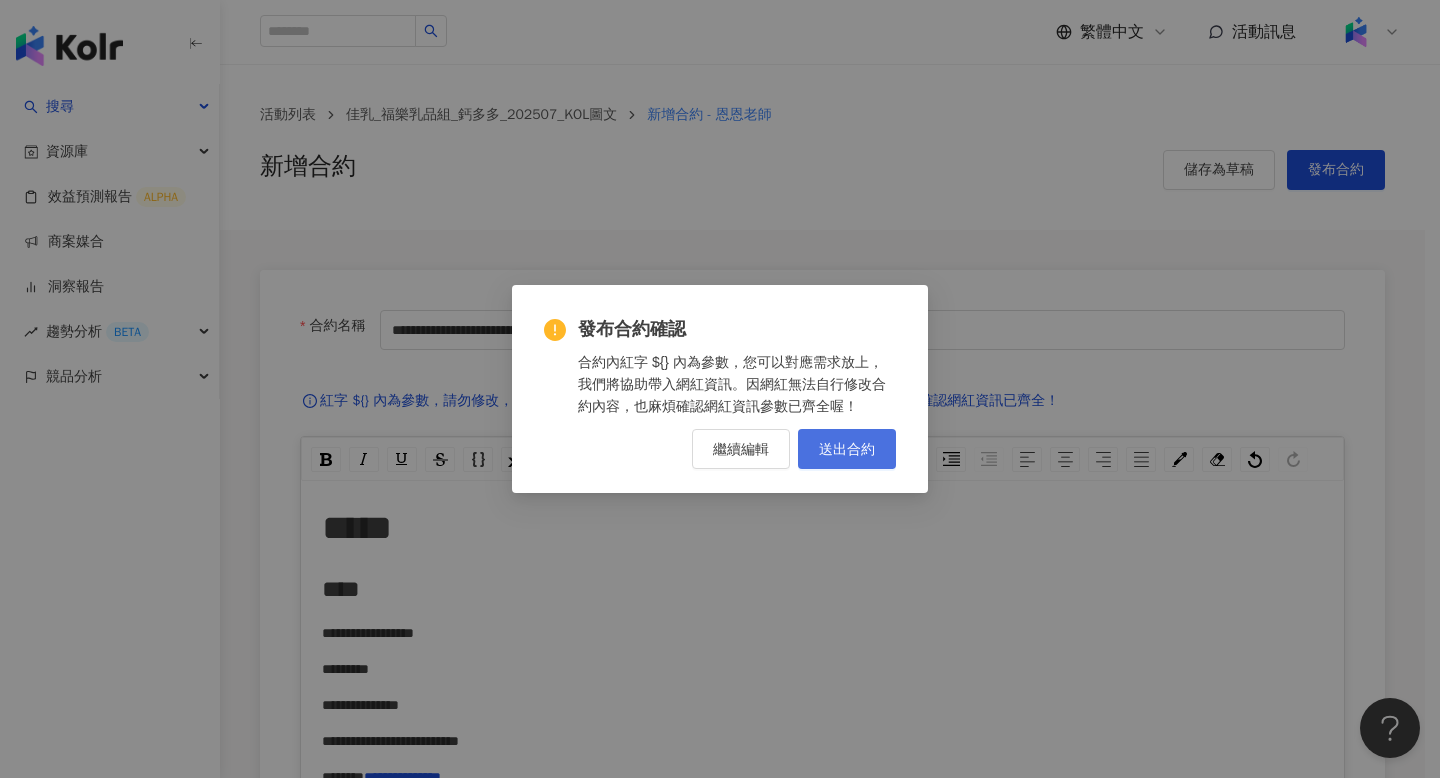 click on "送出合約" at bounding box center (847, 449) 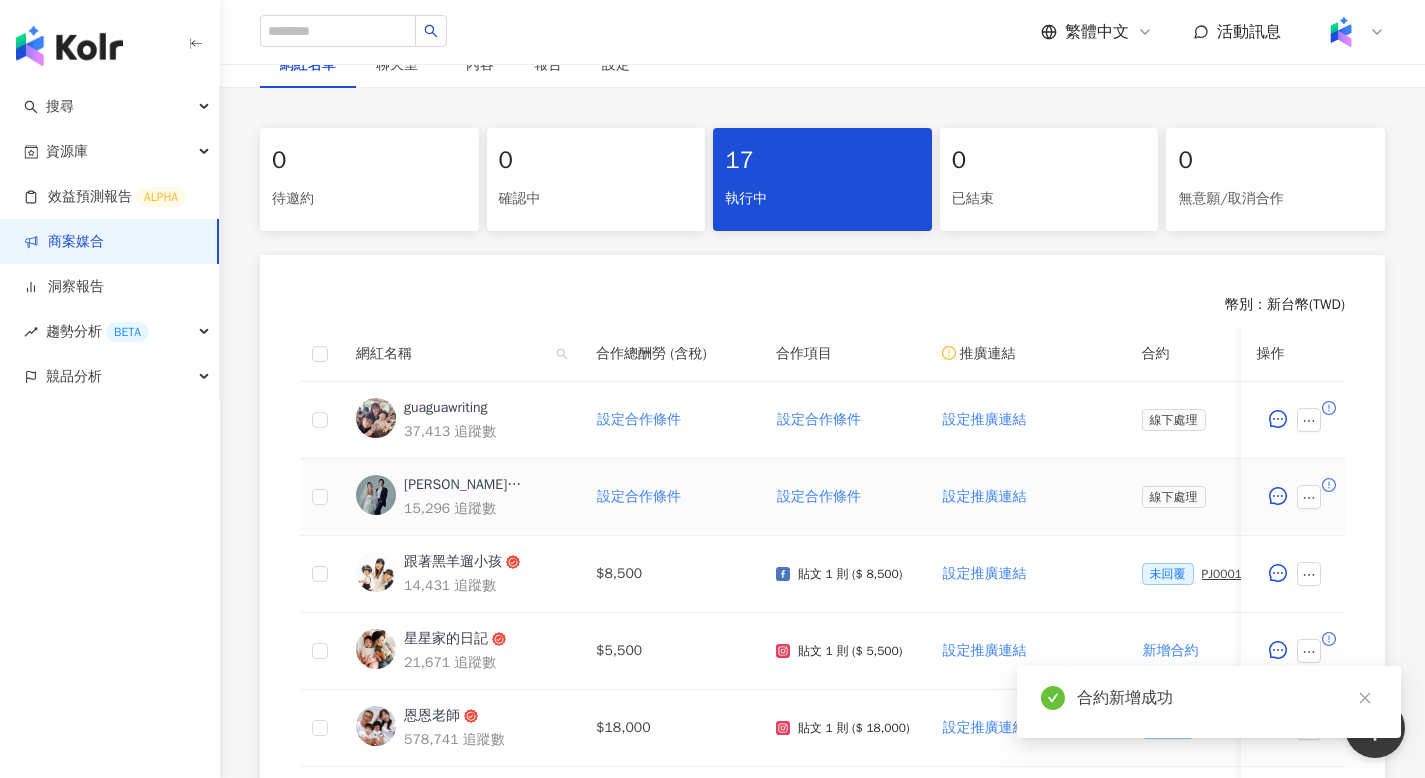 scroll, scrollTop: 710, scrollLeft: 0, axis: vertical 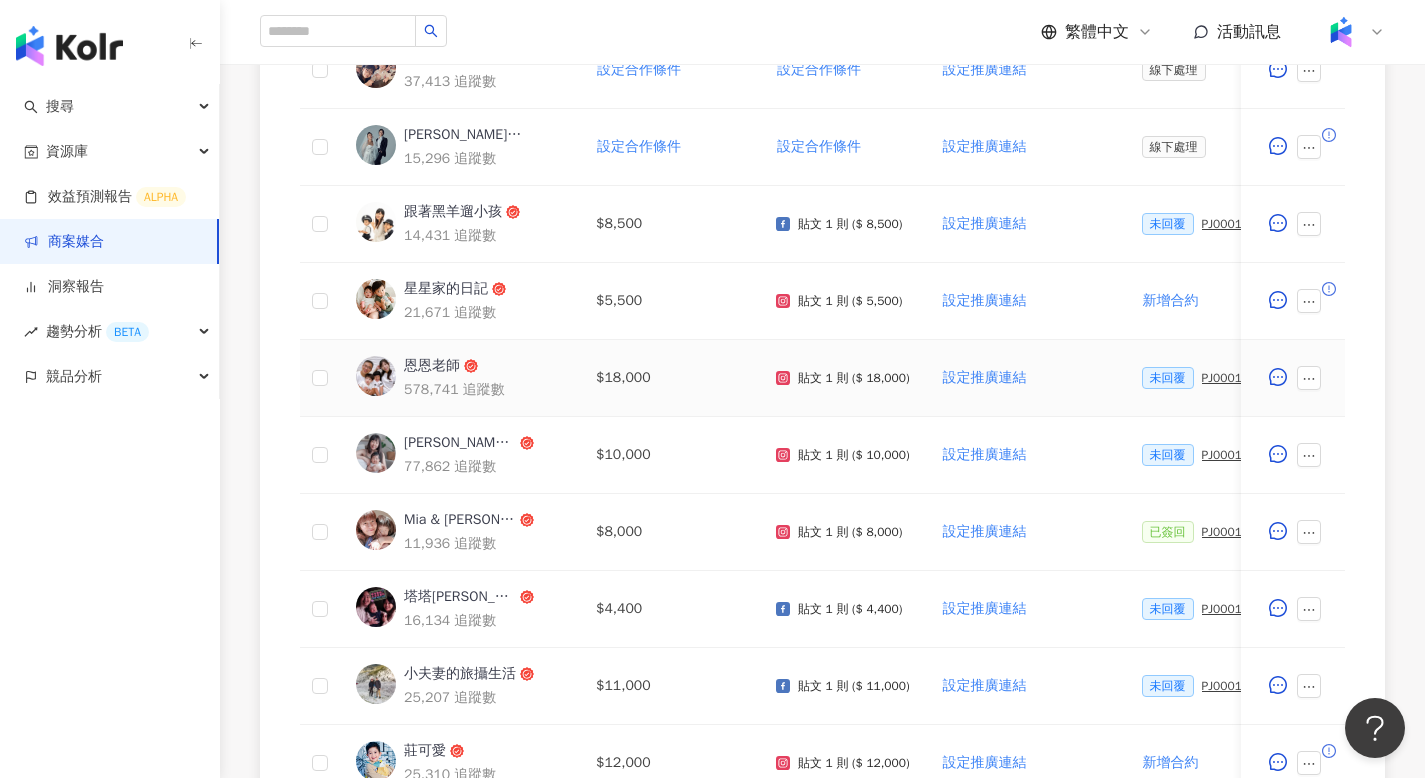 click on "PJ0001588 佳乳_福樂乳品組_鈣多多_202507_活動確認單" at bounding box center (1252, 378) 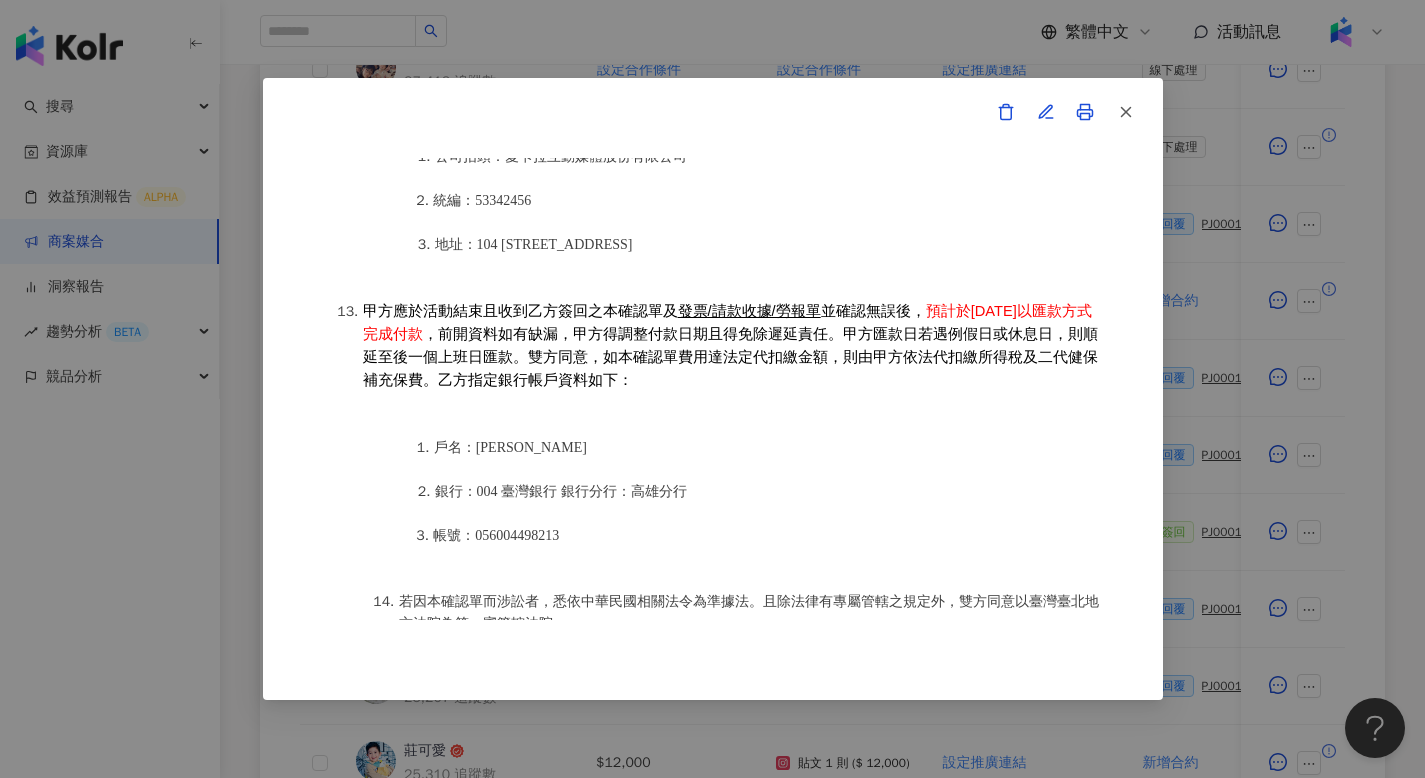 scroll, scrollTop: 2532, scrollLeft: 0, axis: vertical 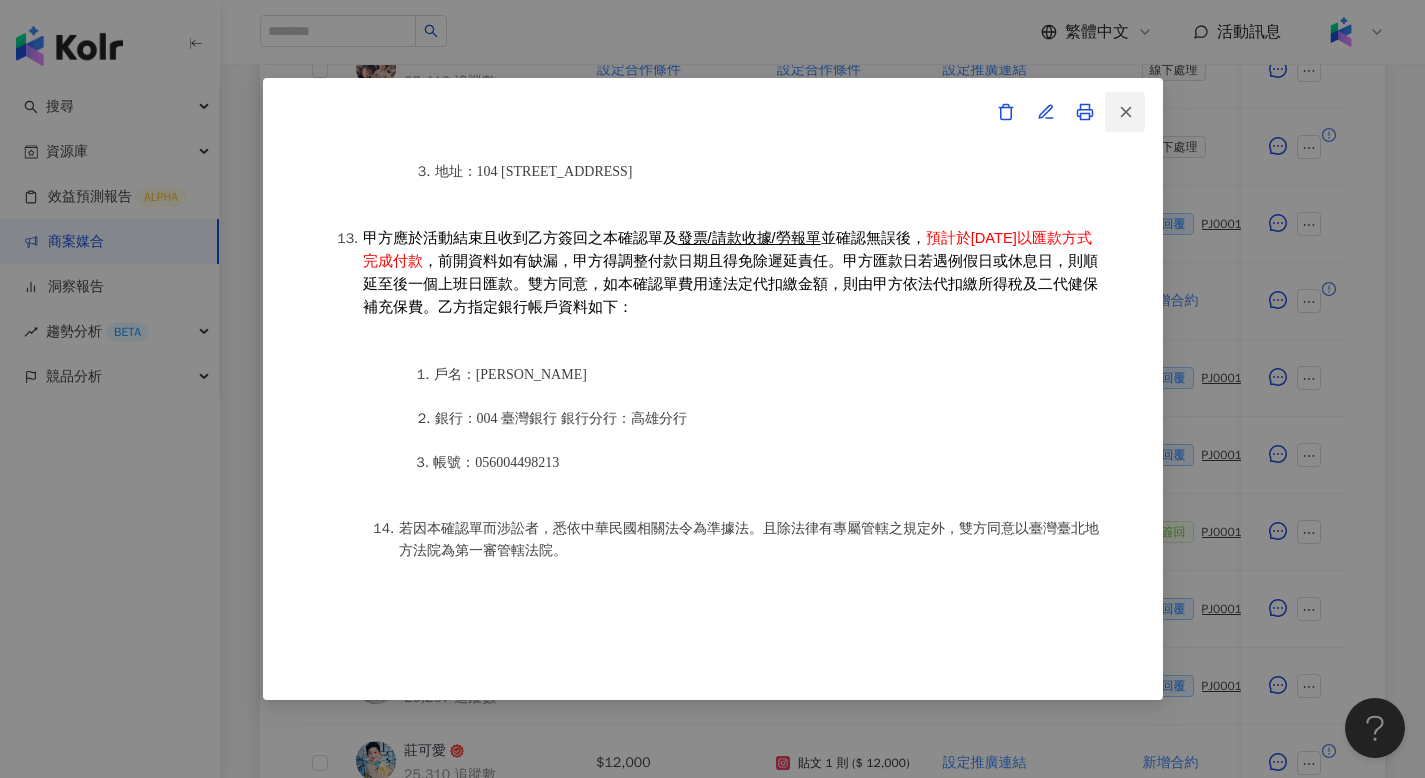 click 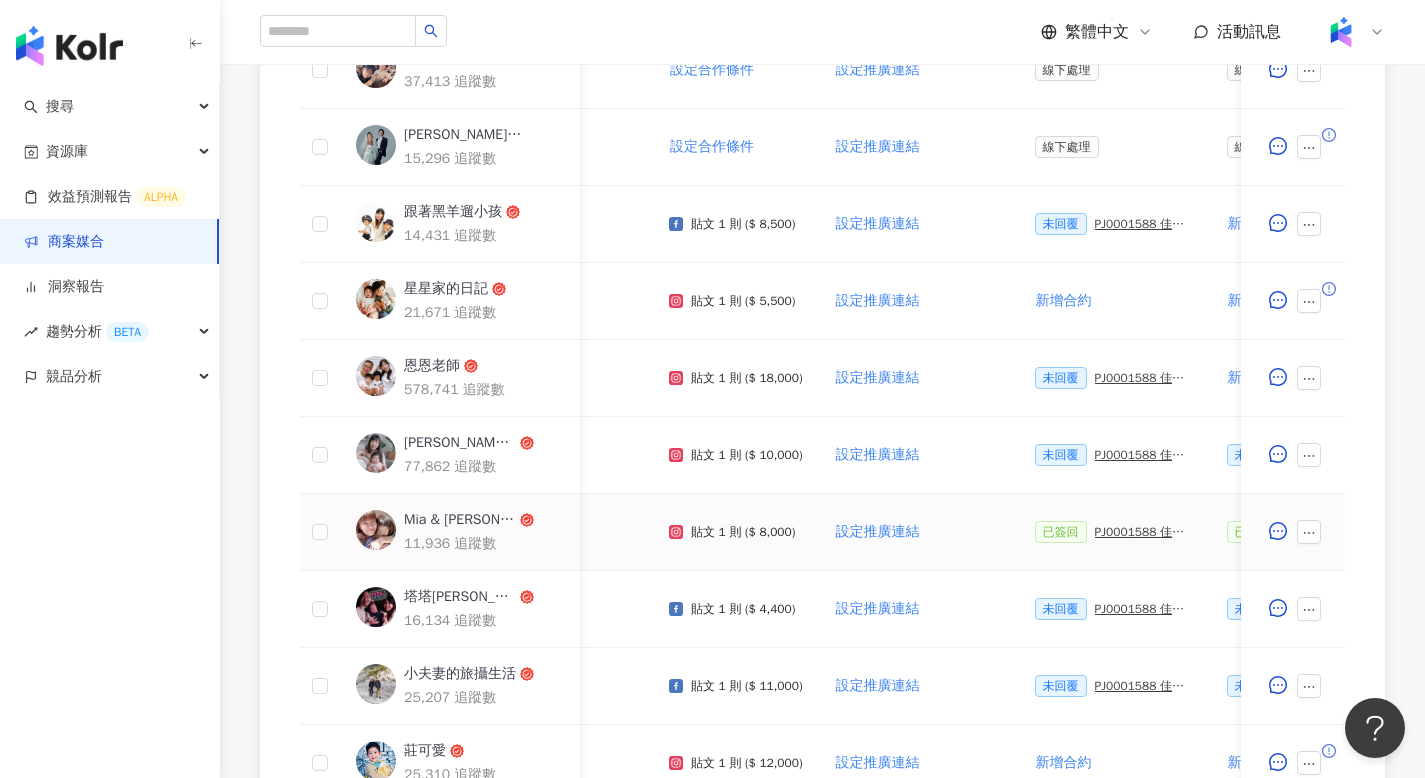 scroll, scrollTop: 0, scrollLeft: 183, axis: horizontal 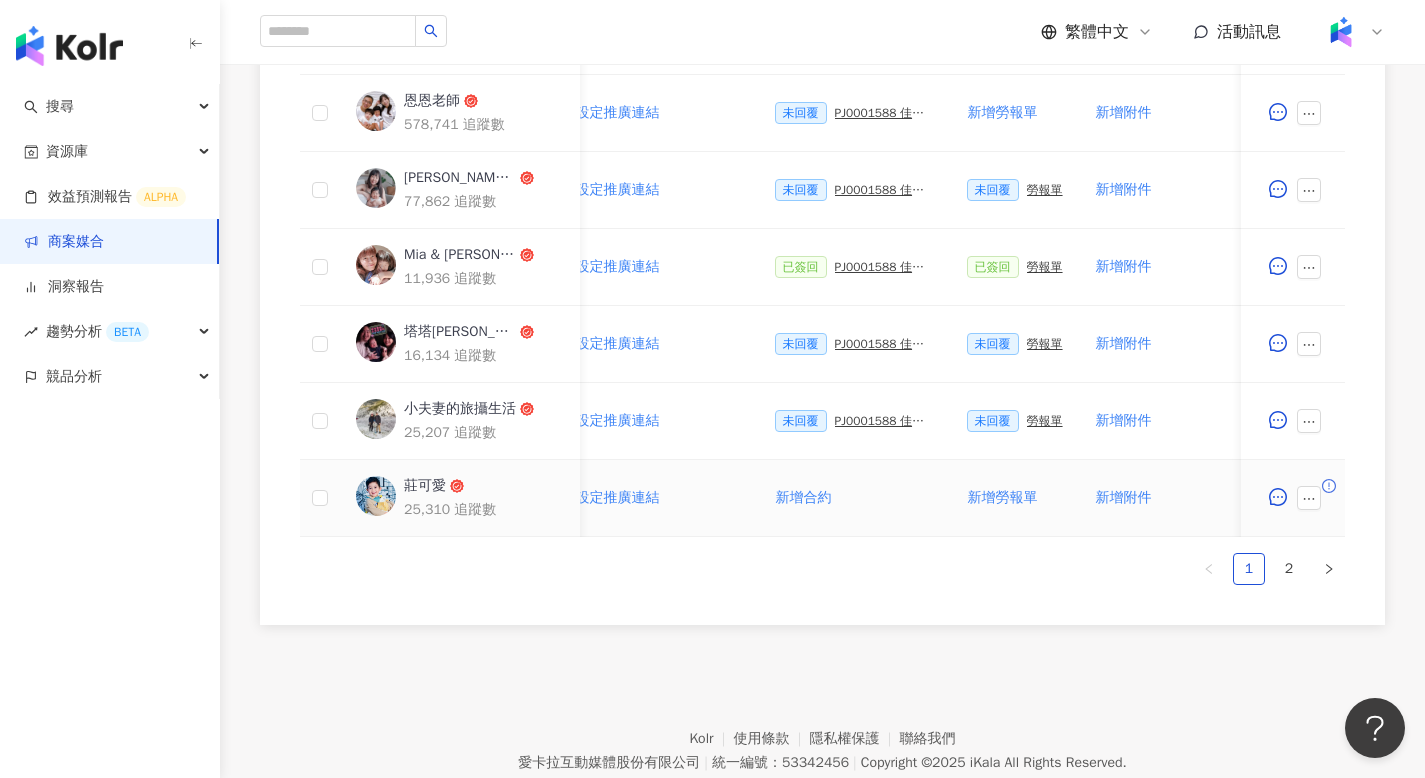 click on "新增合約" at bounding box center (804, 498) 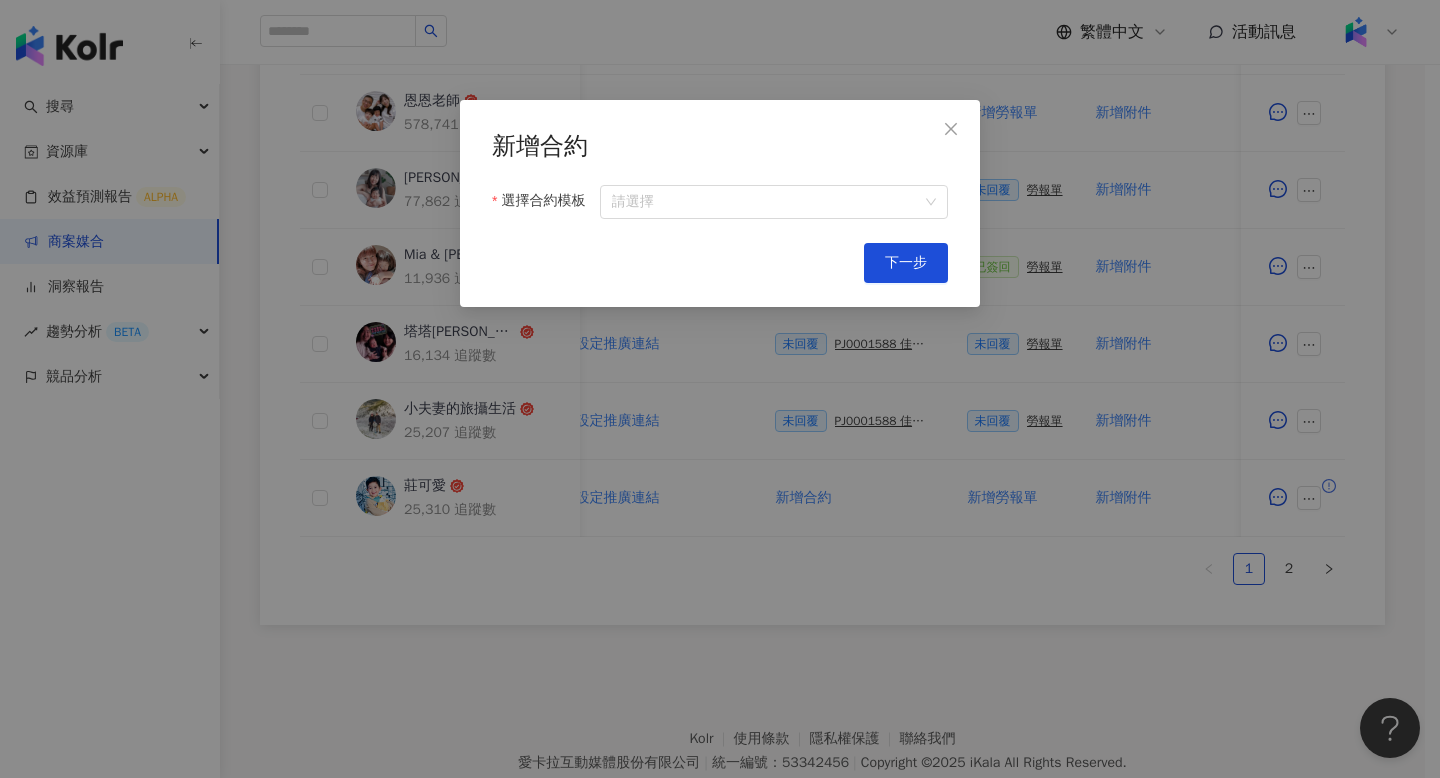 click on "新增合約 選擇合約模板 請選擇 Cancel 下一步" at bounding box center [720, 203] 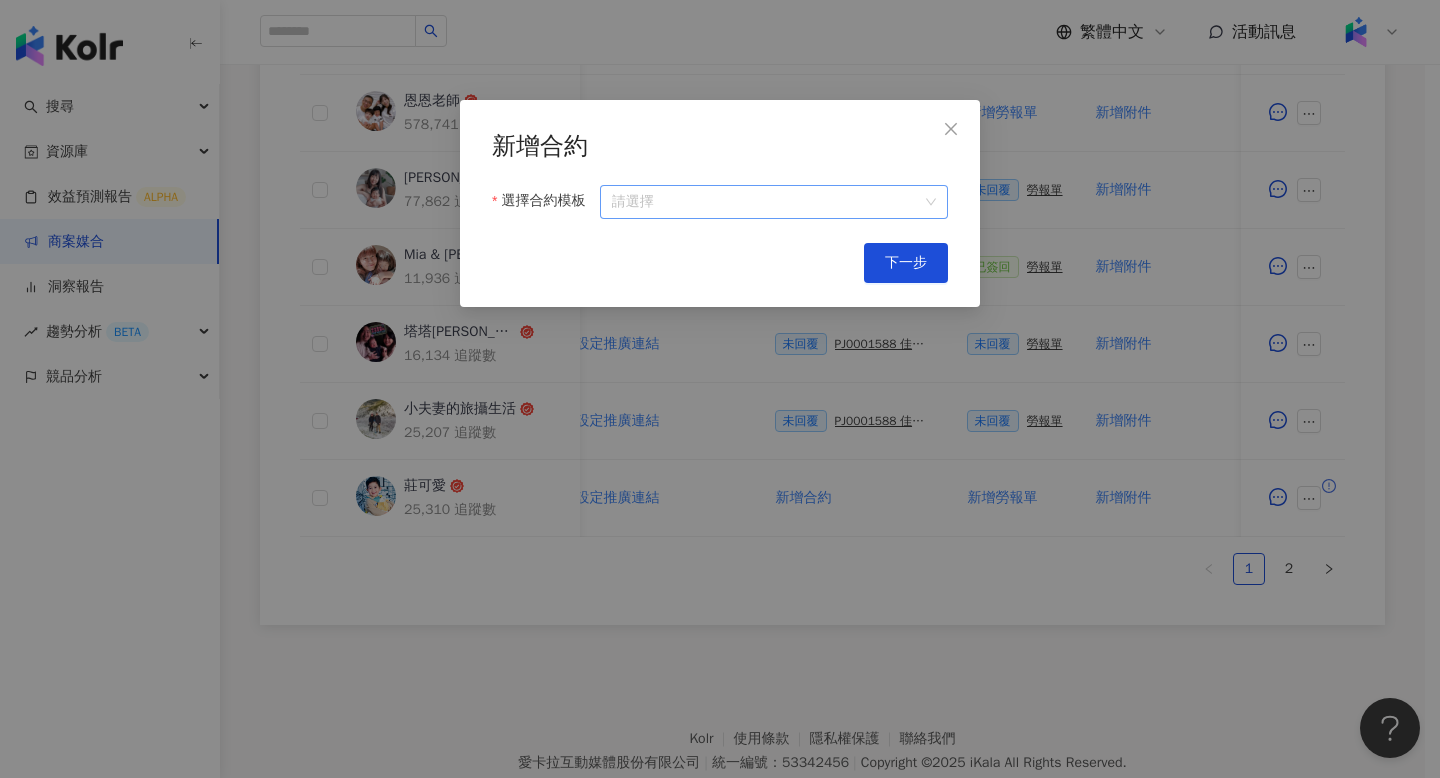 click on "選擇合約模板" at bounding box center (774, 202) 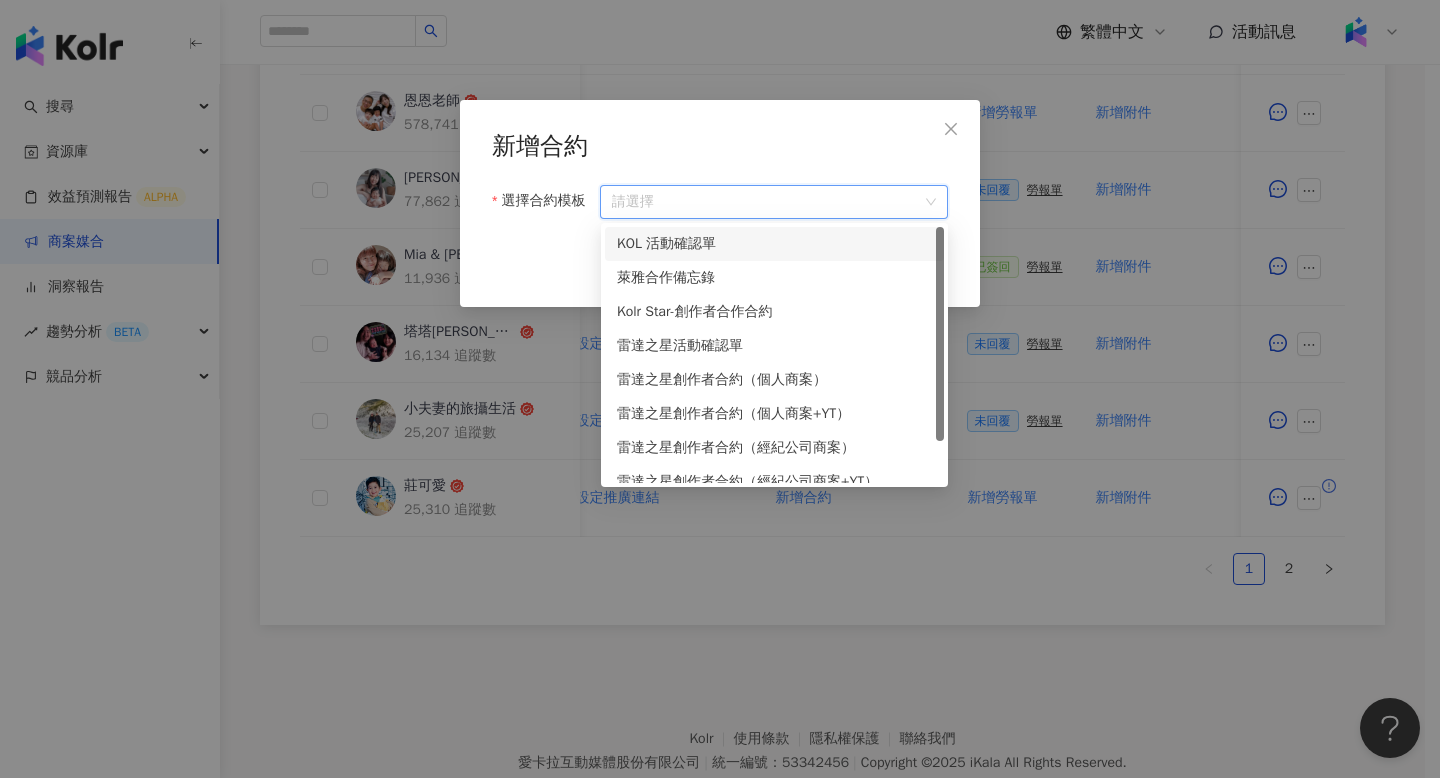 drag, startPoint x: 671, startPoint y: 231, endPoint x: 717, endPoint y: 233, distance: 46.043457 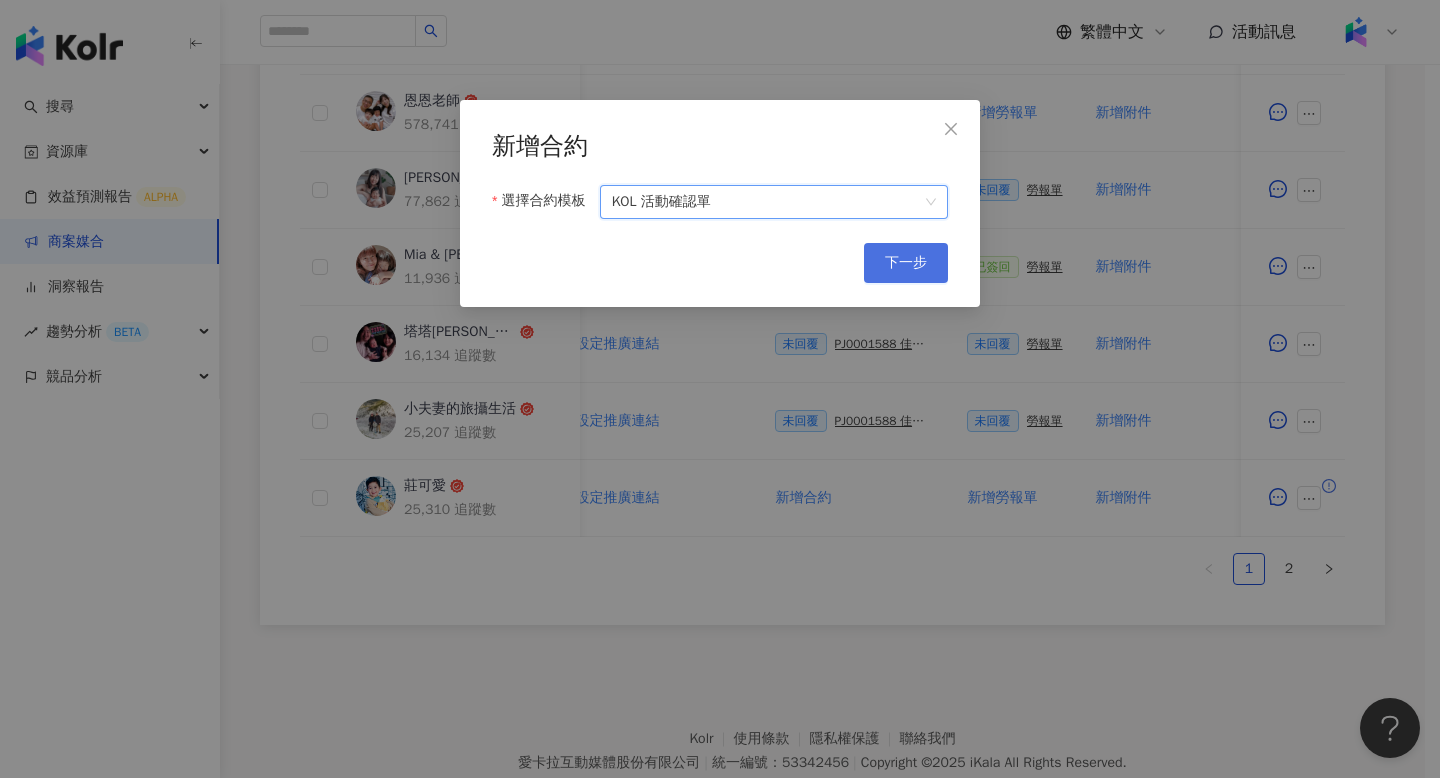 click on "下一步" at bounding box center (906, 263) 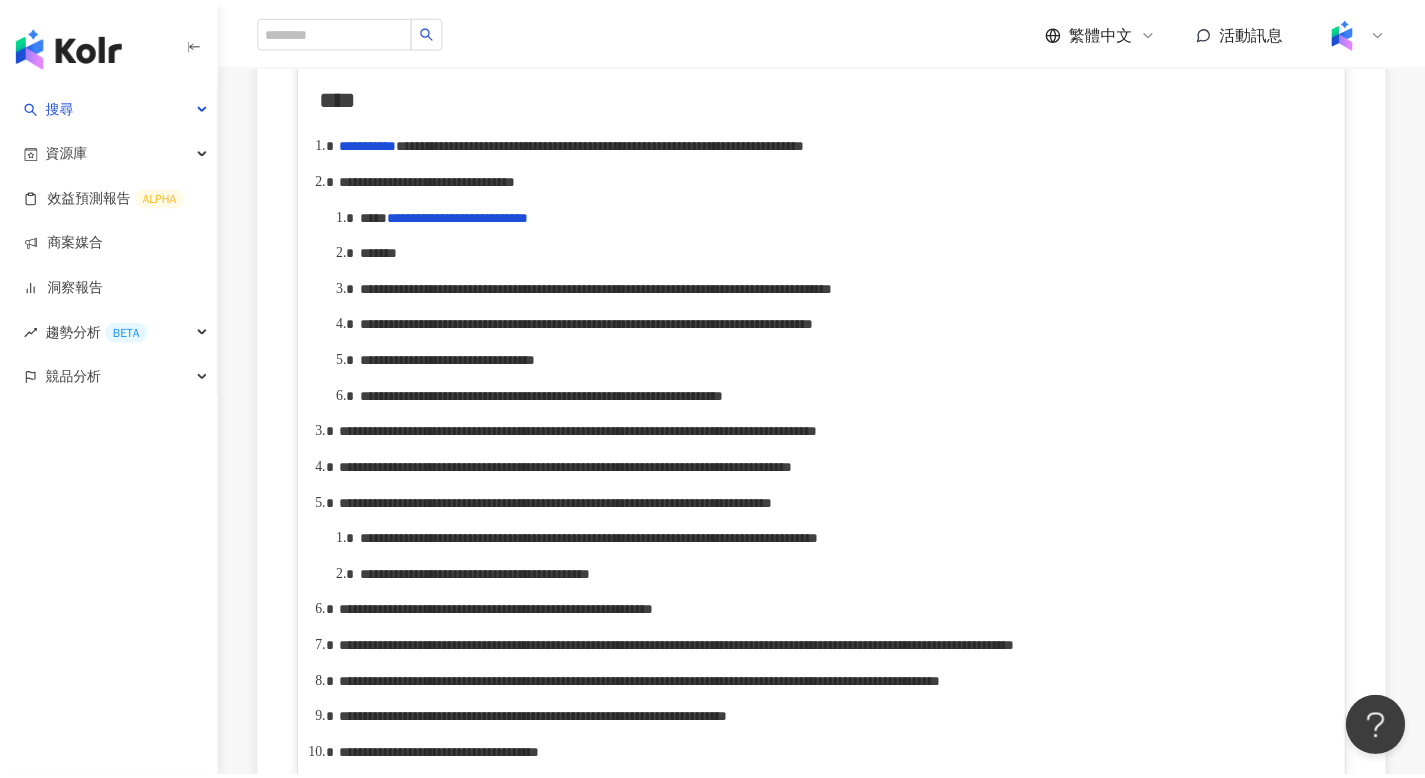 scroll, scrollTop: 0, scrollLeft: 0, axis: both 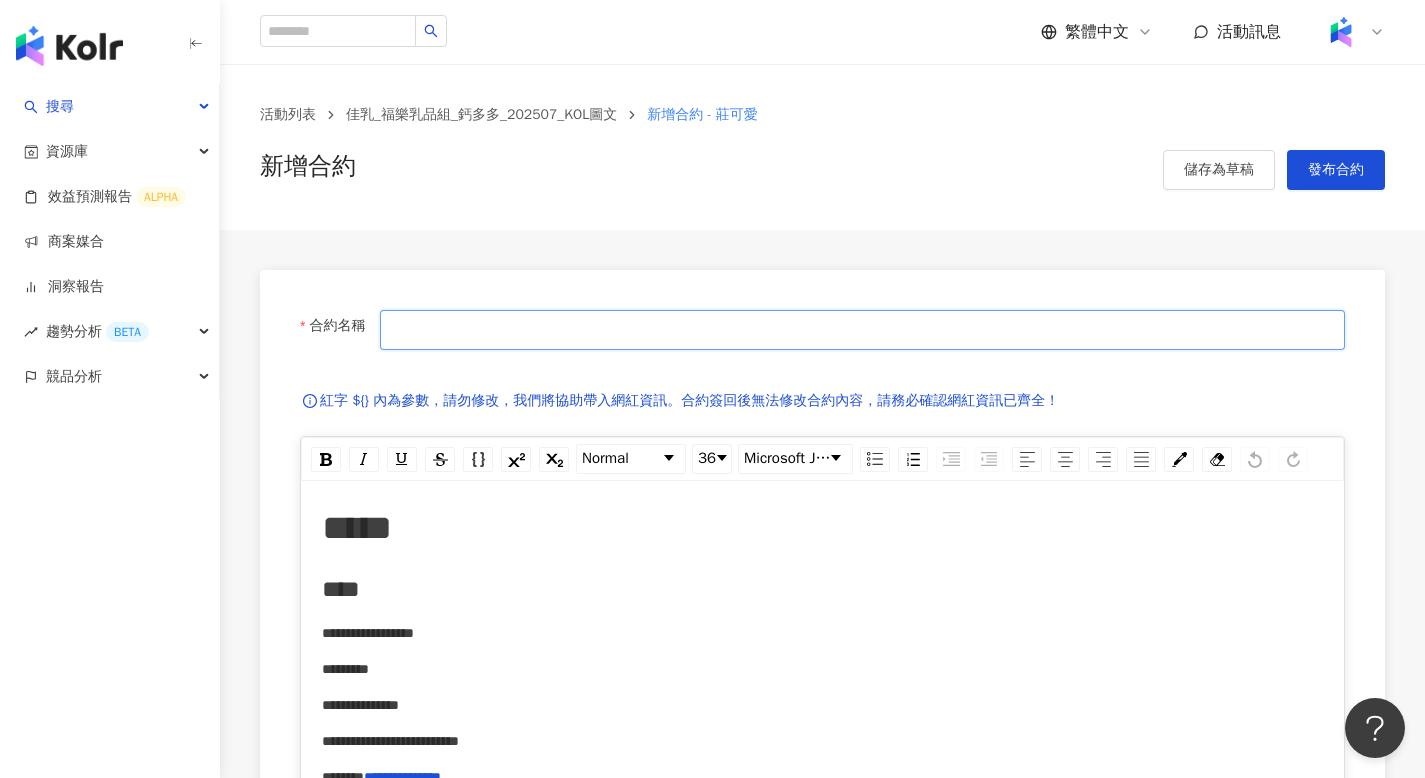 click on "合約名稱" at bounding box center [862, 330] 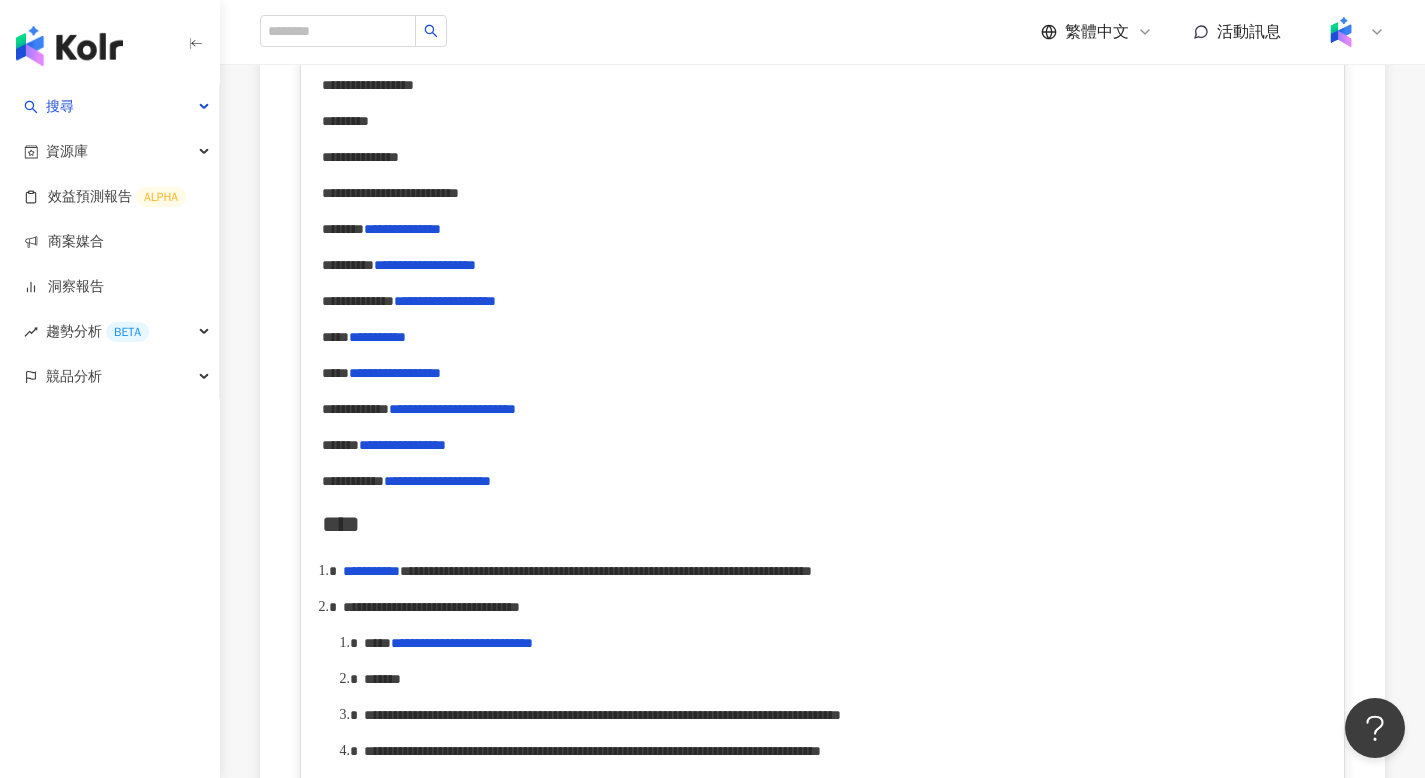scroll, scrollTop: 803, scrollLeft: 0, axis: vertical 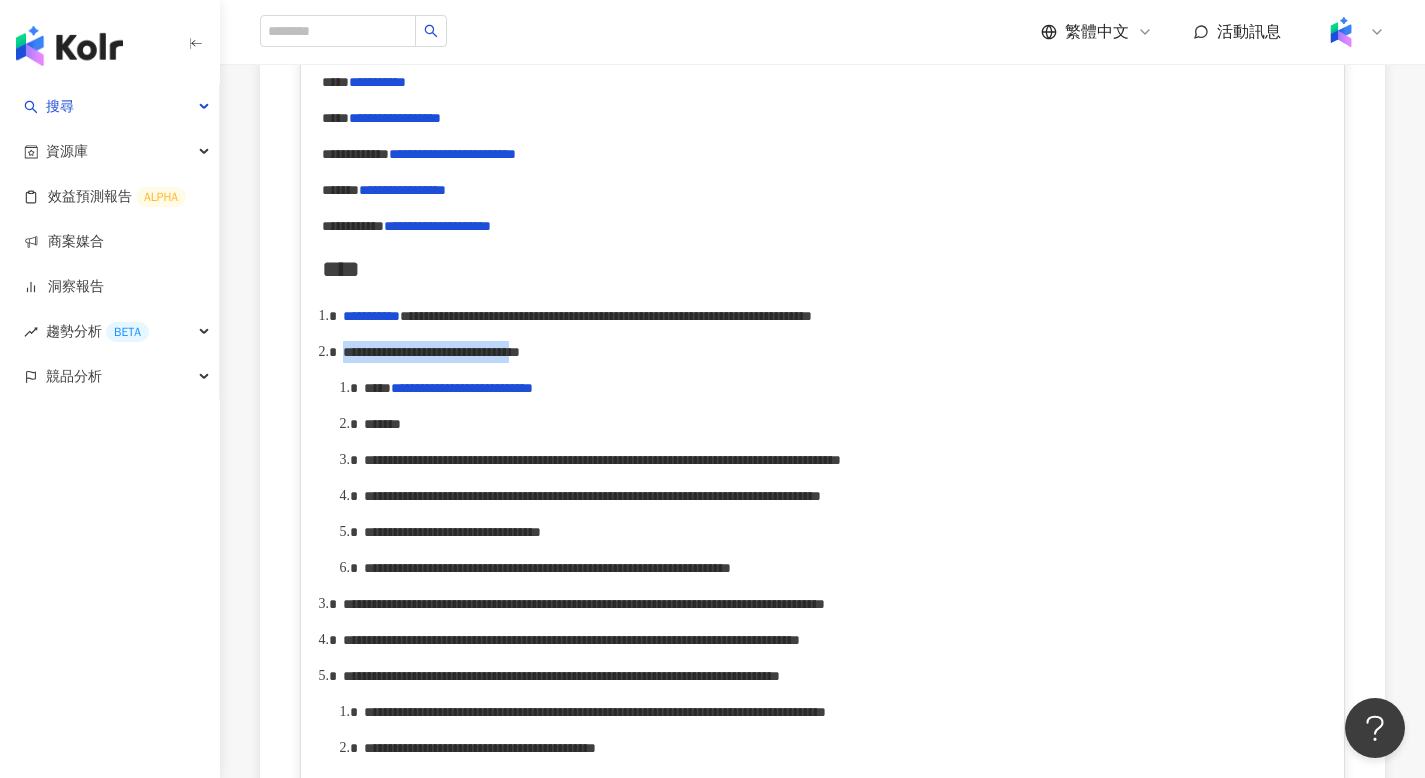 drag, startPoint x: 347, startPoint y: 381, endPoint x: 814, endPoint y: 387, distance: 467.03854 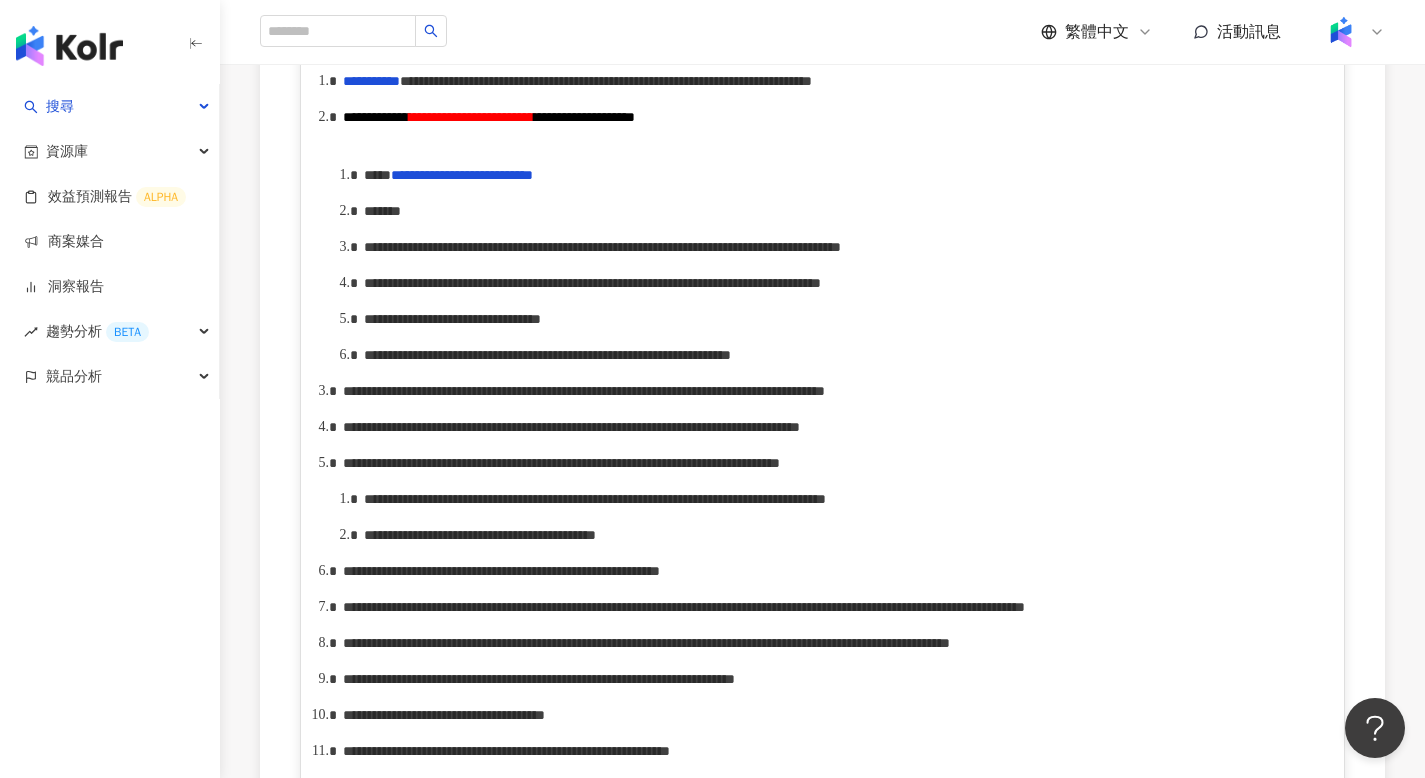 scroll, scrollTop: 1043, scrollLeft: 0, axis: vertical 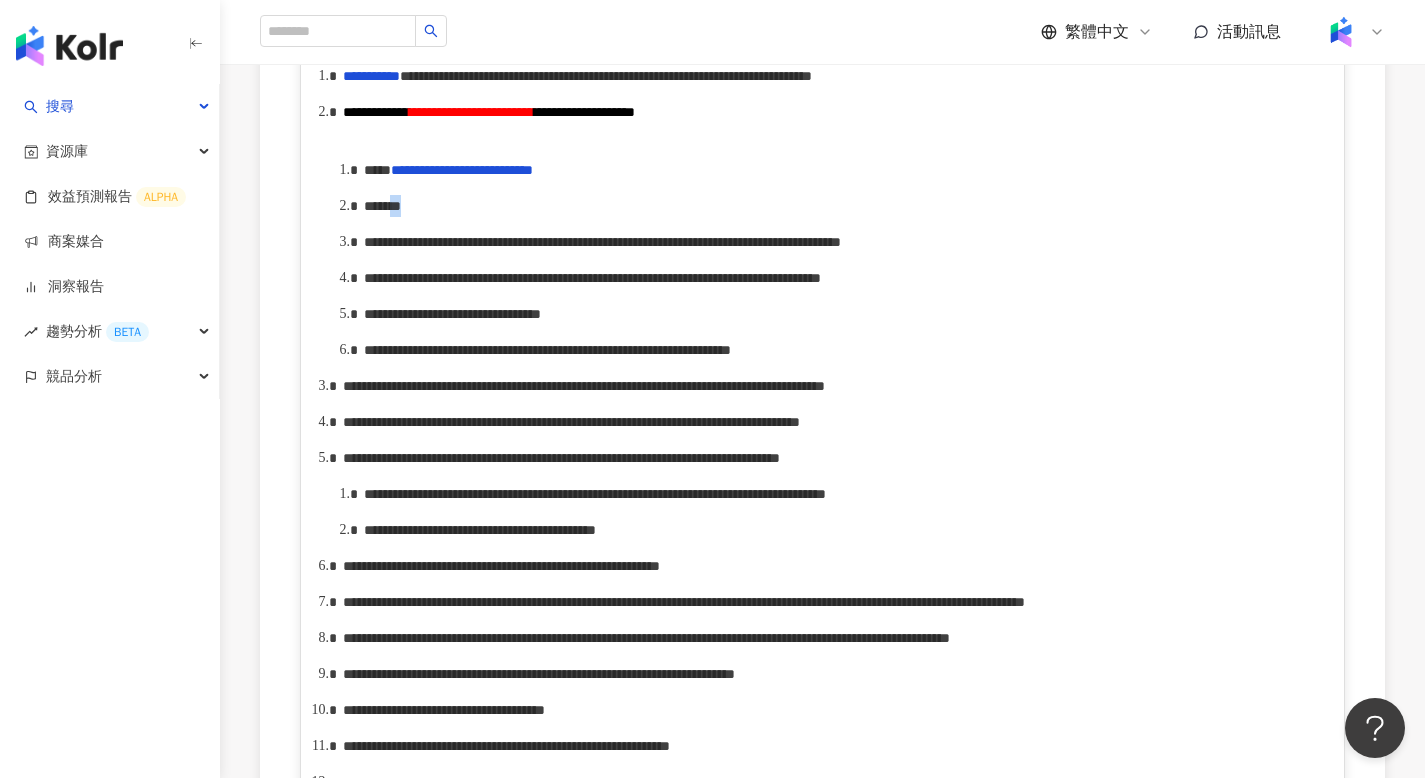 drag, startPoint x: 430, startPoint y: 245, endPoint x: 444, endPoint y: 245, distance: 14 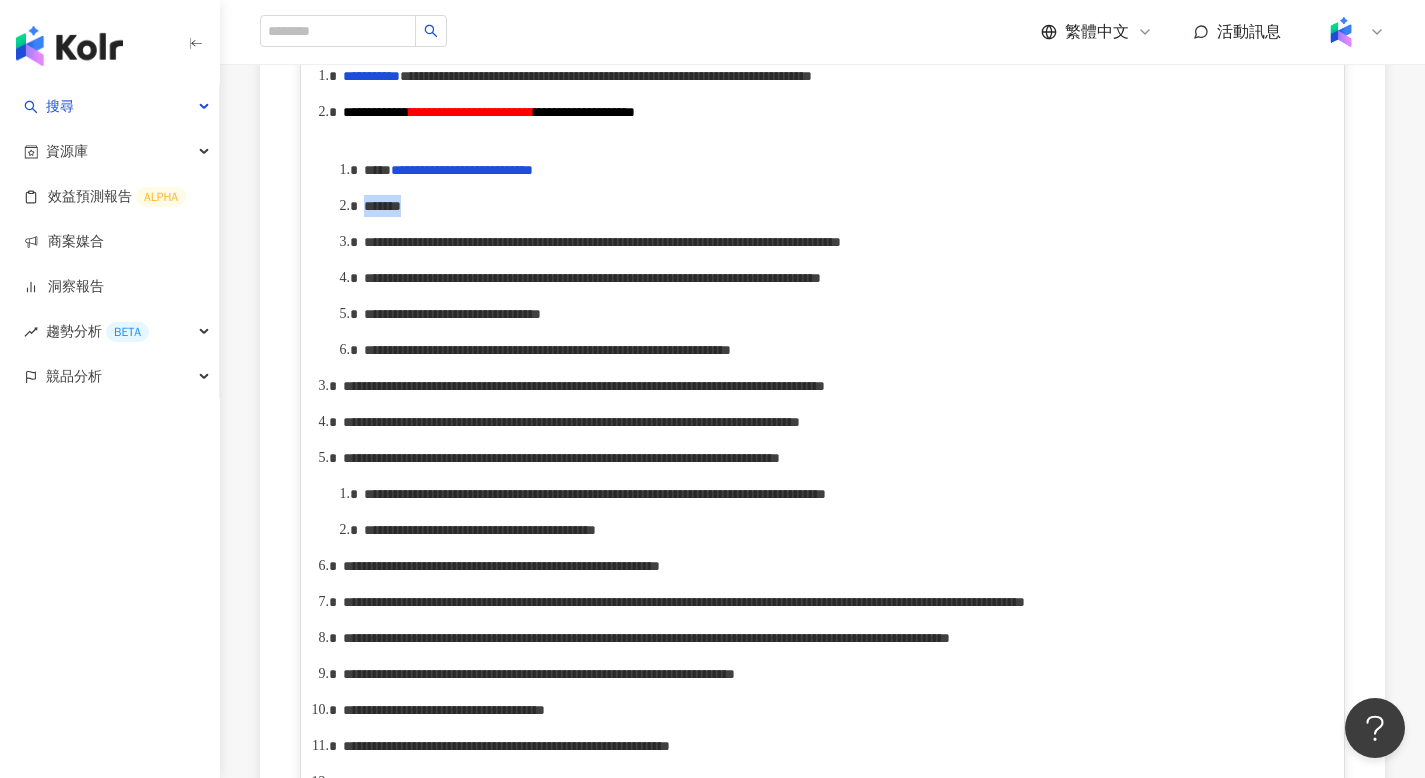 drag, startPoint x: 398, startPoint y: 237, endPoint x: 483, endPoint y: 237, distance: 85 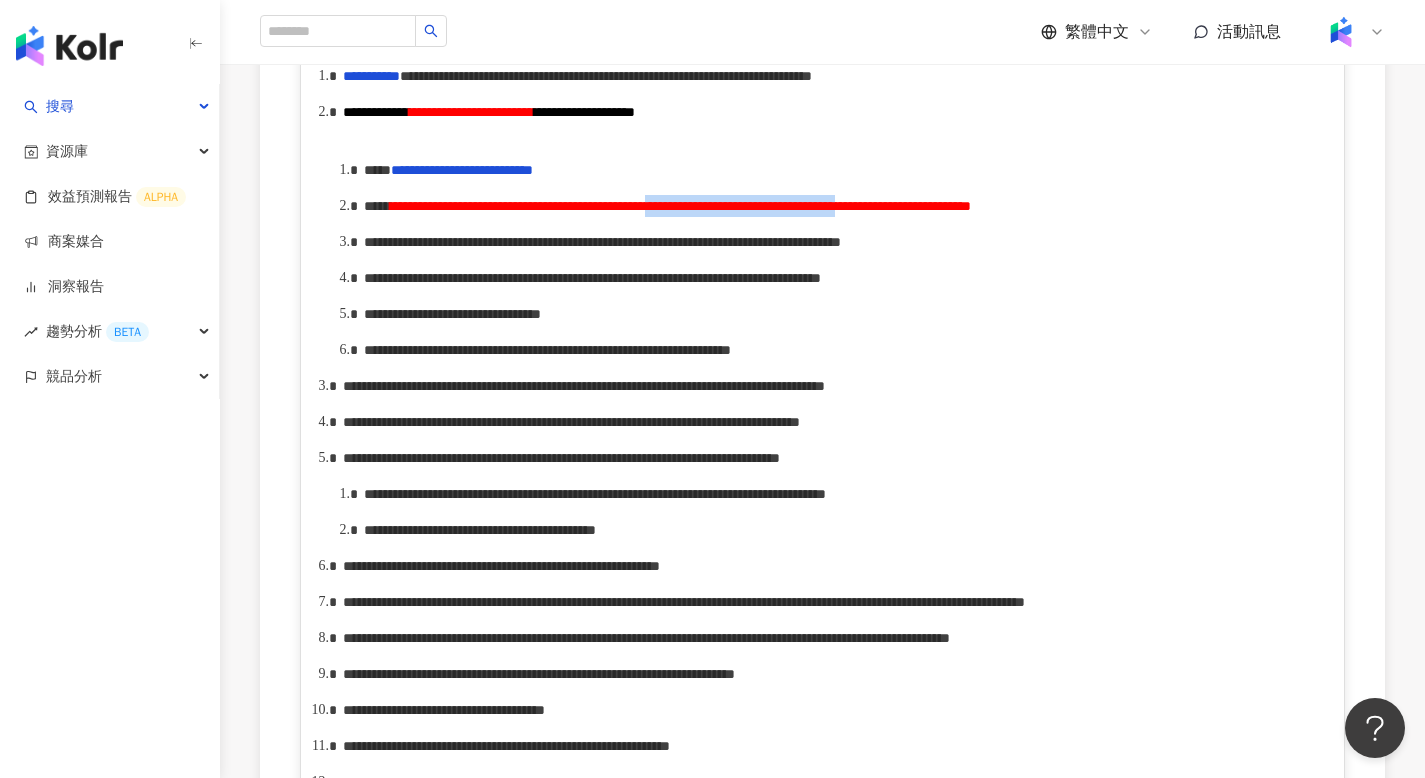 drag, startPoint x: 985, startPoint y: 238, endPoint x: 1236, endPoint y: 242, distance: 251.03188 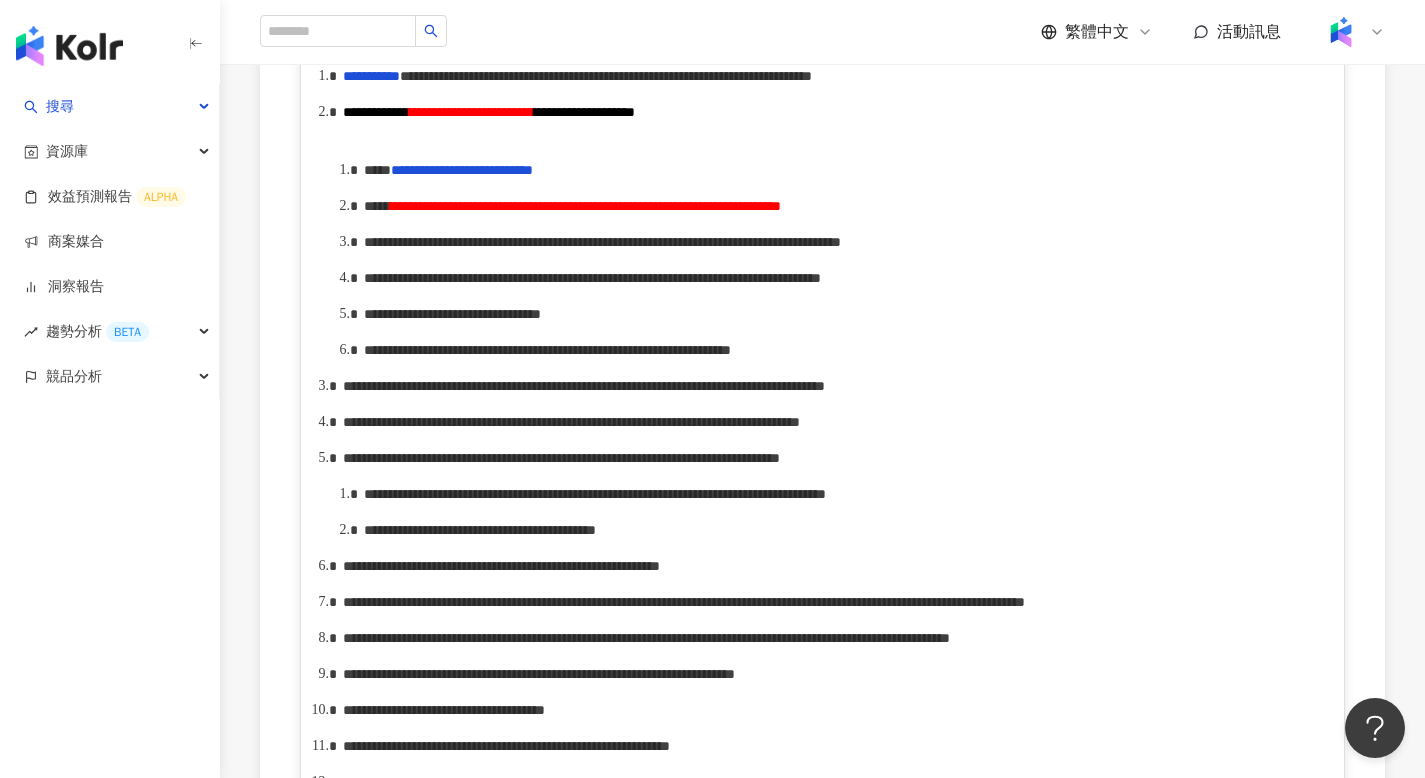 type 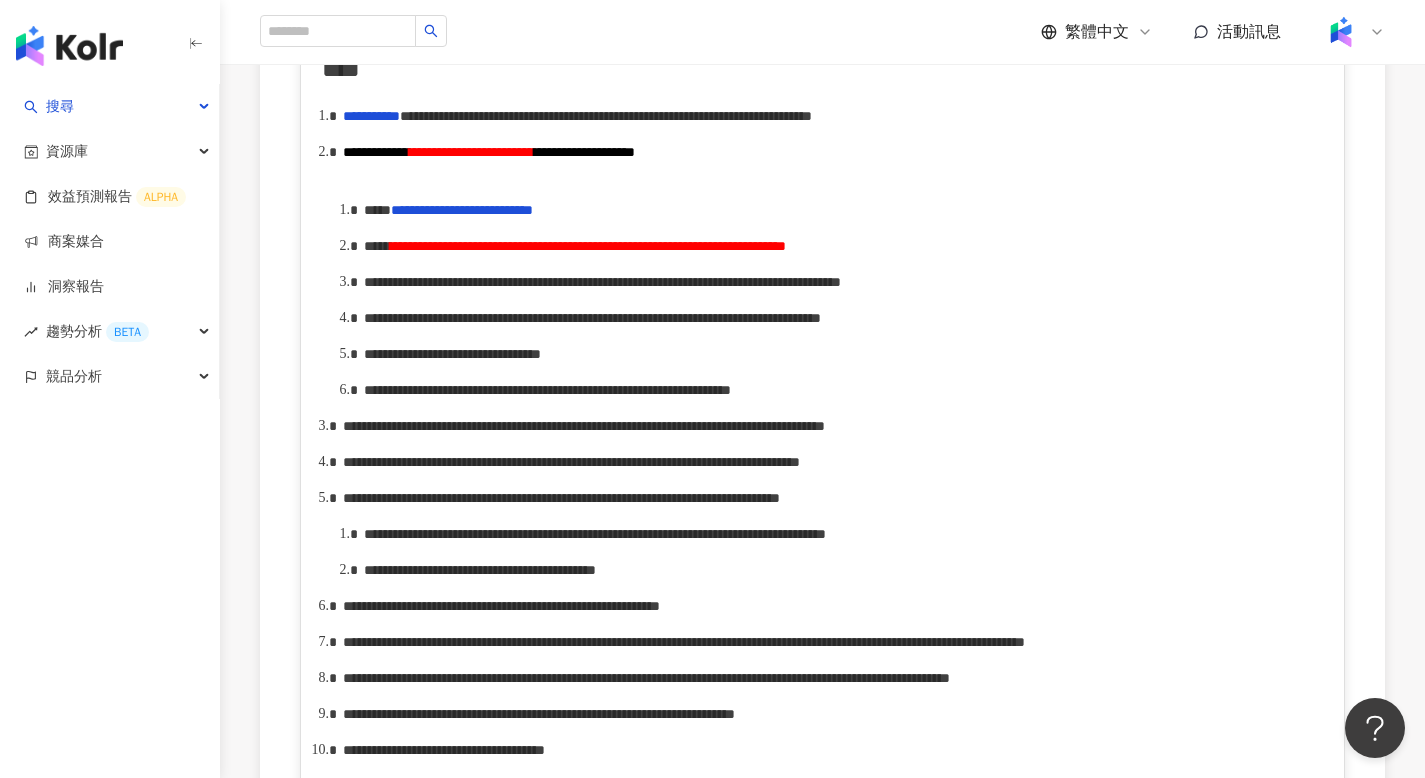 scroll, scrollTop: 968, scrollLeft: 0, axis: vertical 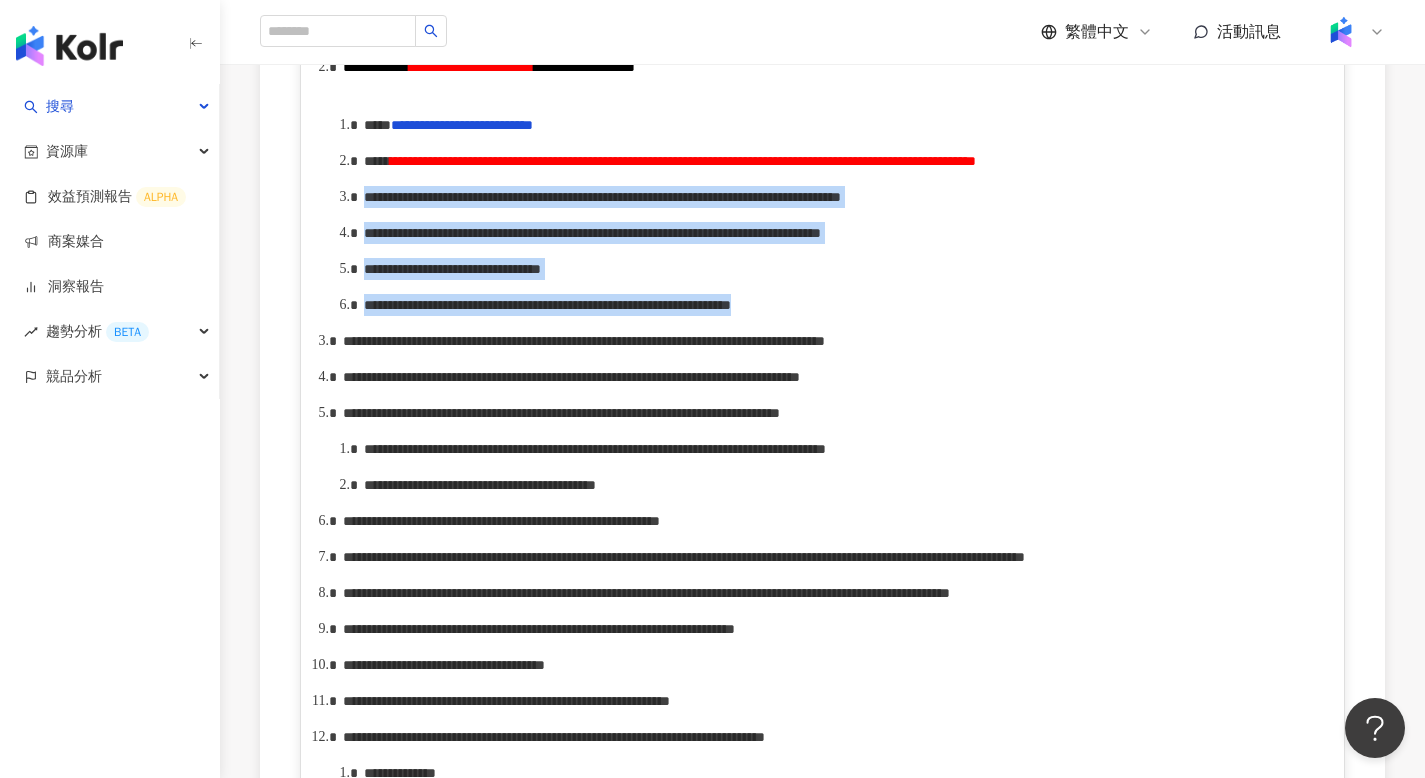drag, startPoint x: 364, startPoint y: 250, endPoint x: 1318, endPoint y: 409, distance: 967.15924 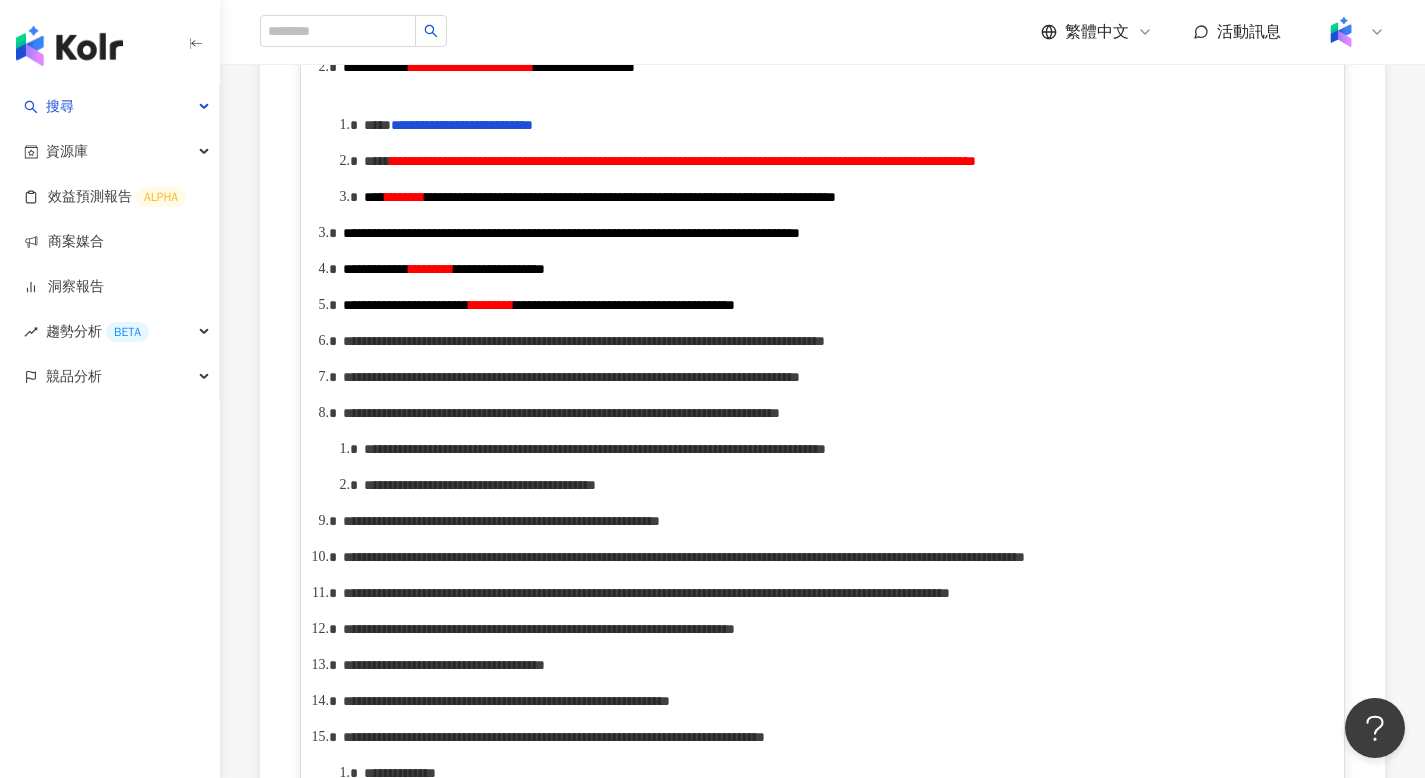 click on "**********" at bounding box center [571, 233] 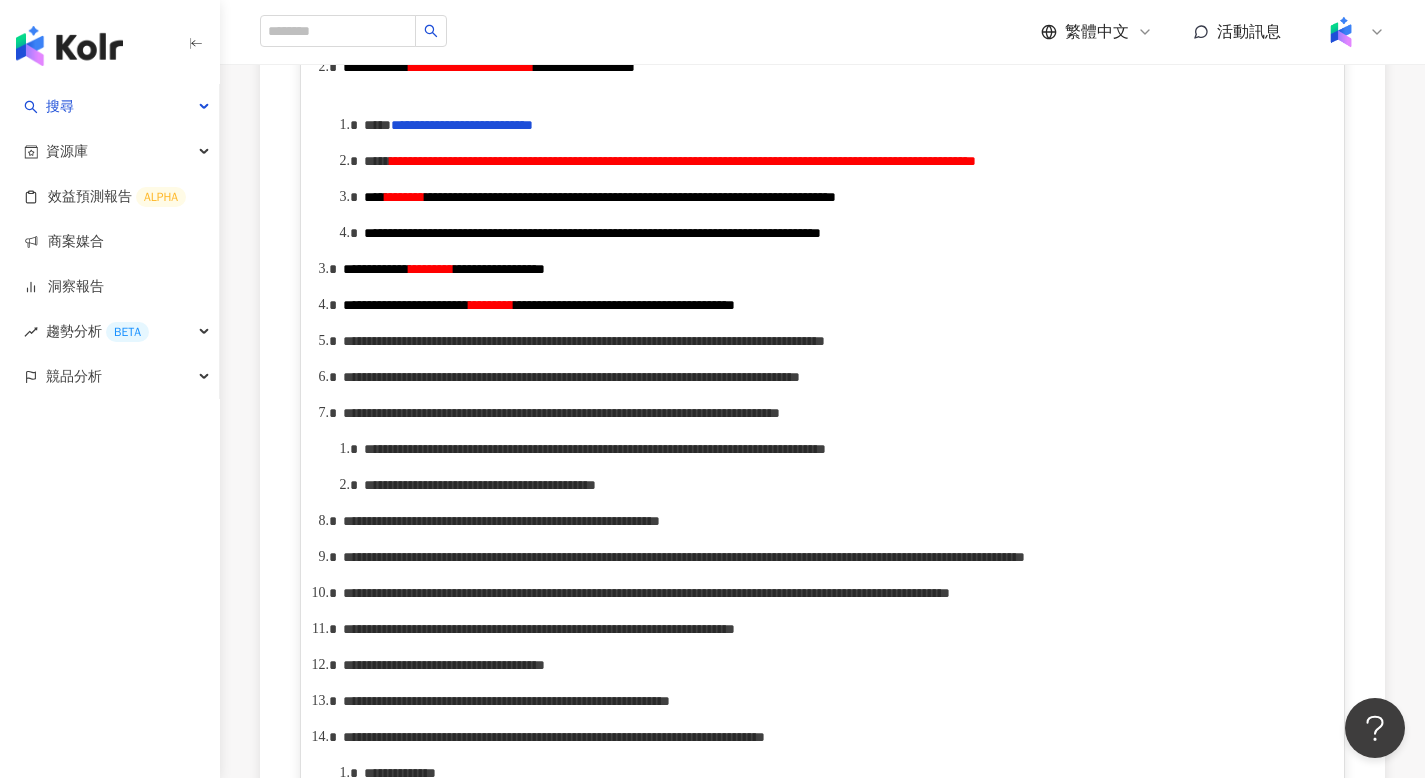 click on "**********" at bounding box center (823, 546) 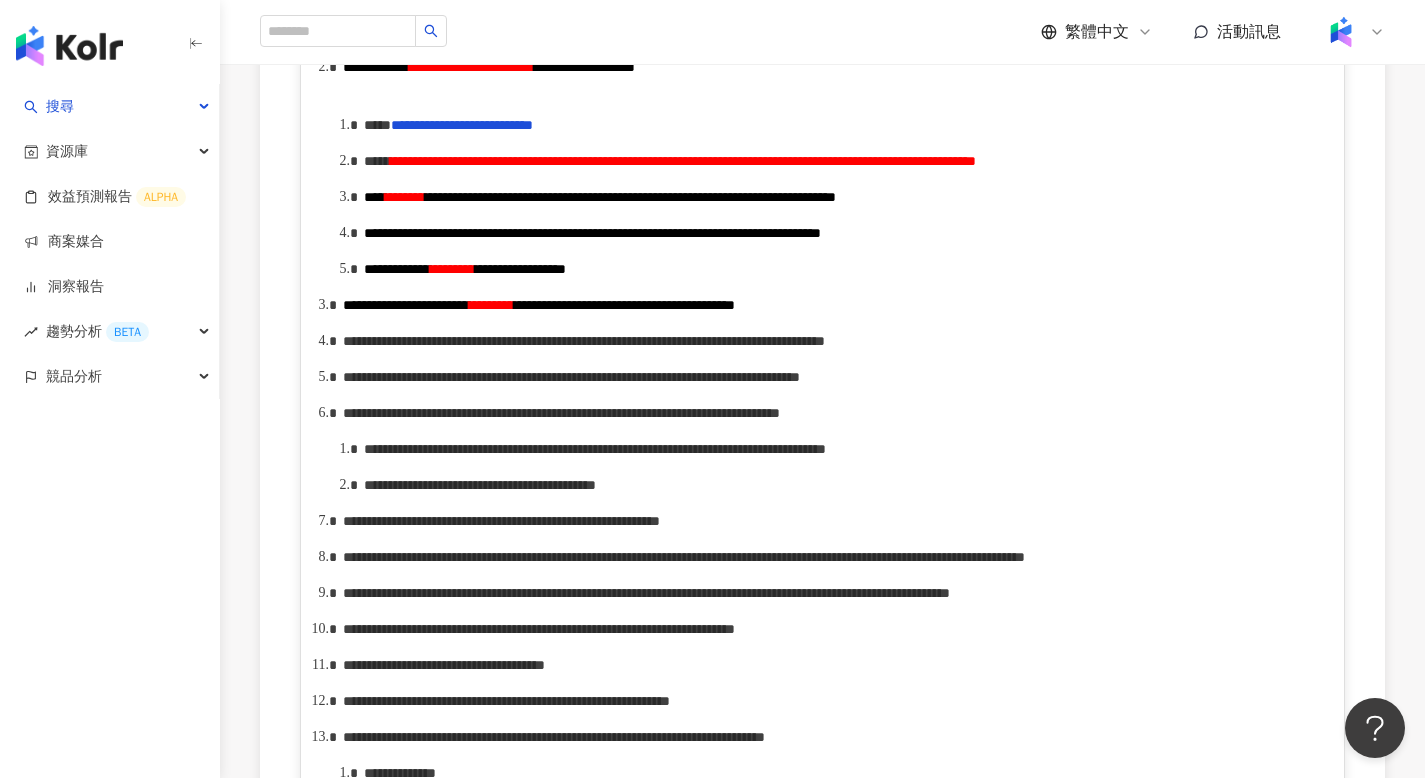 click on "**********" at bounding box center [406, 305] 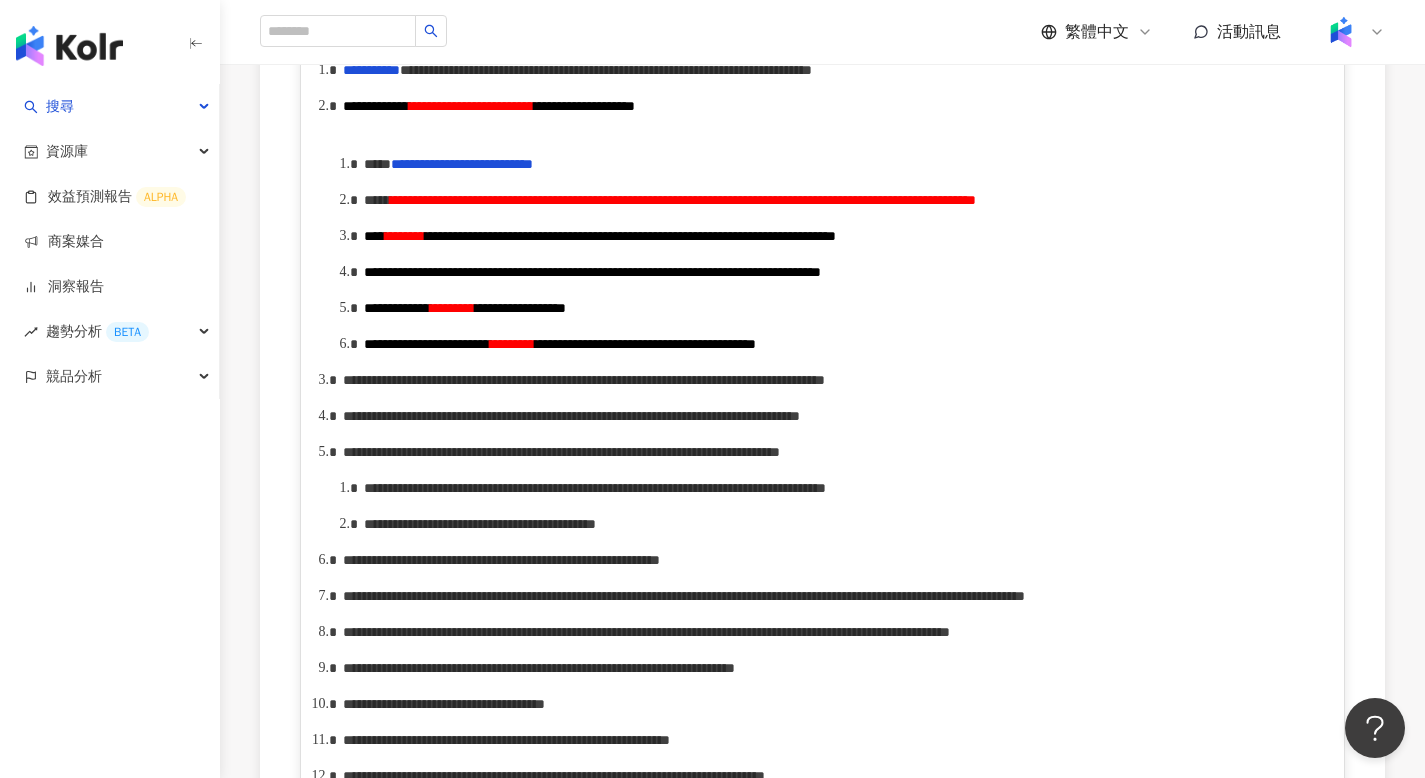 scroll, scrollTop: 1088, scrollLeft: 0, axis: vertical 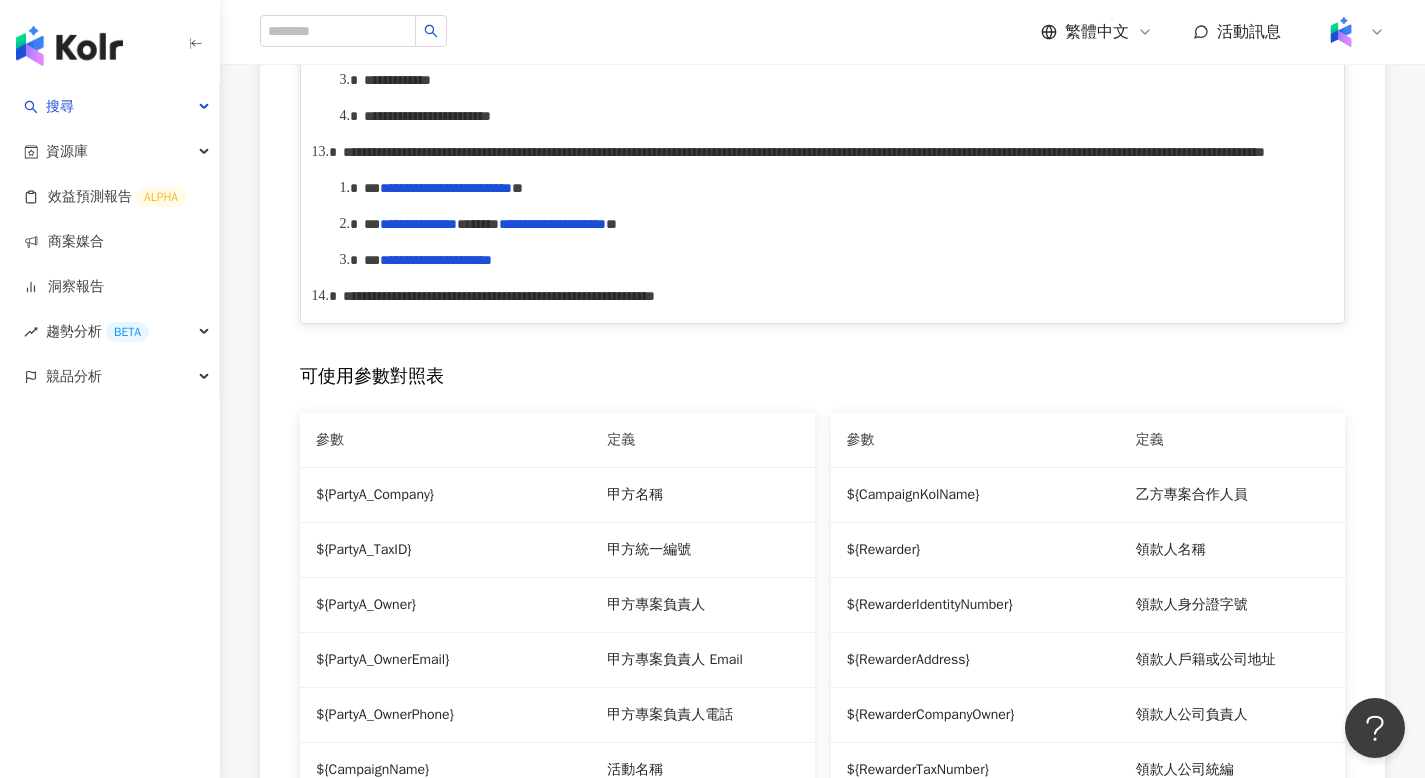 drag, startPoint x: 346, startPoint y: 280, endPoint x: 533, endPoint y: 371, distance: 207.96634 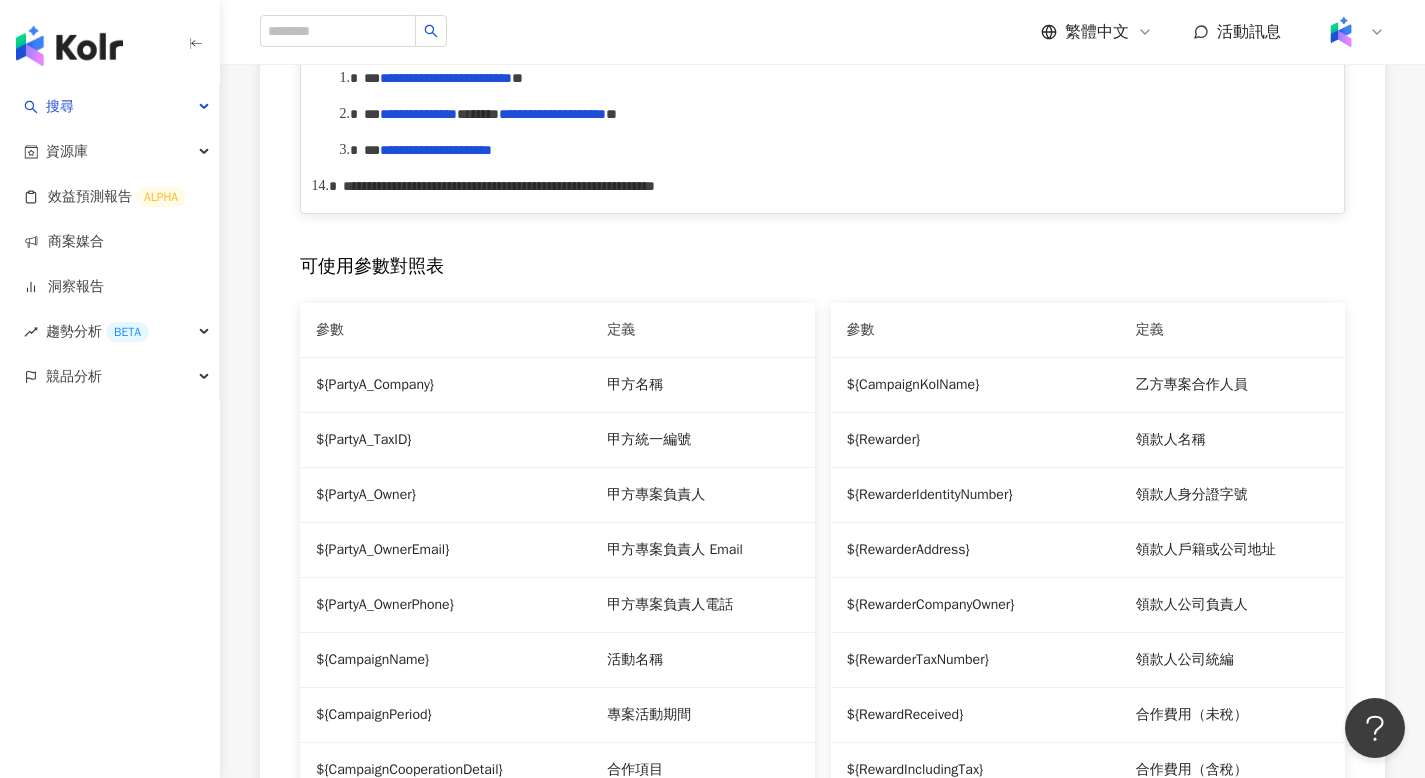 scroll, scrollTop: 2093, scrollLeft: 0, axis: vertical 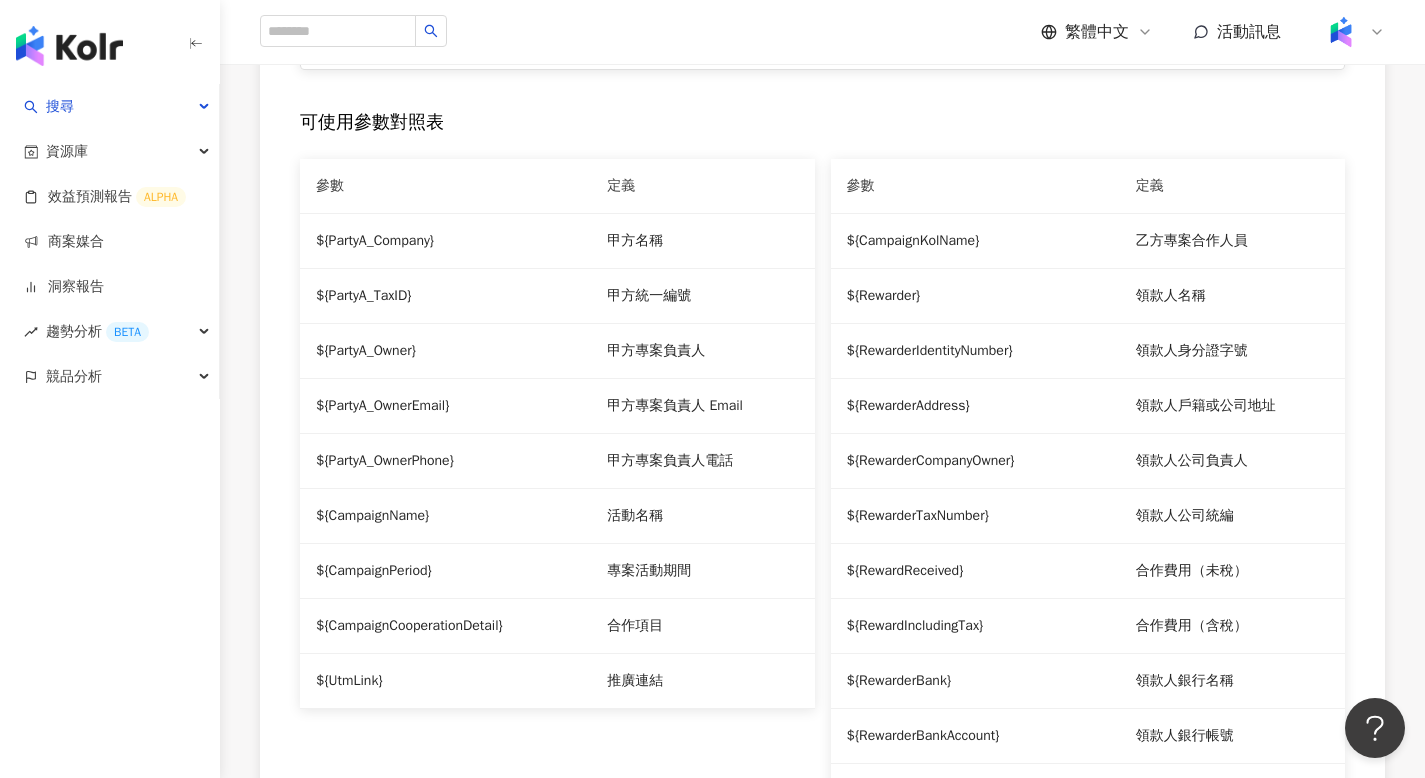 drag, startPoint x: 348, startPoint y: 231, endPoint x: 675, endPoint y: 279, distance: 330.50415 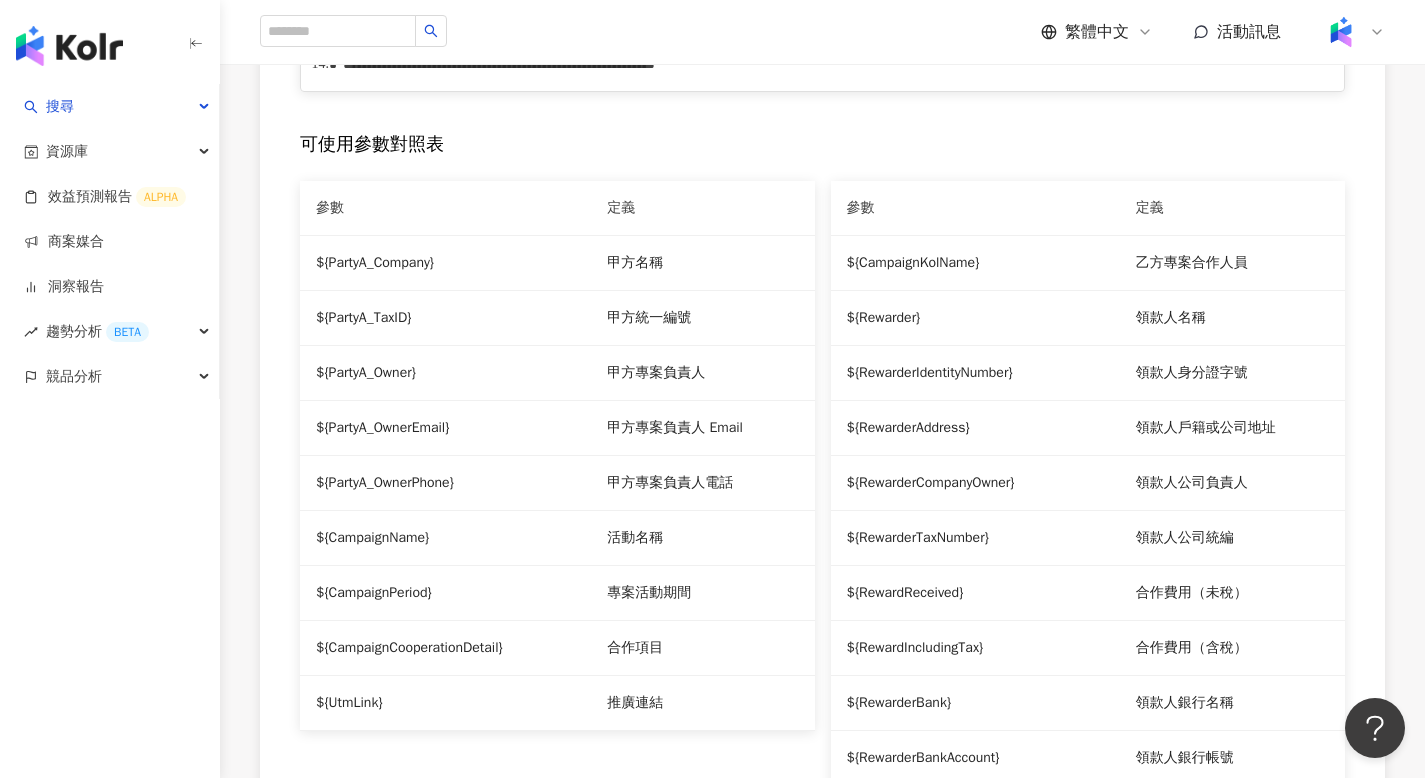click on "**********" at bounding box center (833, -91) 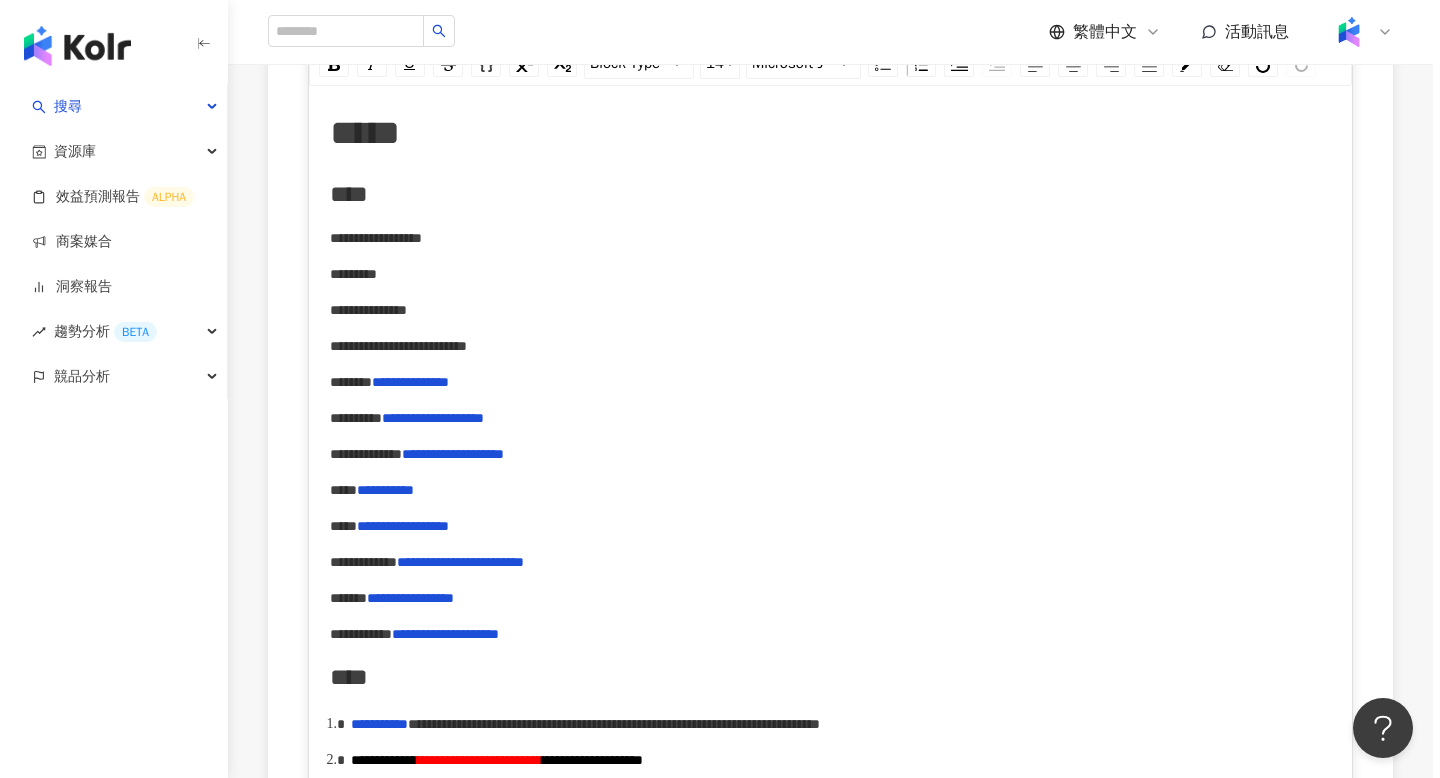 scroll, scrollTop: 0, scrollLeft: 0, axis: both 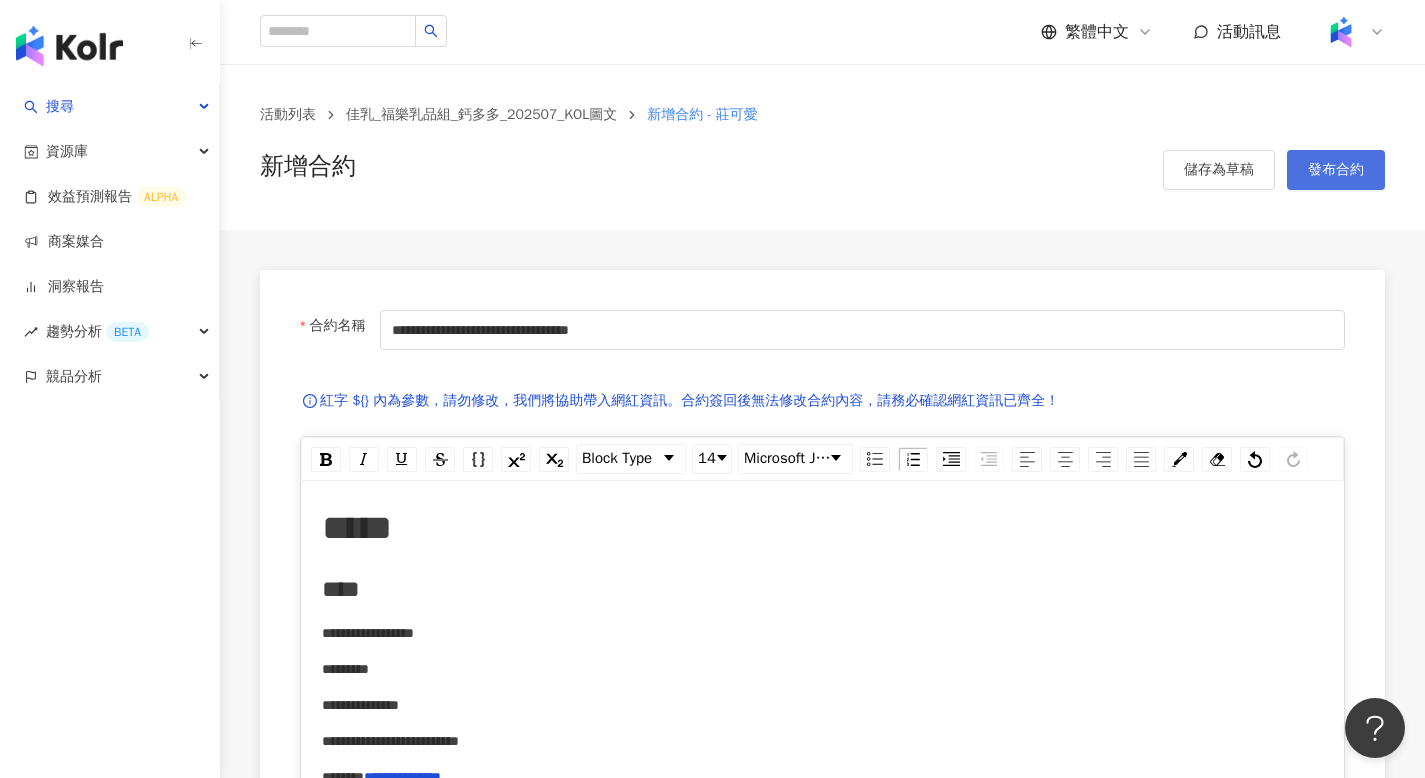 click on "發布合約" at bounding box center [1336, 170] 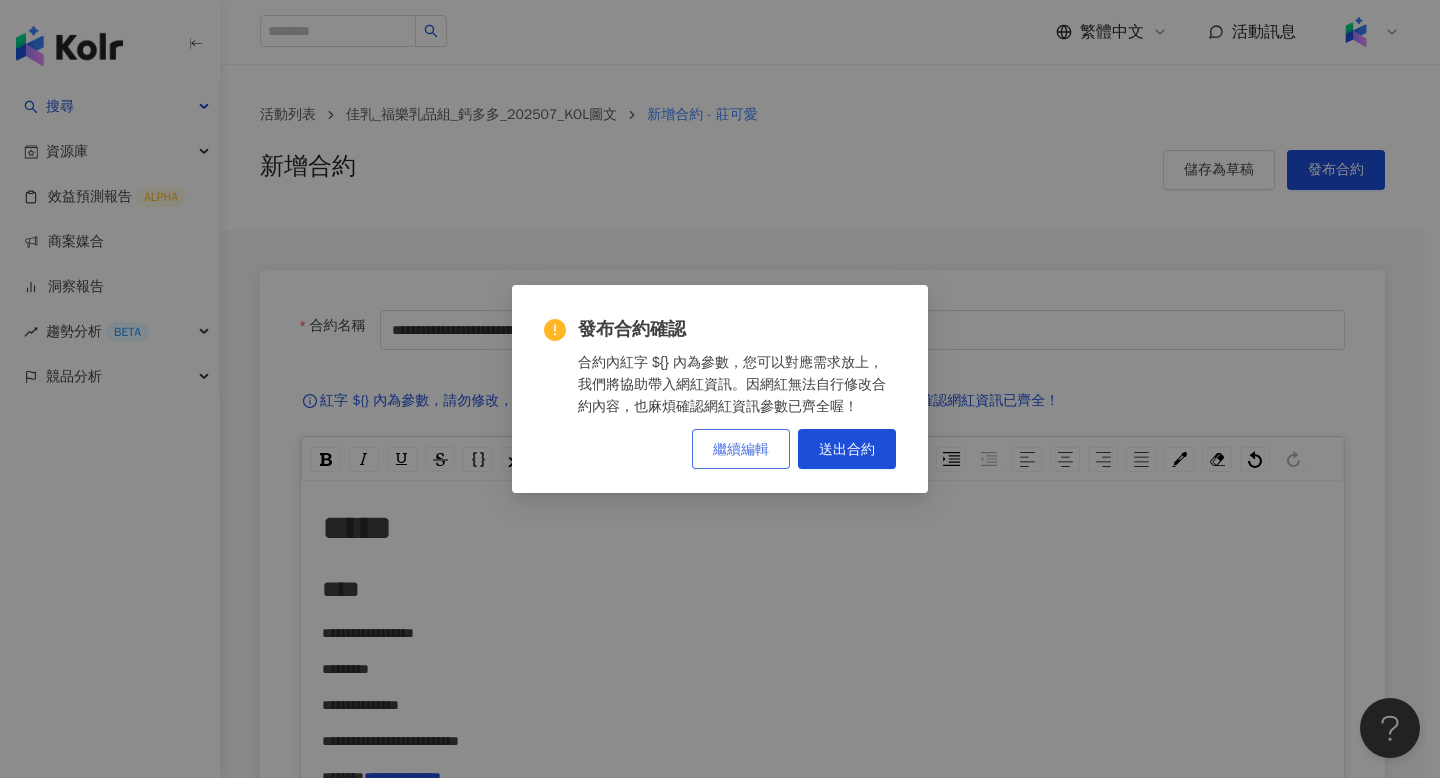 click on "繼續編輯" at bounding box center [741, 449] 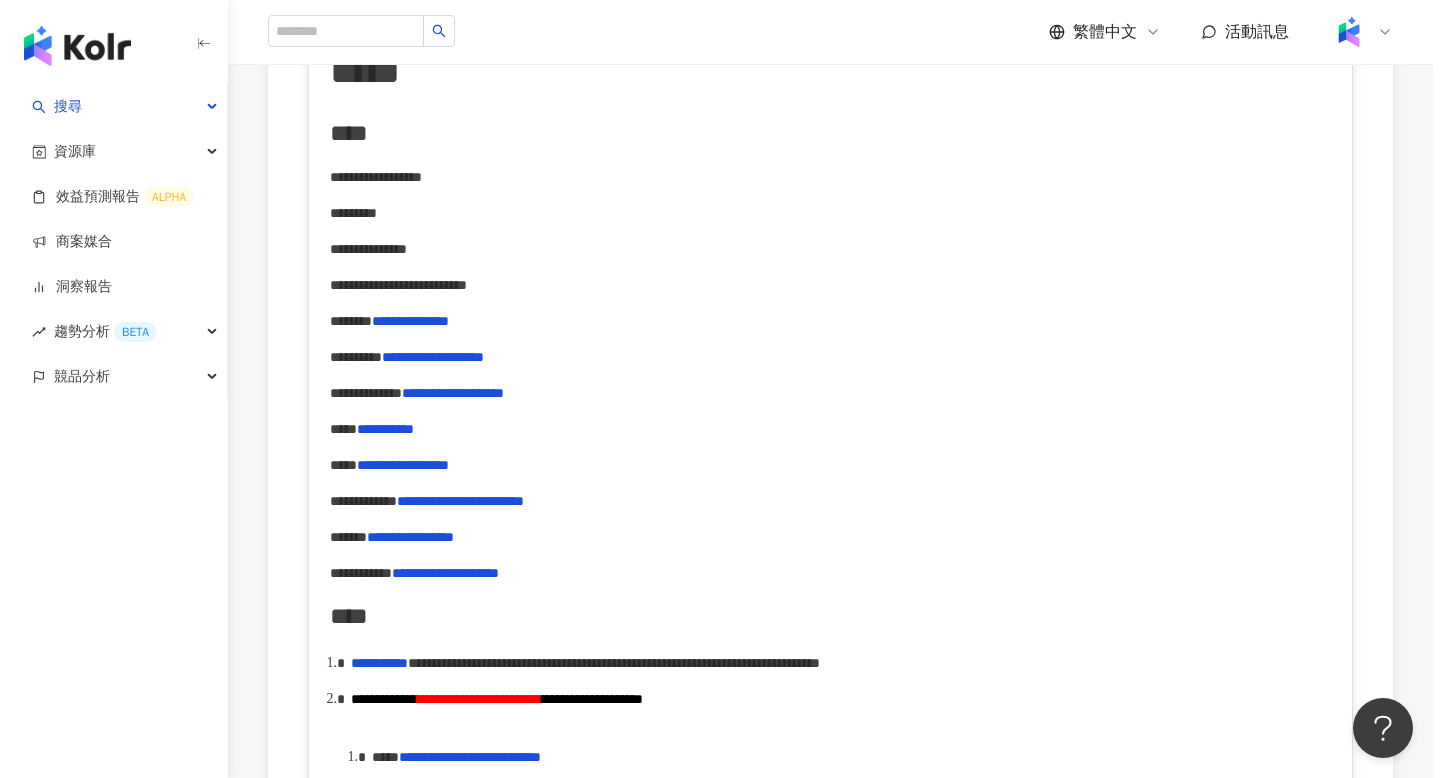 scroll, scrollTop: 33, scrollLeft: 0, axis: vertical 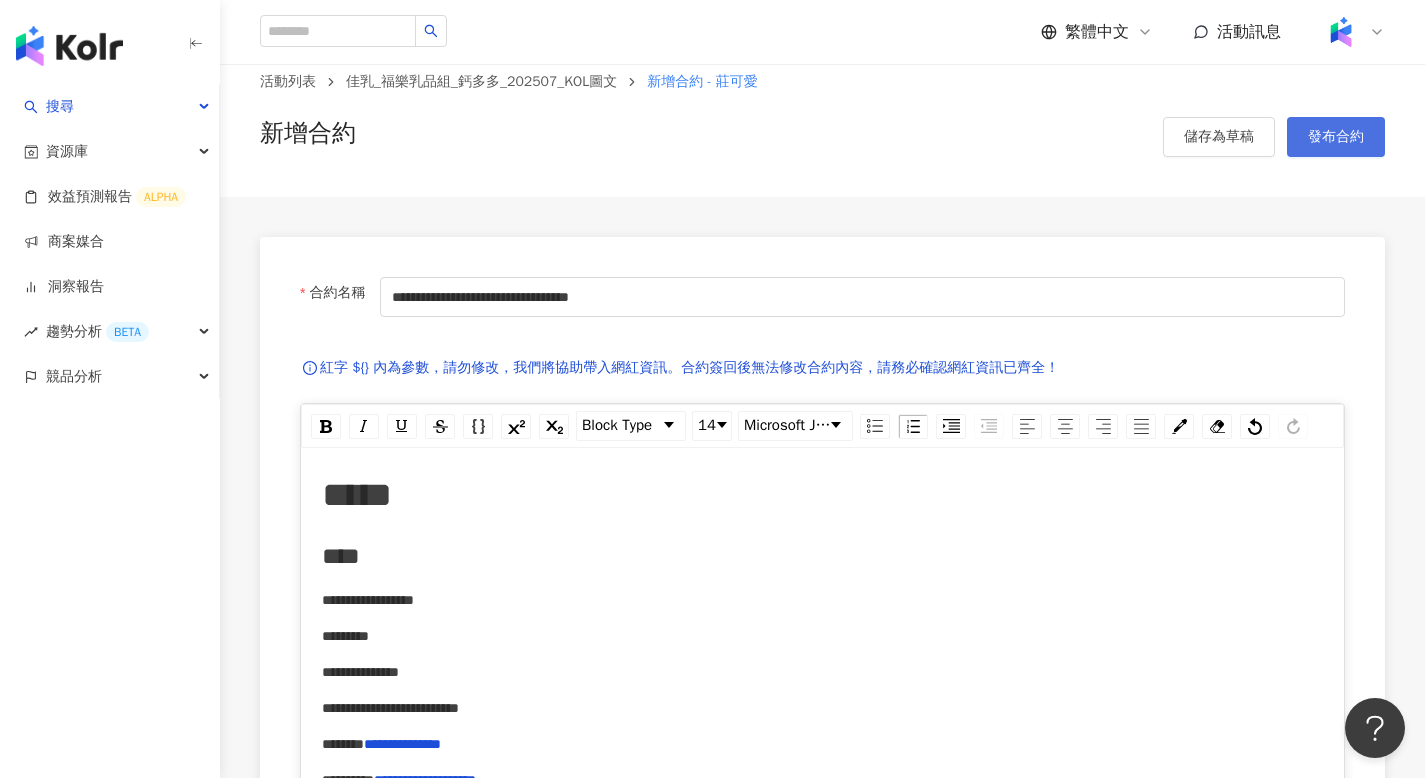 click on "發布合約" at bounding box center (1336, 137) 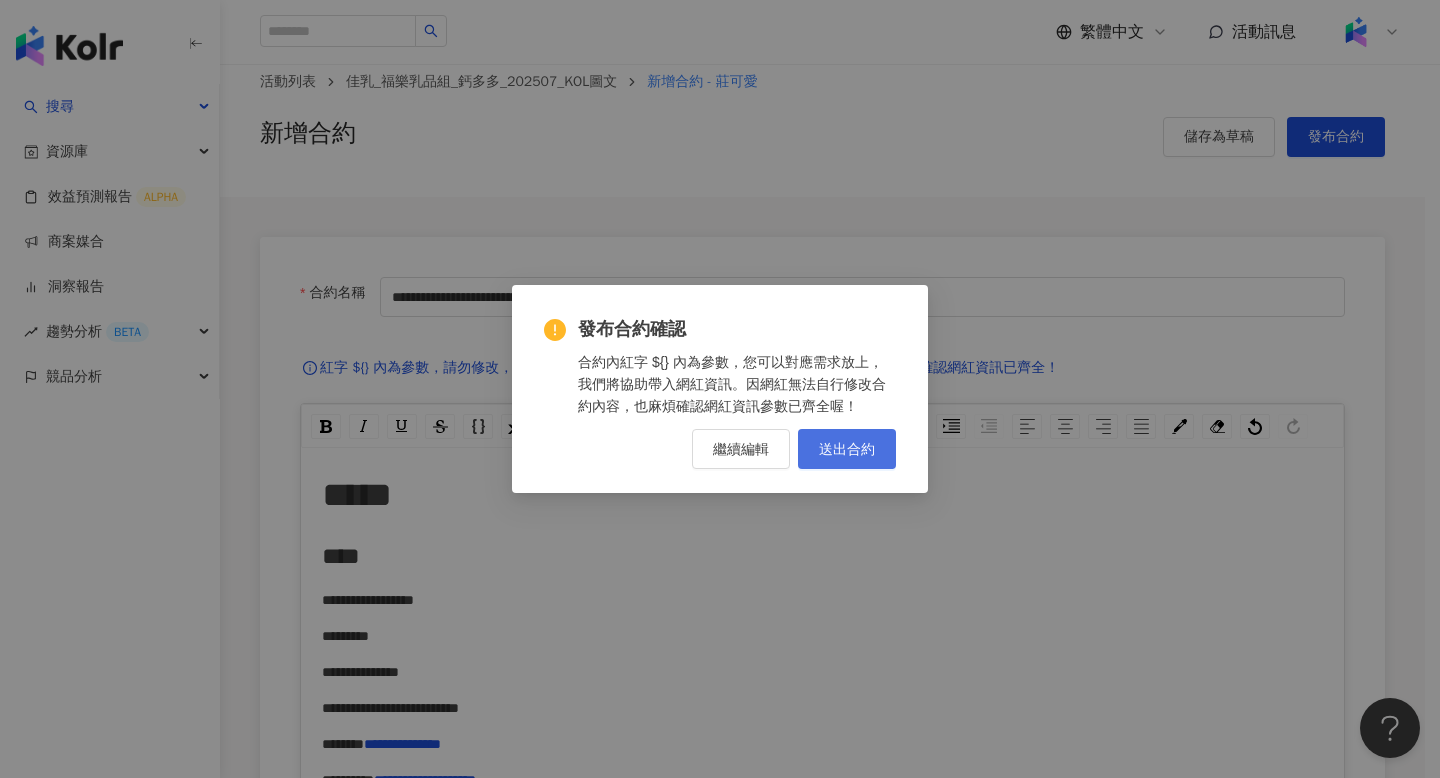 click on "送出合約" at bounding box center (847, 449) 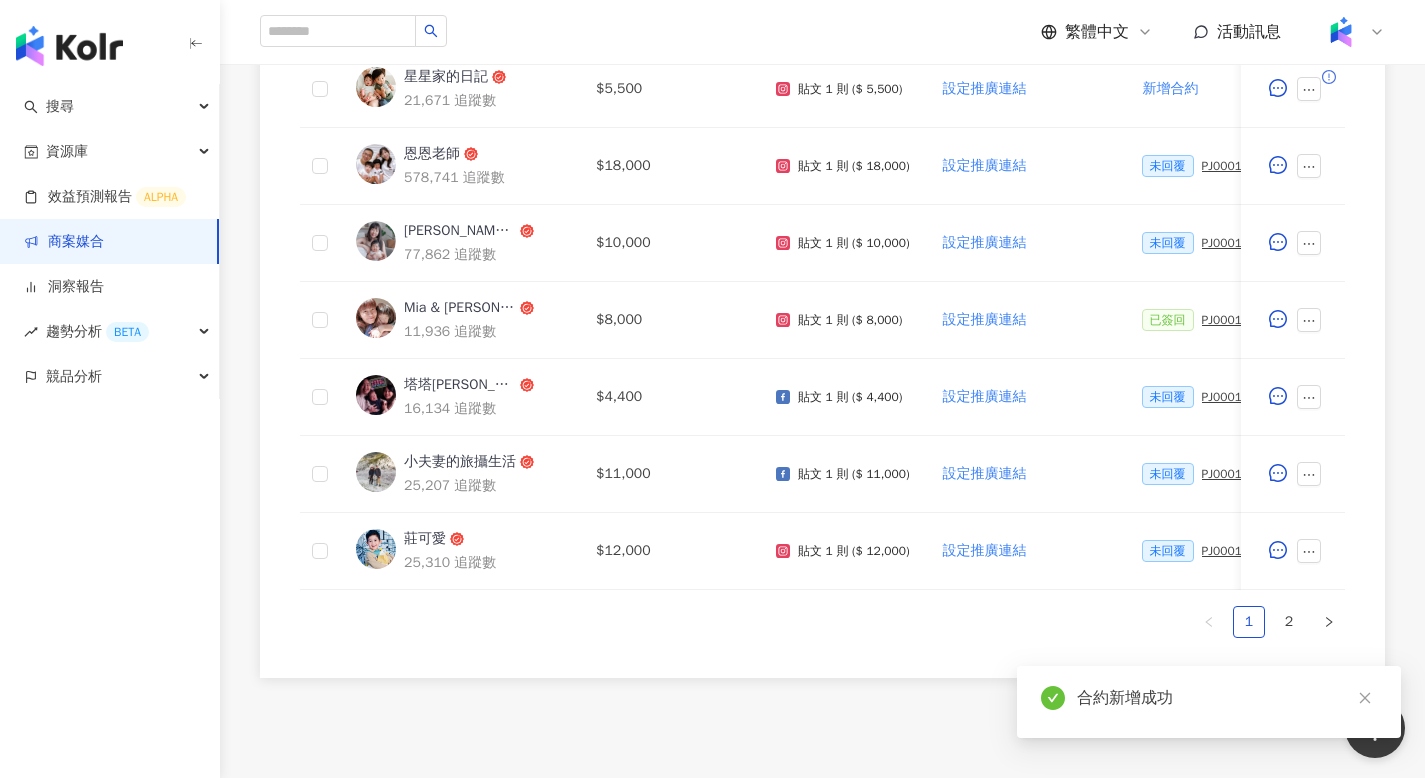 scroll, scrollTop: 1071, scrollLeft: 0, axis: vertical 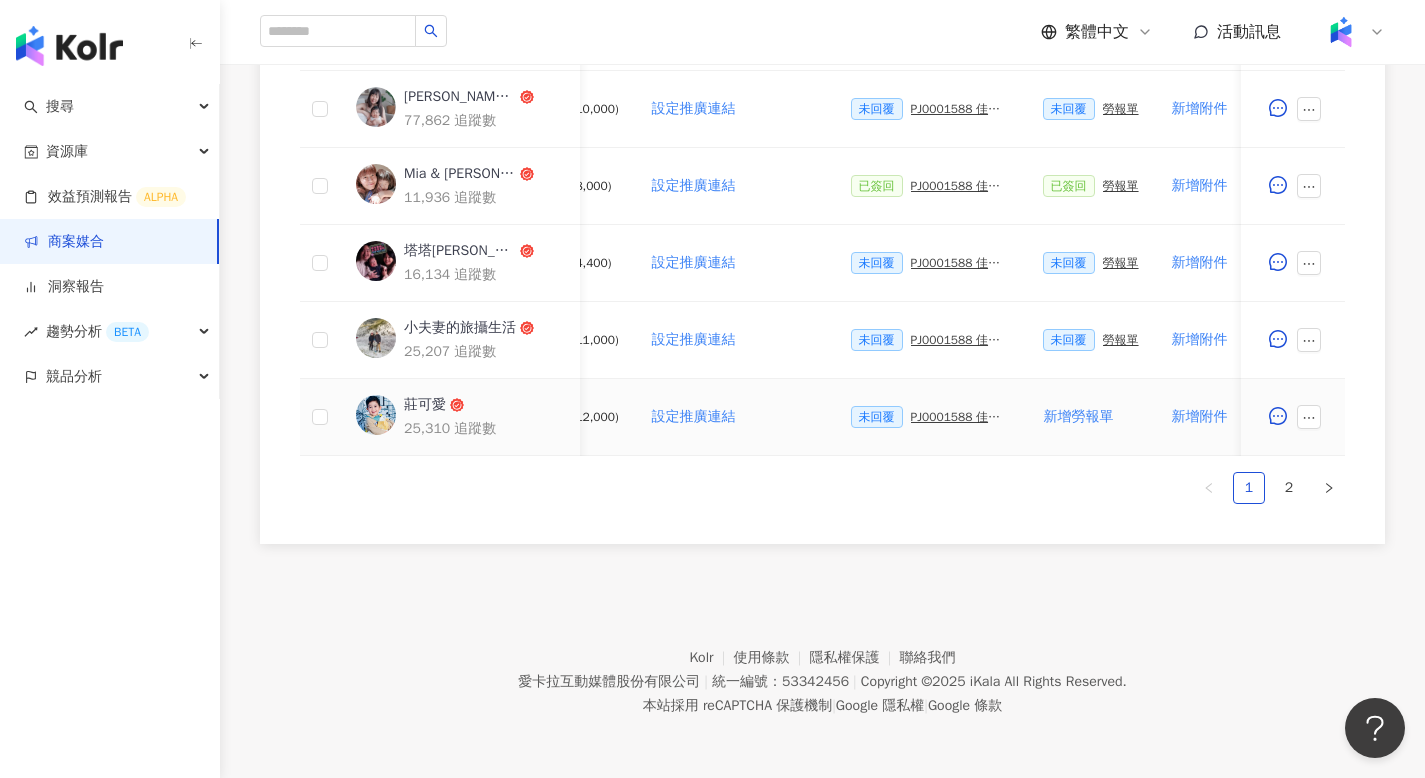 click on "PJ0001588 佳乳_福樂乳品組_鈣多多_202507_活動確認單" at bounding box center [961, 417] 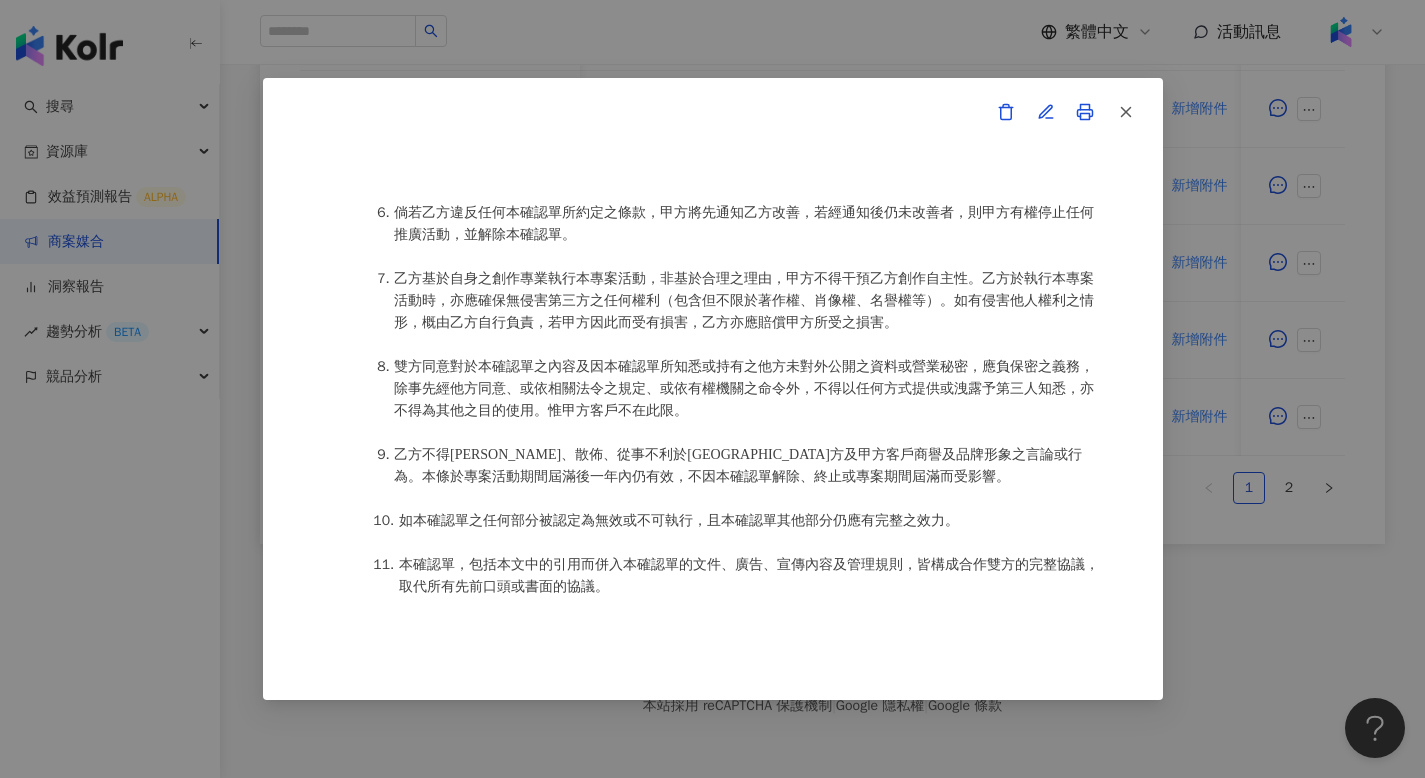 scroll, scrollTop: 1812, scrollLeft: 0, axis: vertical 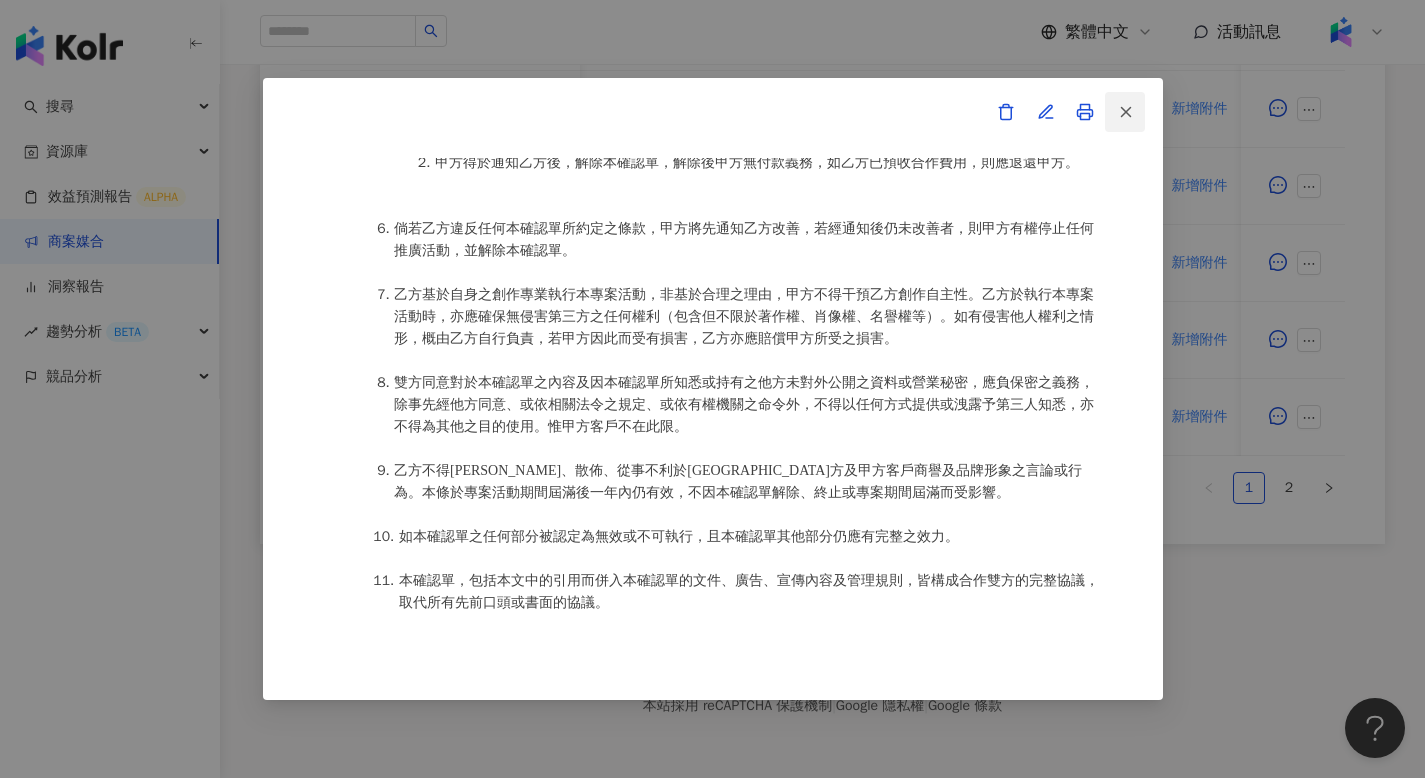 click 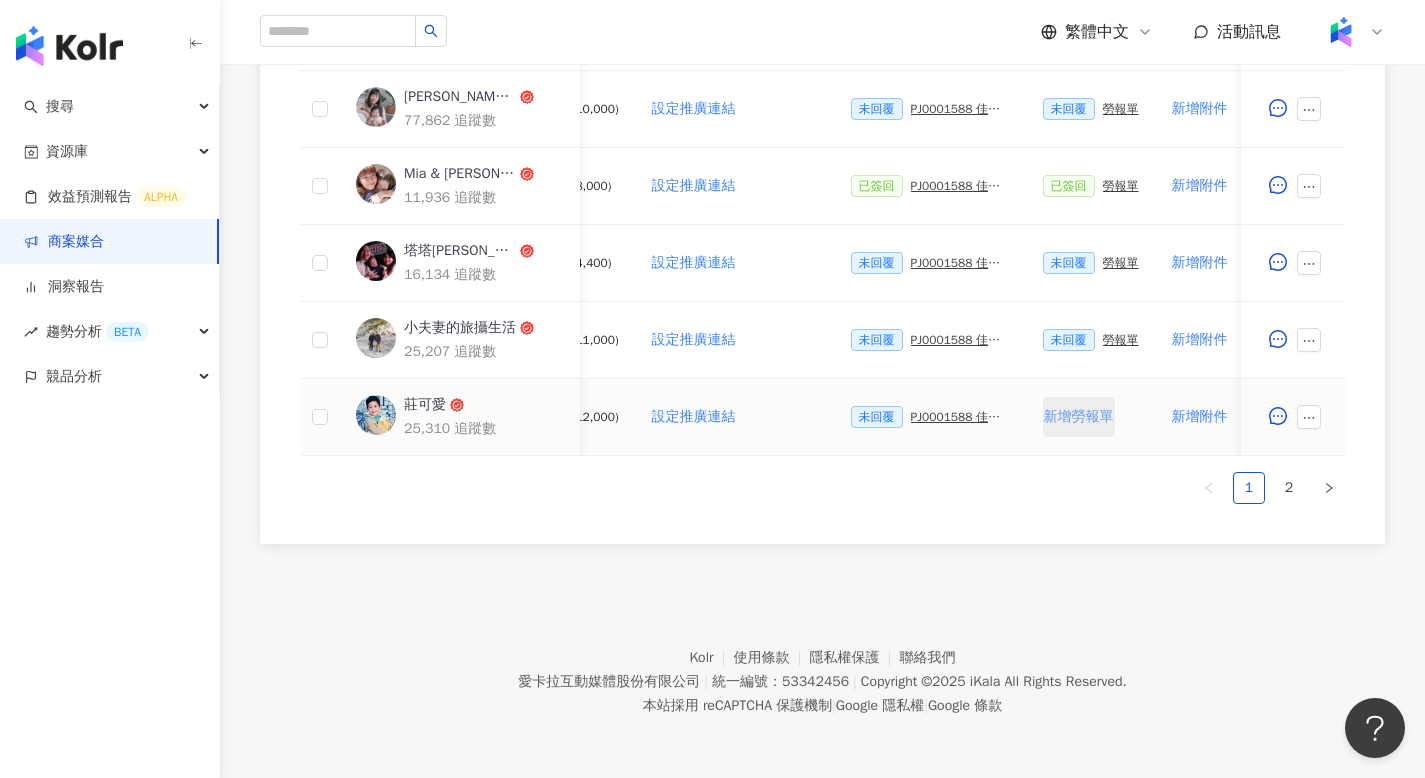 click on "新增勞報單" at bounding box center [1079, 417] 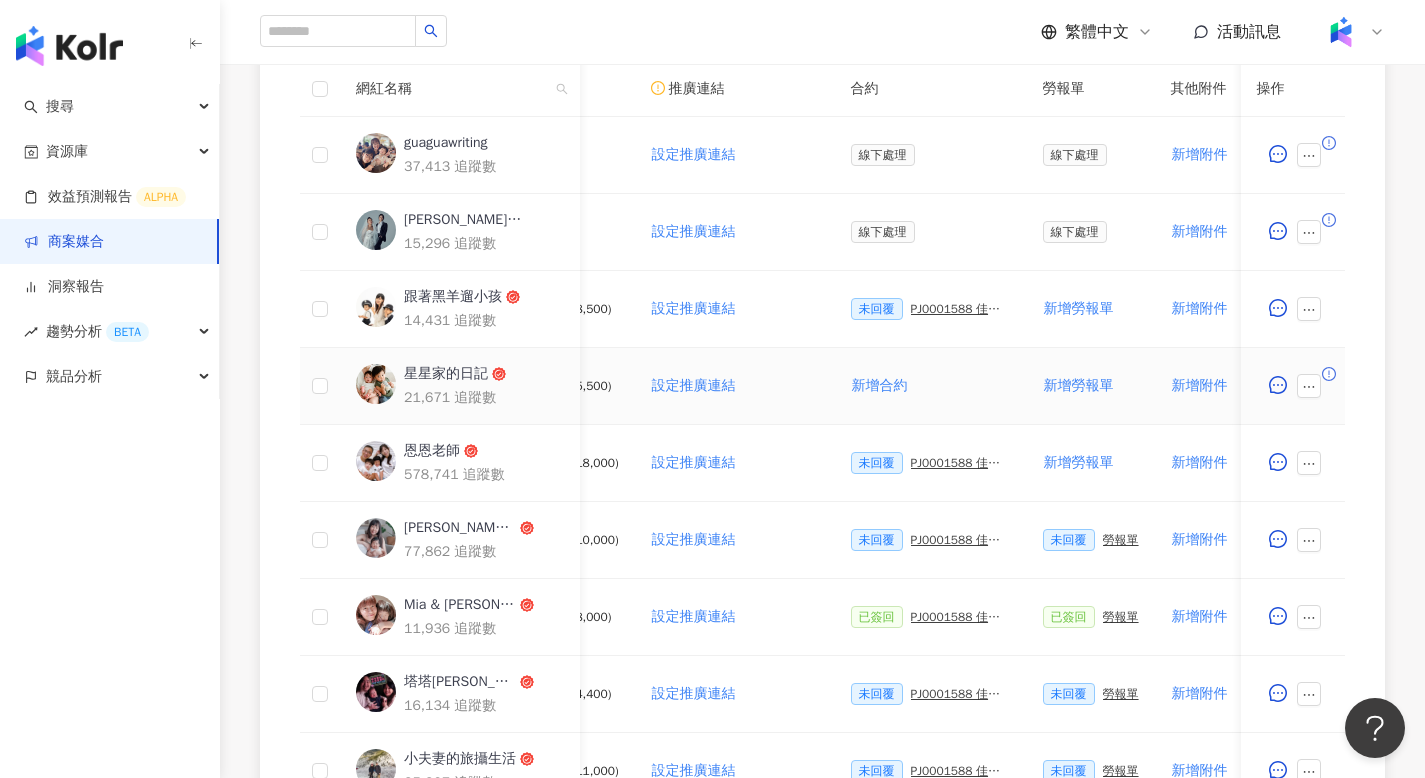 scroll, scrollTop: 663, scrollLeft: 0, axis: vertical 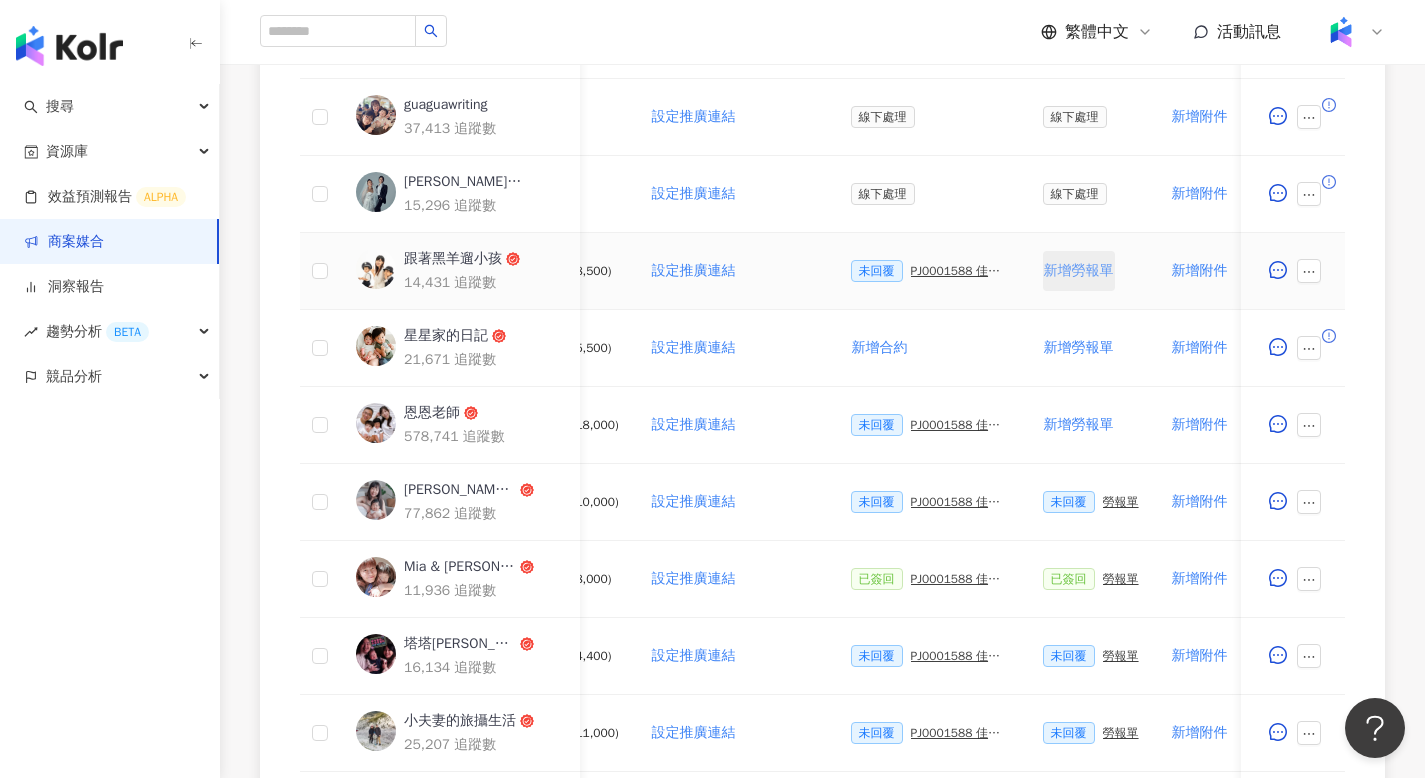 click on "新增勞報單" at bounding box center (1079, 271) 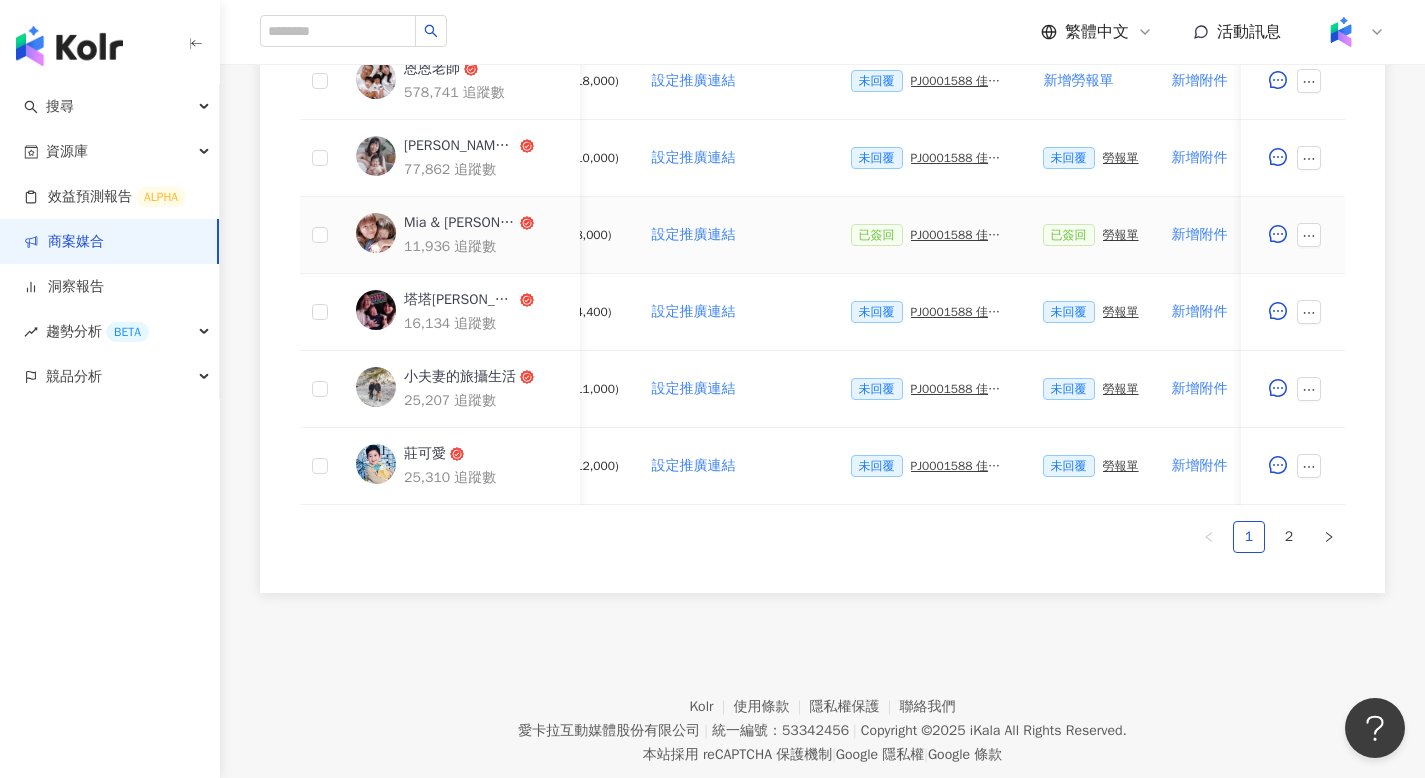 scroll, scrollTop: 1013, scrollLeft: 0, axis: vertical 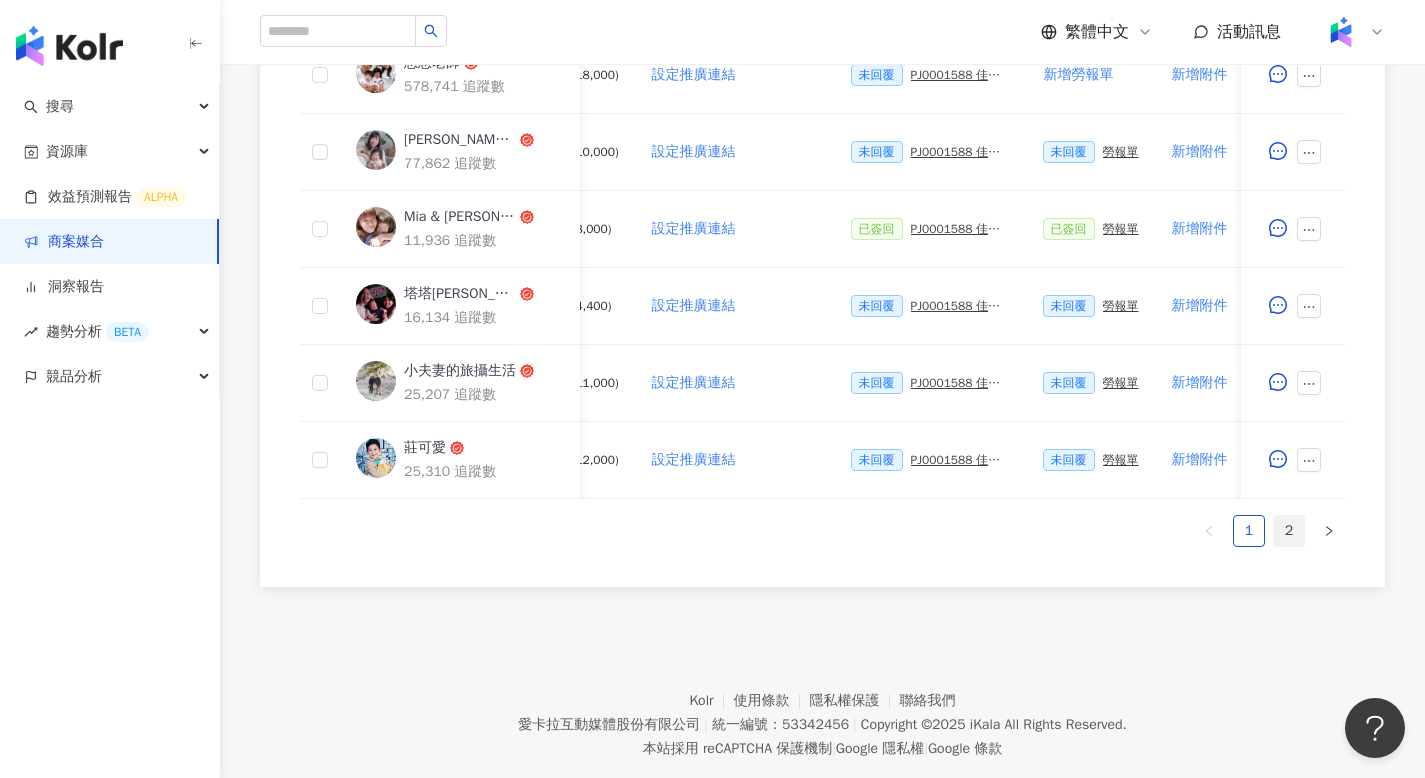 click on "2" at bounding box center (1289, 531) 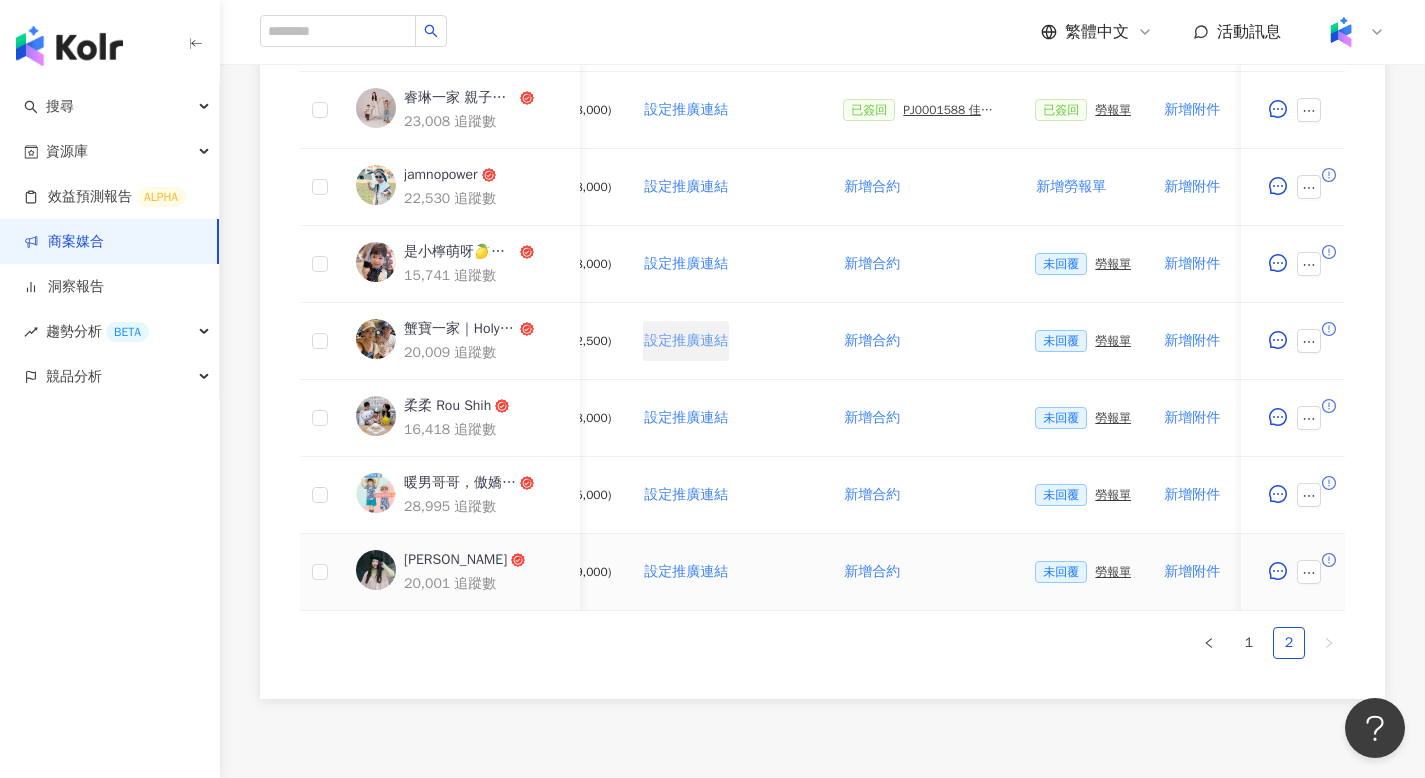 scroll, scrollTop: 550, scrollLeft: 0, axis: vertical 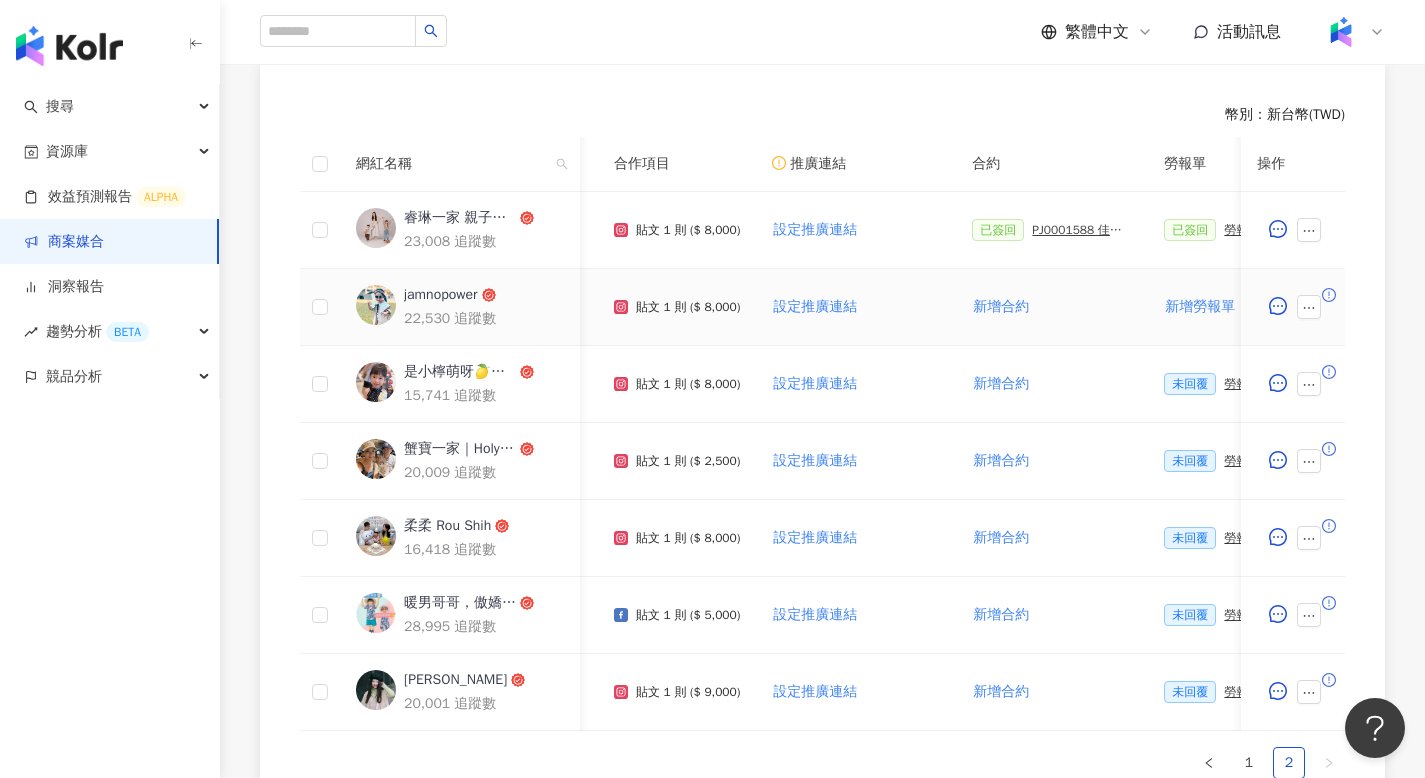 click at bounding box center (320, 307) 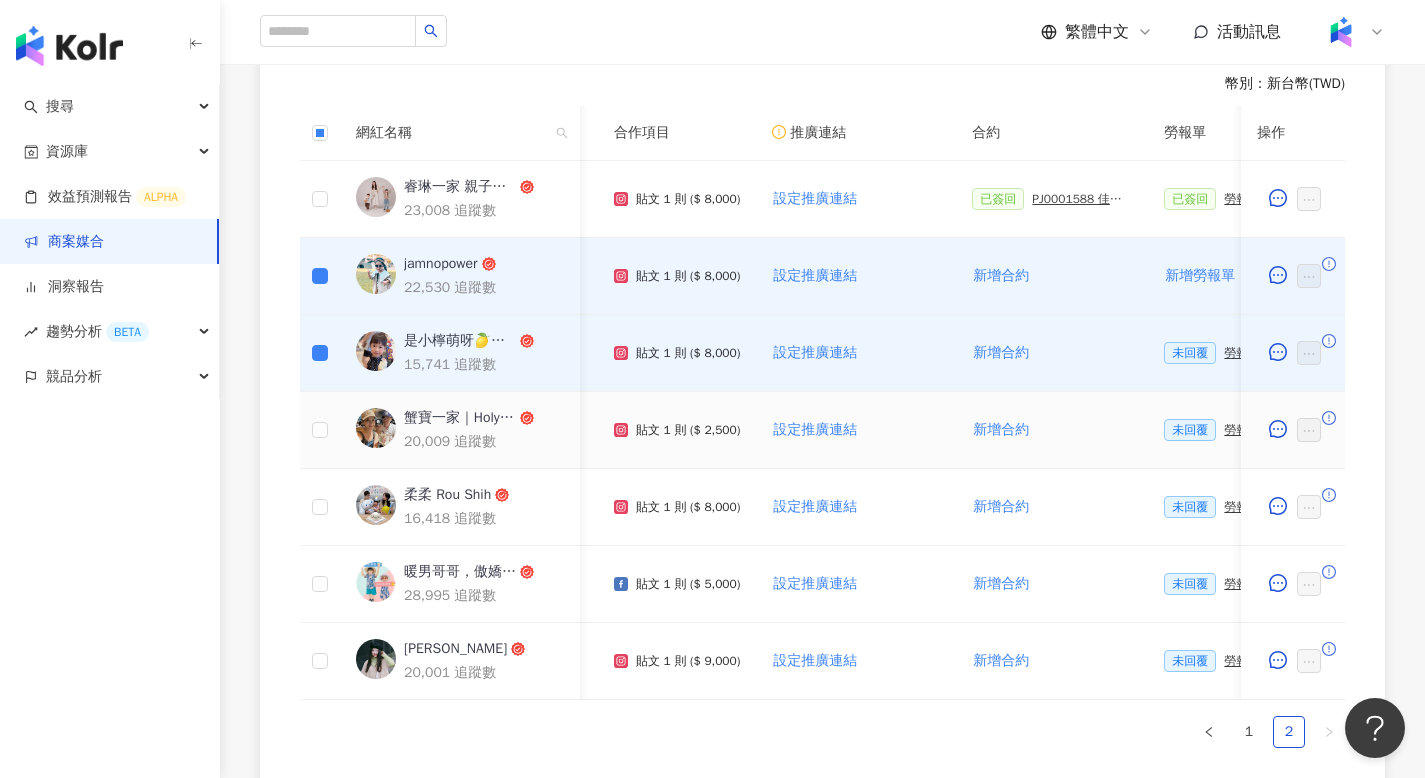 scroll, scrollTop: 672, scrollLeft: 0, axis: vertical 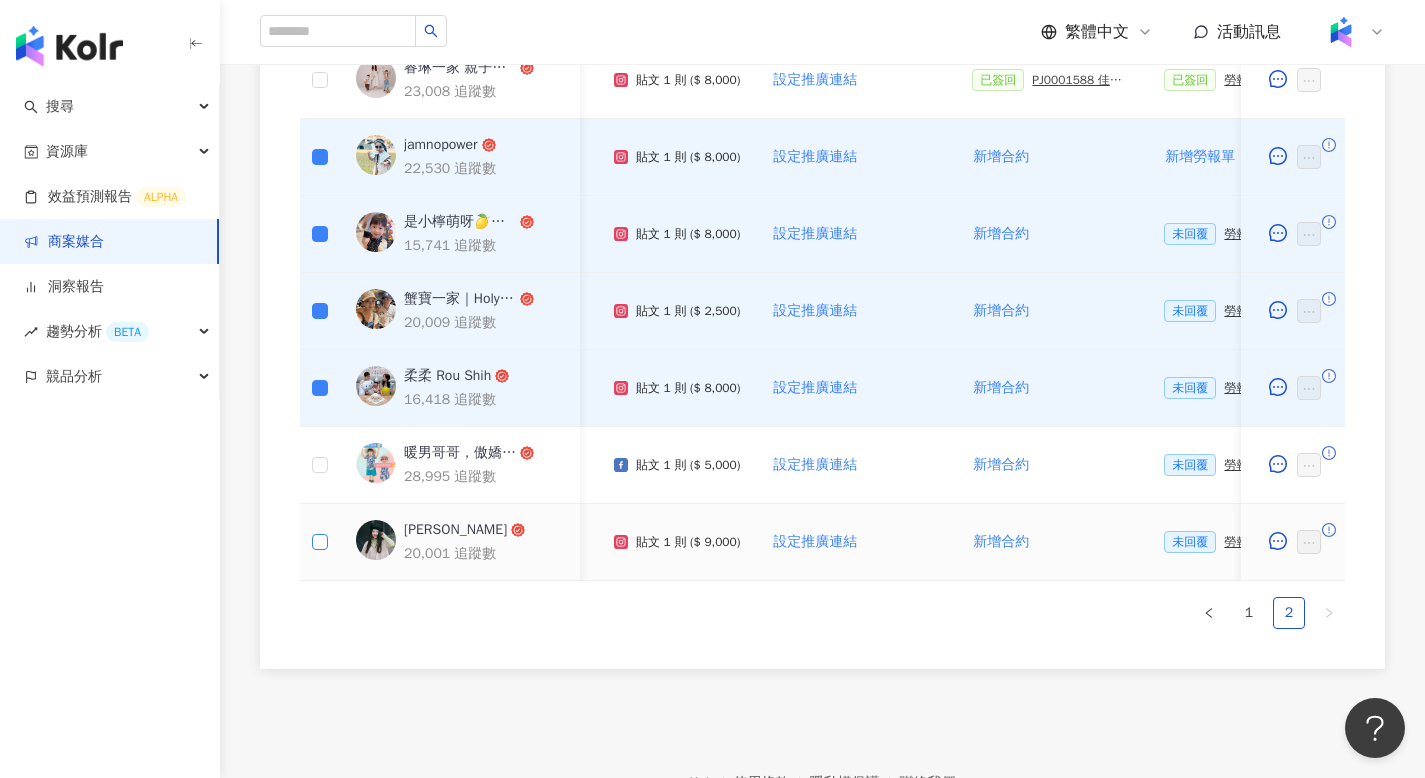 click at bounding box center [320, 542] 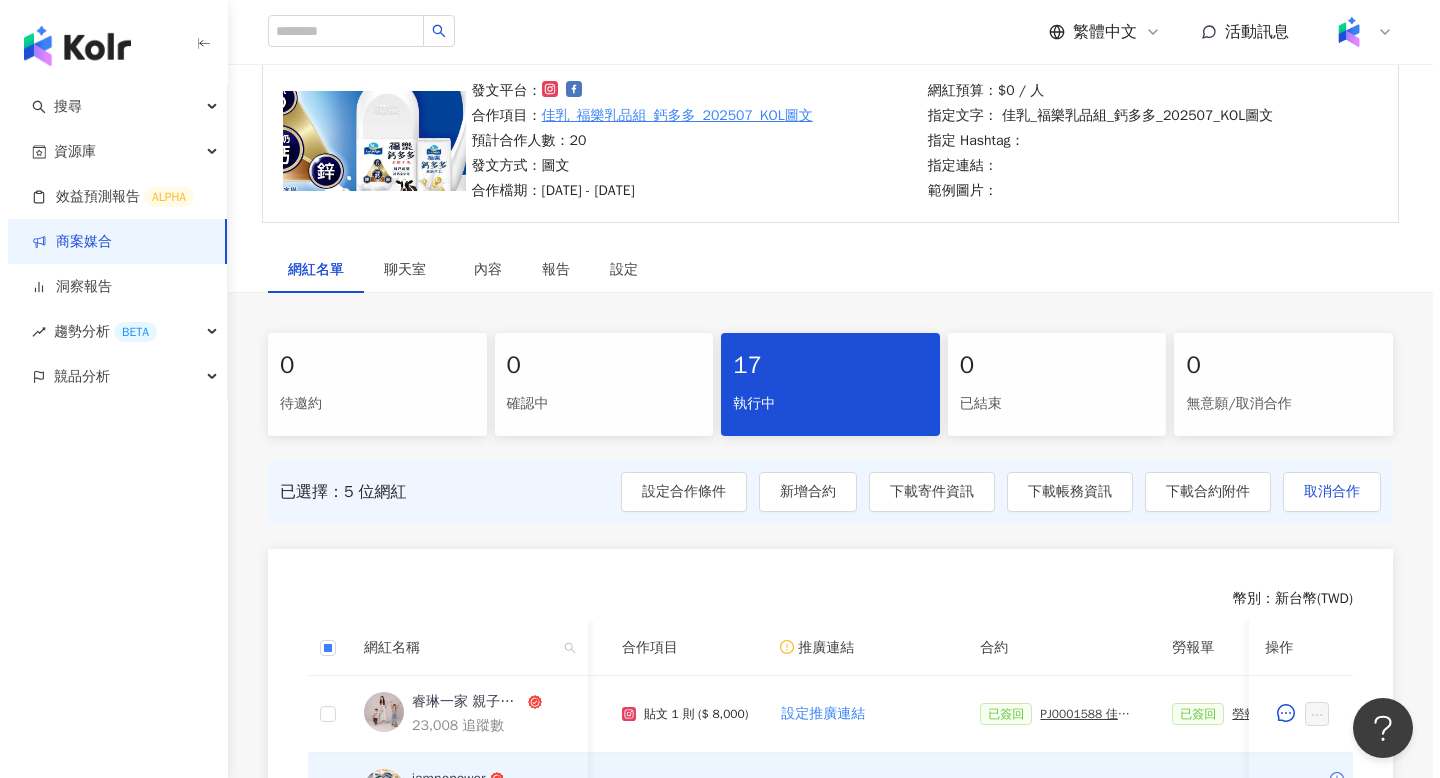 scroll, scrollTop: 178, scrollLeft: 0, axis: vertical 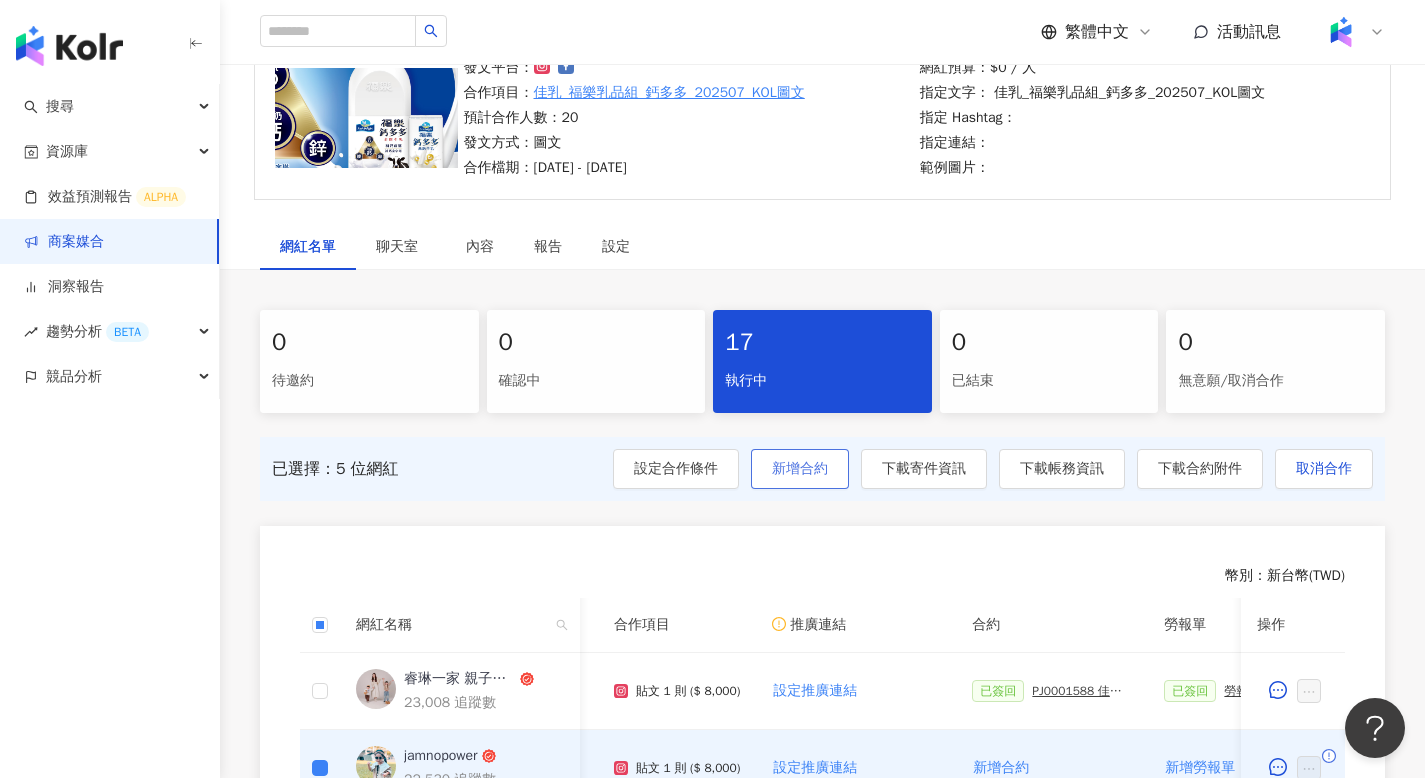 click on "新增合約" at bounding box center (800, 469) 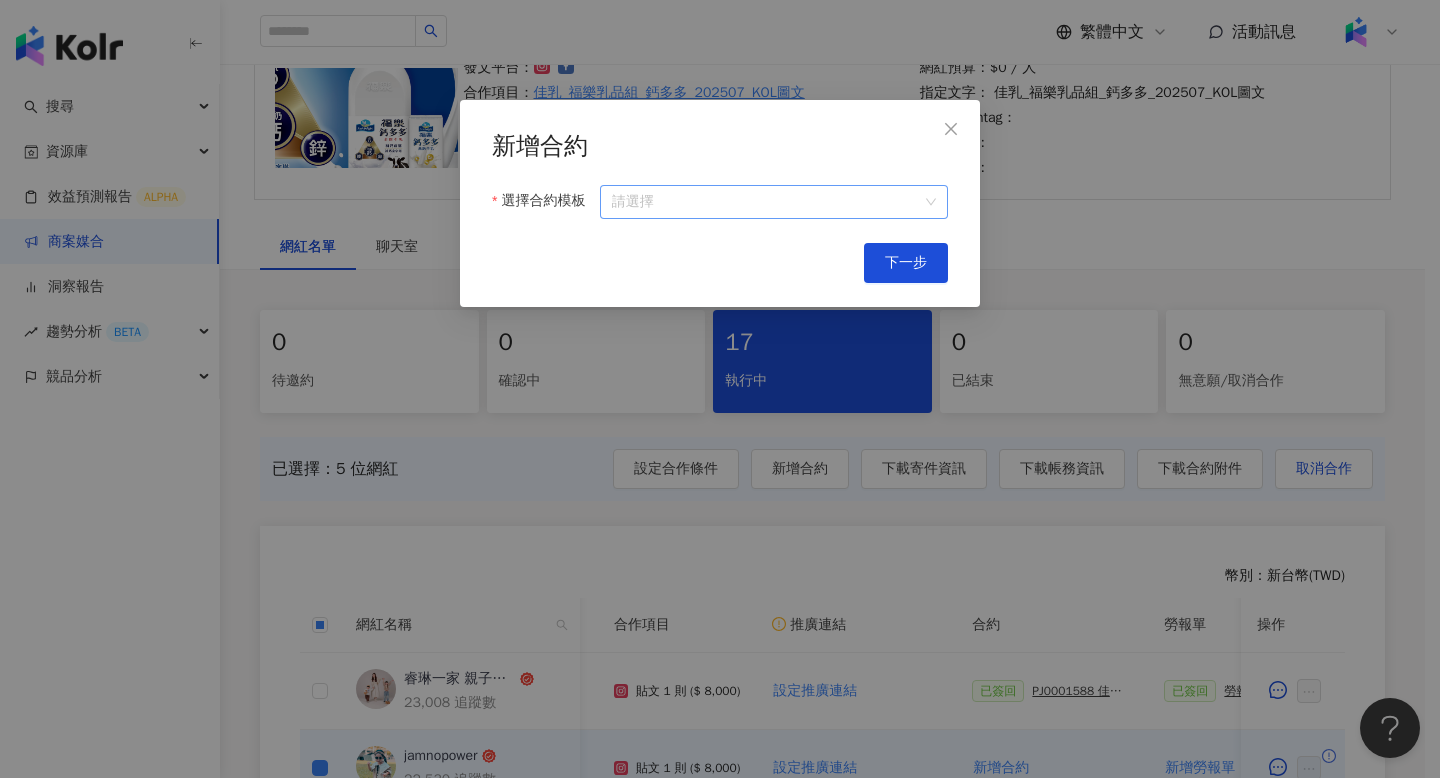 click on "選擇合約模板" at bounding box center [774, 202] 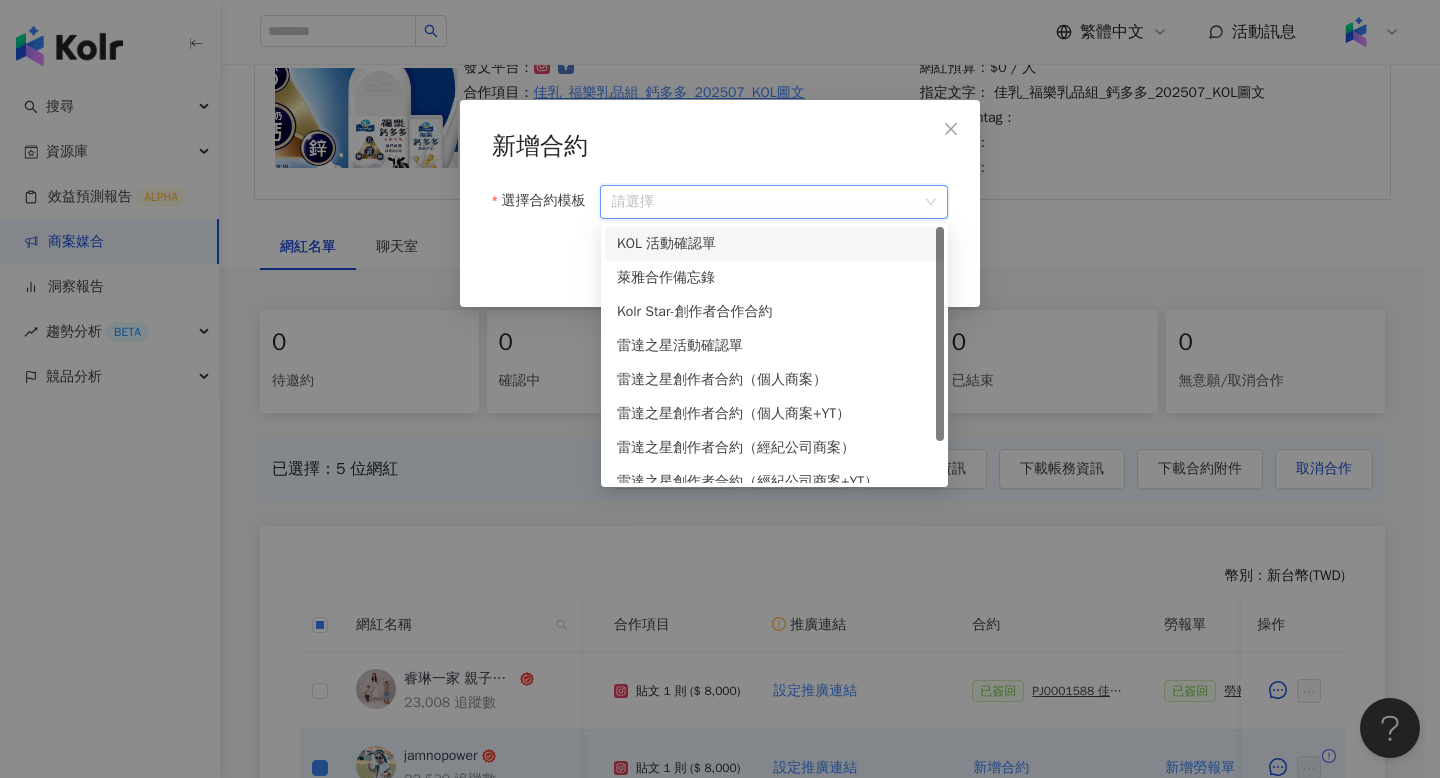 click on "KOL 活動確認單" at bounding box center [774, 244] 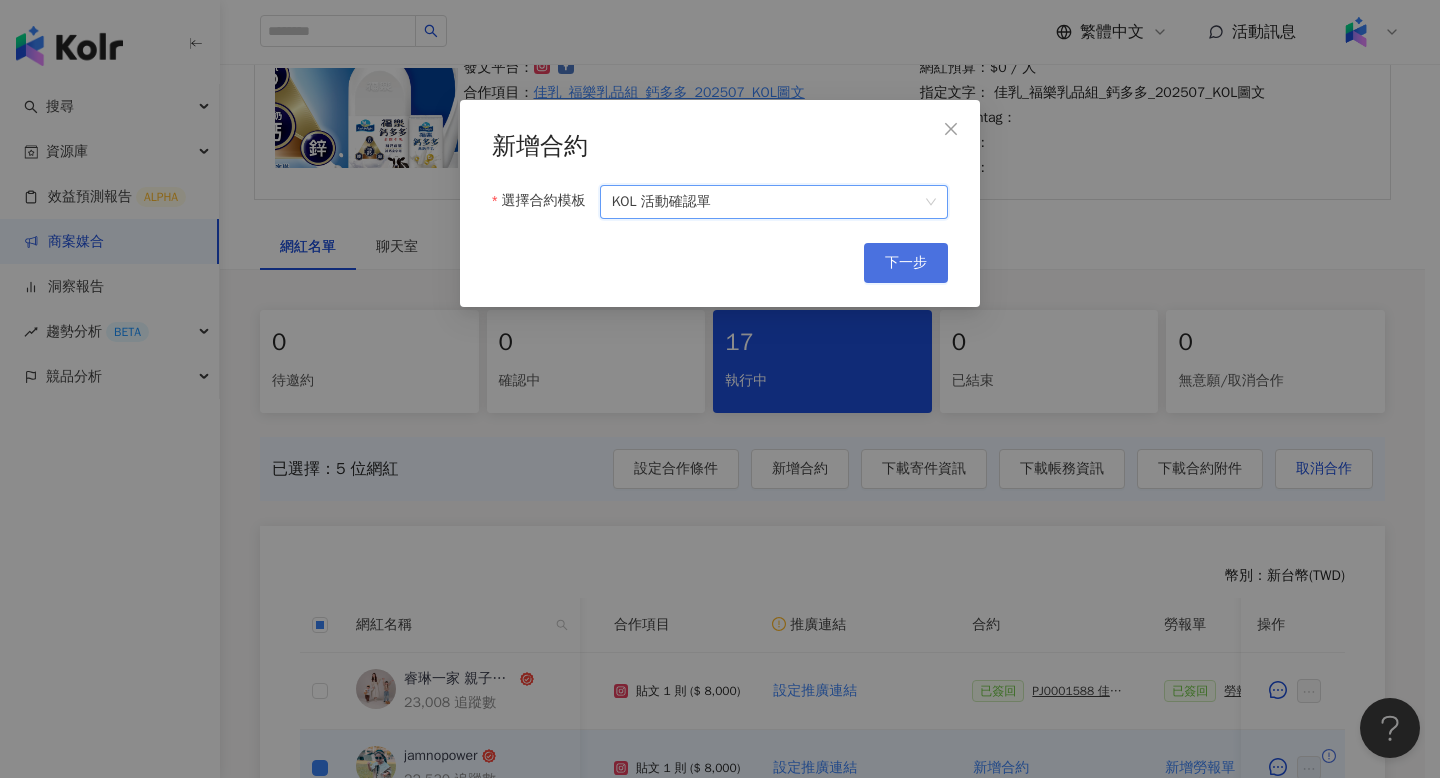 click on "下一步" at bounding box center [906, 263] 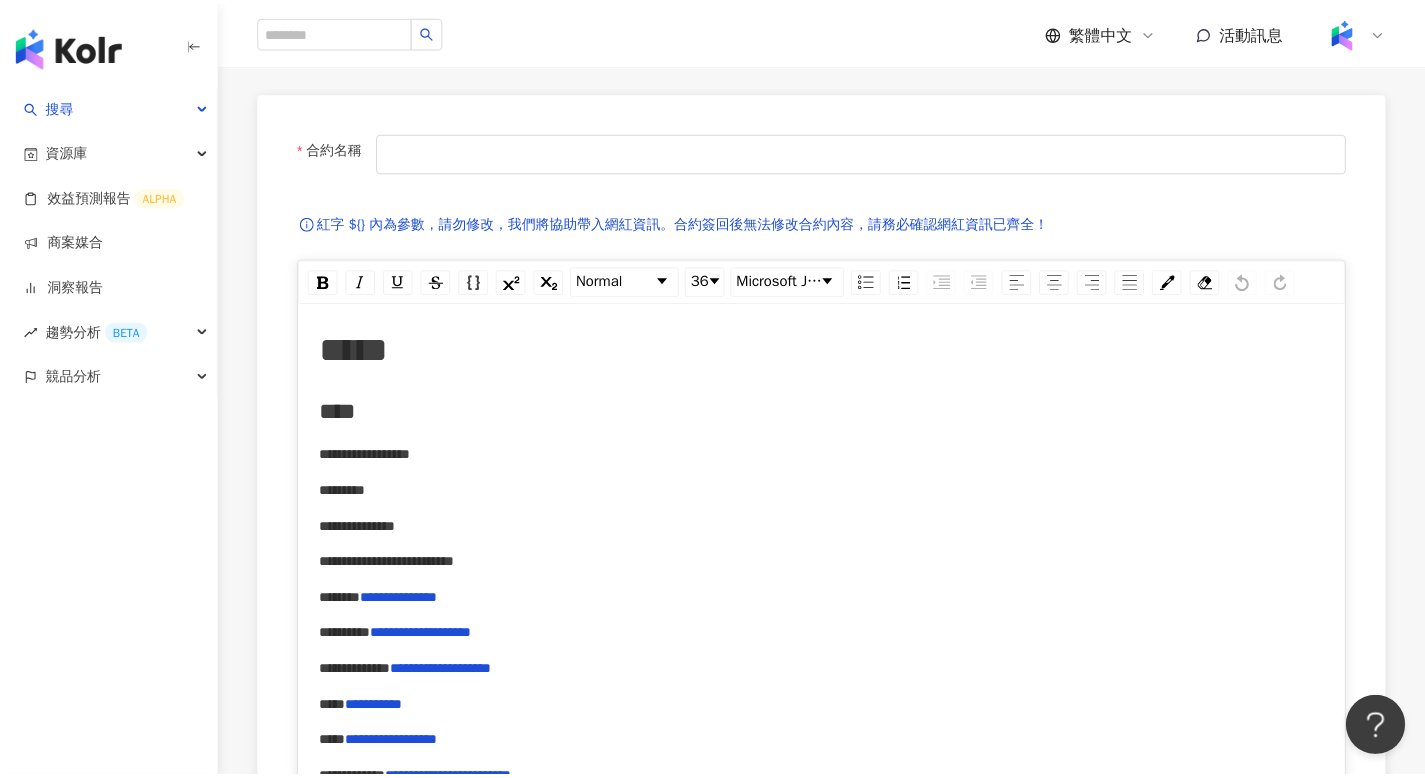 scroll, scrollTop: 0, scrollLeft: 0, axis: both 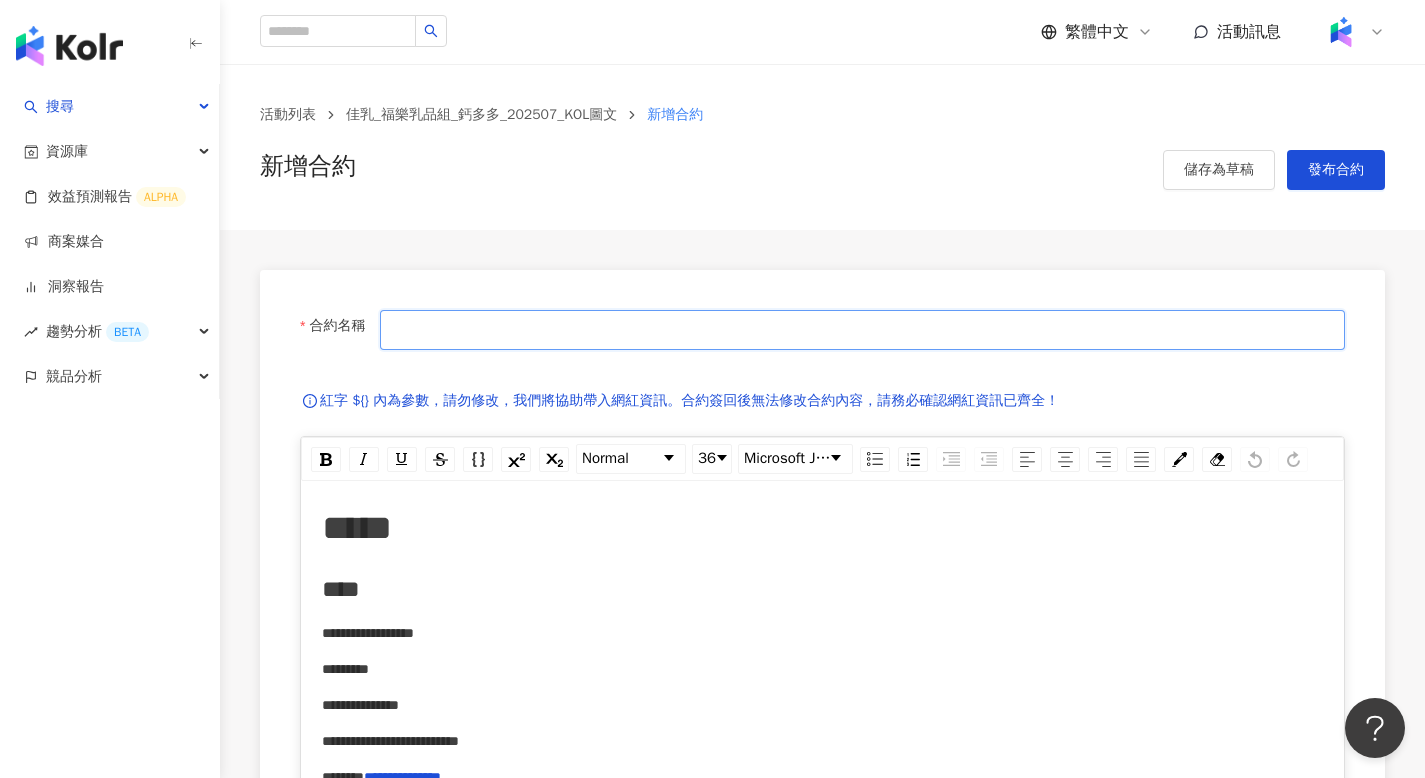 click on "合約名稱" at bounding box center [862, 330] 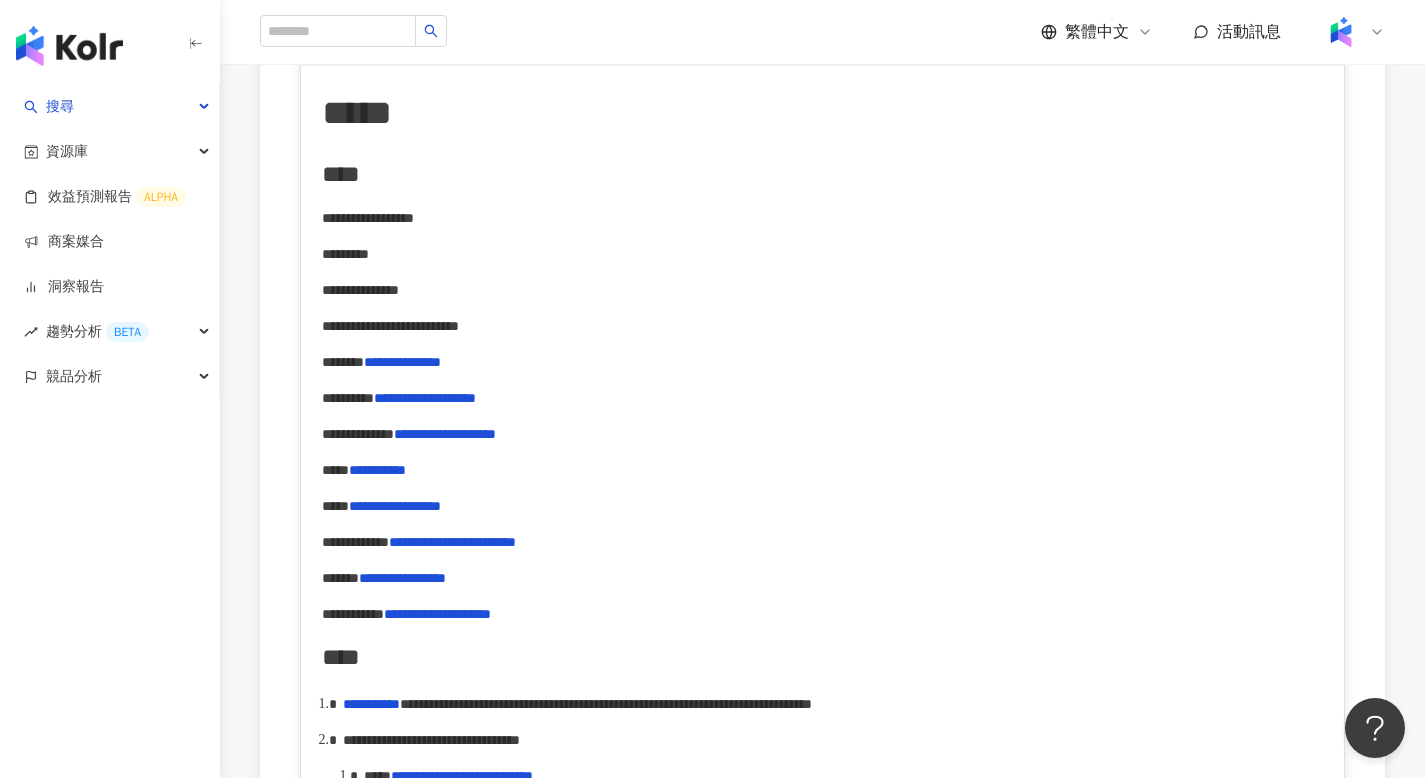scroll, scrollTop: 810, scrollLeft: 0, axis: vertical 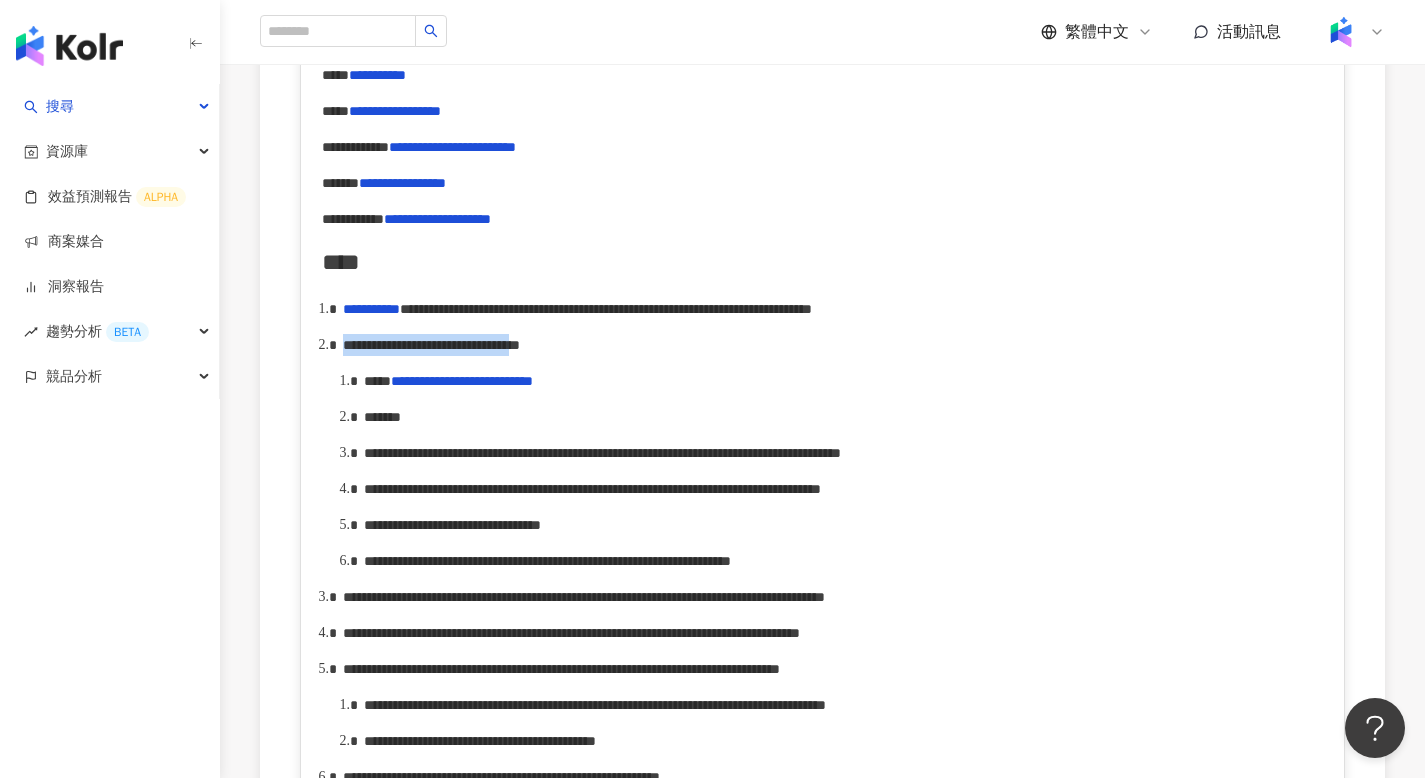 drag, startPoint x: 346, startPoint y: 369, endPoint x: 798, endPoint y: 384, distance: 452.24884 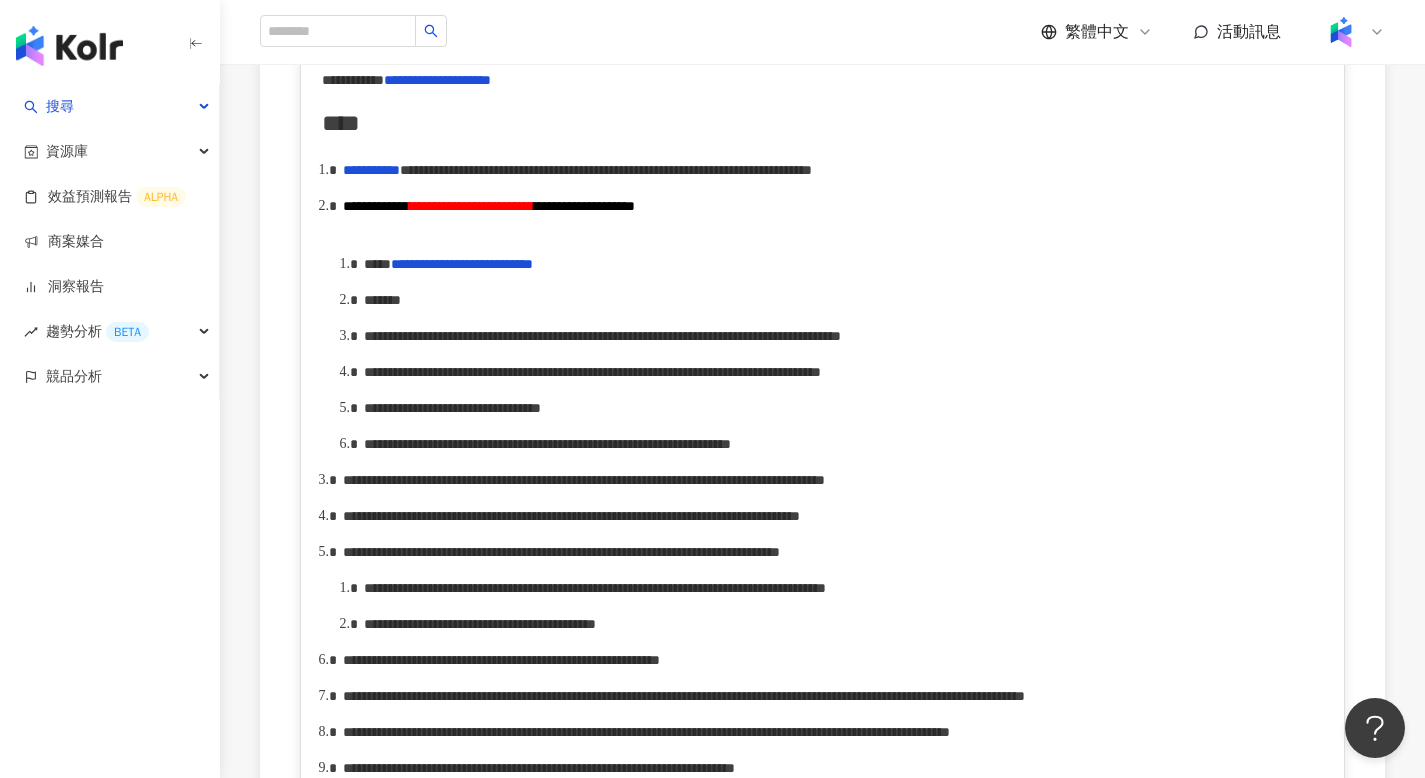 scroll, scrollTop: 1050, scrollLeft: 0, axis: vertical 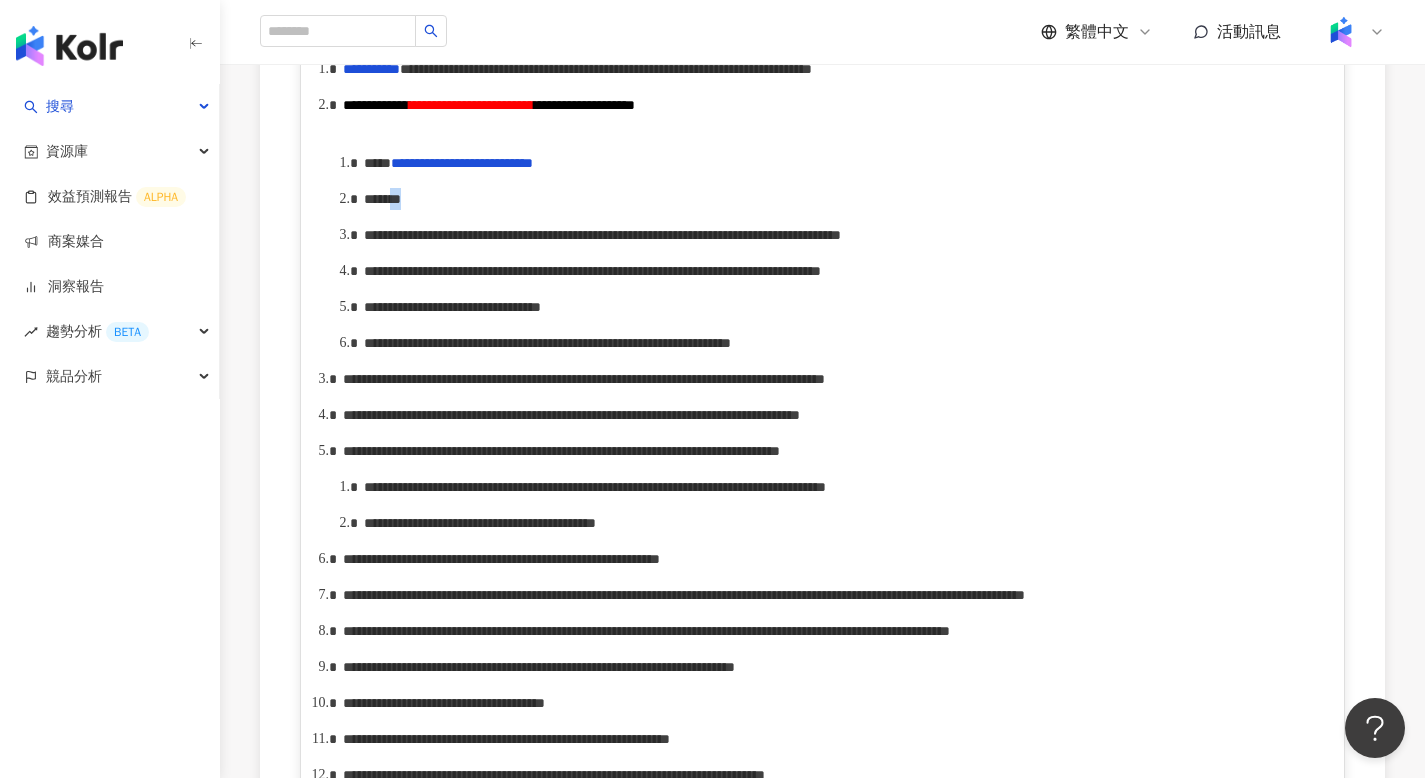 drag, startPoint x: 445, startPoint y: 235, endPoint x: 466, endPoint y: 238, distance: 21.213203 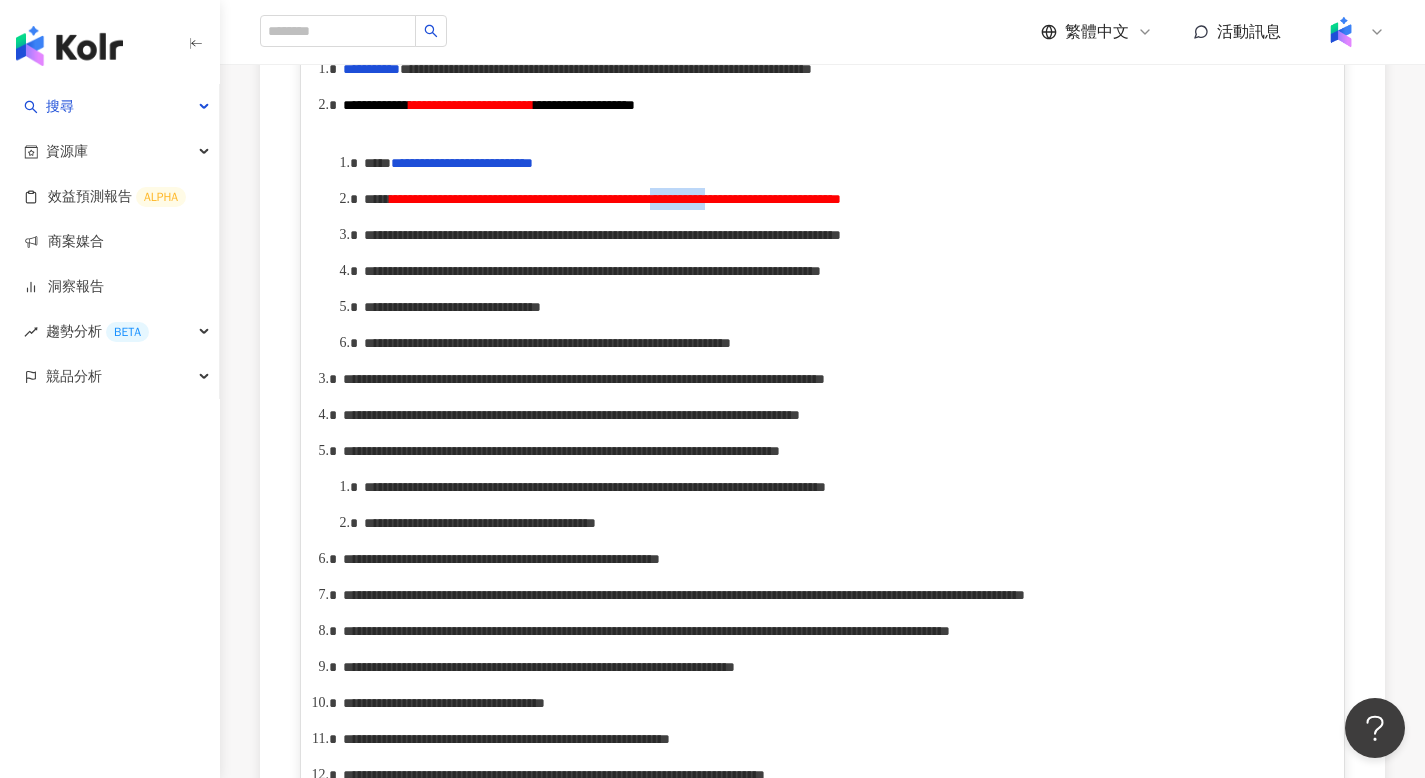 drag, startPoint x: 1000, startPoint y: 233, endPoint x: 1065, endPoint y: 251, distance: 67.44627 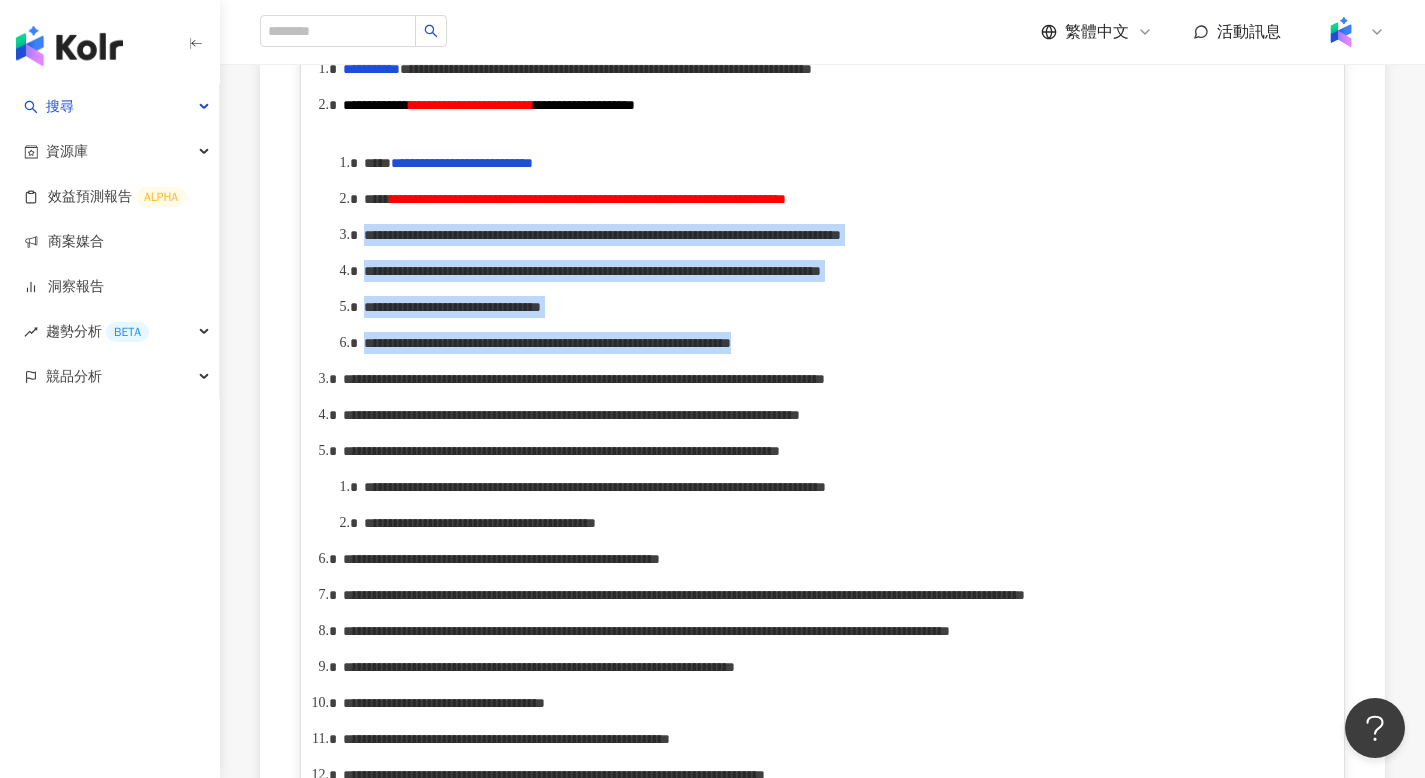 drag, startPoint x: 361, startPoint y: 290, endPoint x: 1322, endPoint y: 441, distance: 972.79083 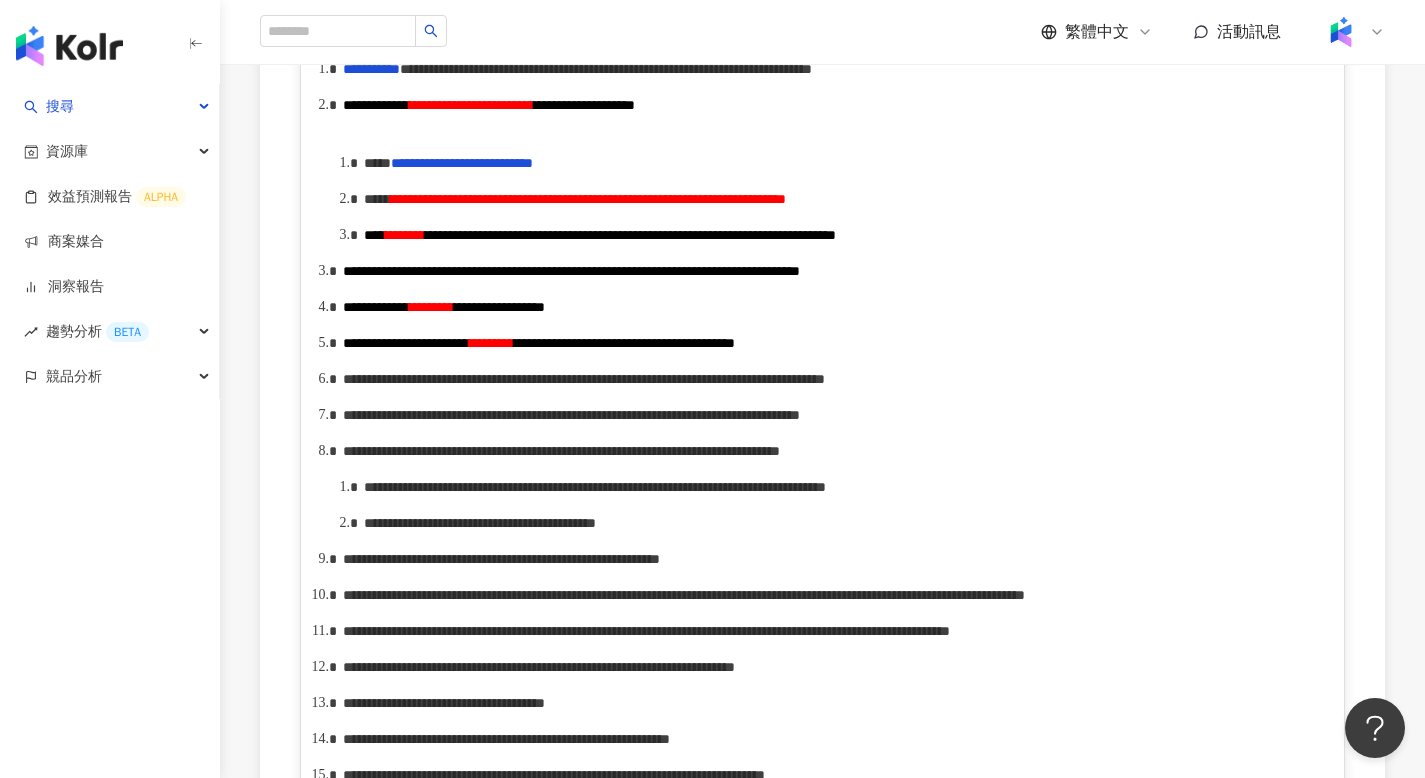 click on "****" at bounding box center (374, 235) 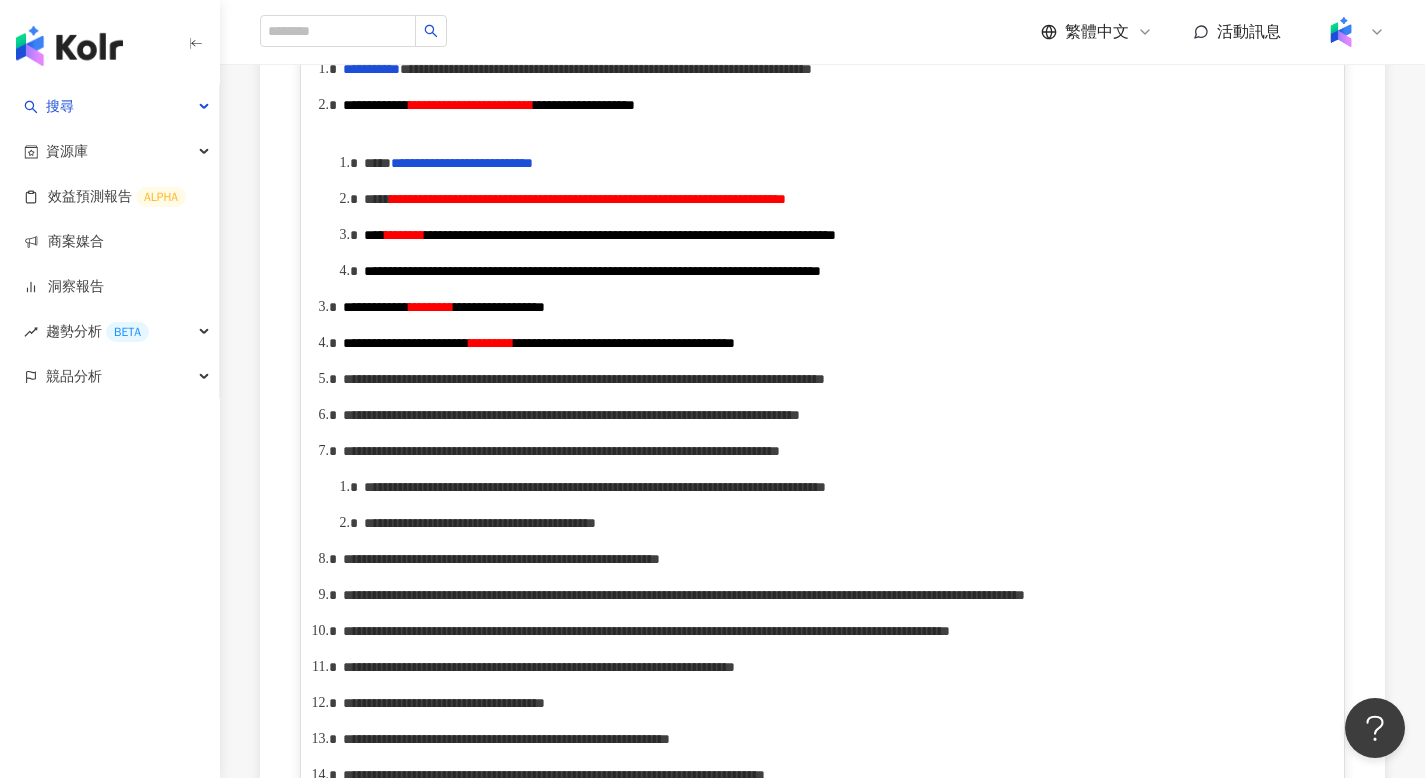 click on "**********" at bounding box center (823, 584) 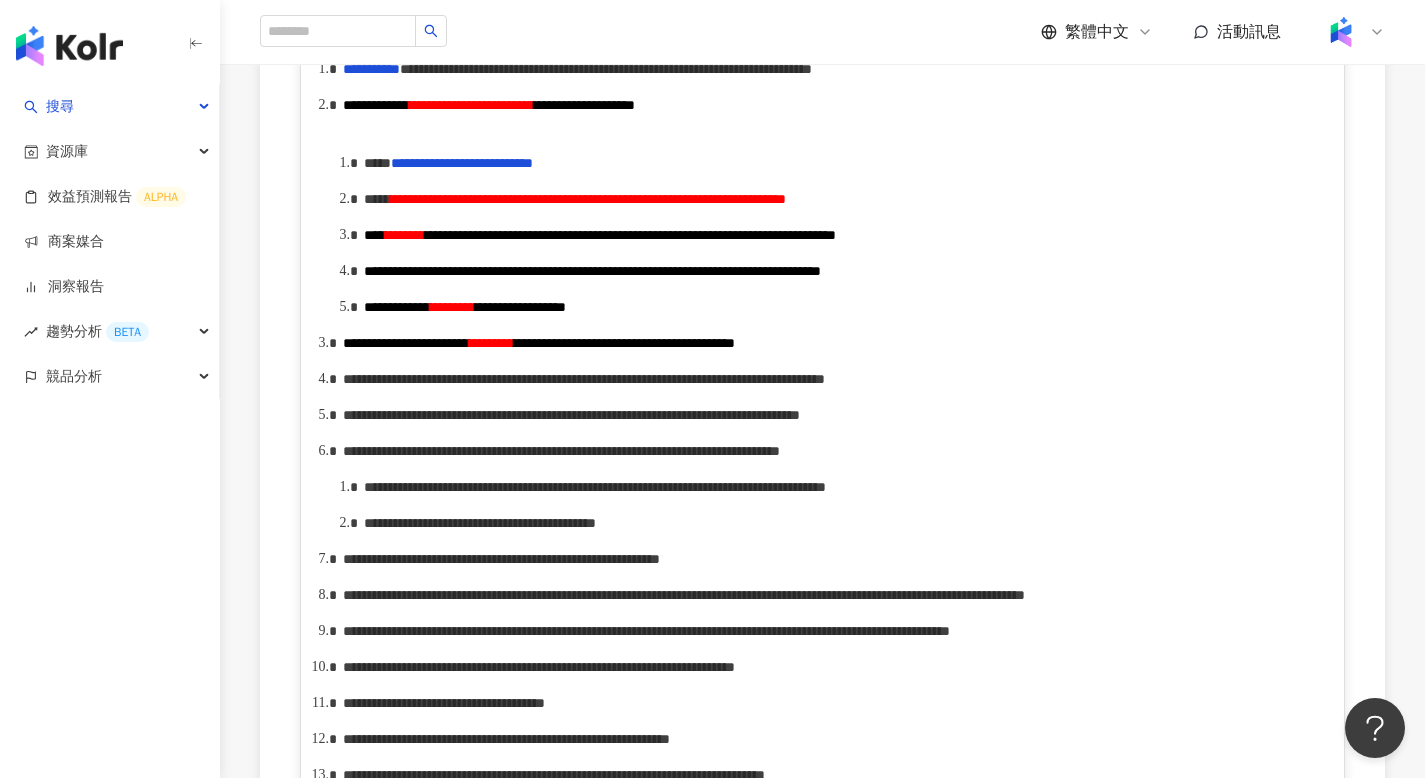 click on "**********" at bounding box center [406, 343] 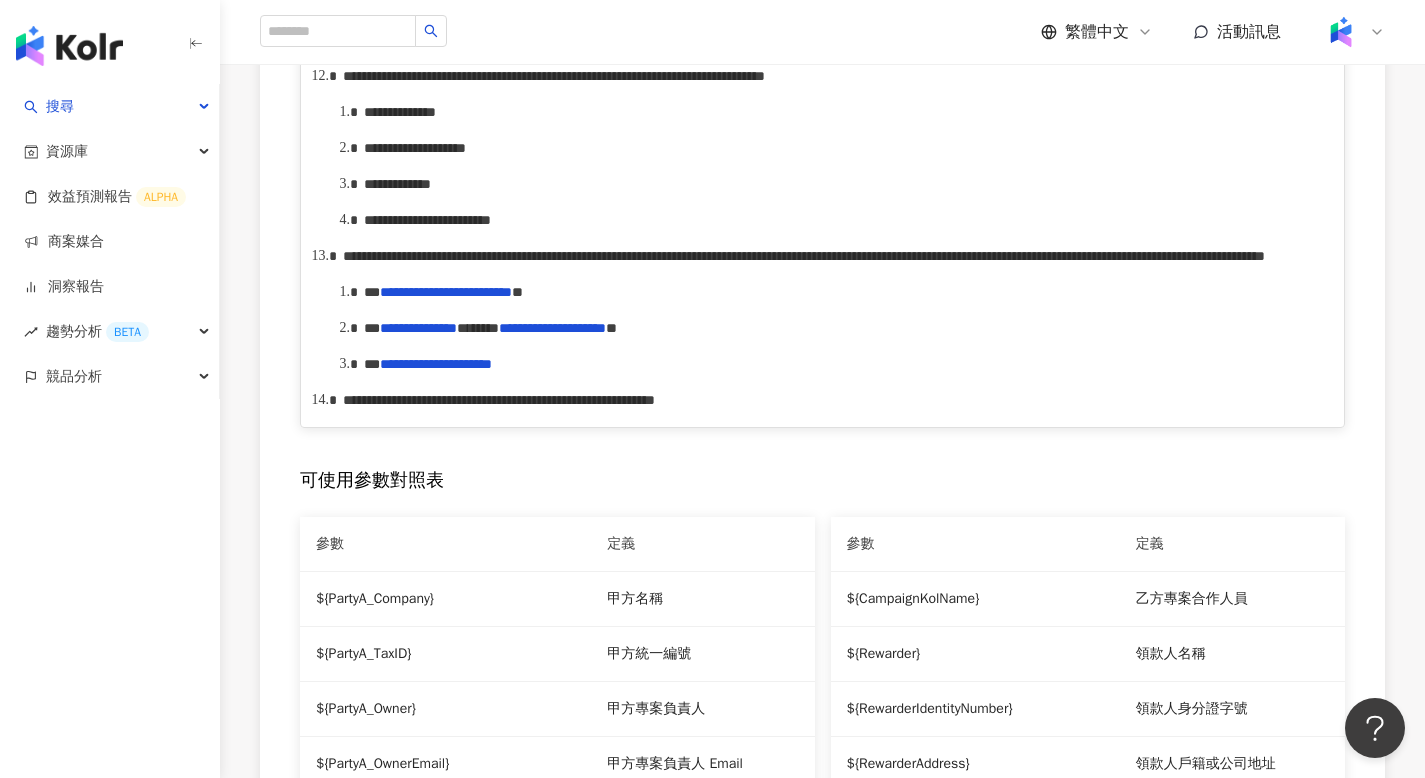 scroll, scrollTop: 1770, scrollLeft: 0, axis: vertical 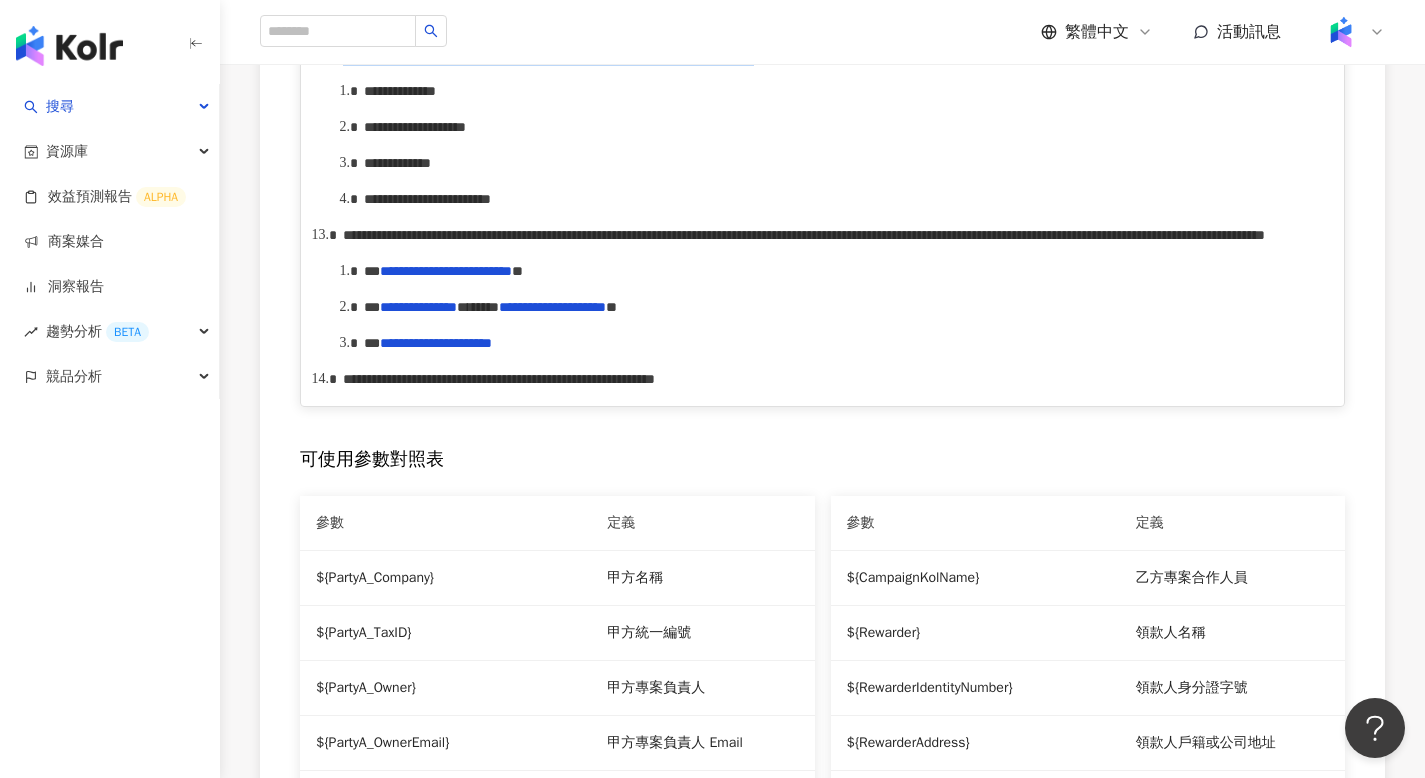 drag, startPoint x: 345, startPoint y: 365, endPoint x: 382, endPoint y: 388, distance: 43.56604 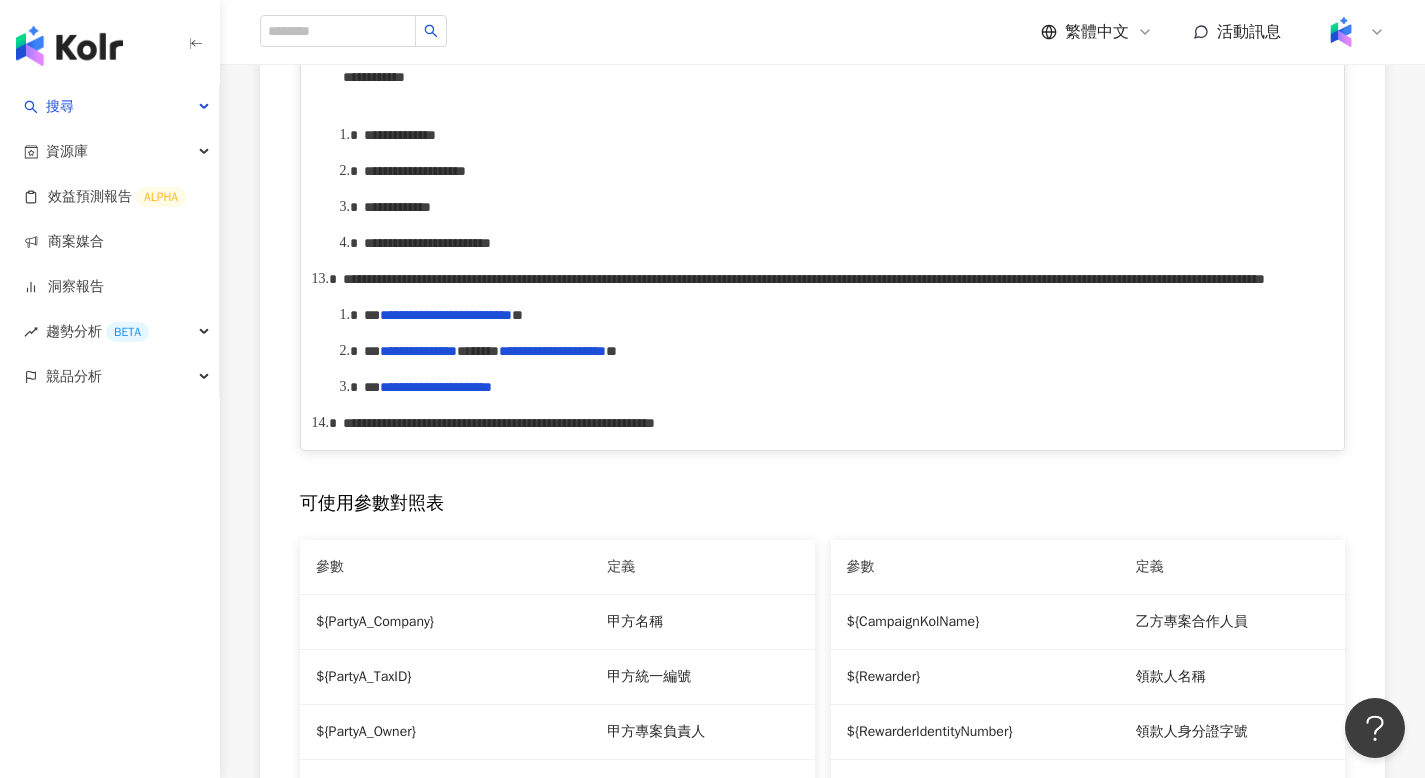 scroll, scrollTop: 1890, scrollLeft: 0, axis: vertical 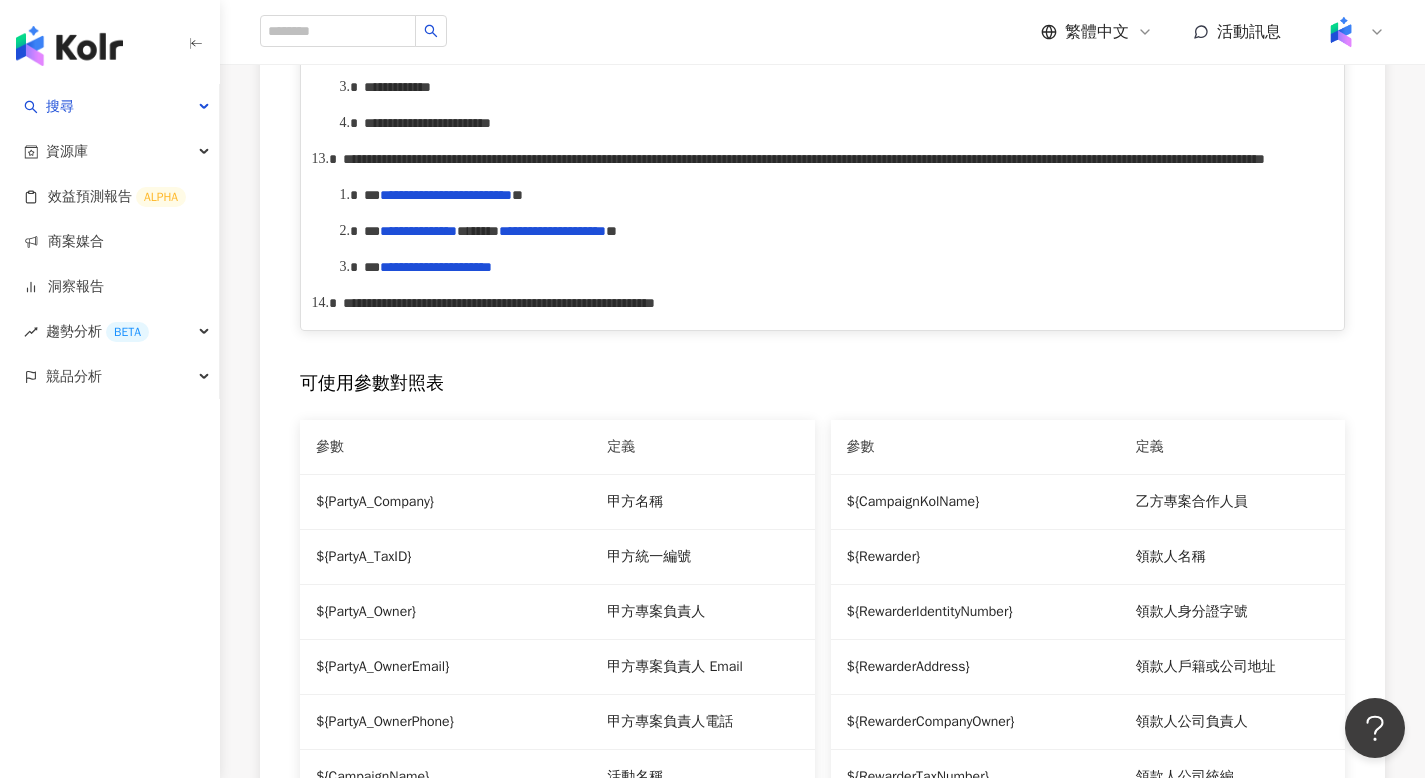 drag, startPoint x: 370, startPoint y: 351, endPoint x: 542, endPoint y: 361, distance: 172.29045 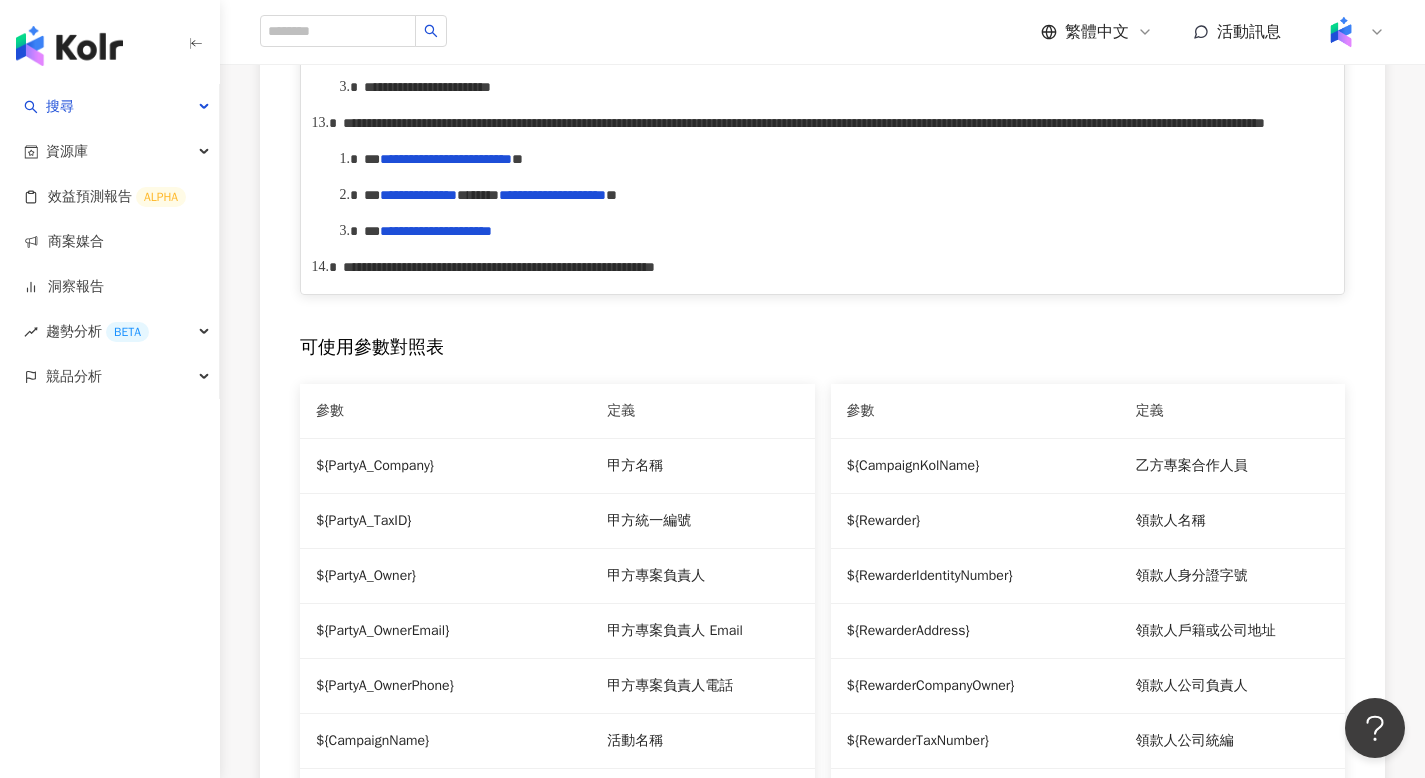 scroll, scrollTop: 2010, scrollLeft: 0, axis: vertical 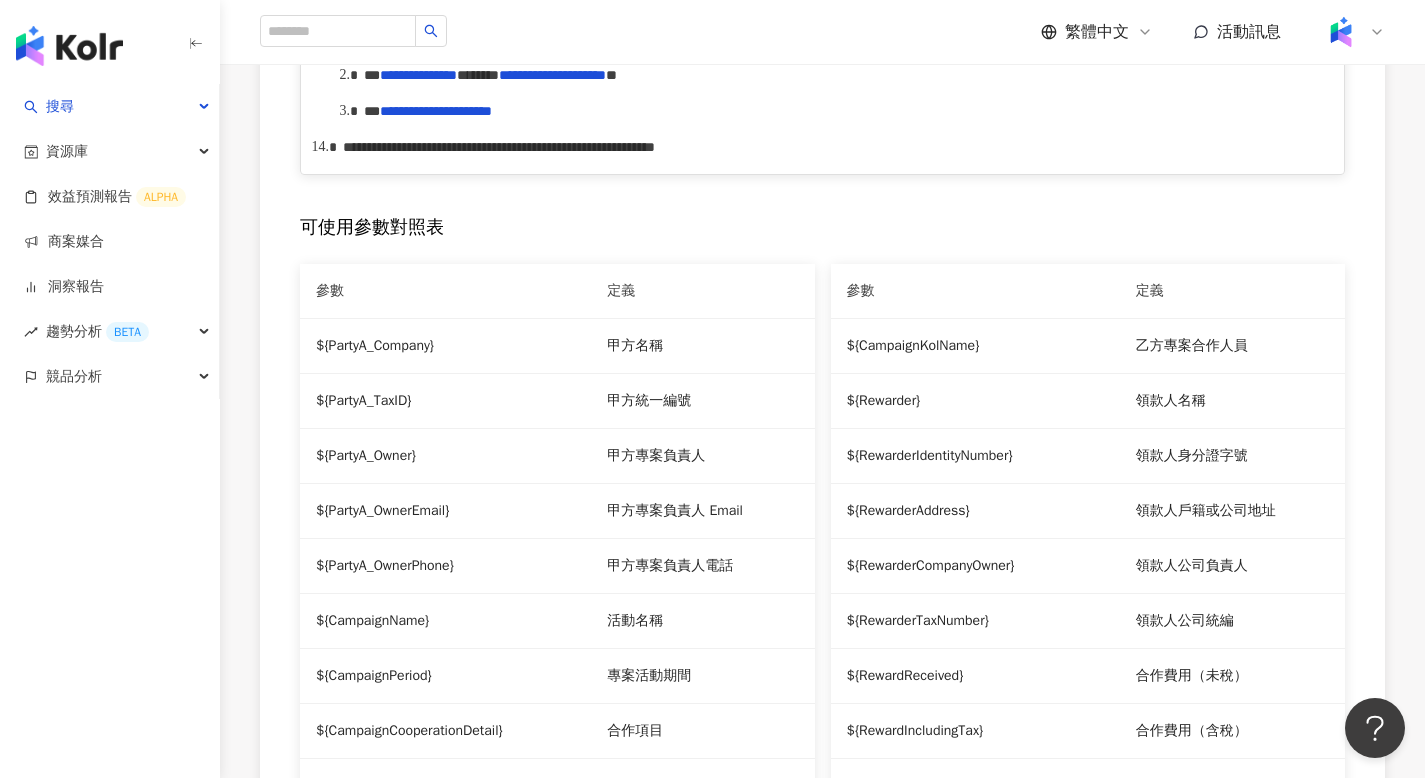 drag, startPoint x: 348, startPoint y: 337, endPoint x: 673, endPoint y: 382, distance: 328.1006 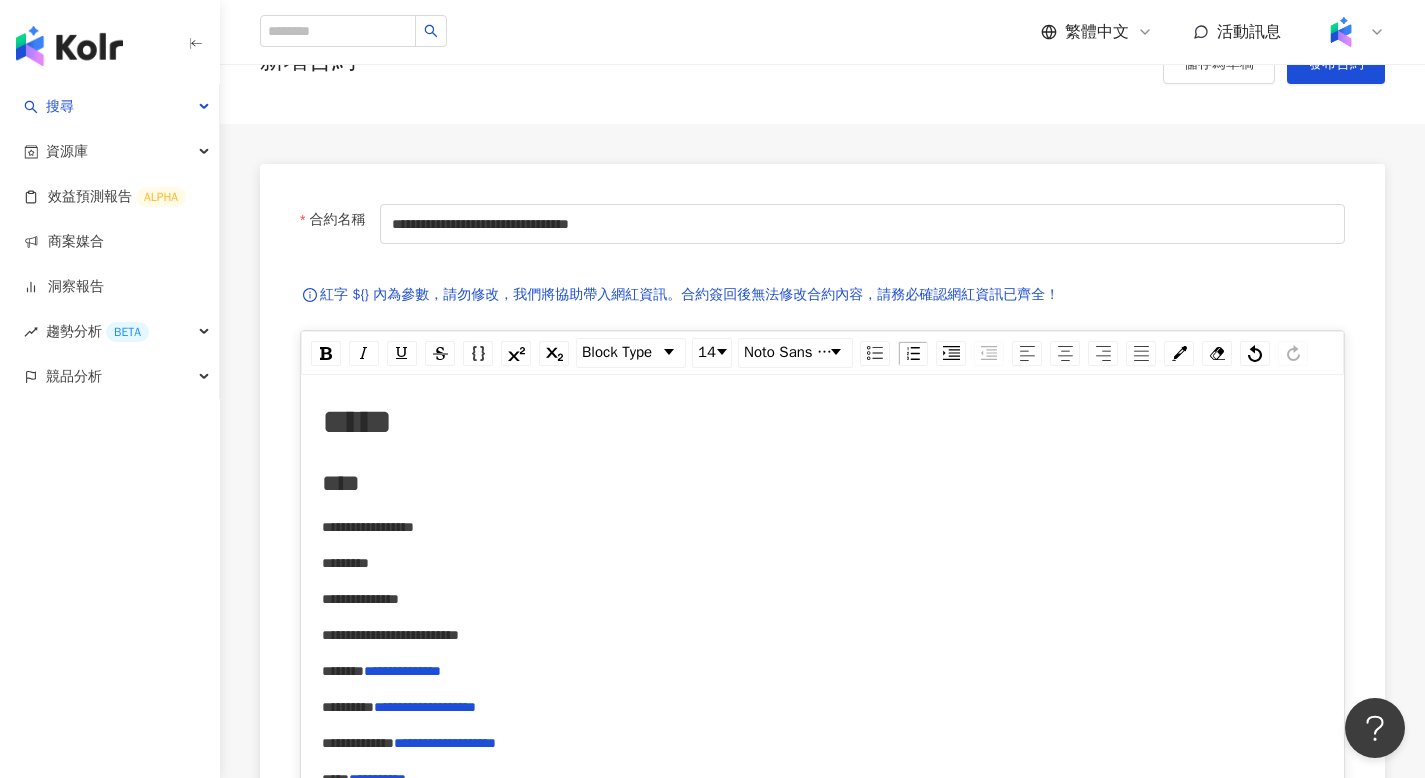 scroll, scrollTop: 0, scrollLeft: 0, axis: both 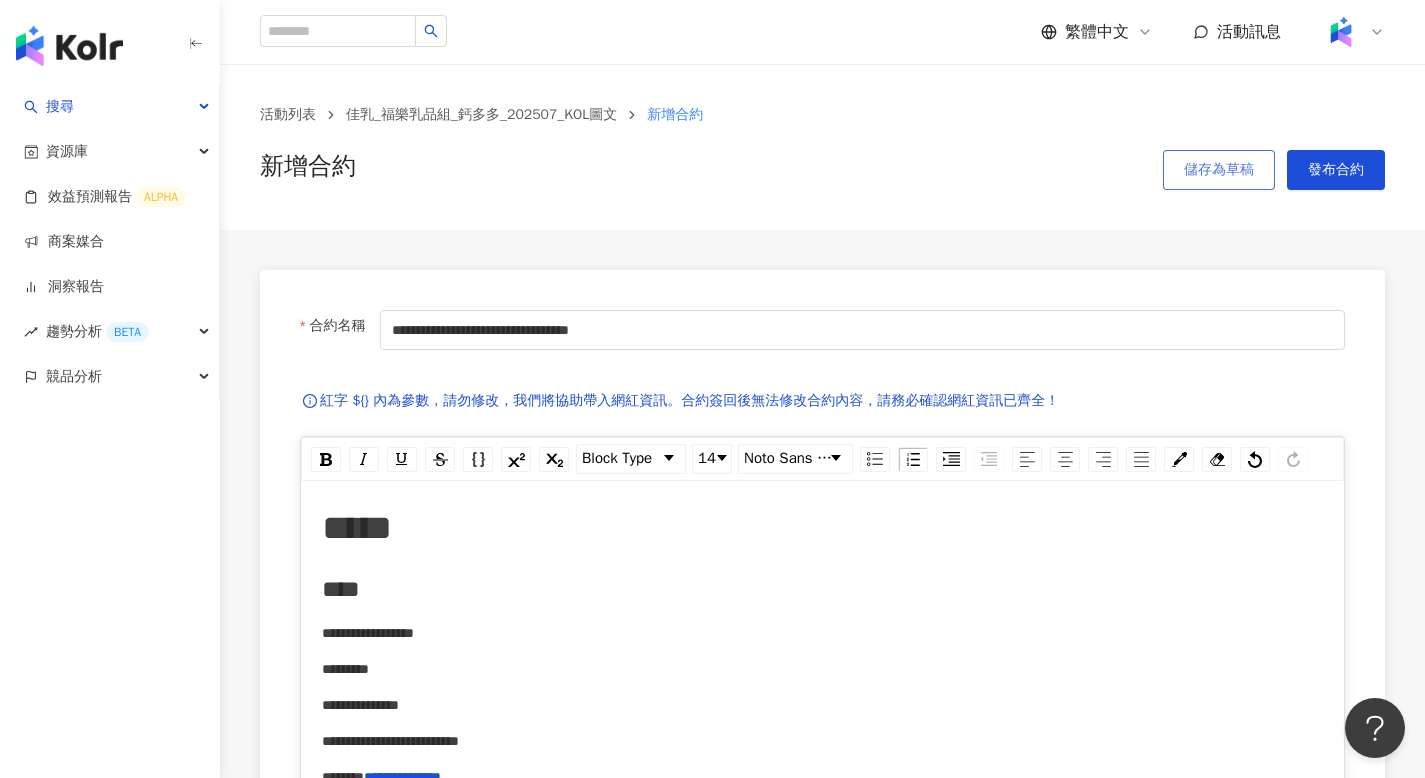click on "儲存為草稿" at bounding box center [1219, 170] 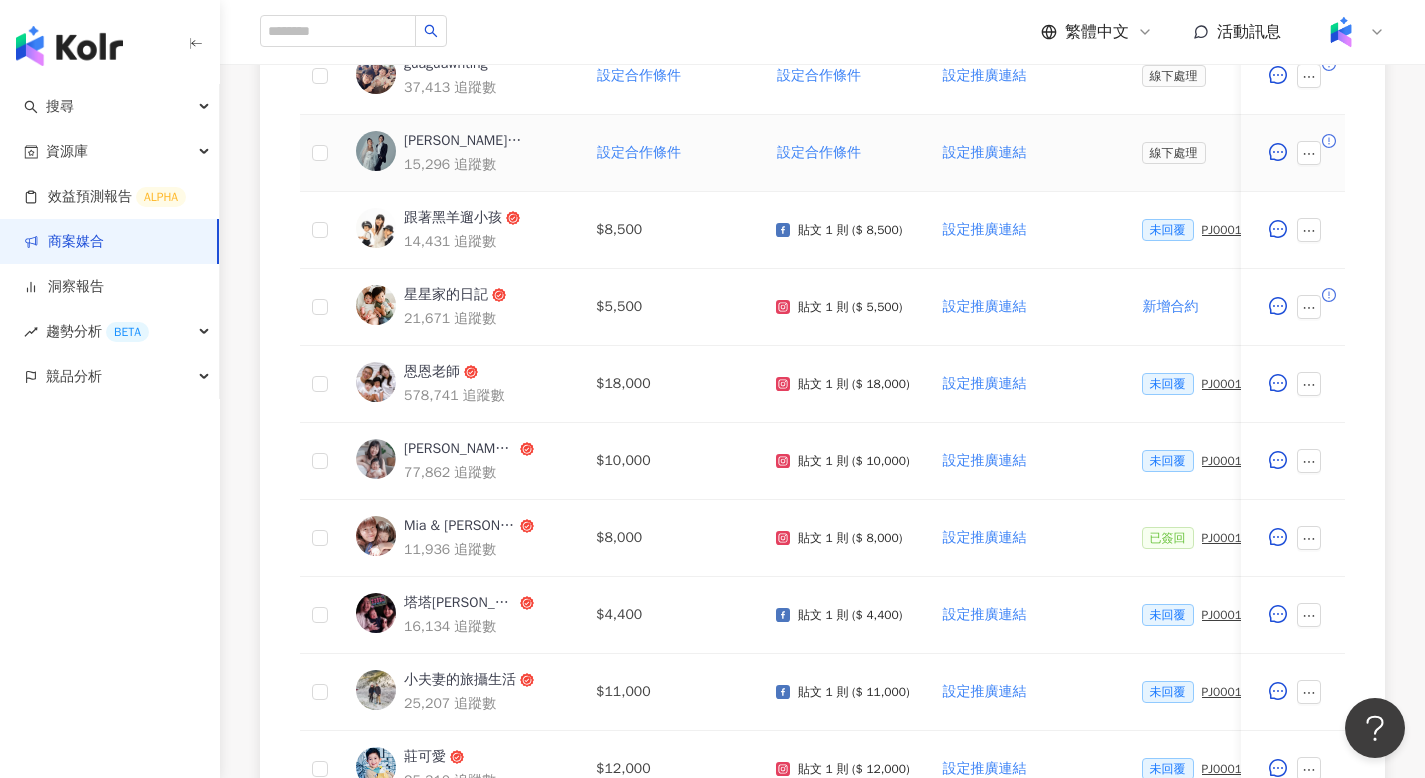 scroll, scrollTop: 830, scrollLeft: 0, axis: vertical 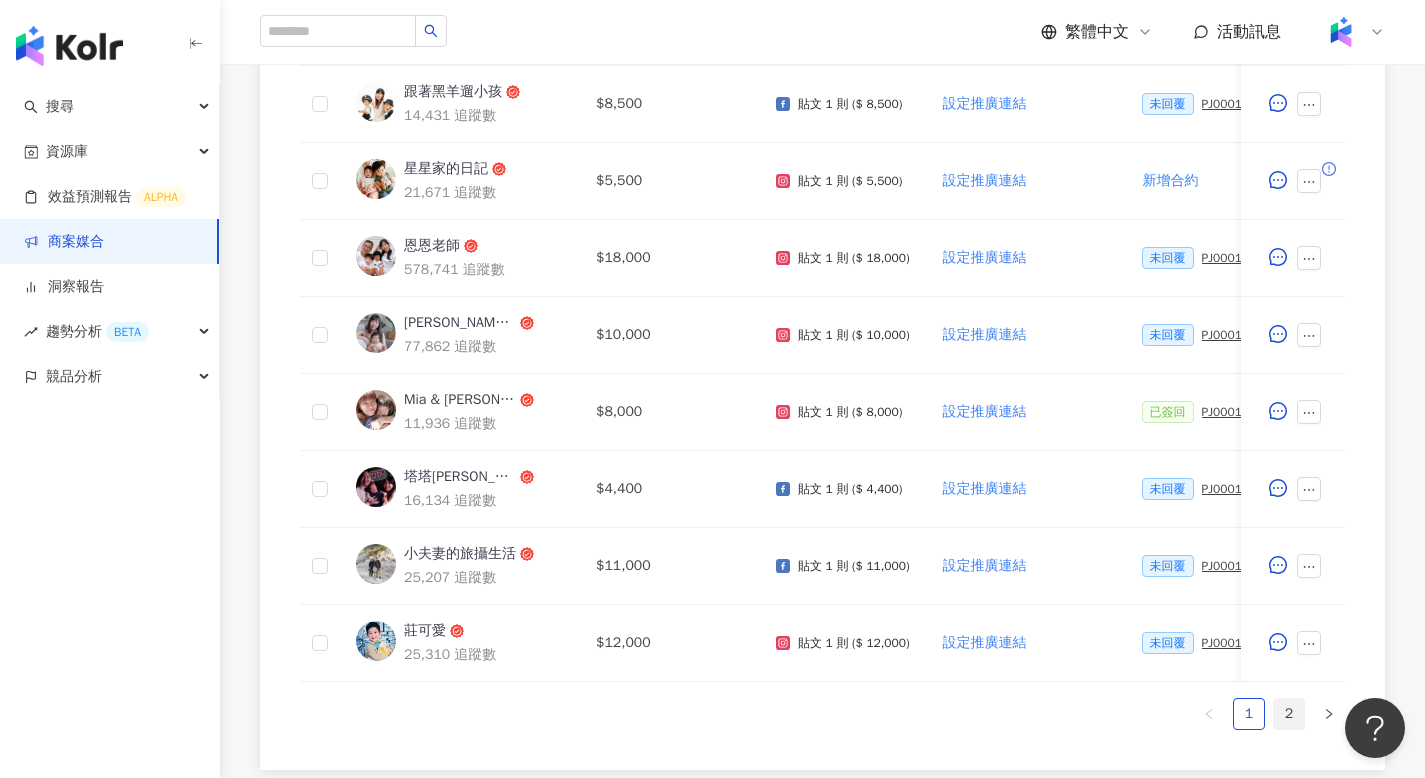 click on "2" at bounding box center (1289, 714) 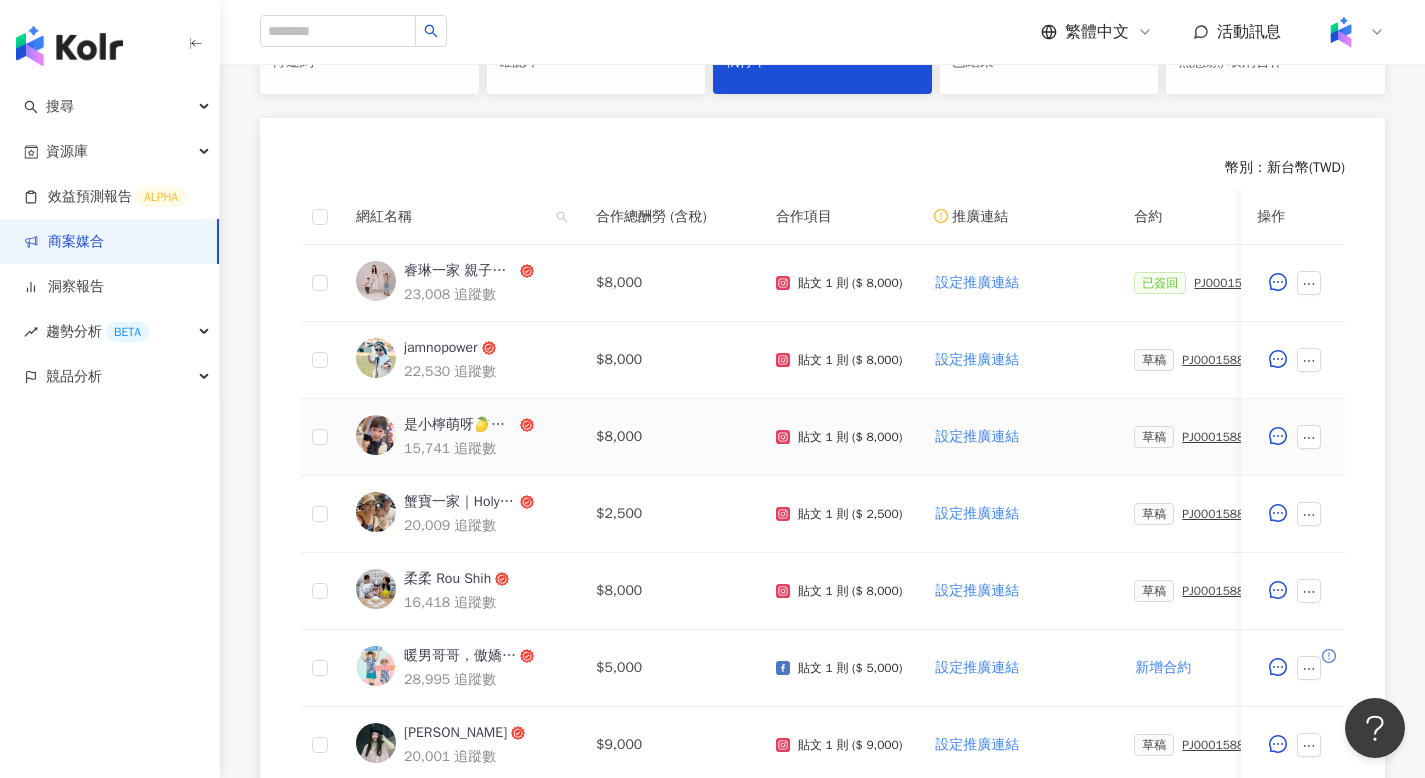 scroll, scrollTop: 590, scrollLeft: 0, axis: vertical 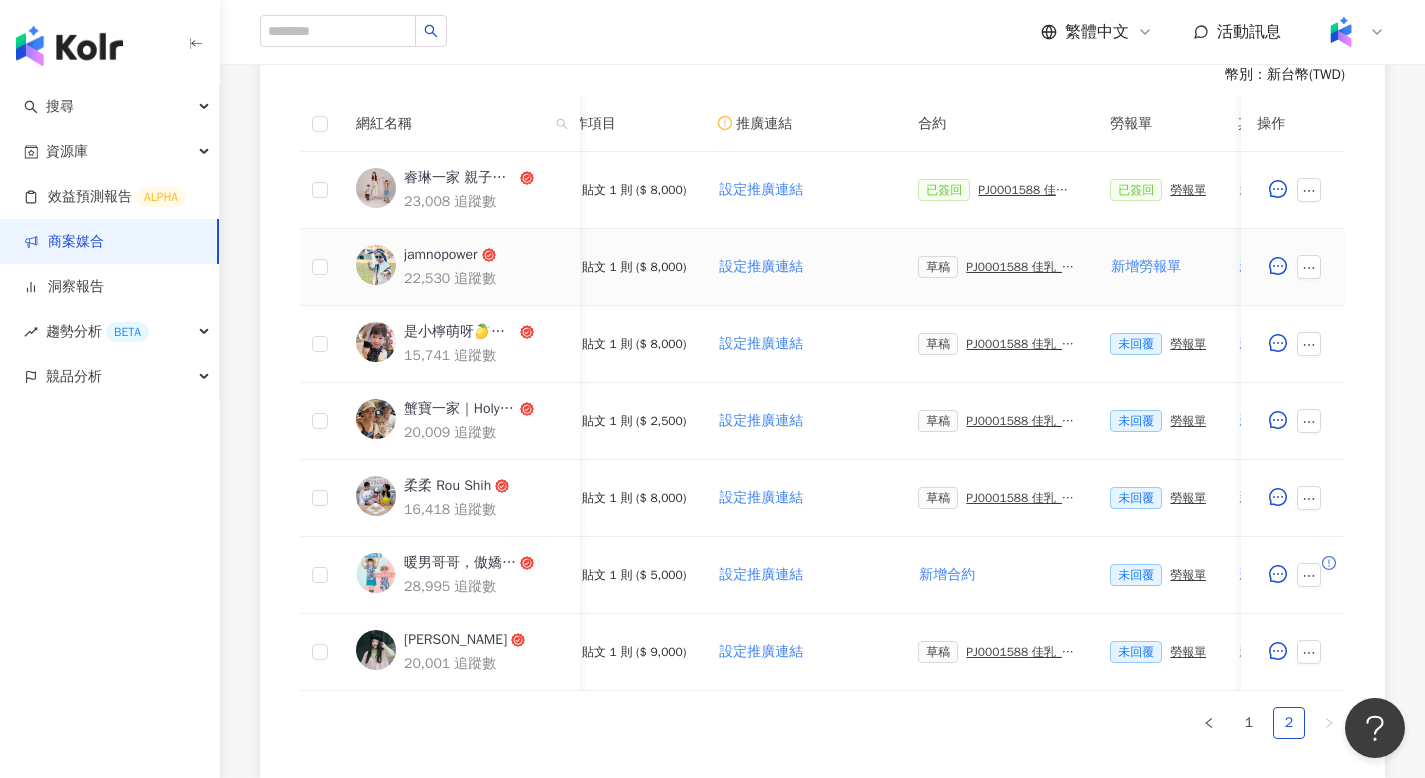 click on "PJ0001588 佳乳_福樂乳品組_鈣多多_202507_活動確認單" at bounding box center [1022, 267] 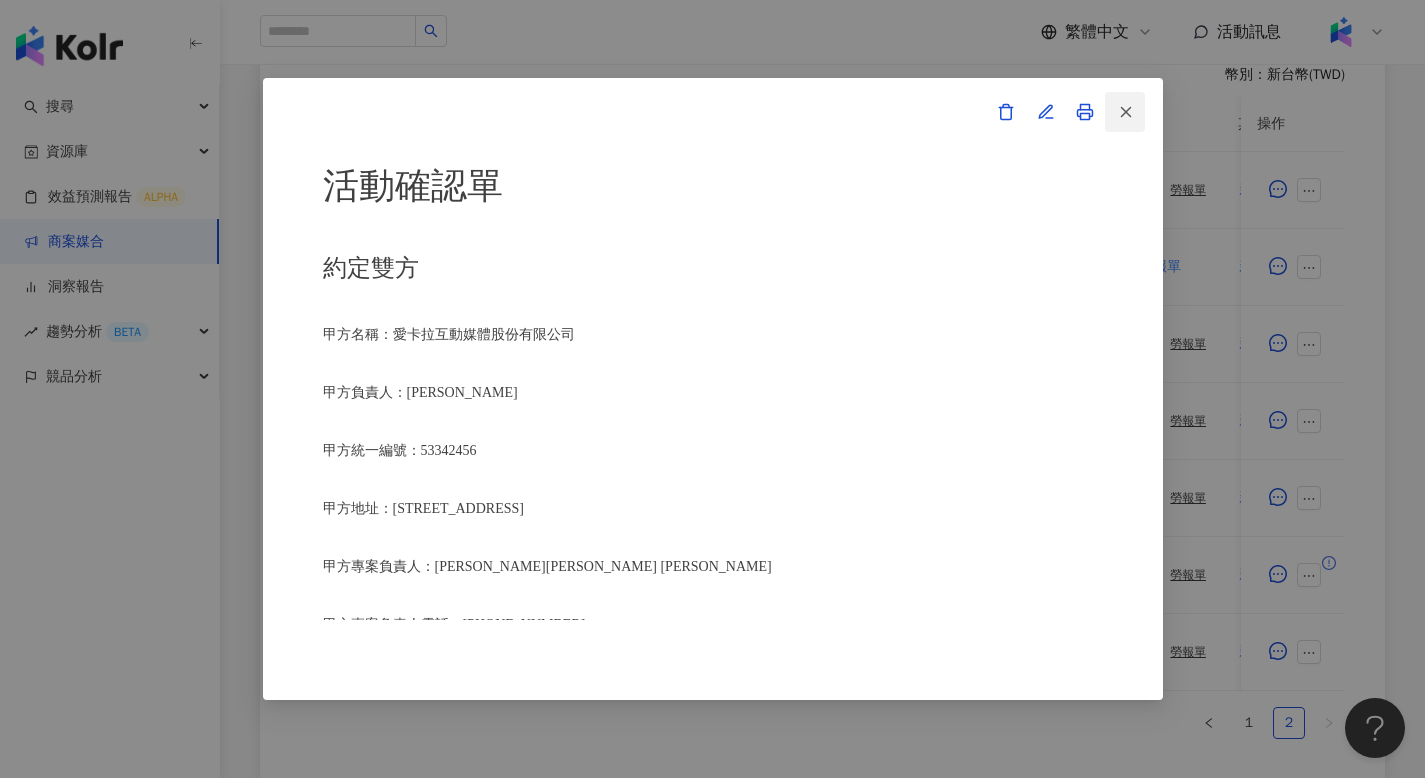 click at bounding box center [1125, 112] 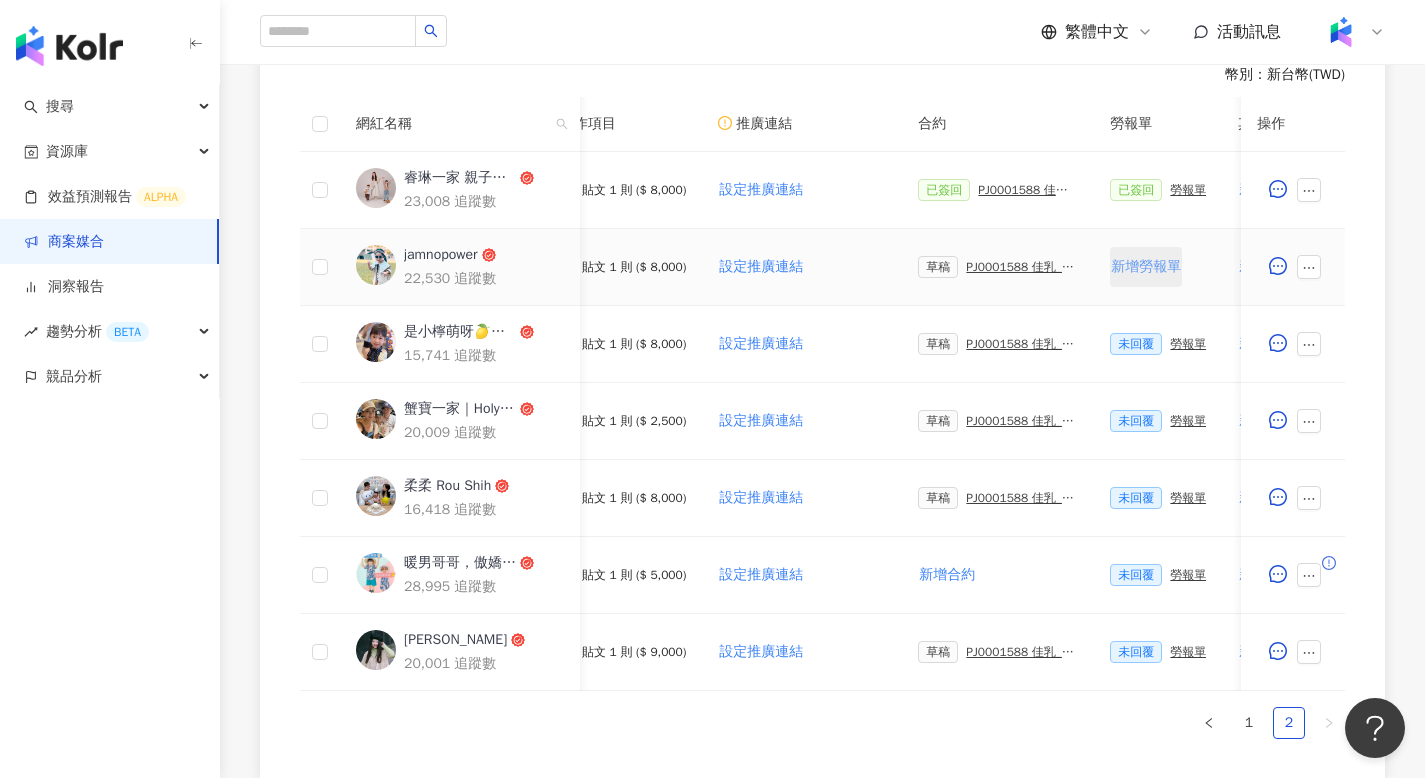 click on "新增勞報單" at bounding box center [1146, 267] 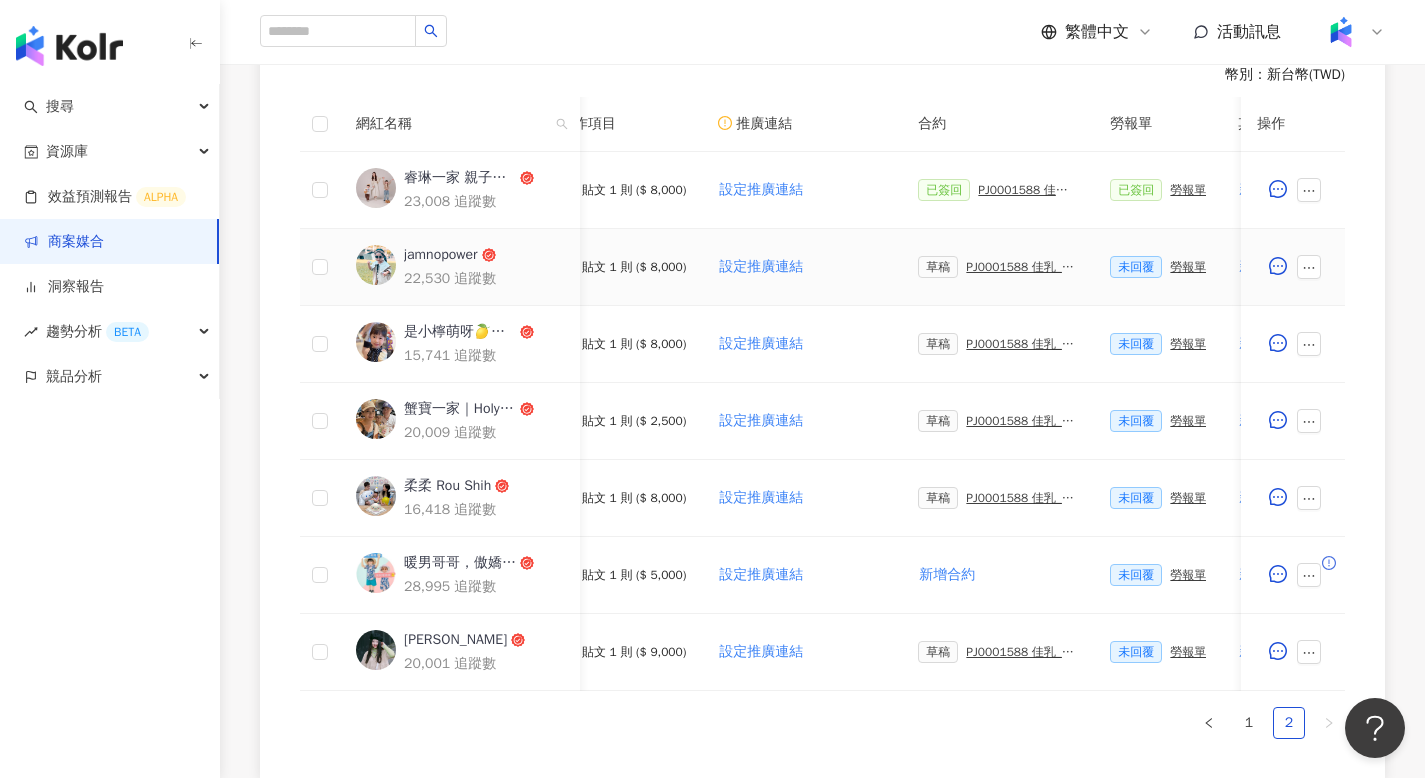 click on "PJ0001588 佳乳_福樂乳品組_鈣多多_202507_活動確認單" at bounding box center [1022, 267] 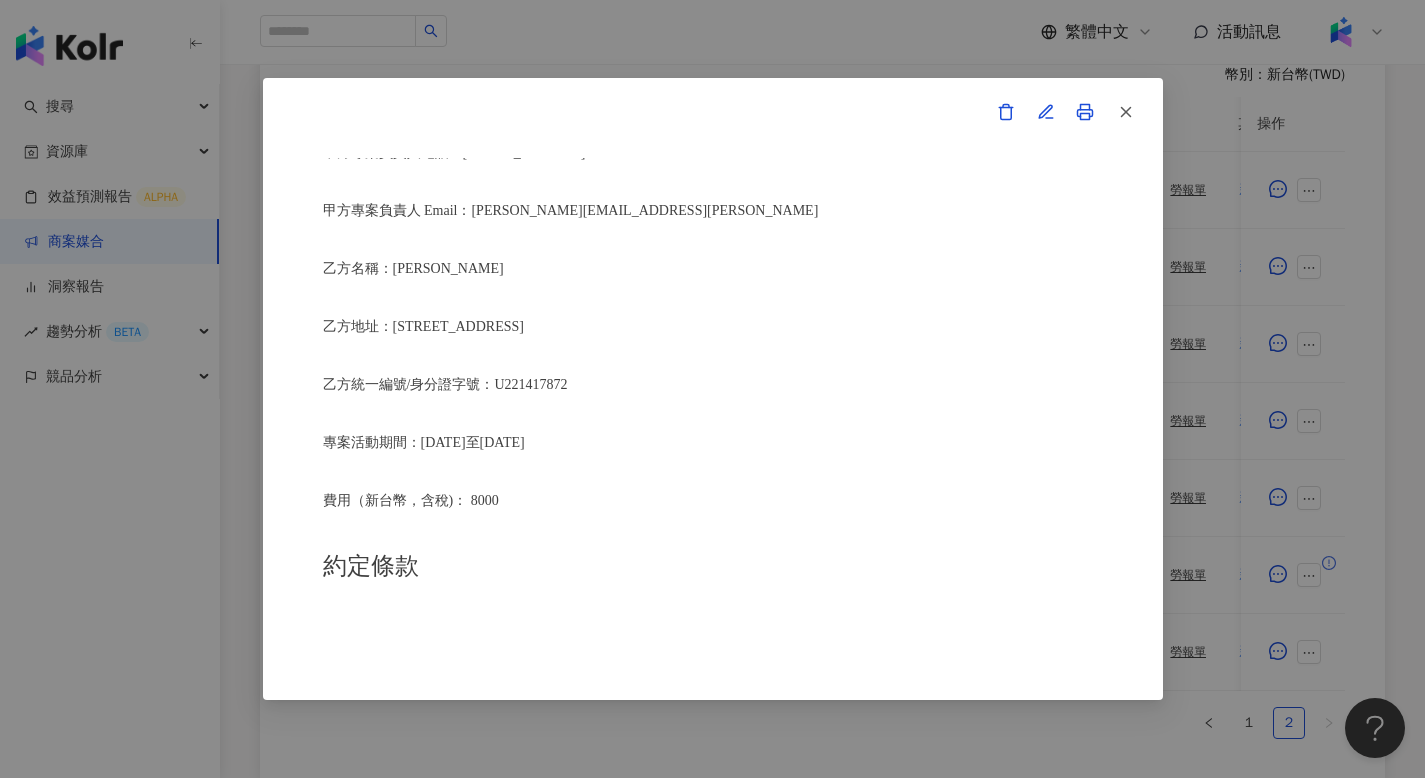 scroll, scrollTop: 610, scrollLeft: 0, axis: vertical 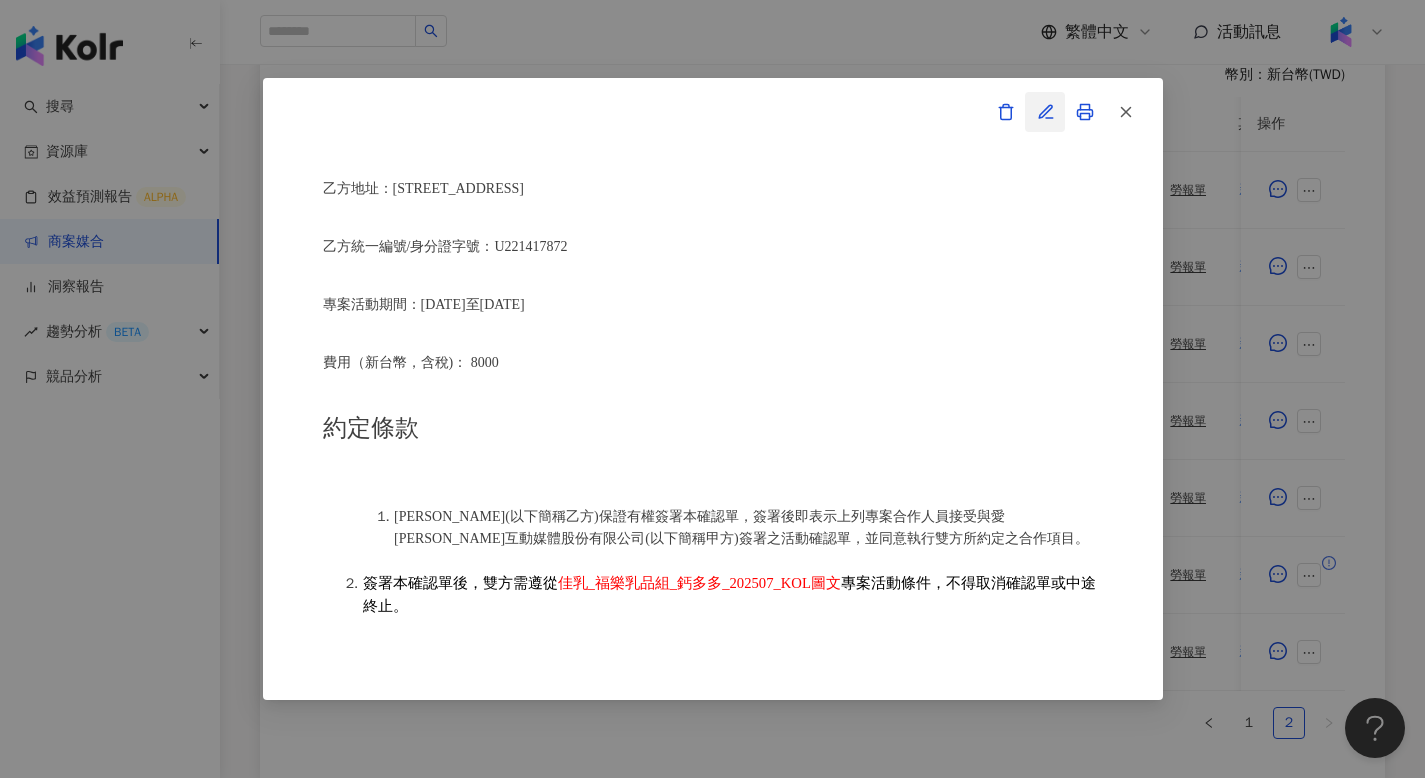 click at bounding box center (1045, 112) 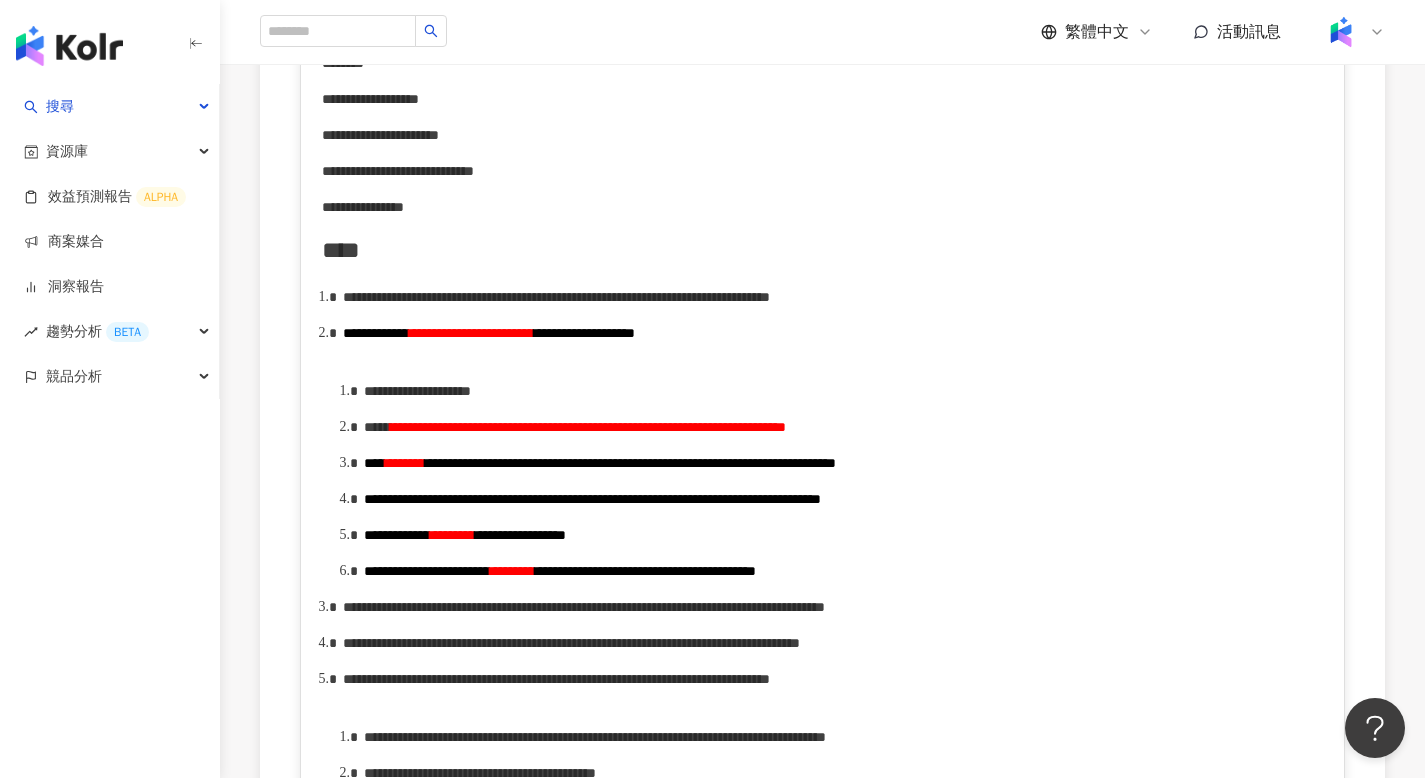 scroll, scrollTop: 879, scrollLeft: 0, axis: vertical 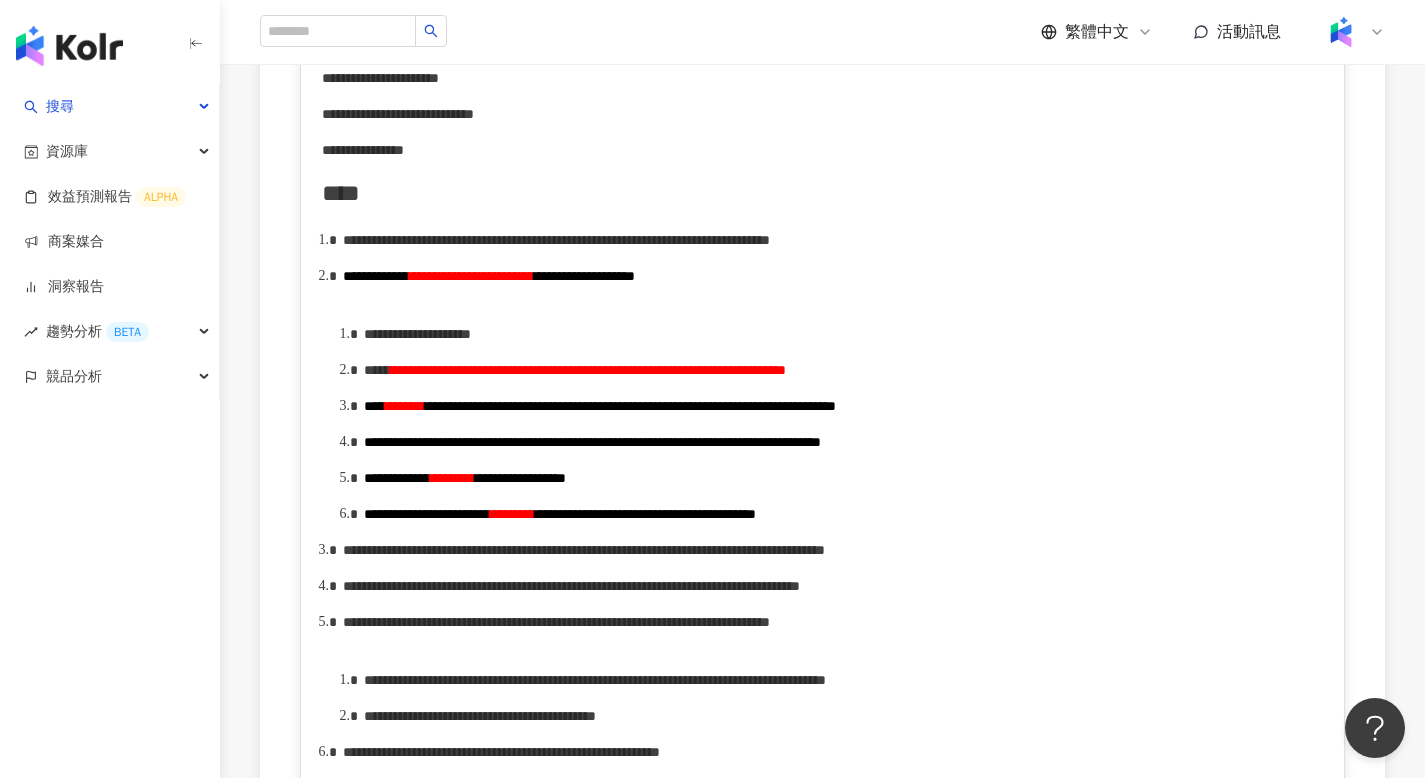 click on "**********" at bounding box center [588, 370] 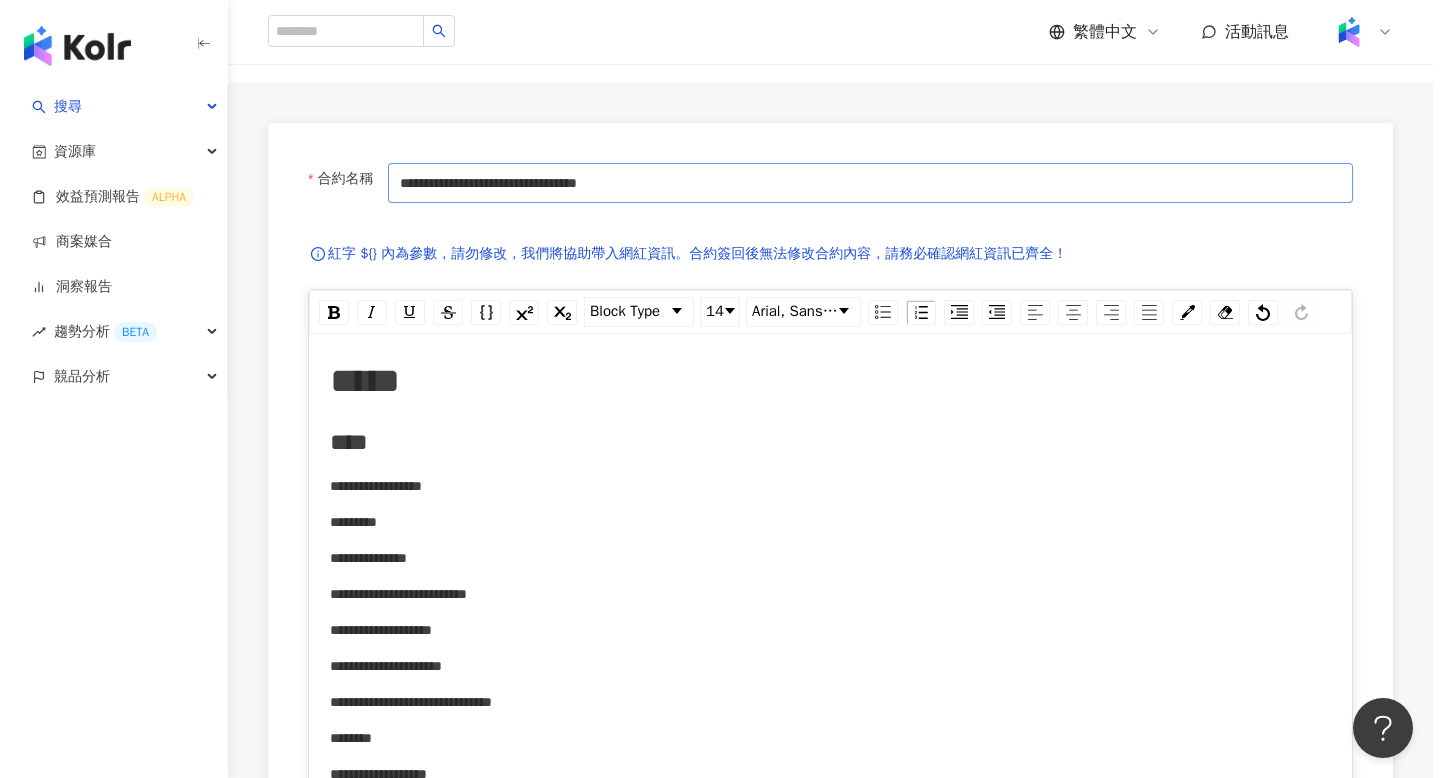 scroll, scrollTop: 8, scrollLeft: 0, axis: vertical 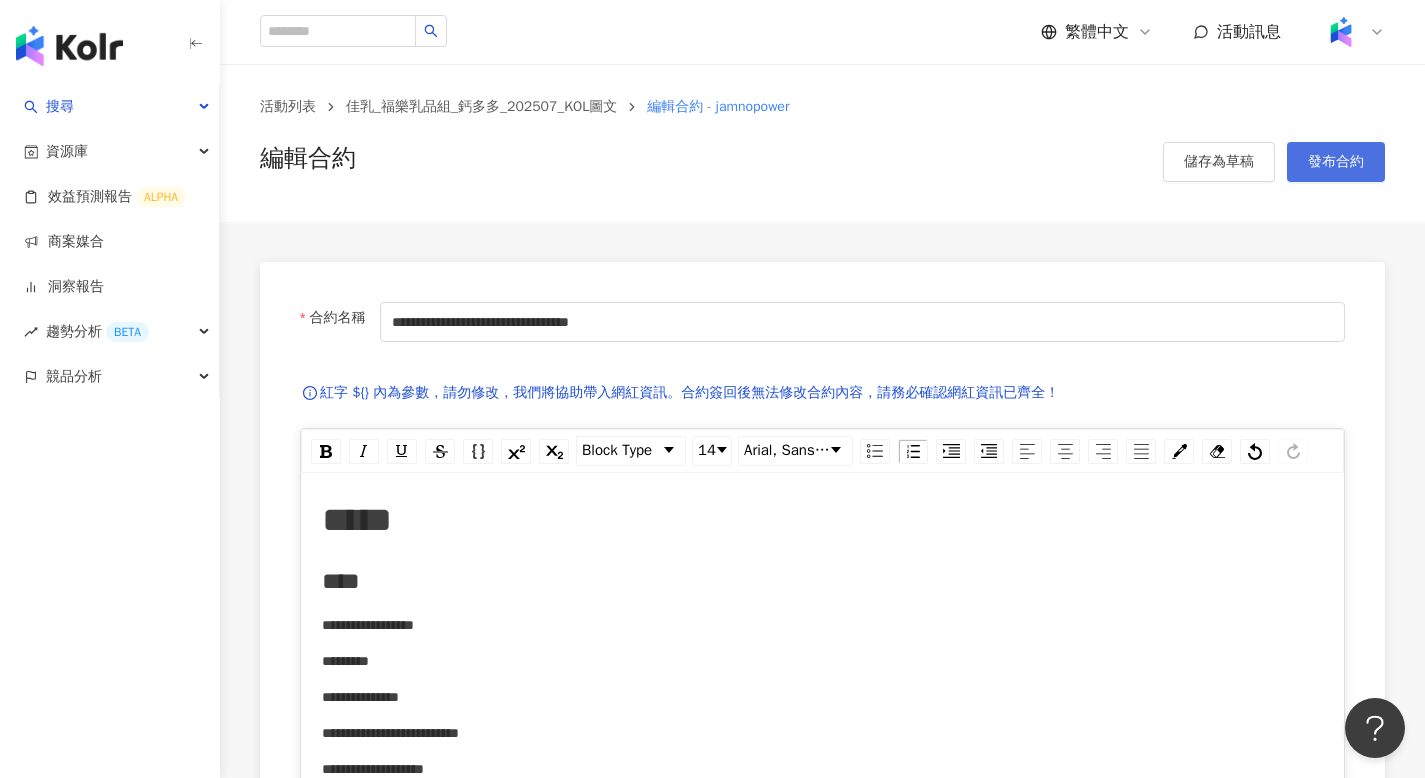 click on "發布合約" at bounding box center [1336, 162] 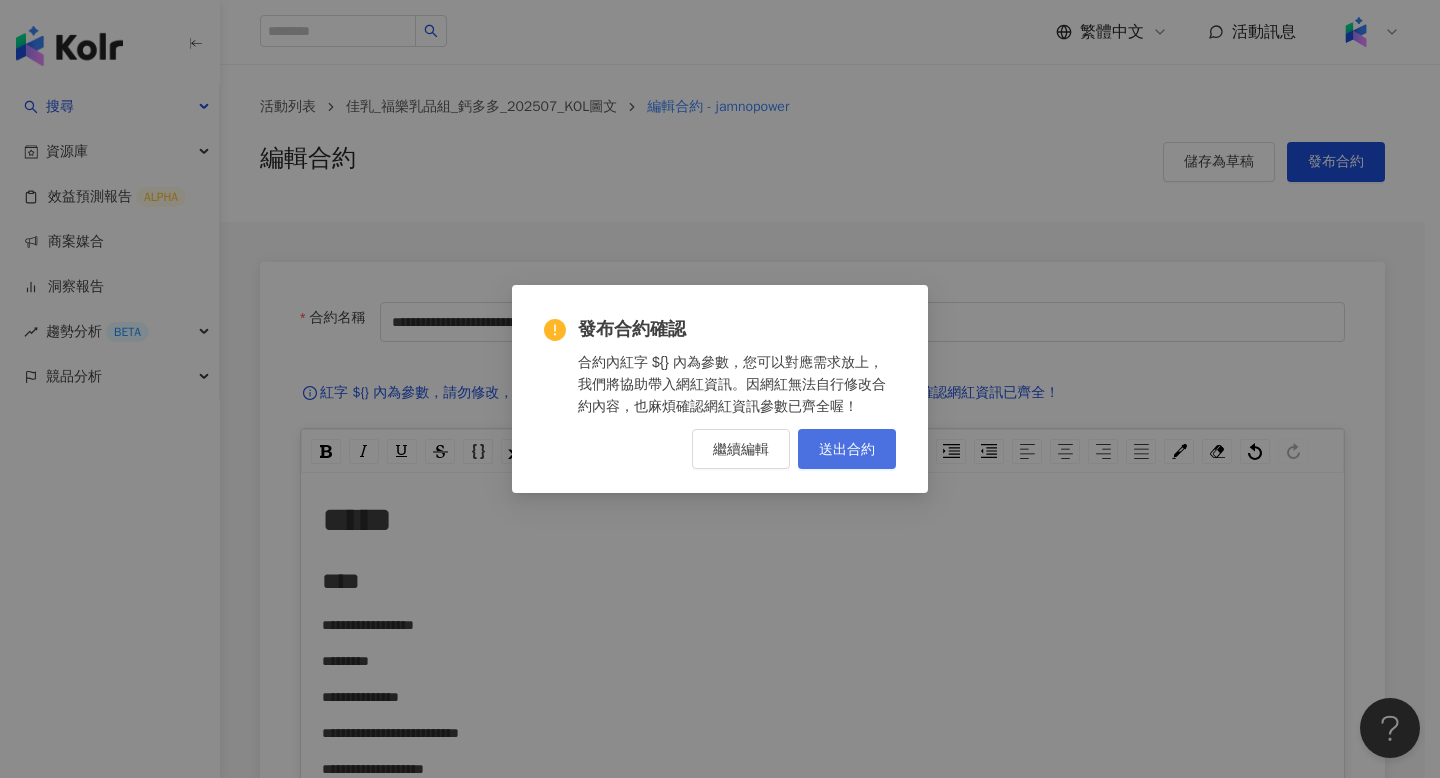click on "送出合約" at bounding box center [847, 449] 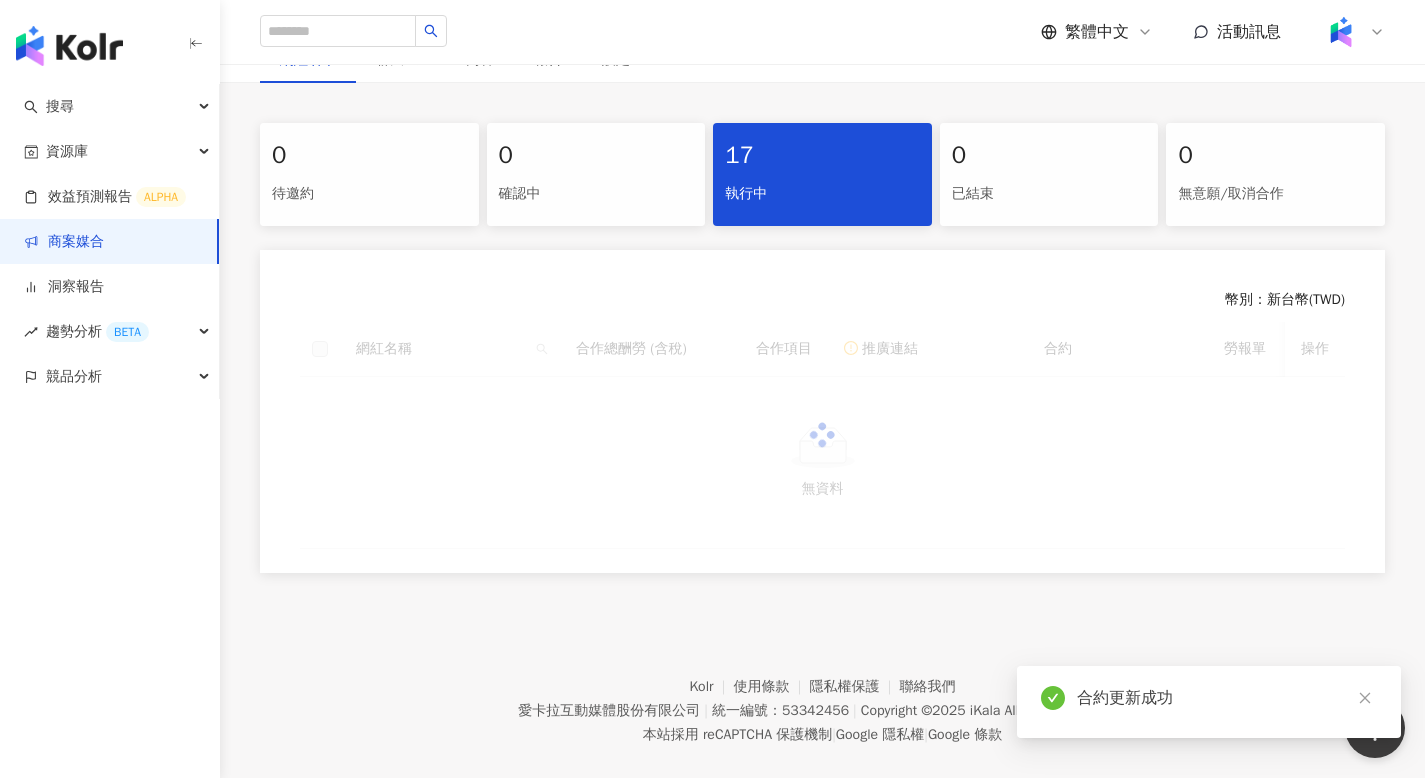 scroll, scrollTop: 409, scrollLeft: 0, axis: vertical 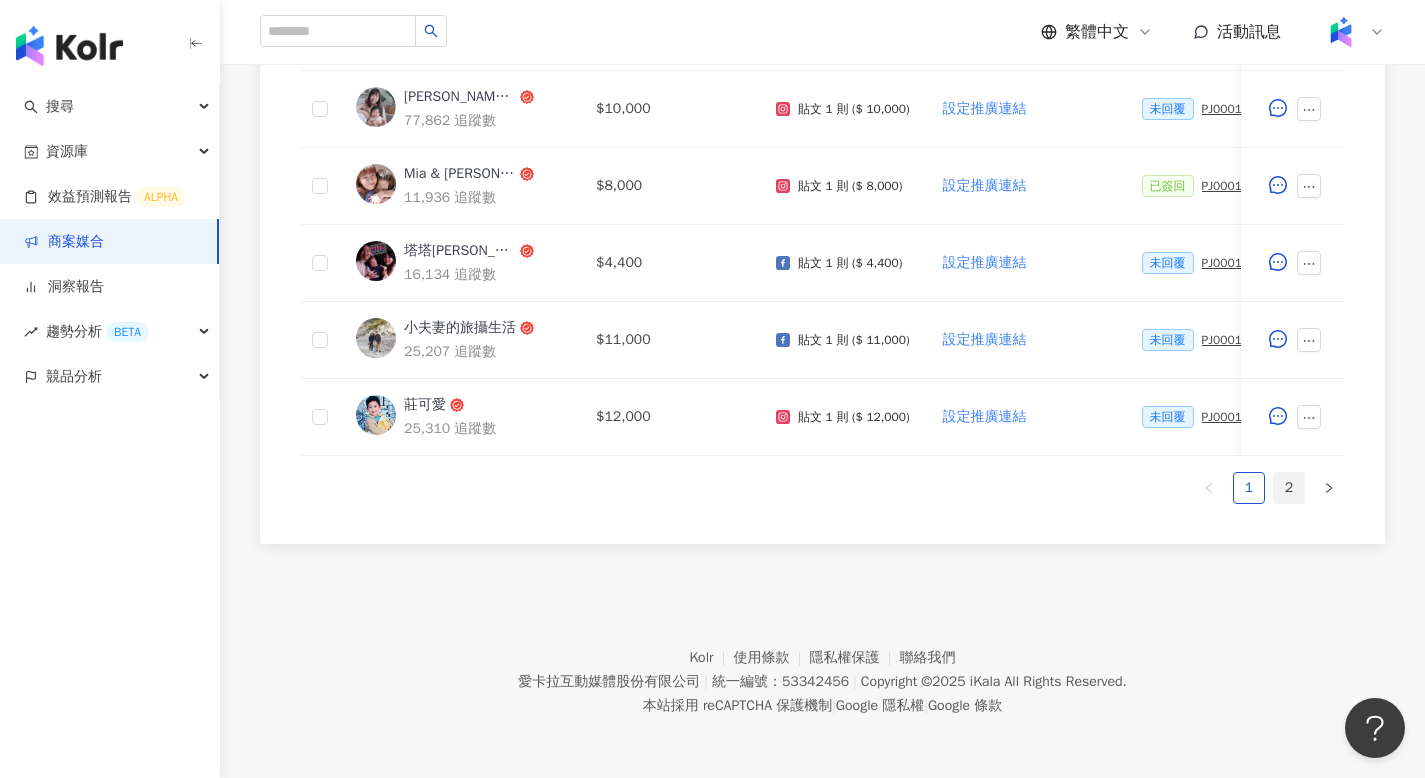 click on "2" at bounding box center (1289, 488) 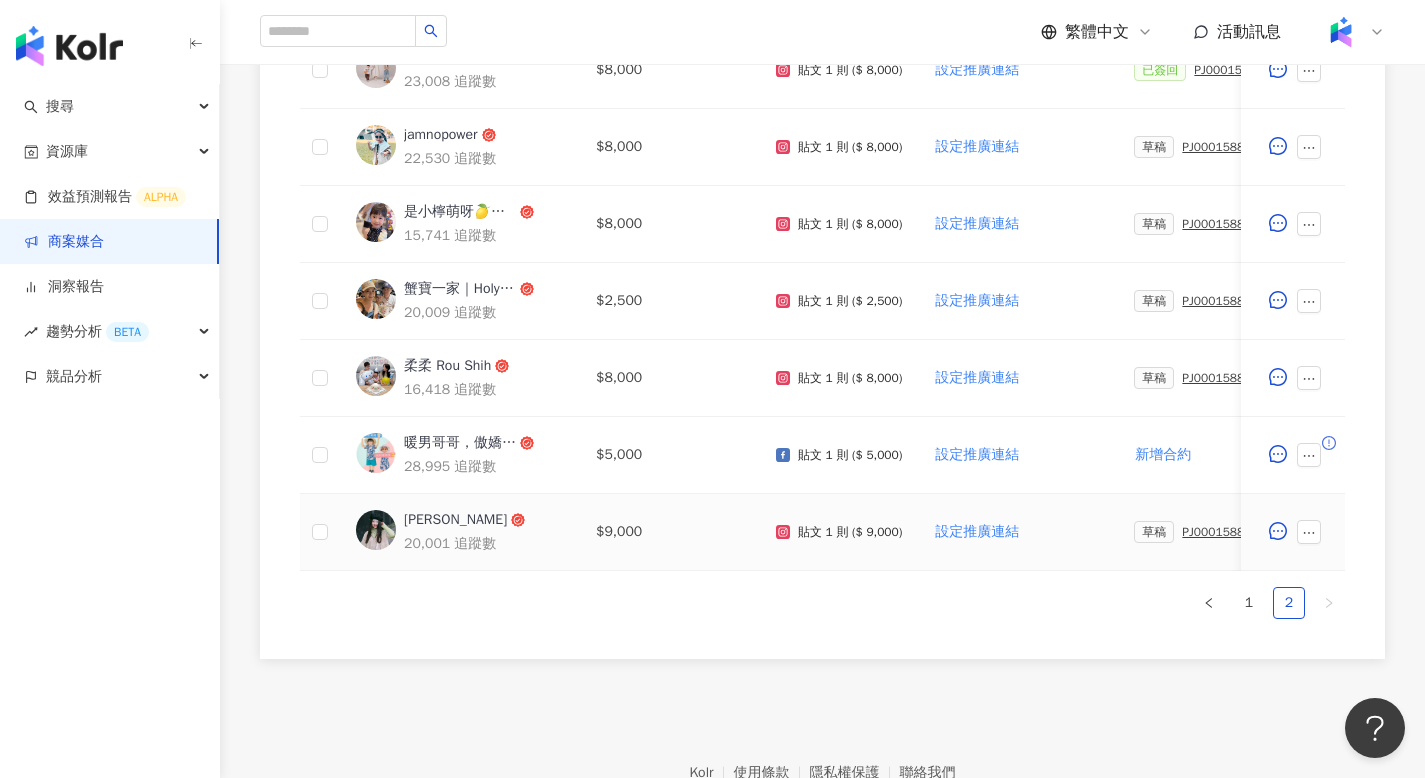 scroll, scrollTop: 711, scrollLeft: 0, axis: vertical 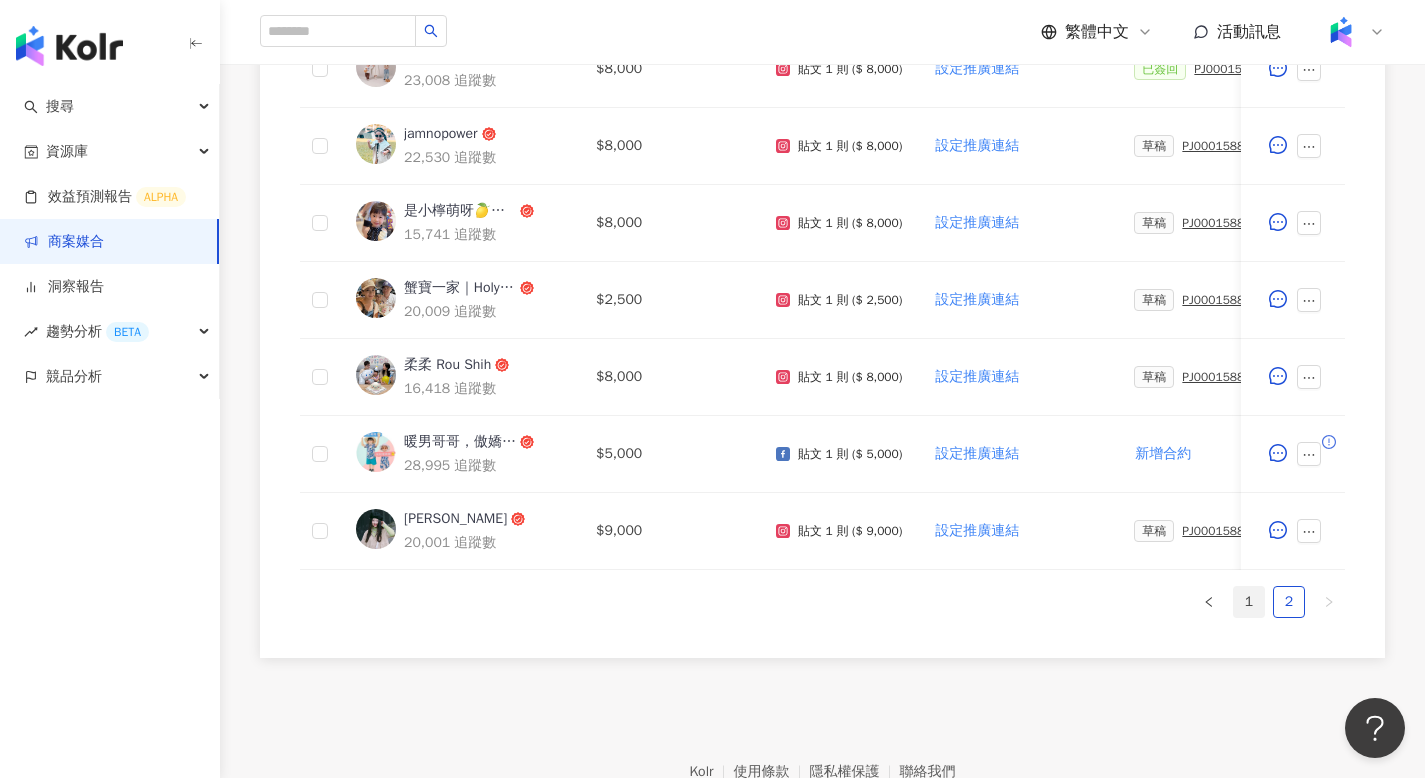 click on "1" at bounding box center (1249, 602) 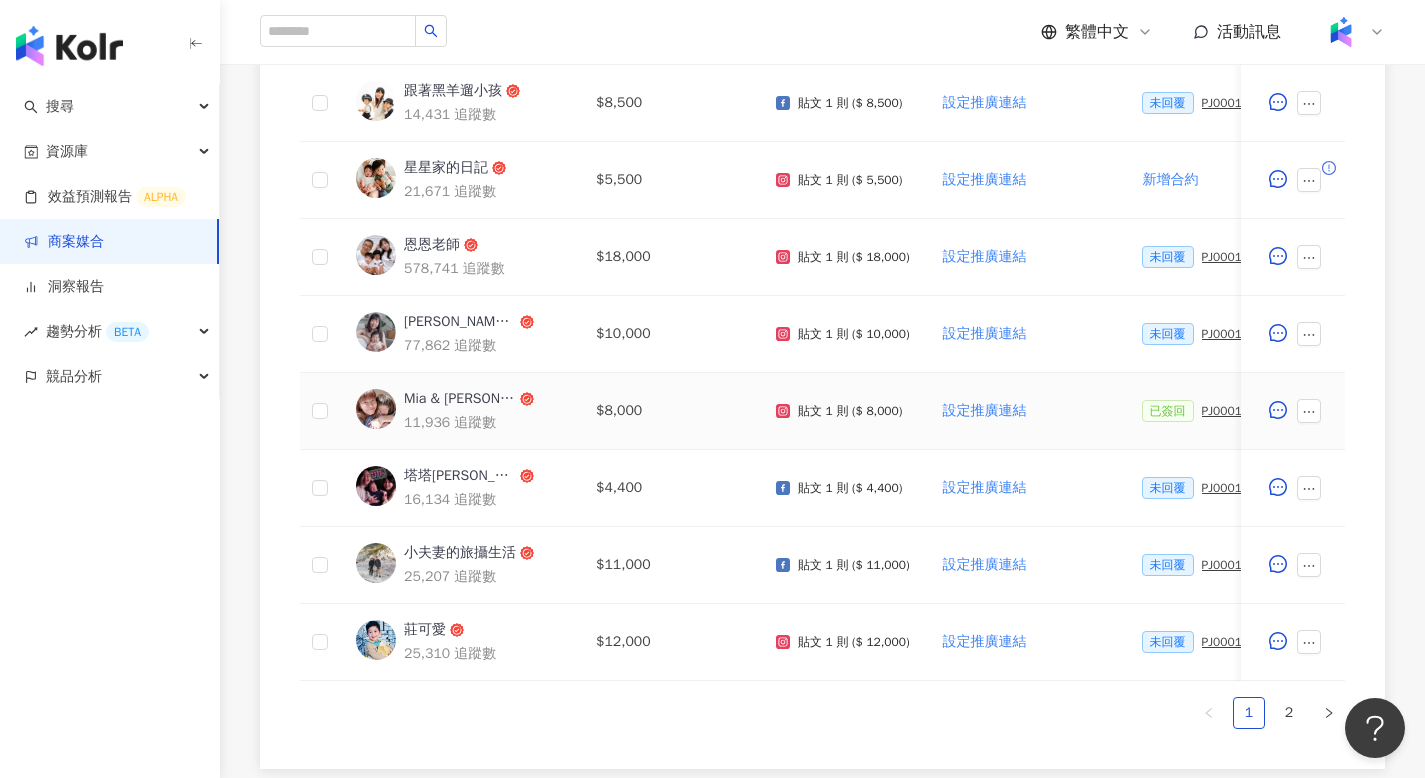 scroll, scrollTop: 888, scrollLeft: 0, axis: vertical 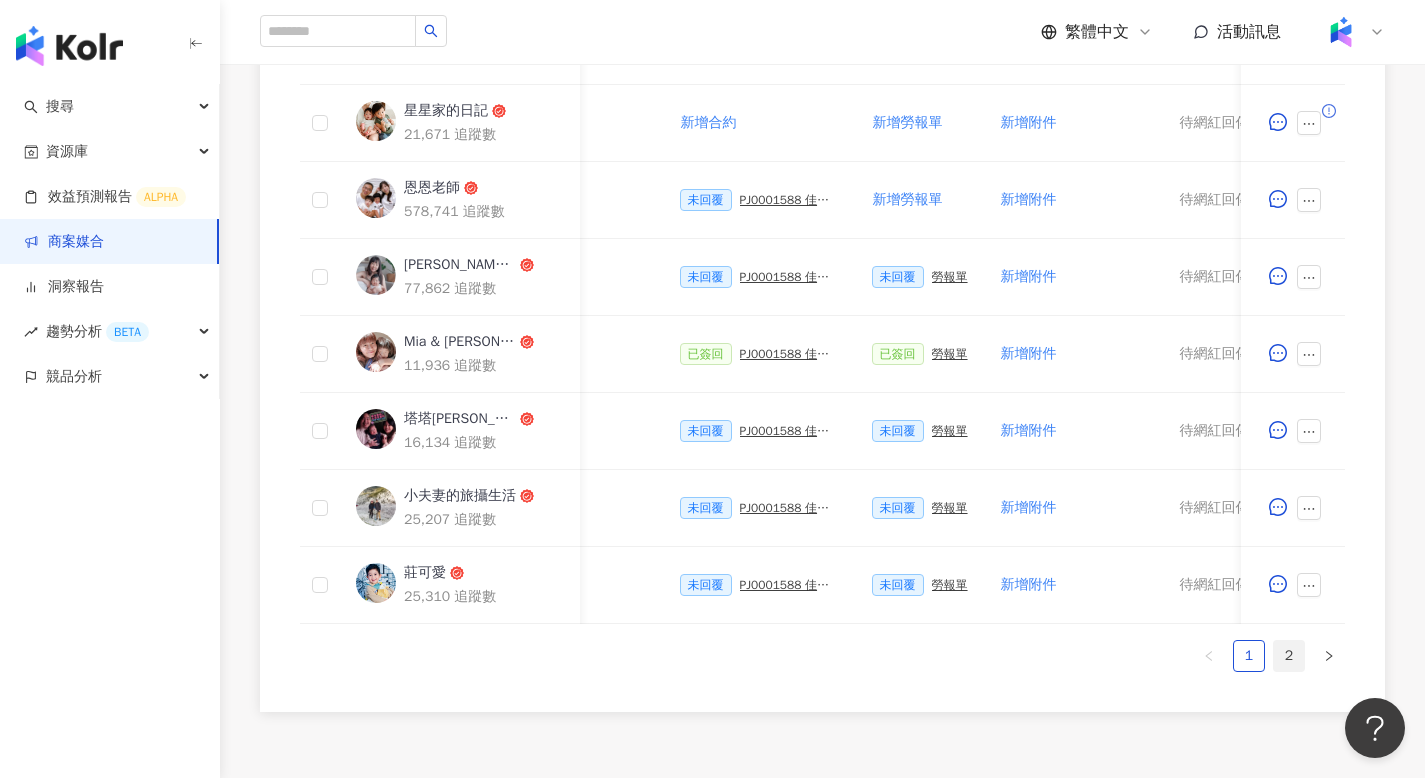click on "2" at bounding box center (1289, 656) 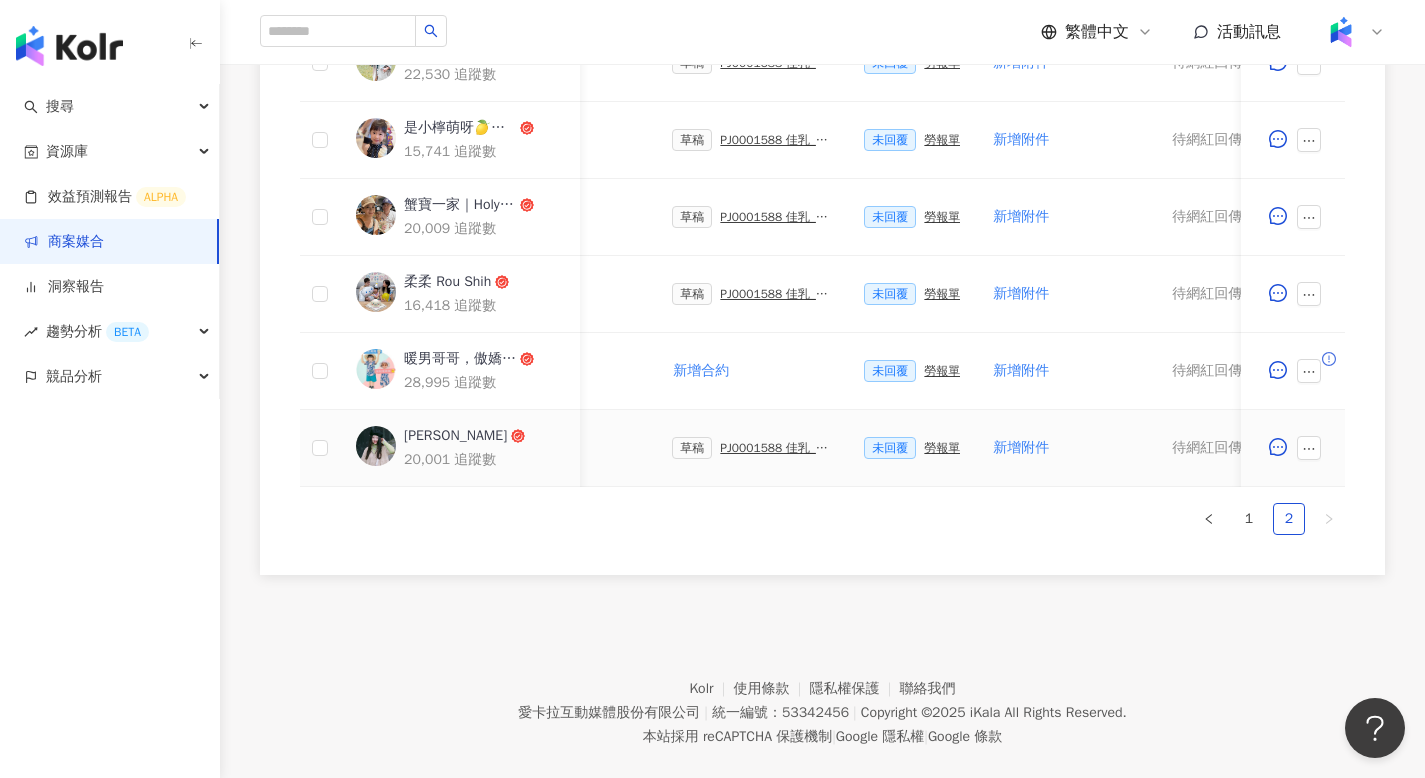 scroll, scrollTop: 554, scrollLeft: 0, axis: vertical 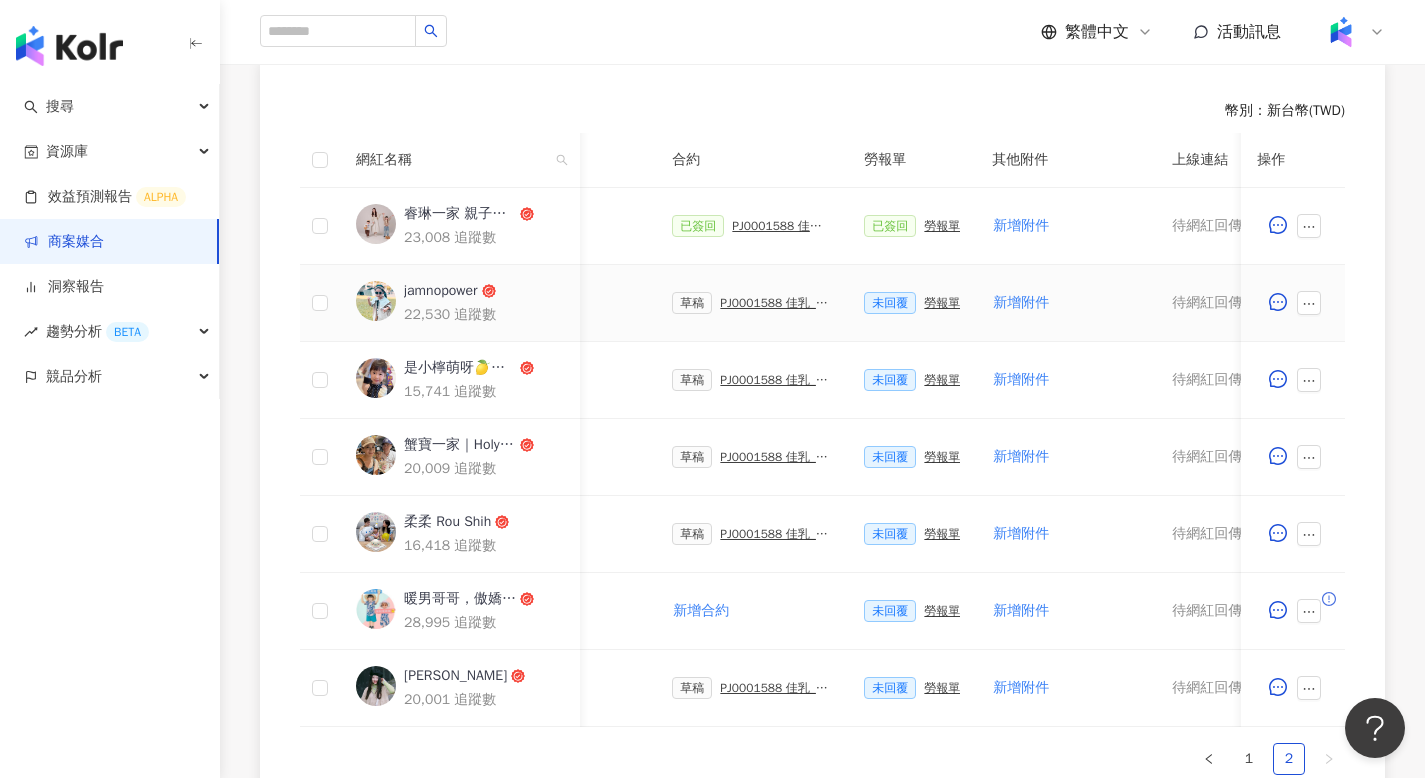 click on "PJ0001588 佳乳_福樂乳品組_鈣多多_202507_活動確認單" at bounding box center (776, 303) 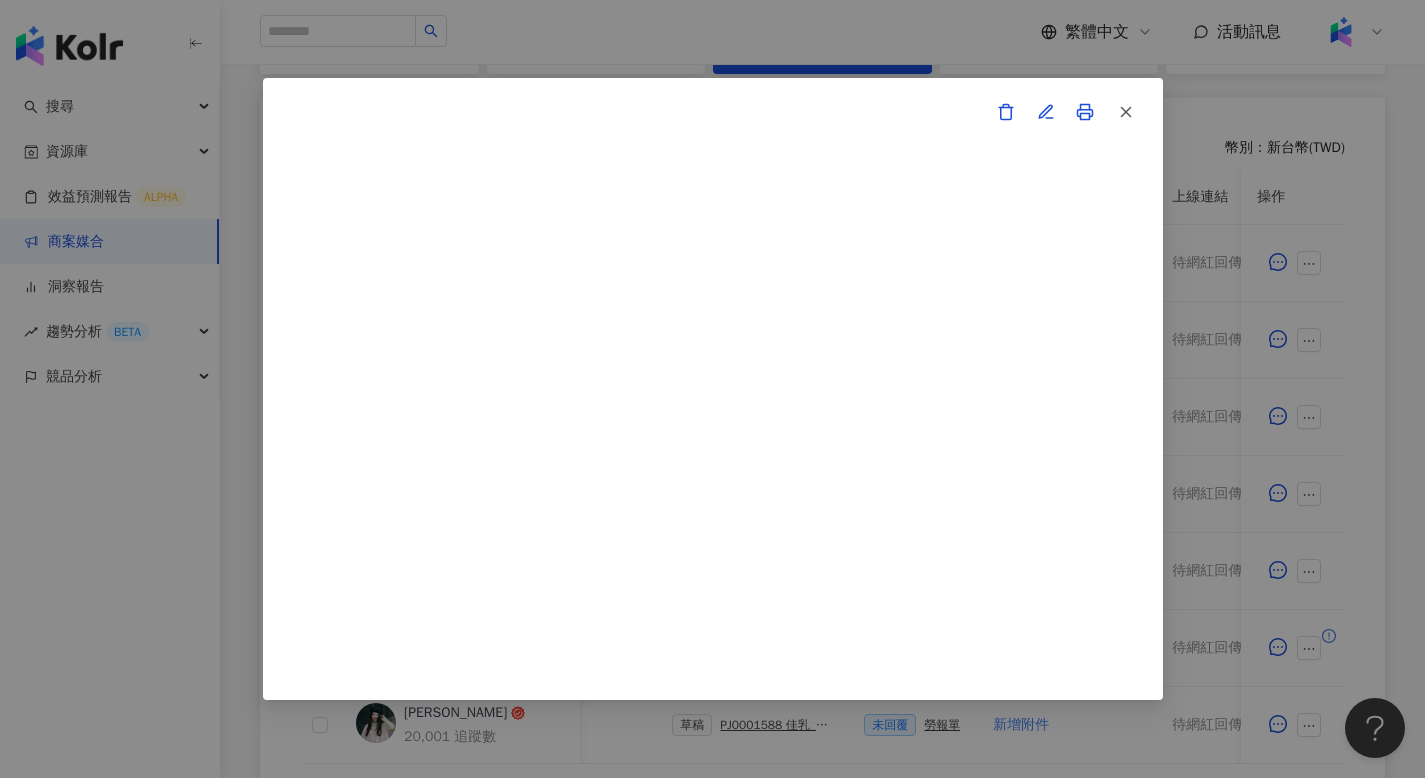 scroll, scrollTop: 480, scrollLeft: 0, axis: vertical 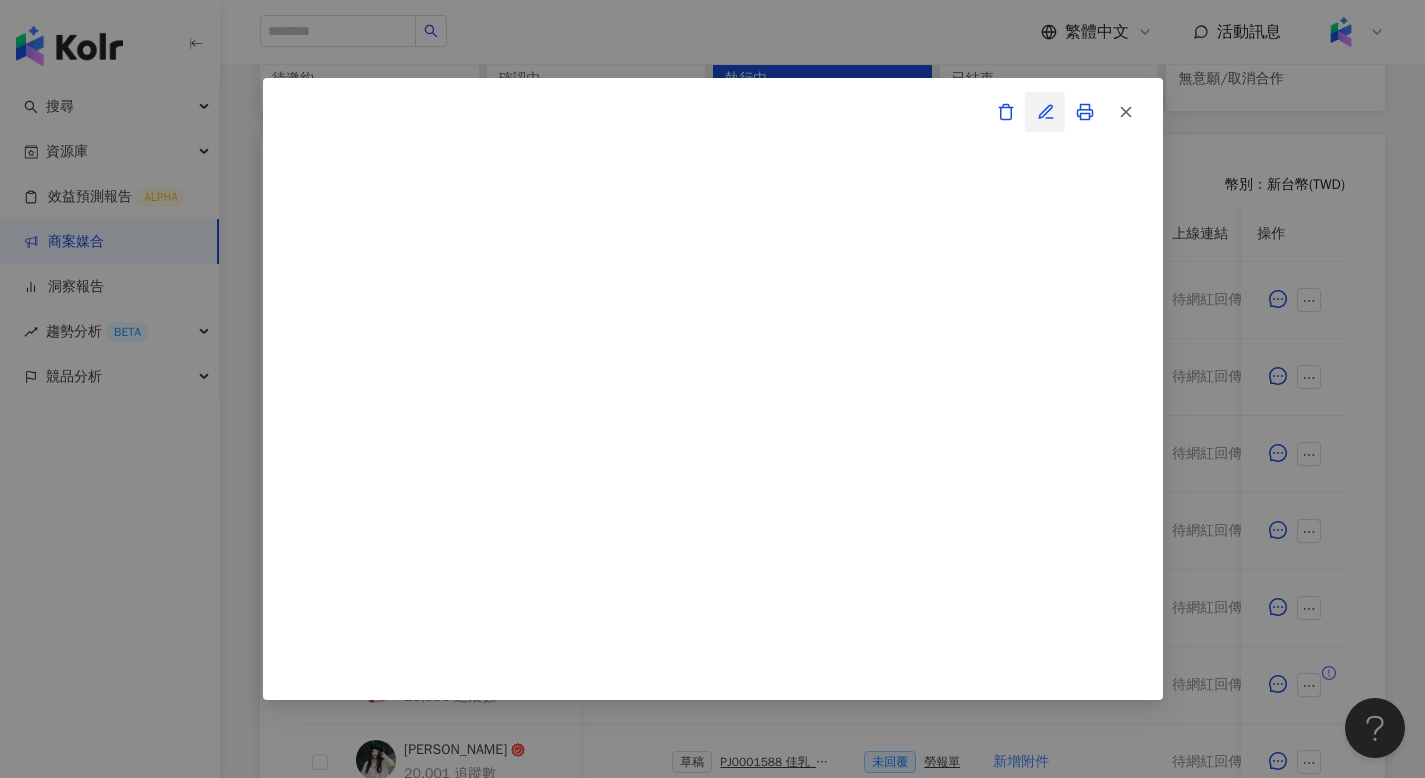 click 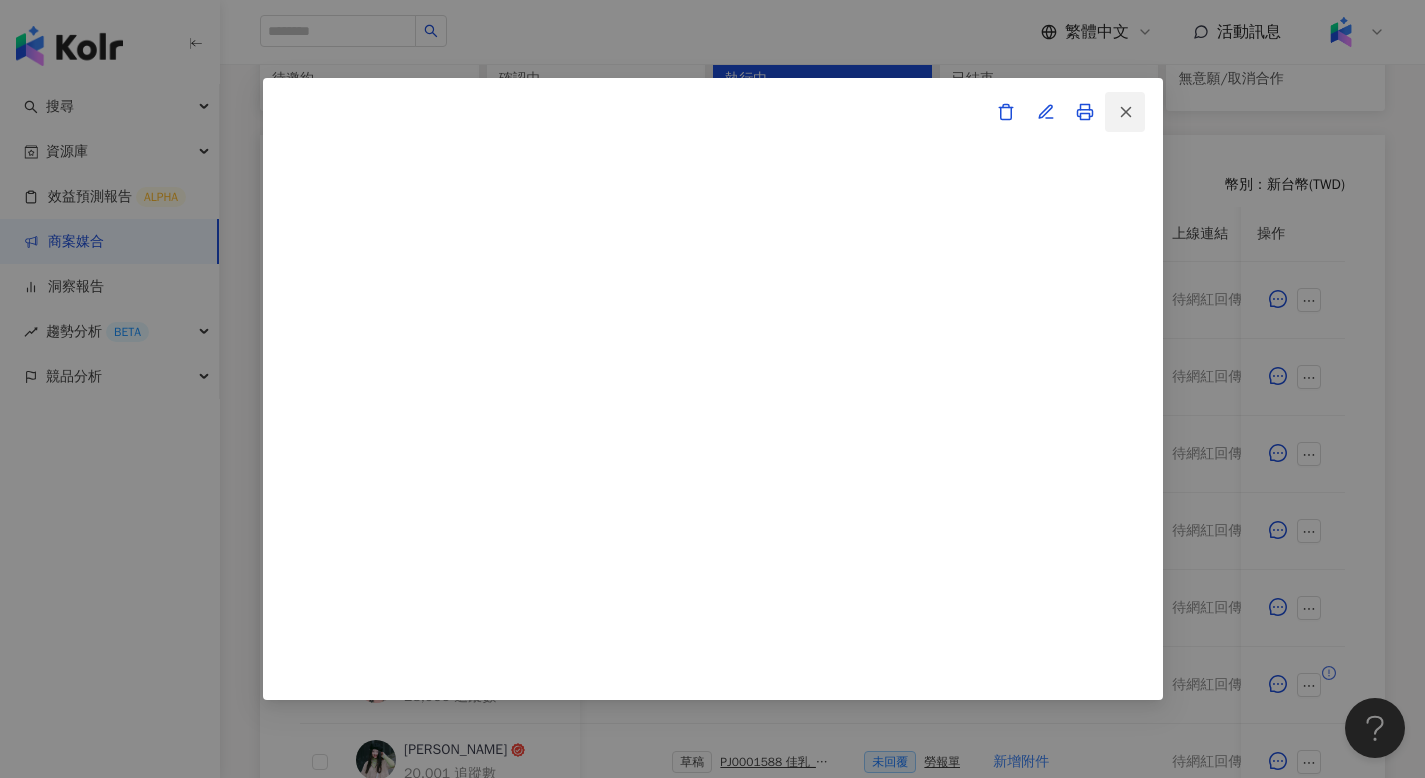 click 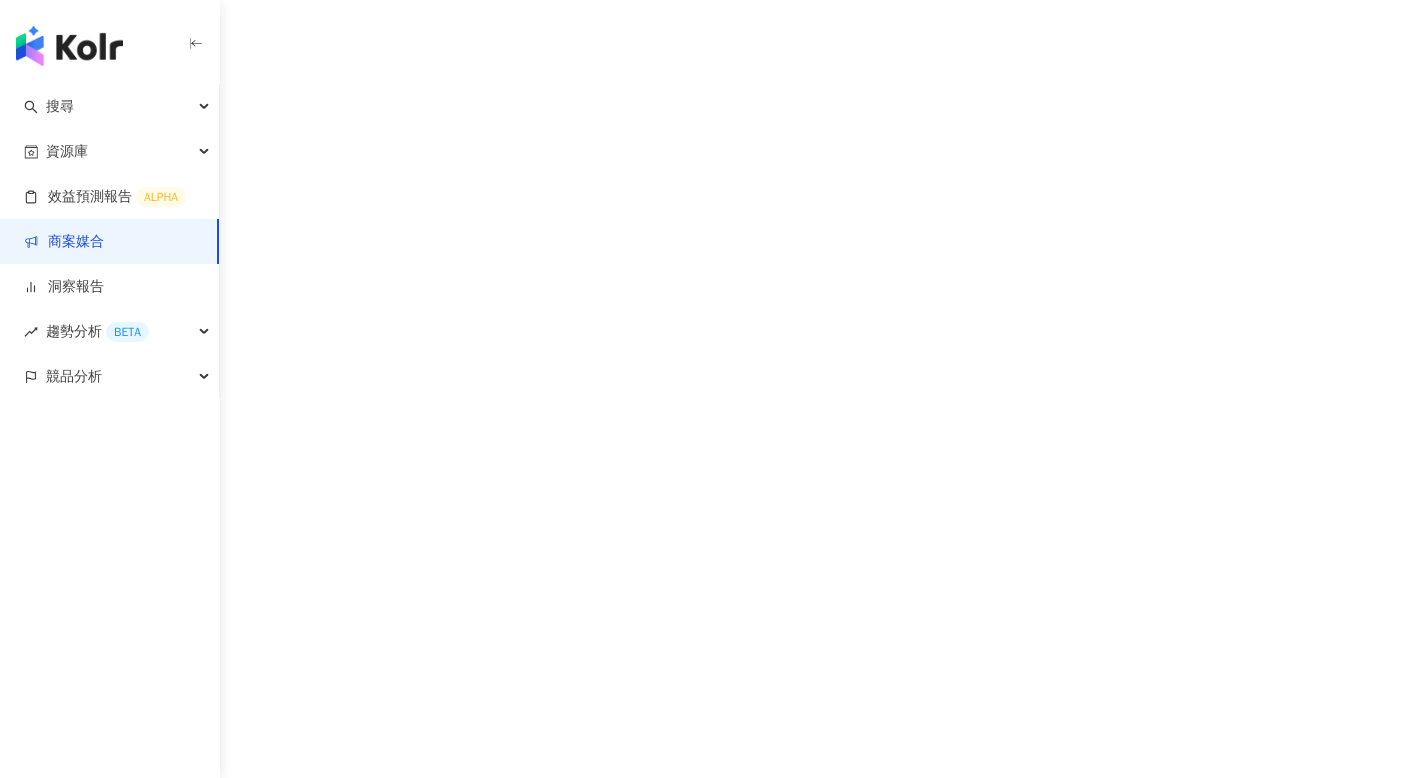 scroll, scrollTop: 0, scrollLeft: 0, axis: both 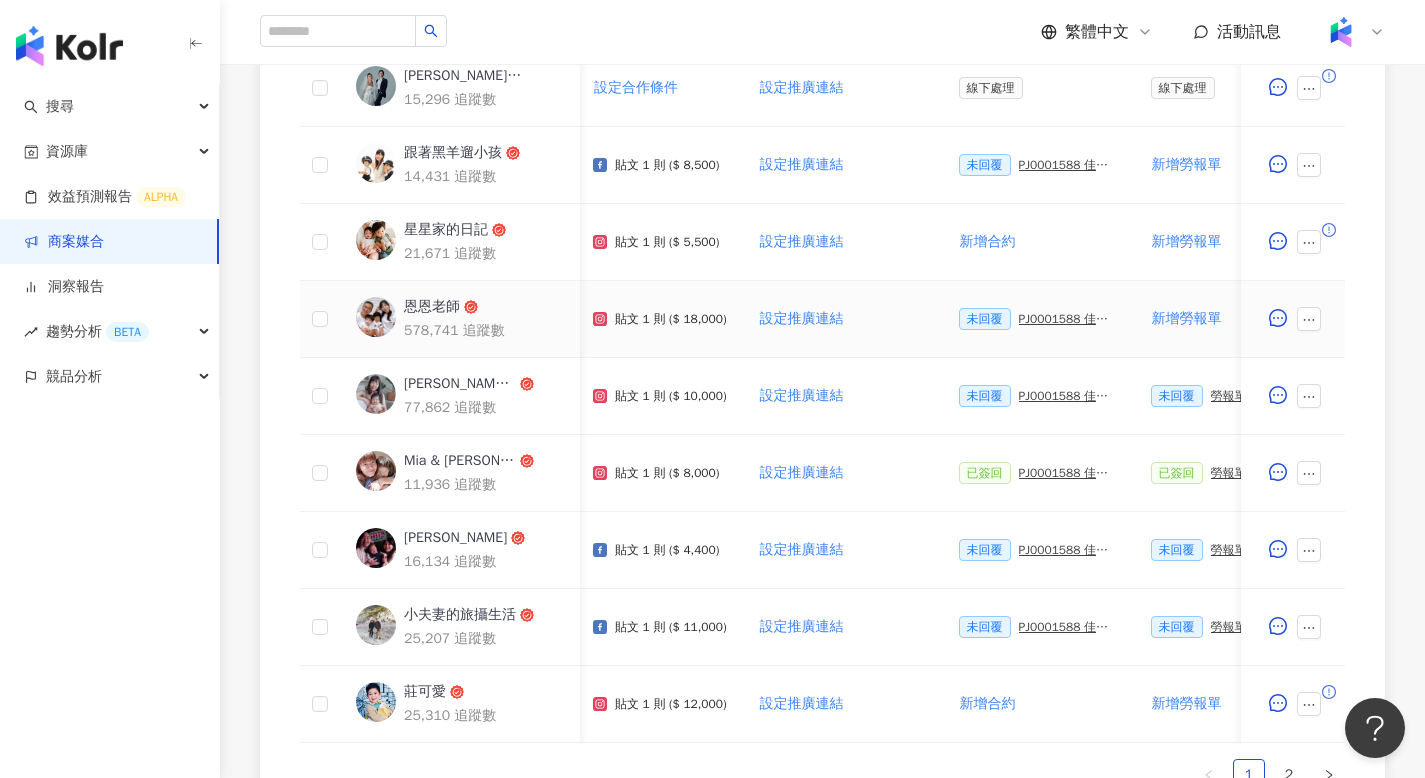 click on "PJ0001588 佳乳_福樂乳品組_鈣多多_202507_活動確認單" at bounding box center [1069, 319] 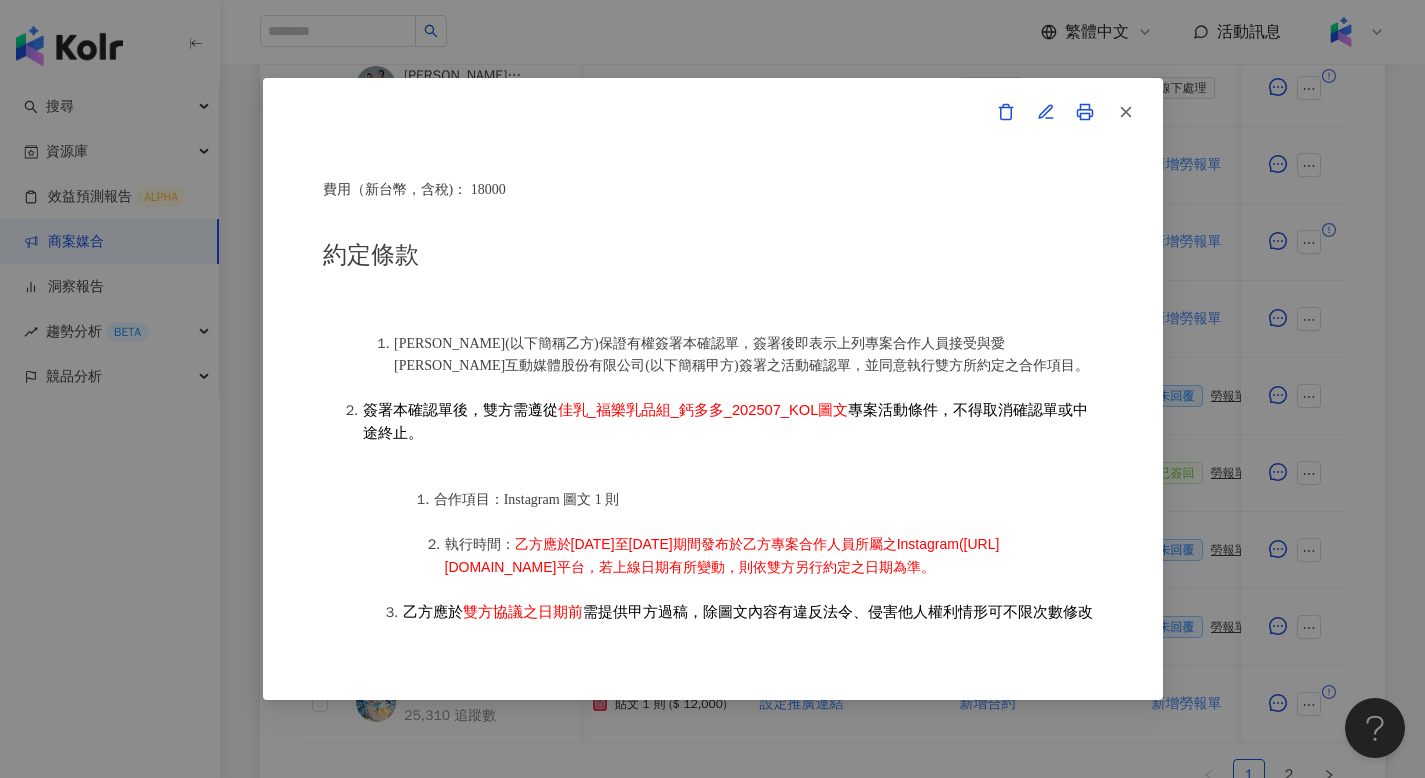 scroll, scrollTop: 821, scrollLeft: 0, axis: vertical 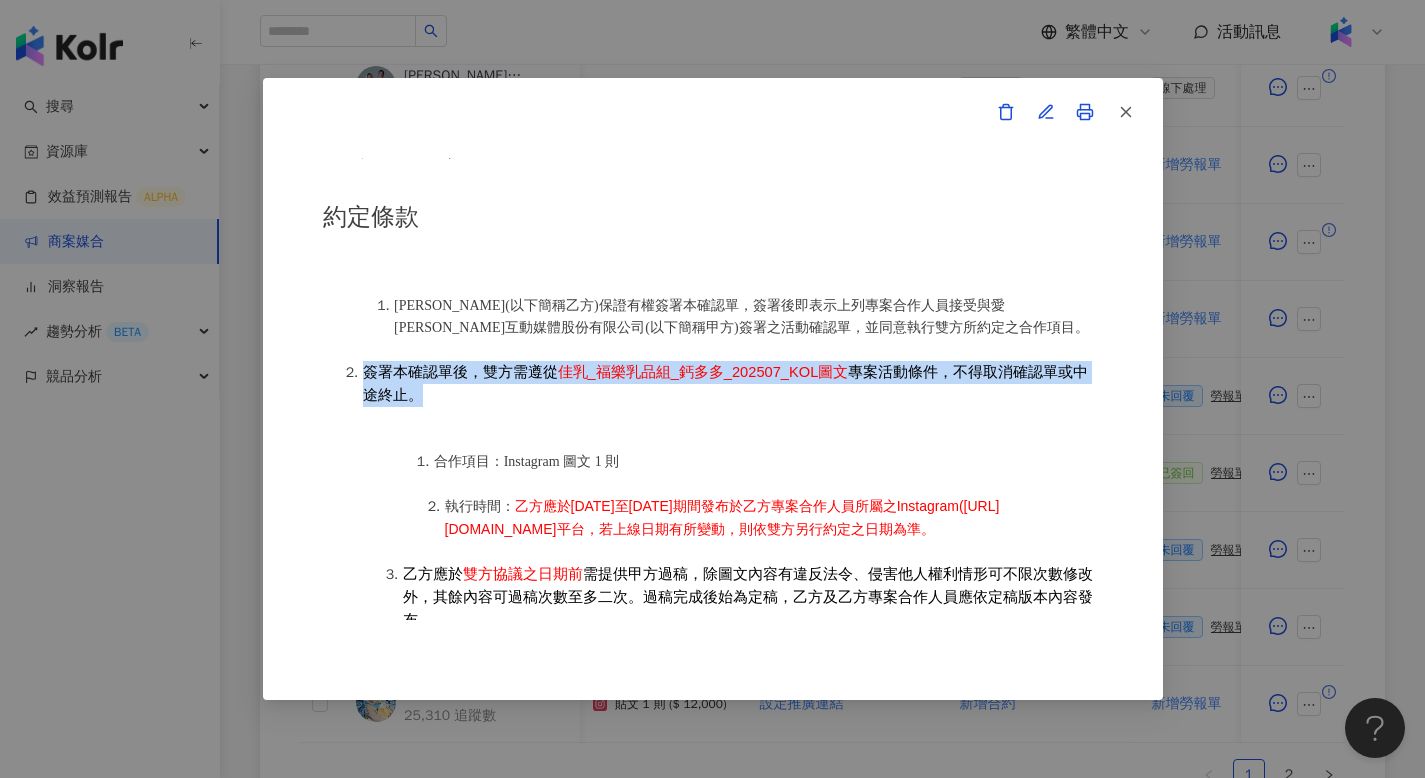 drag, startPoint x: 367, startPoint y: 374, endPoint x: 418, endPoint y: 406, distance: 60.207973 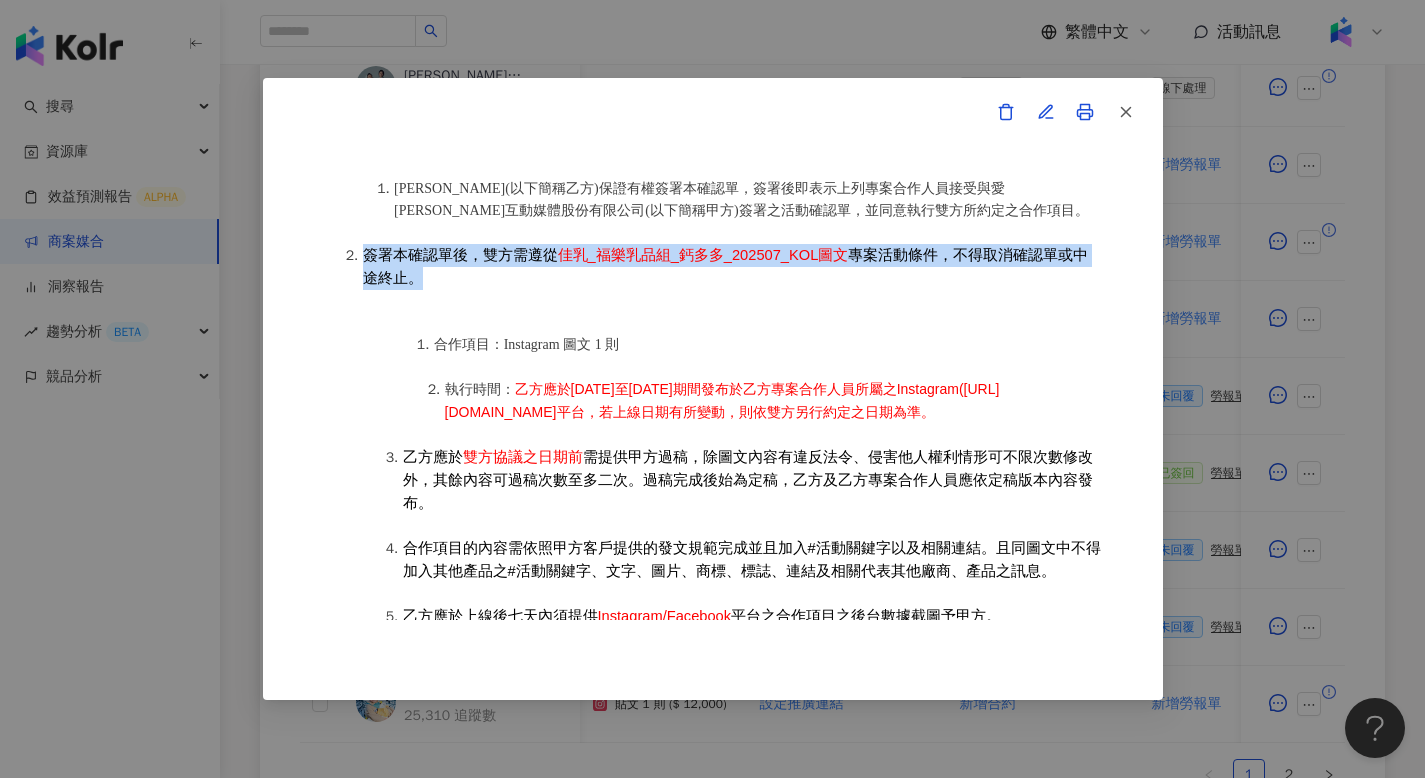 scroll, scrollTop: 1061, scrollLeft: 0, axis: vertical 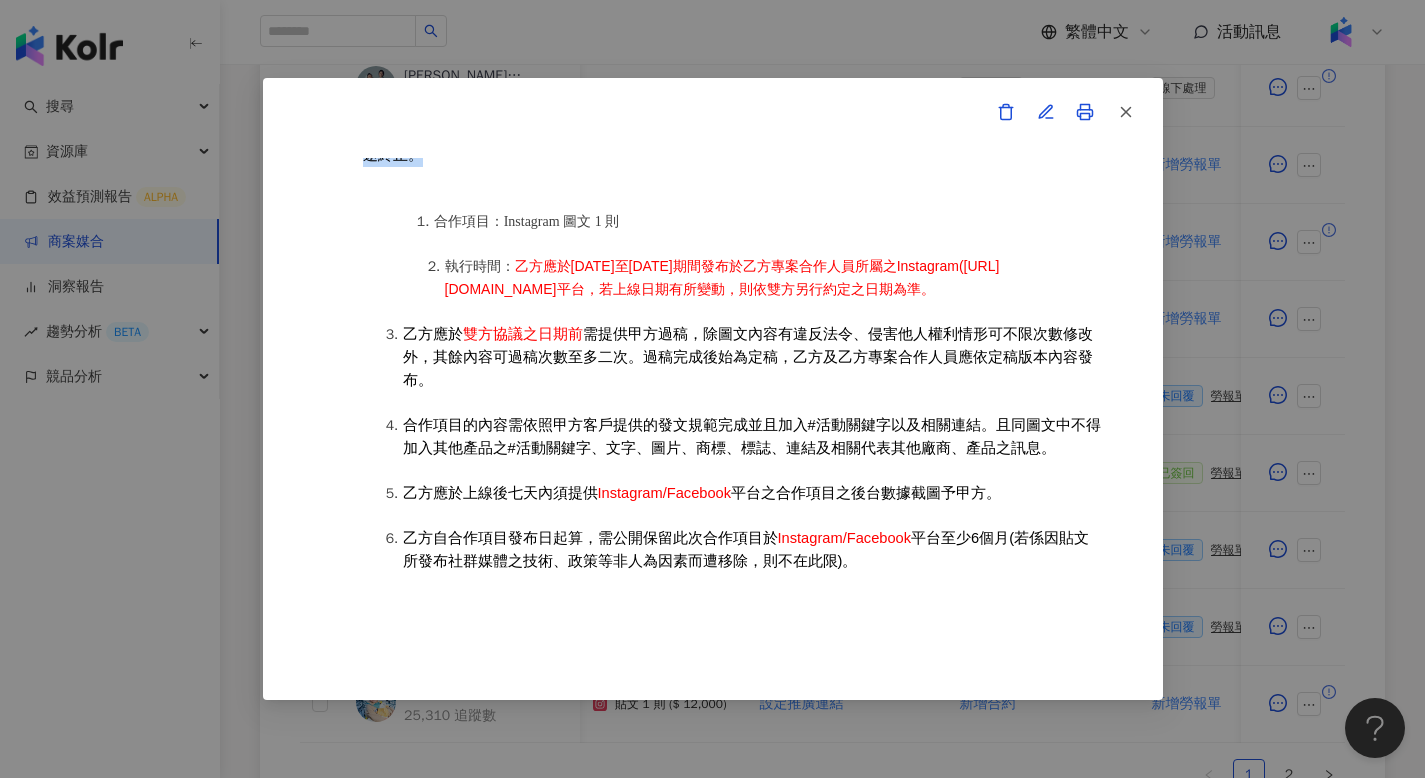 drag, startPoint x: 456, startPoint y: 278, endPoint x: 494, endPoint y: 323, distance: 58.898216 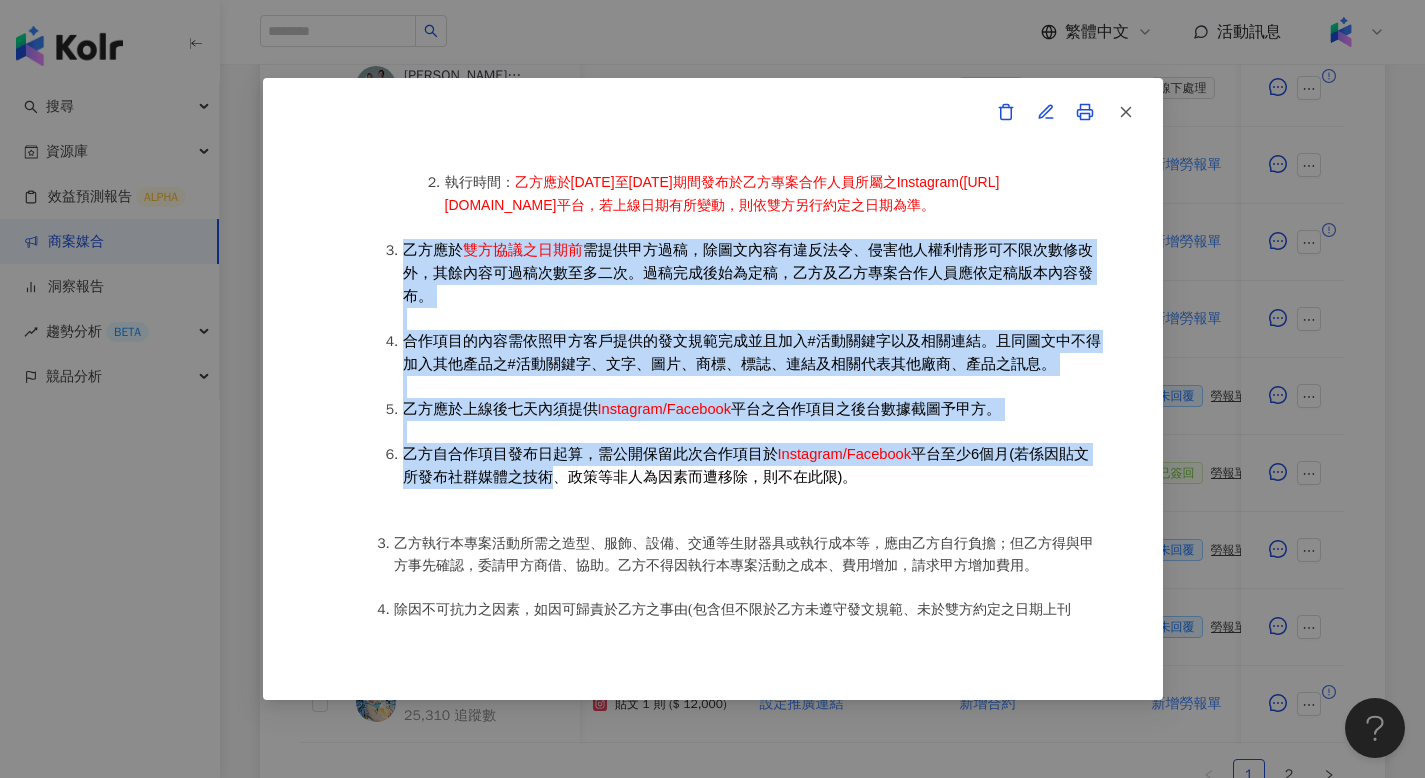 scroll, scrollTop: 1181, scrollLeft: 0, axis: vertical 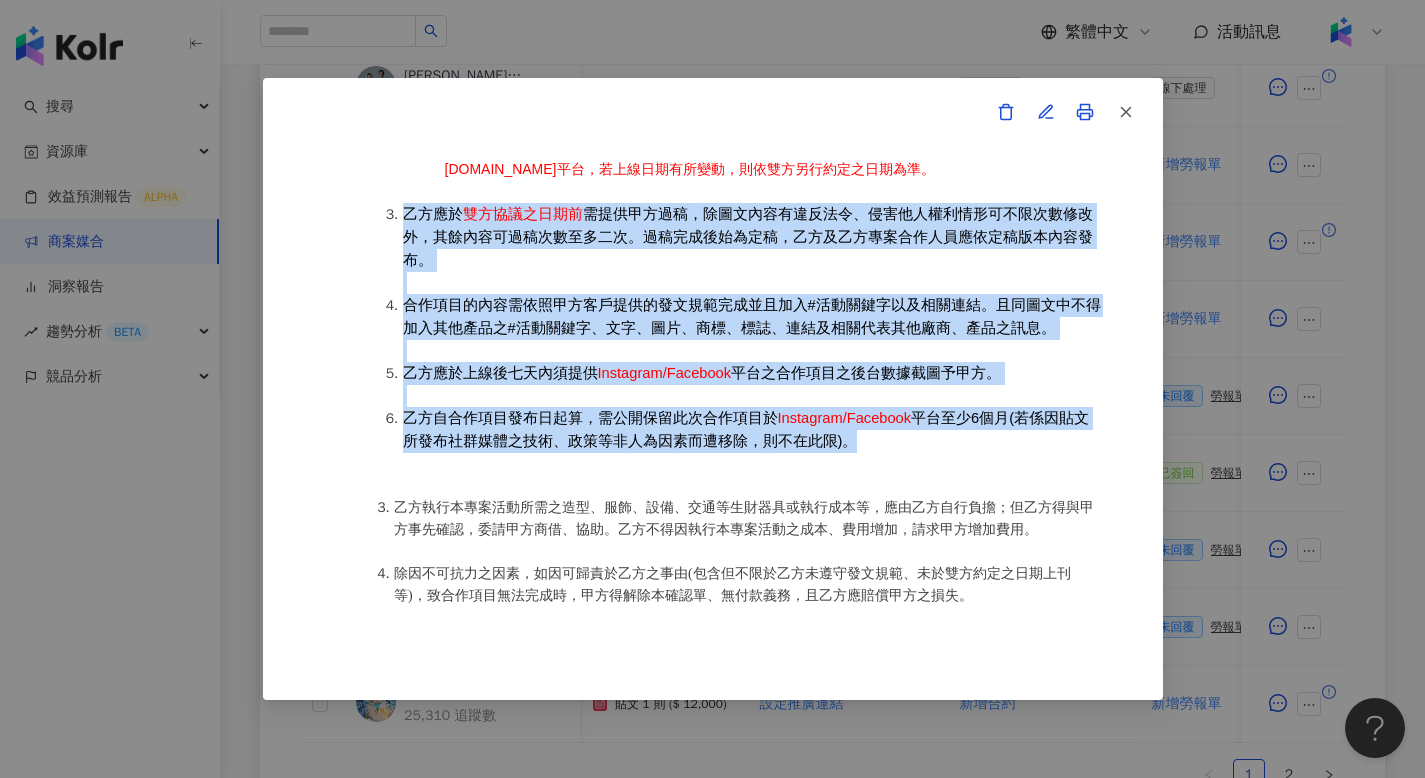 drag, startPoint x: 389, startPoint y: 359, endPoint x: 843, endPoint y: 478, distance: 469.33676 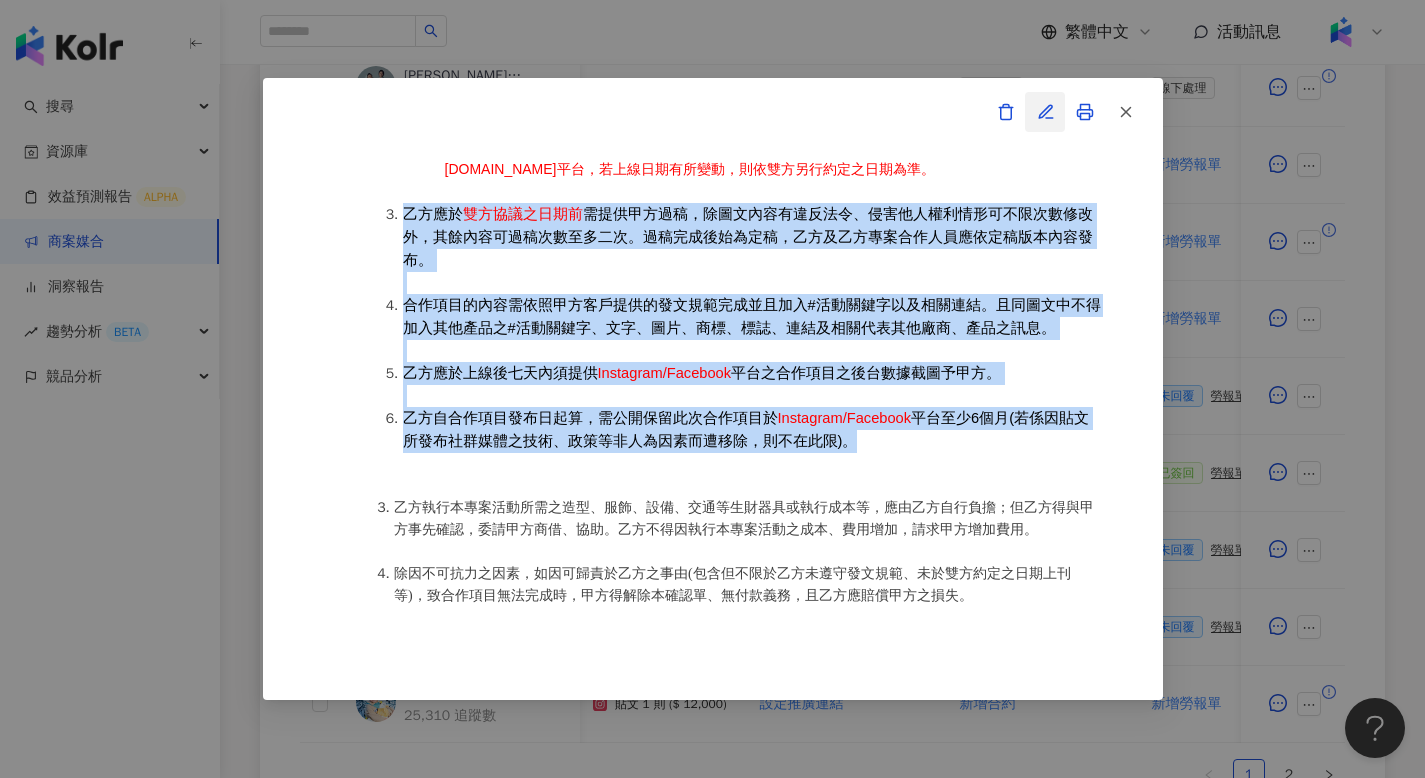click 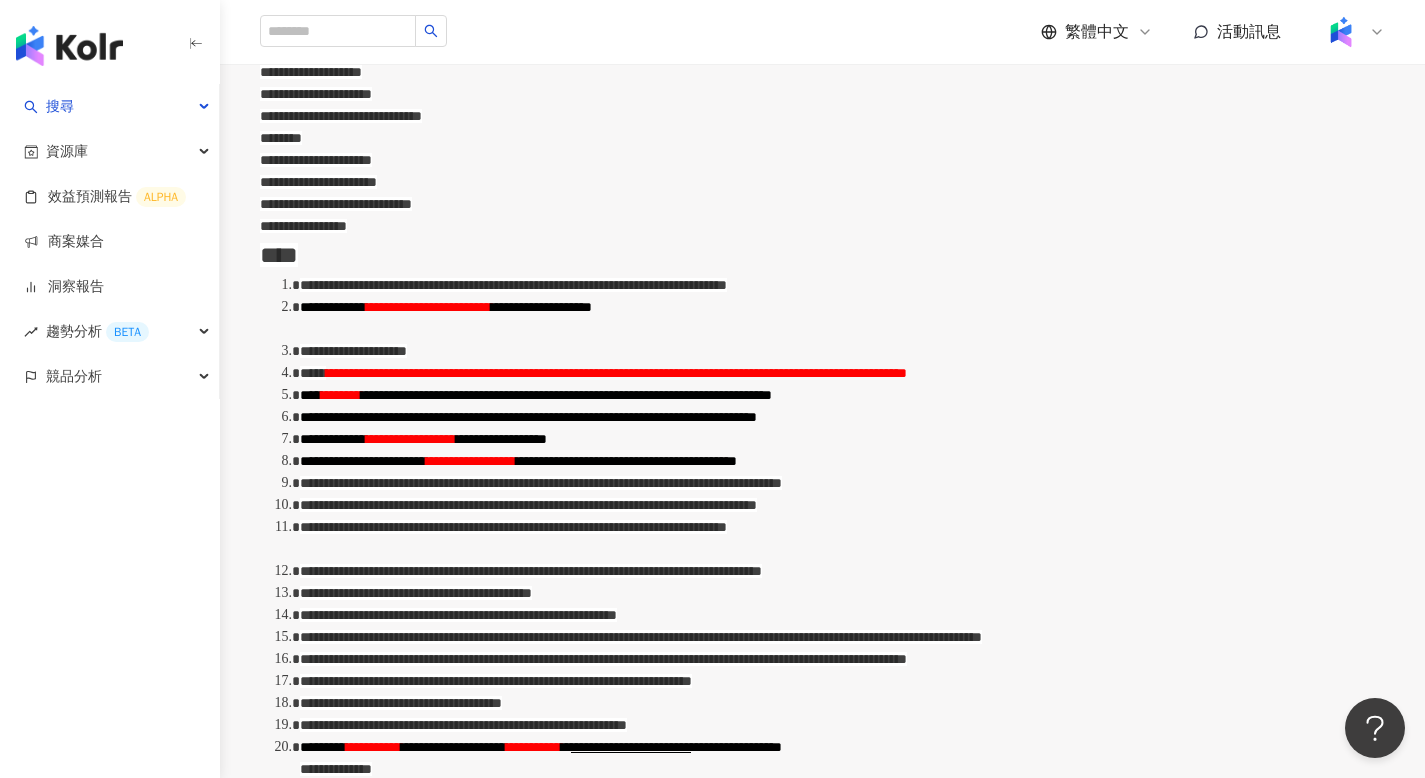 scroll, scrollTop: 962, scrollLeft: 0, axis: vertical 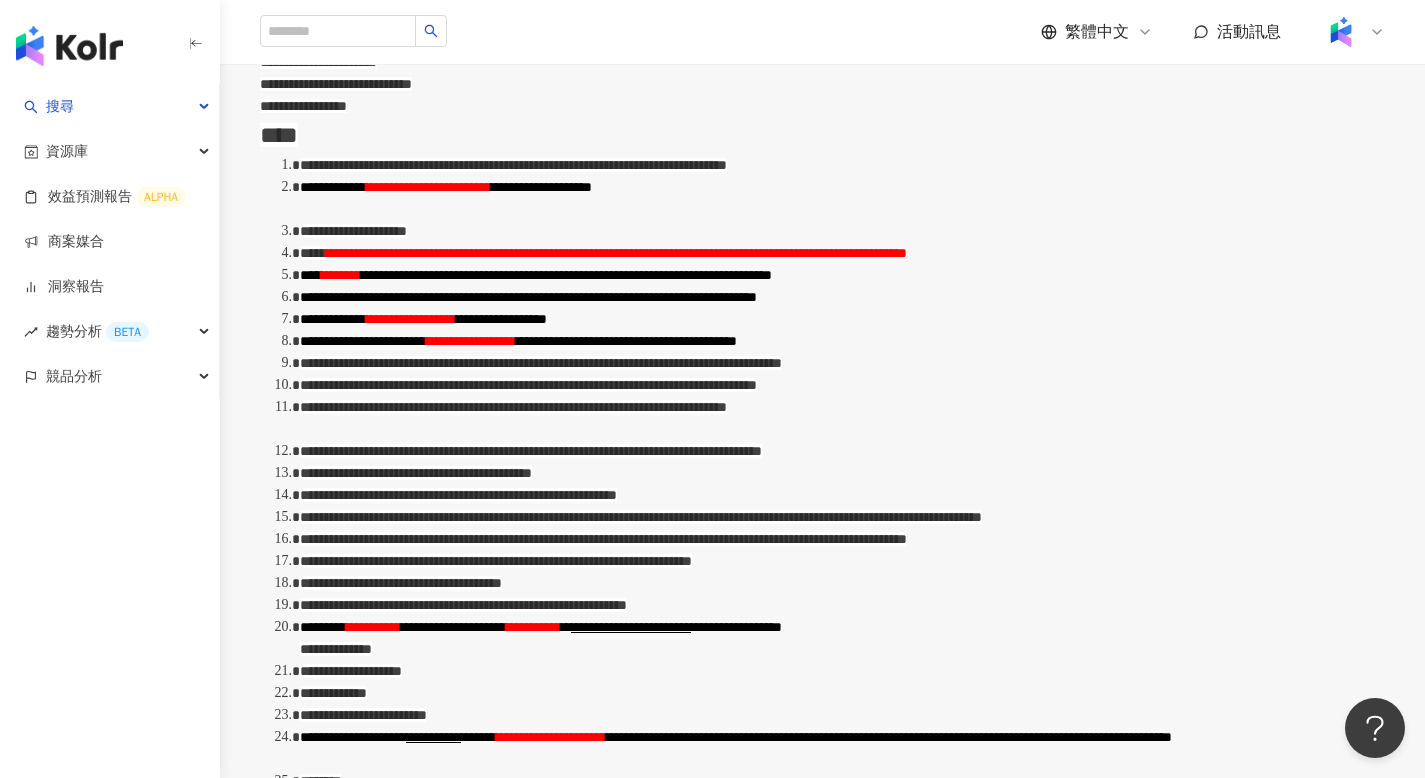 click on "**********" at bounding box center (842, 319) 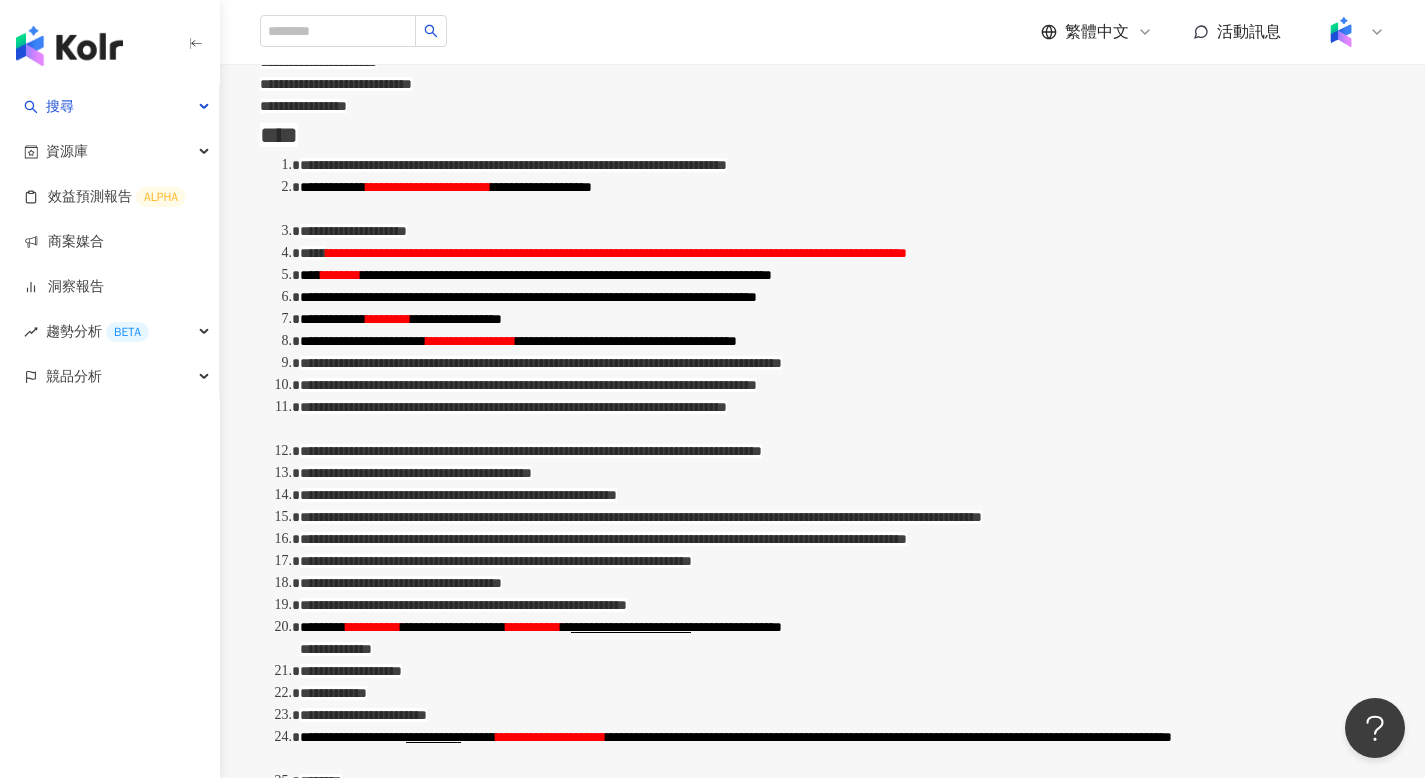 click on "**********" at bounding box center (626, 341) 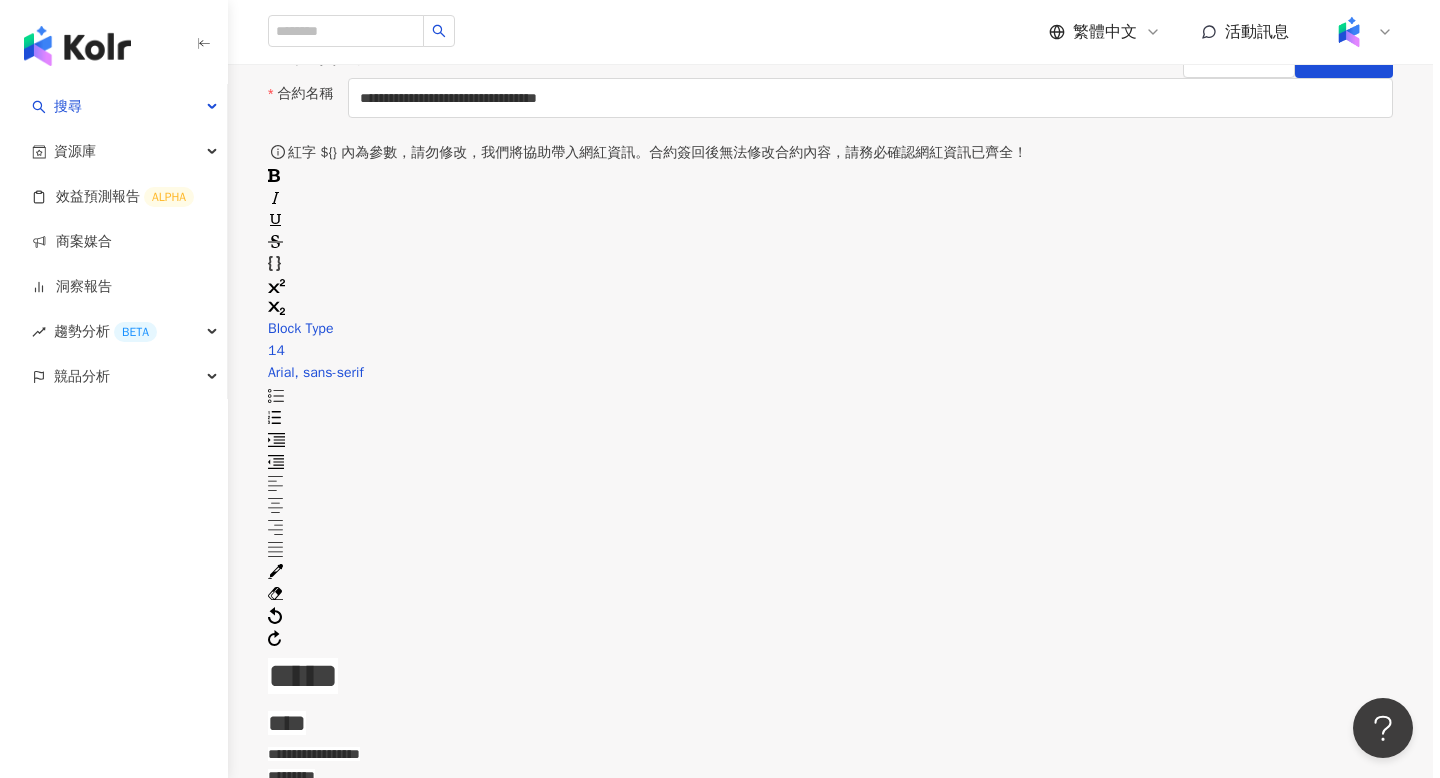 scroll, scrollTop: 0, scrollLeft: 0, axis: both 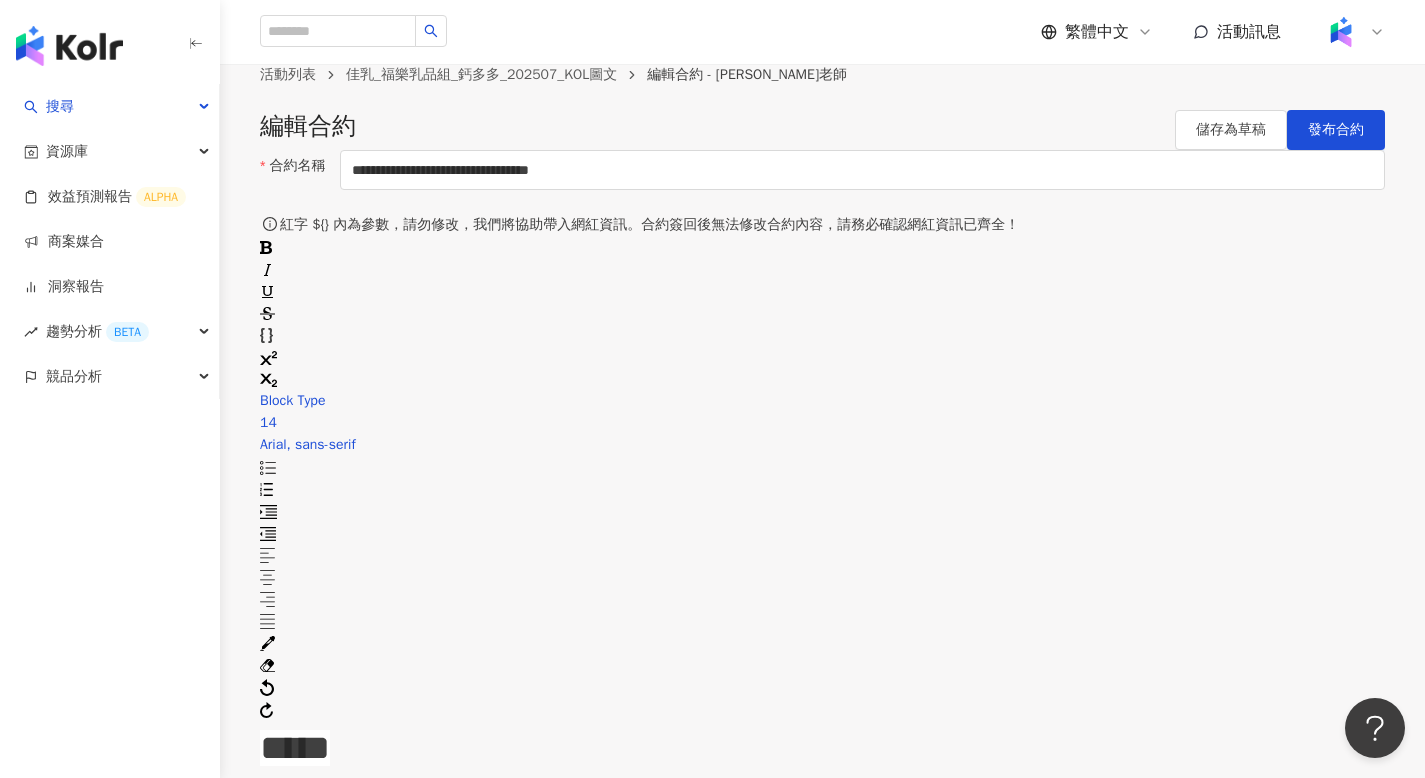 click on "活動列表 佳乳_福樂乳品組_鈣多多_202507_KOL圖文 編輯合約 - 恩恩老師 編輯合約 儲存為草稿 發布合約" at bounding box center [822, 107] 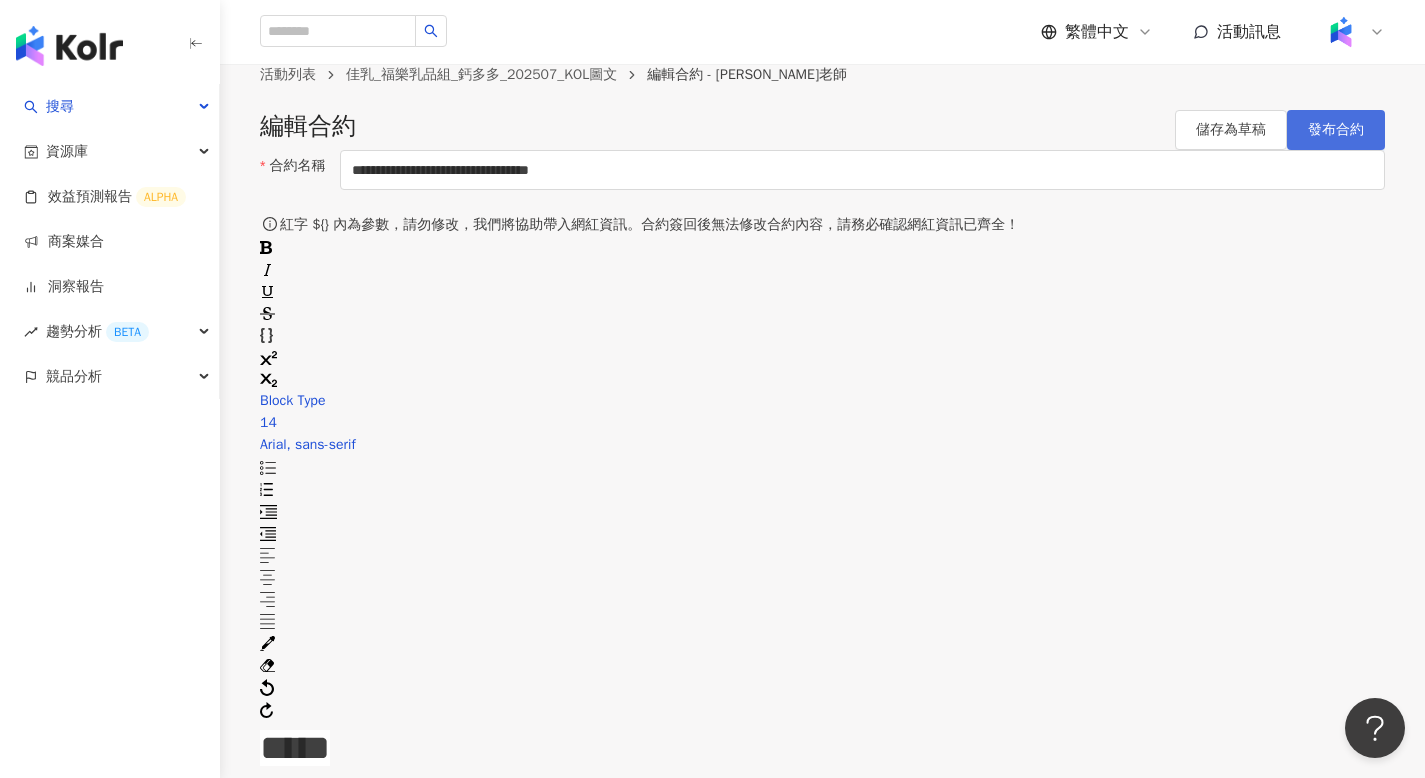 click on "發布合約" at bounding box center [1336, 130] 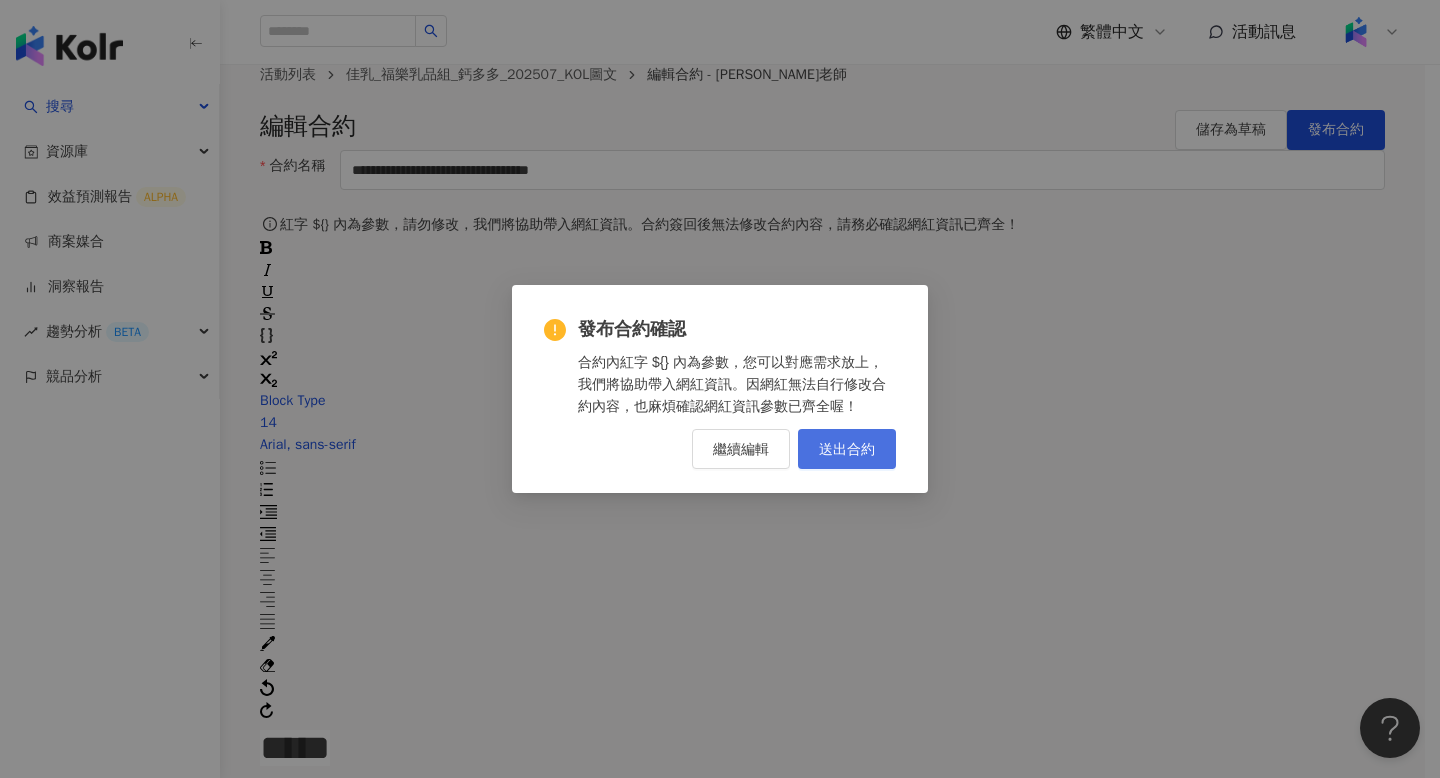 click on "發布合約確認 合約內紅字 ${} 內為參數，您可以對應需求放上，我們將協助帶入網紅資訊。因網紅無法自行修改合約內容，也麻煩確認網紅資訊參數已齊全喔！ 繼續編輯 送出合約" at bounding box center [720, 392] 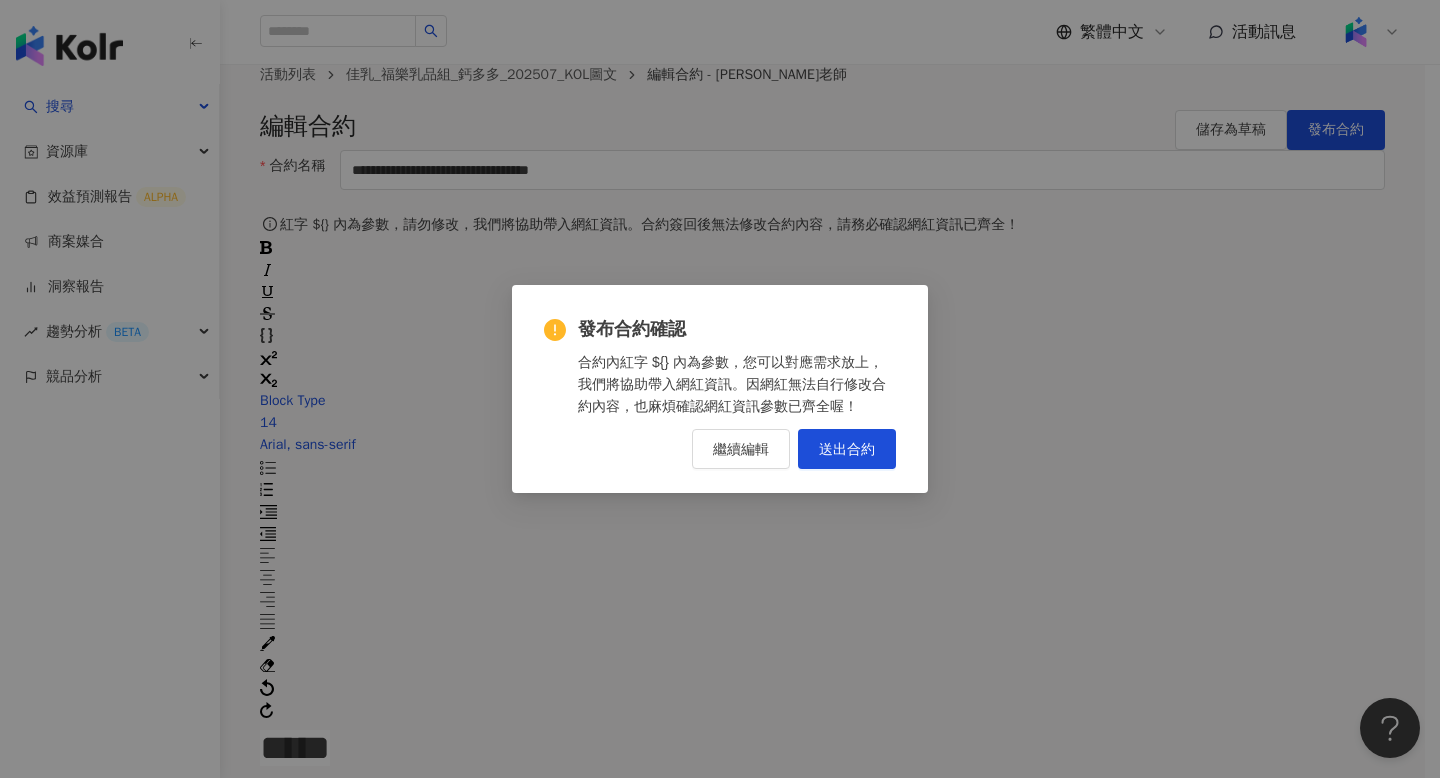 click on "送出合約" at bounding box center [847, 449] 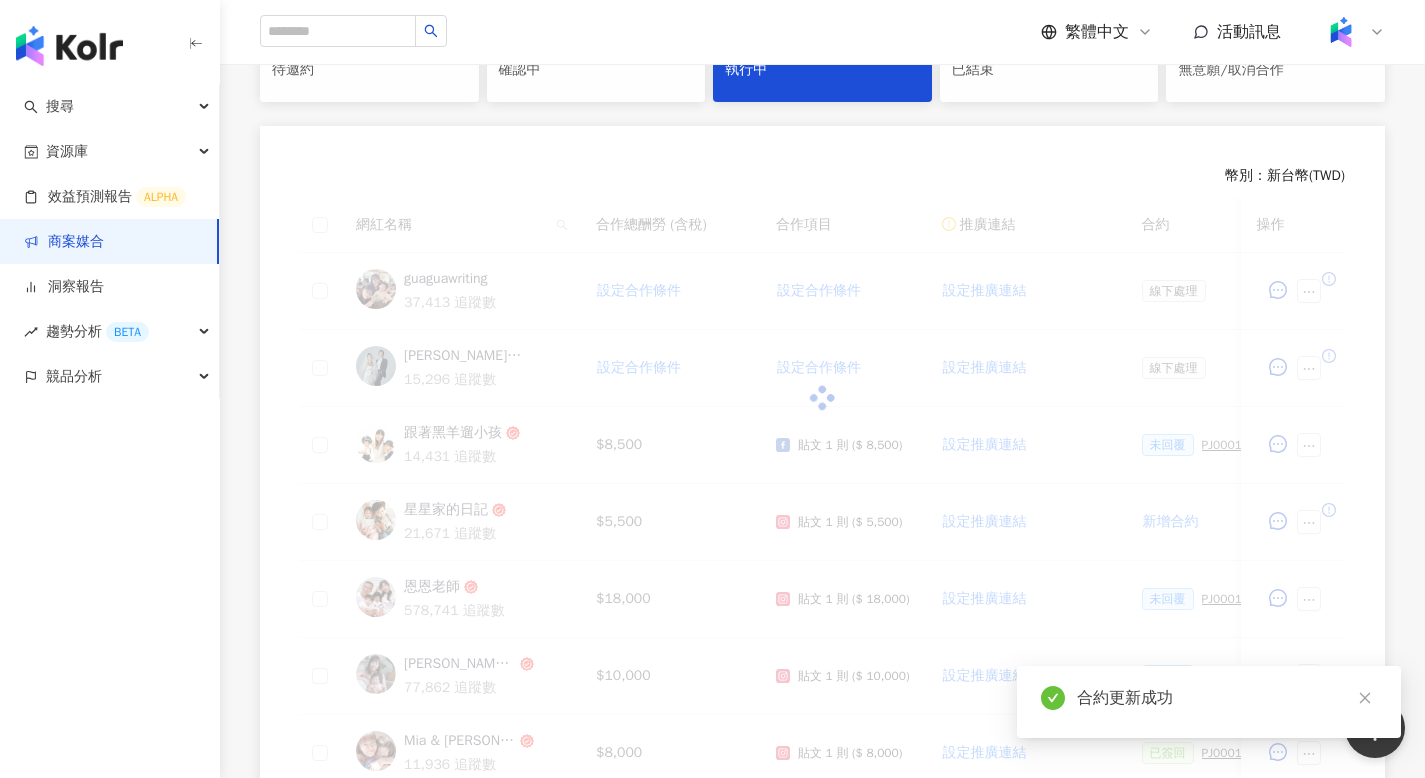 scroll, scrollTop: 729, scrollLeft: 0, axis: vertical 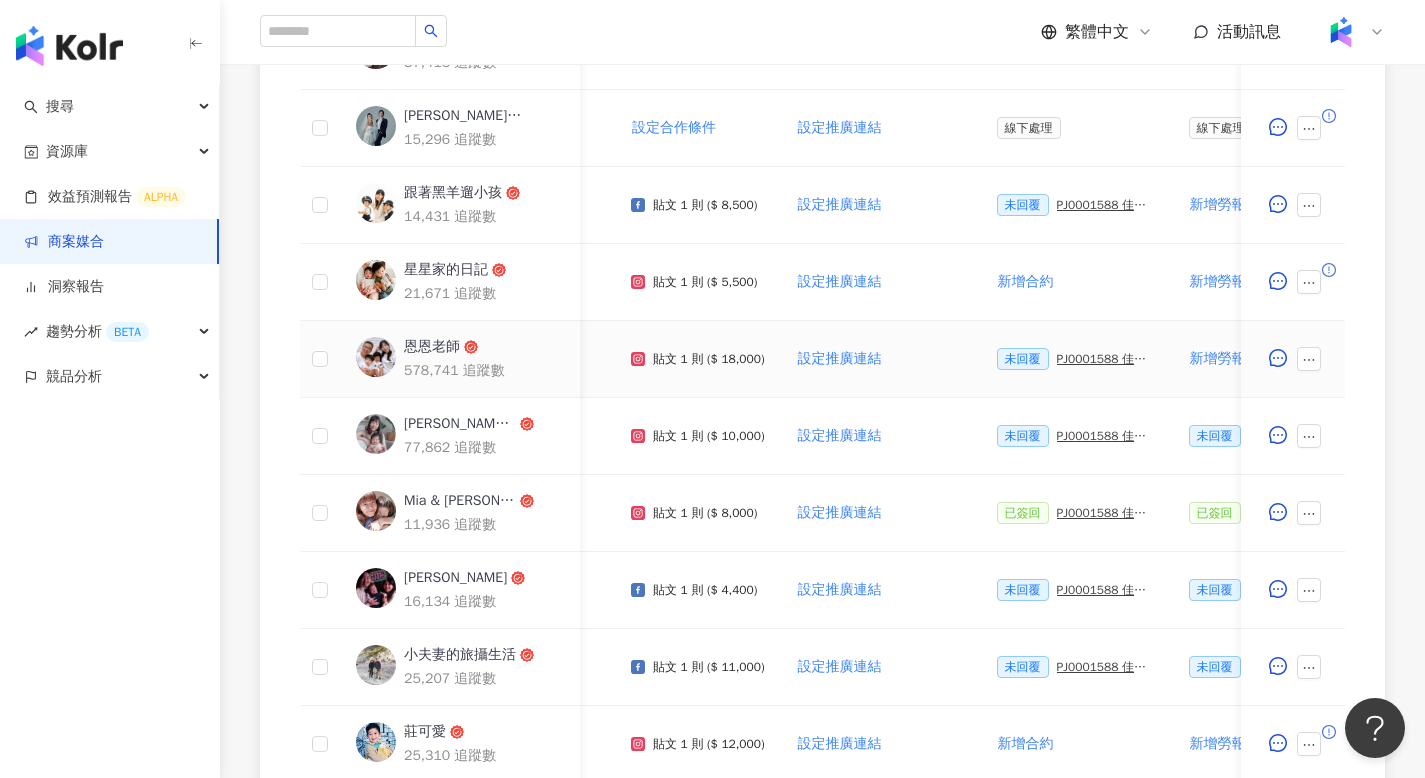 click on "PJ0001588 佳乳_福樂乳品組_鈣多多_202507_活動確認單" at bounding box center [1107, 359] 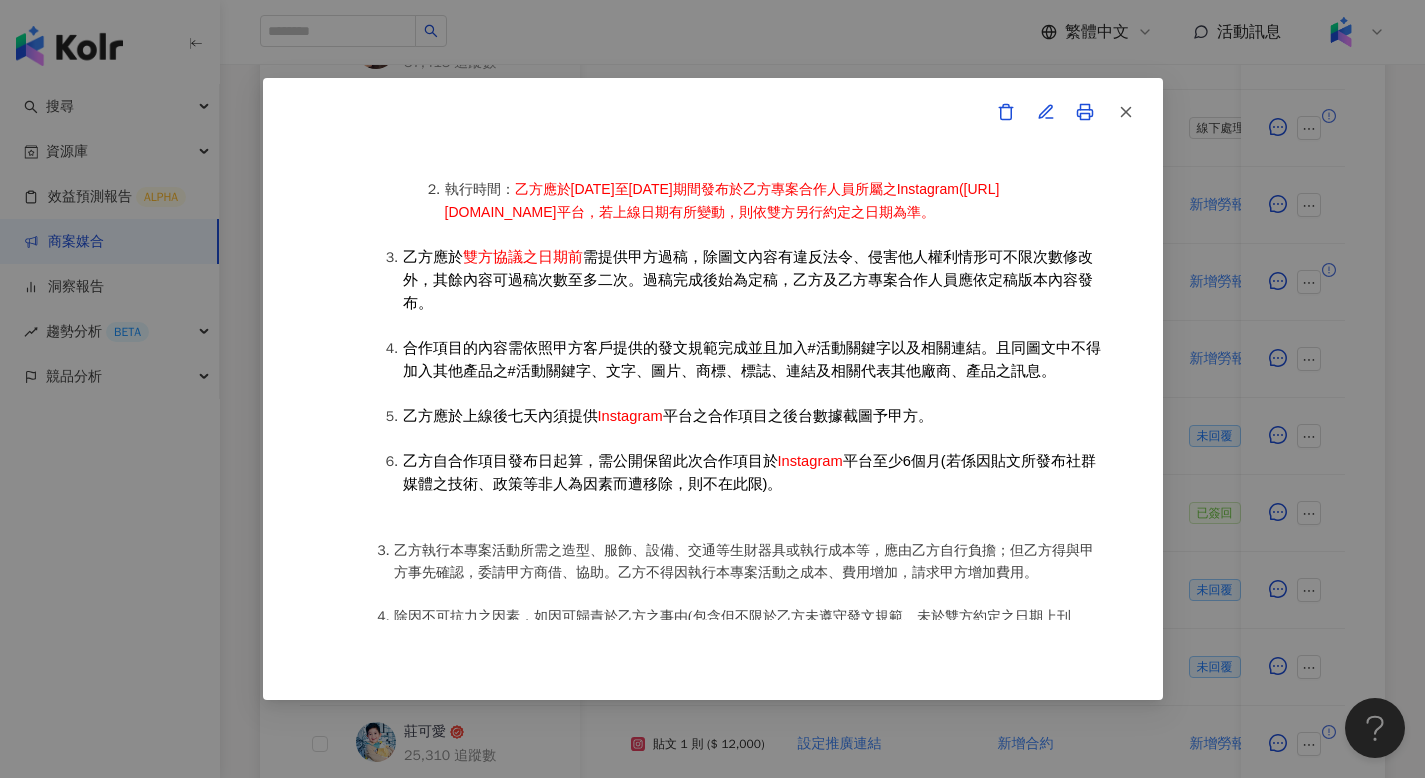 scroll, scrollTop: 1137, scrollLeft: 0, axis: vertical 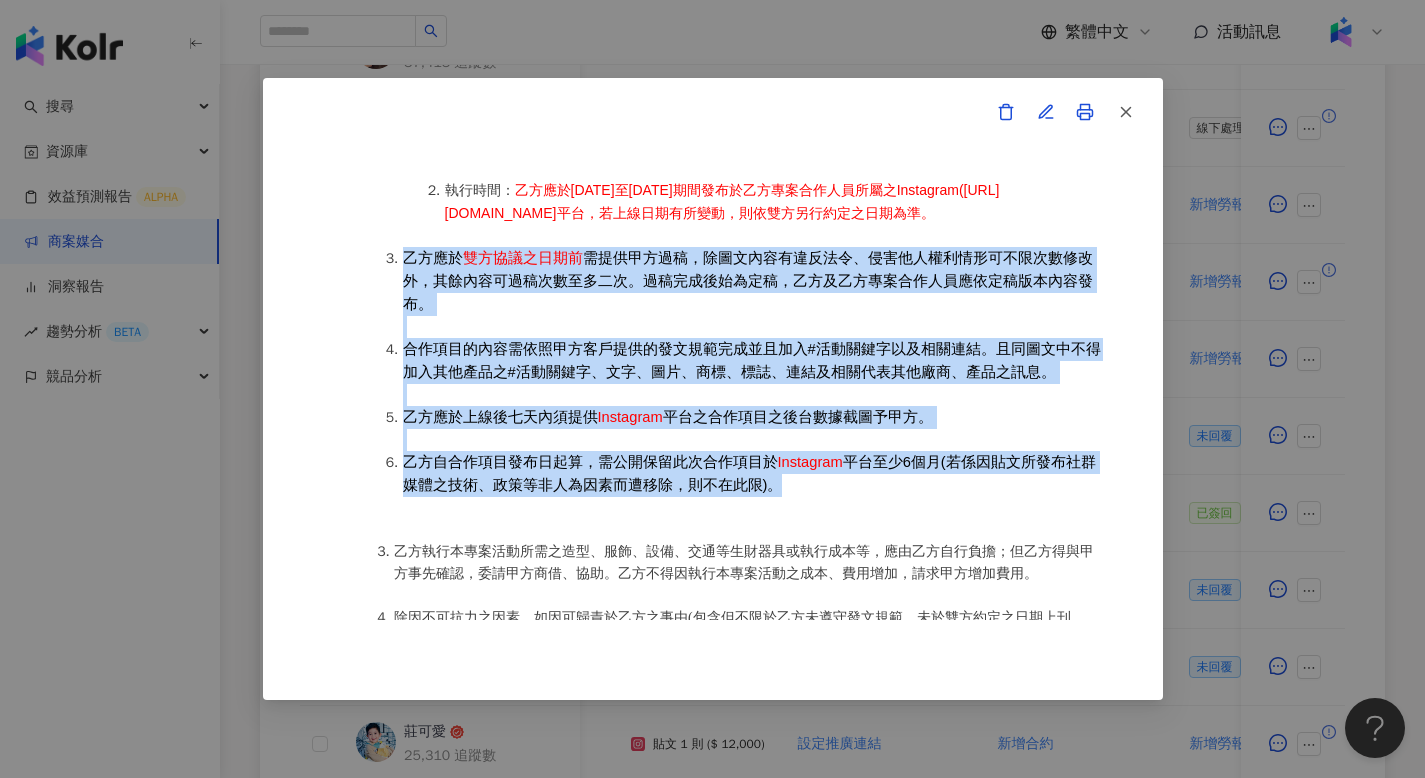 drag, startPoint x: 405, startPoint y: 284, endPoint x: 778, endPoint y: 510, distance: 436.12497 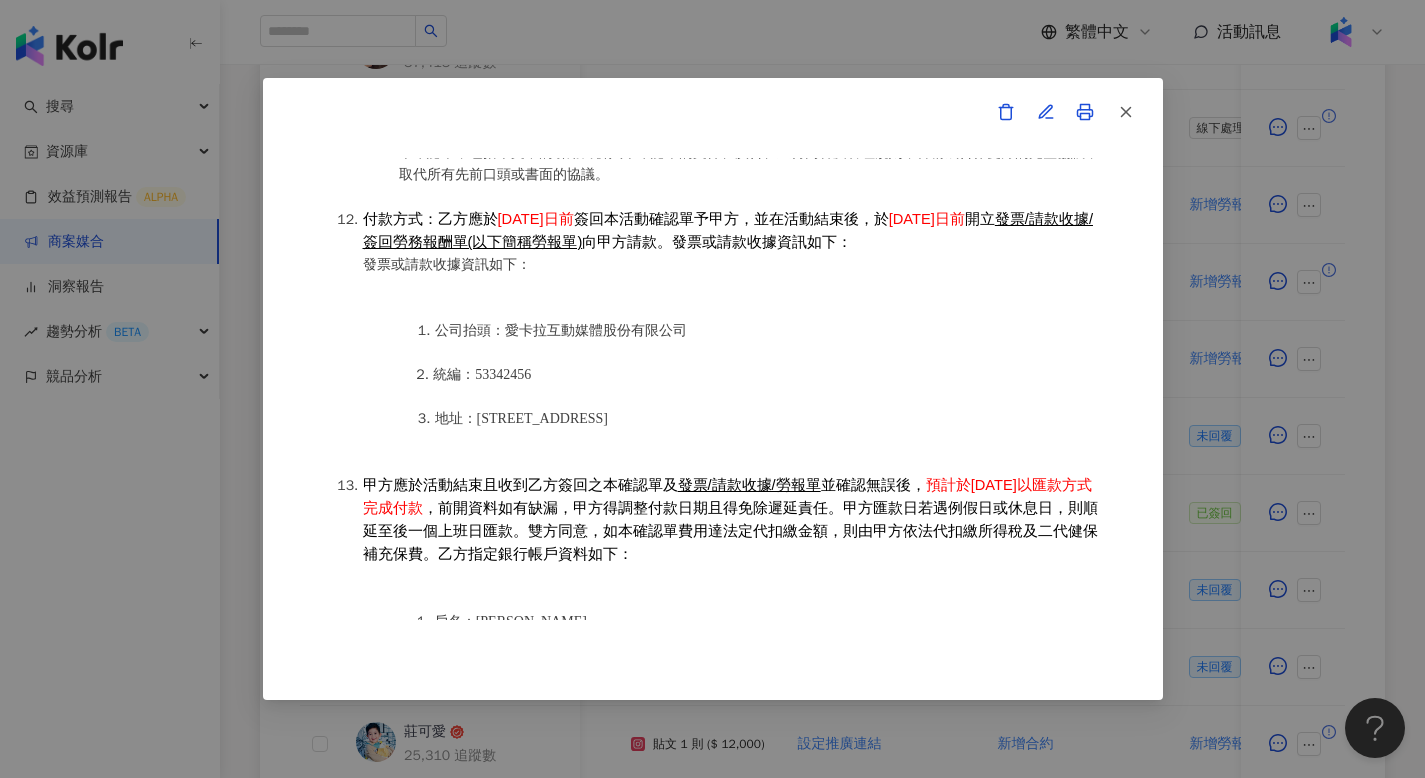 scroll, scrollTop: 2248, scrollLeft: 0, axis: vertical 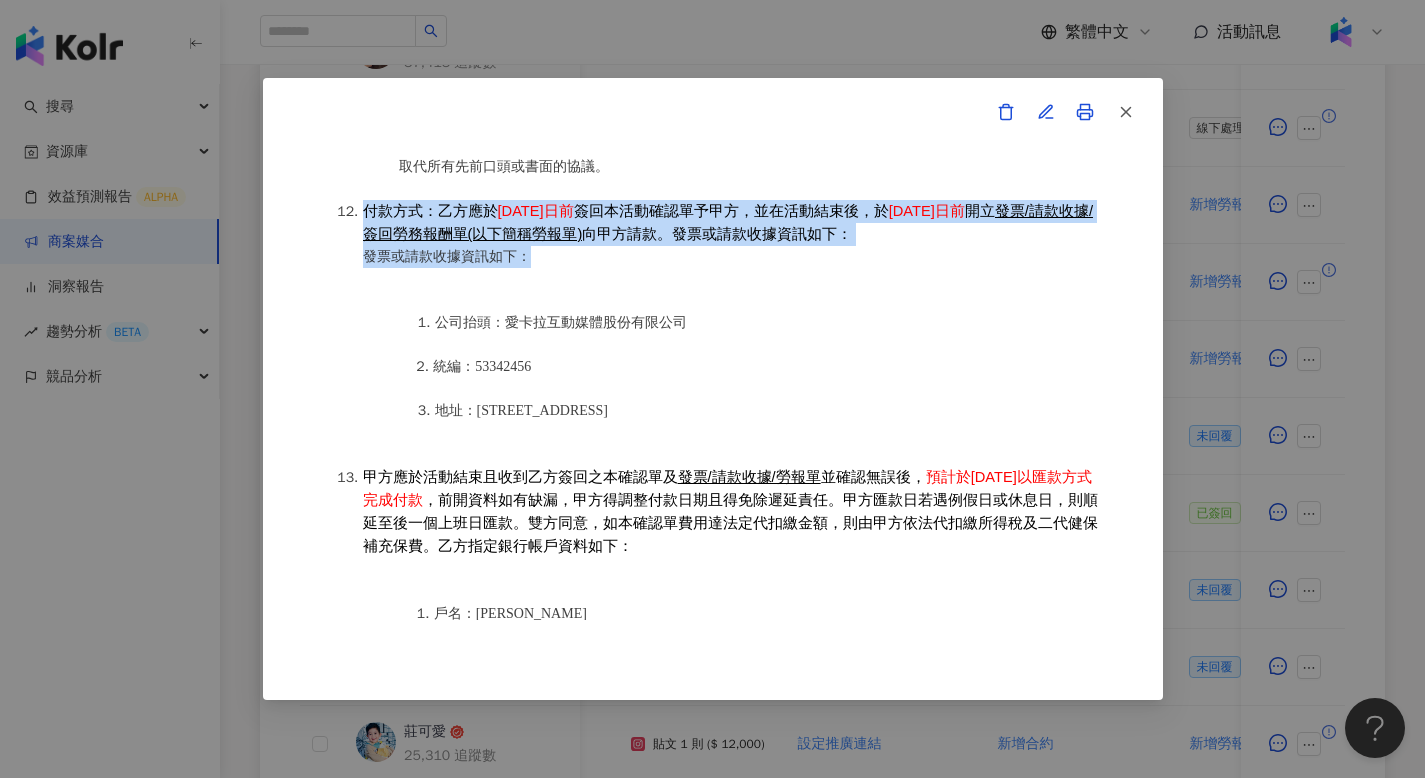 drag, startPoint x: 362, startPoint y: 249, endPoint x: 532, endPoint y: 298, distance: 176.92088 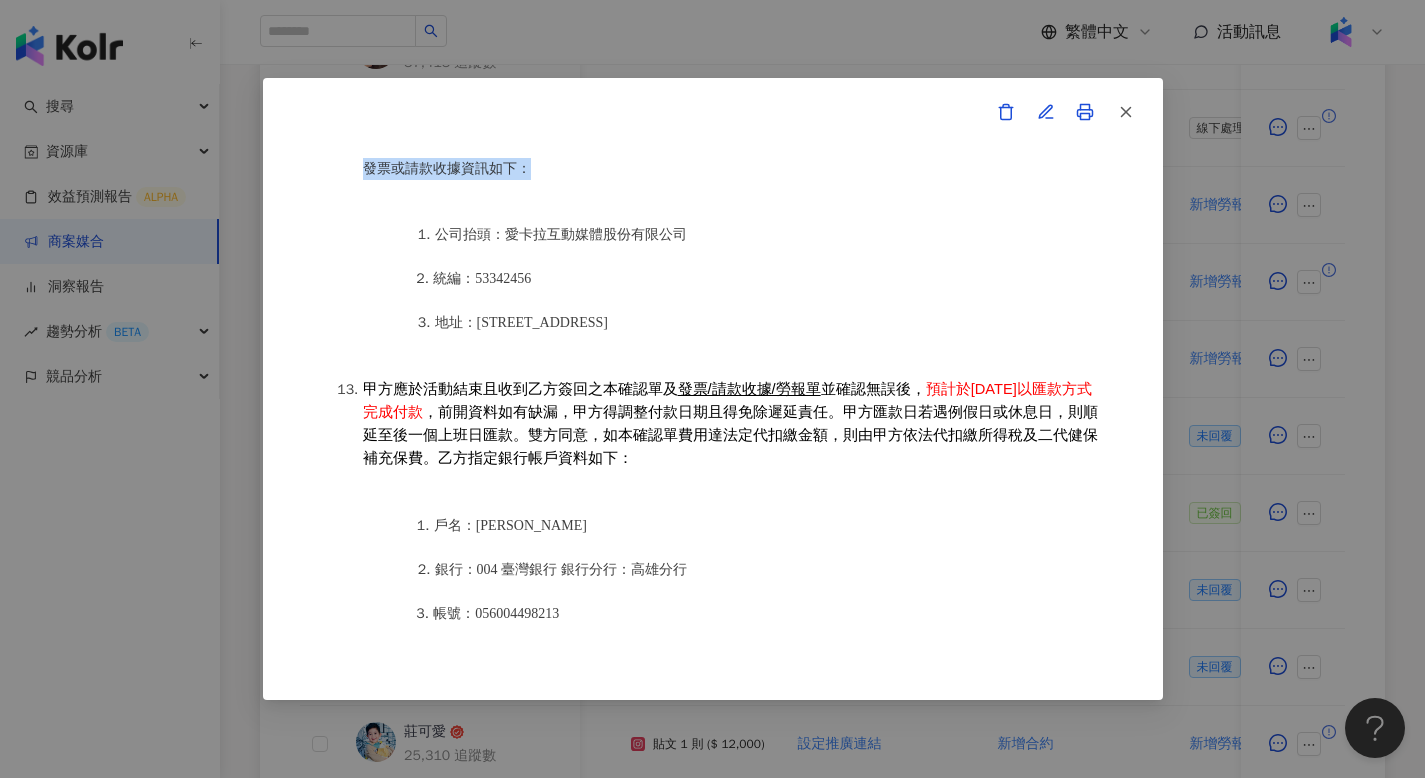 scroll, scrollTop: 2368, scrollLeft: 0, axis: vertical 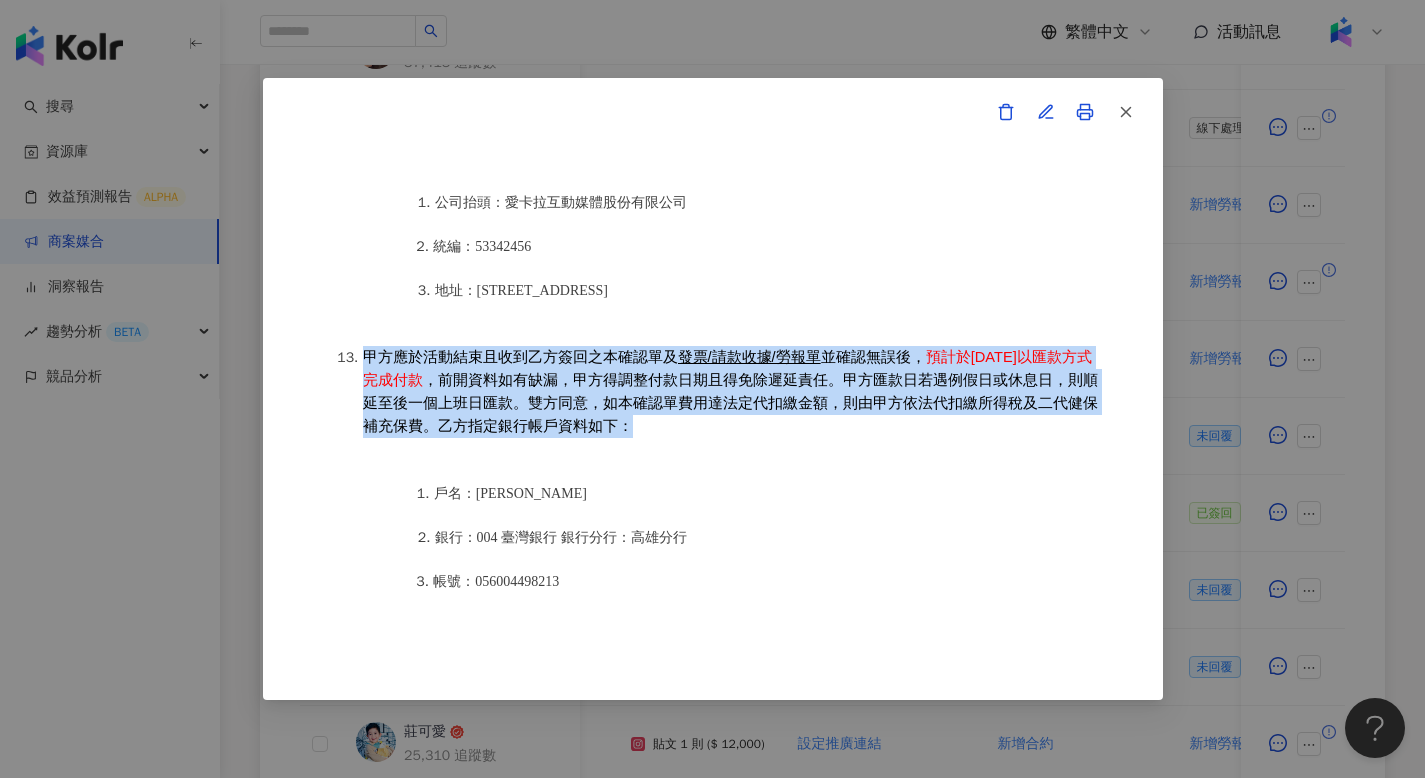 drag, startPoint x: 366, startPoint y: 400, endPoint x: 681, endPoint y: 471, distance: 322.90247 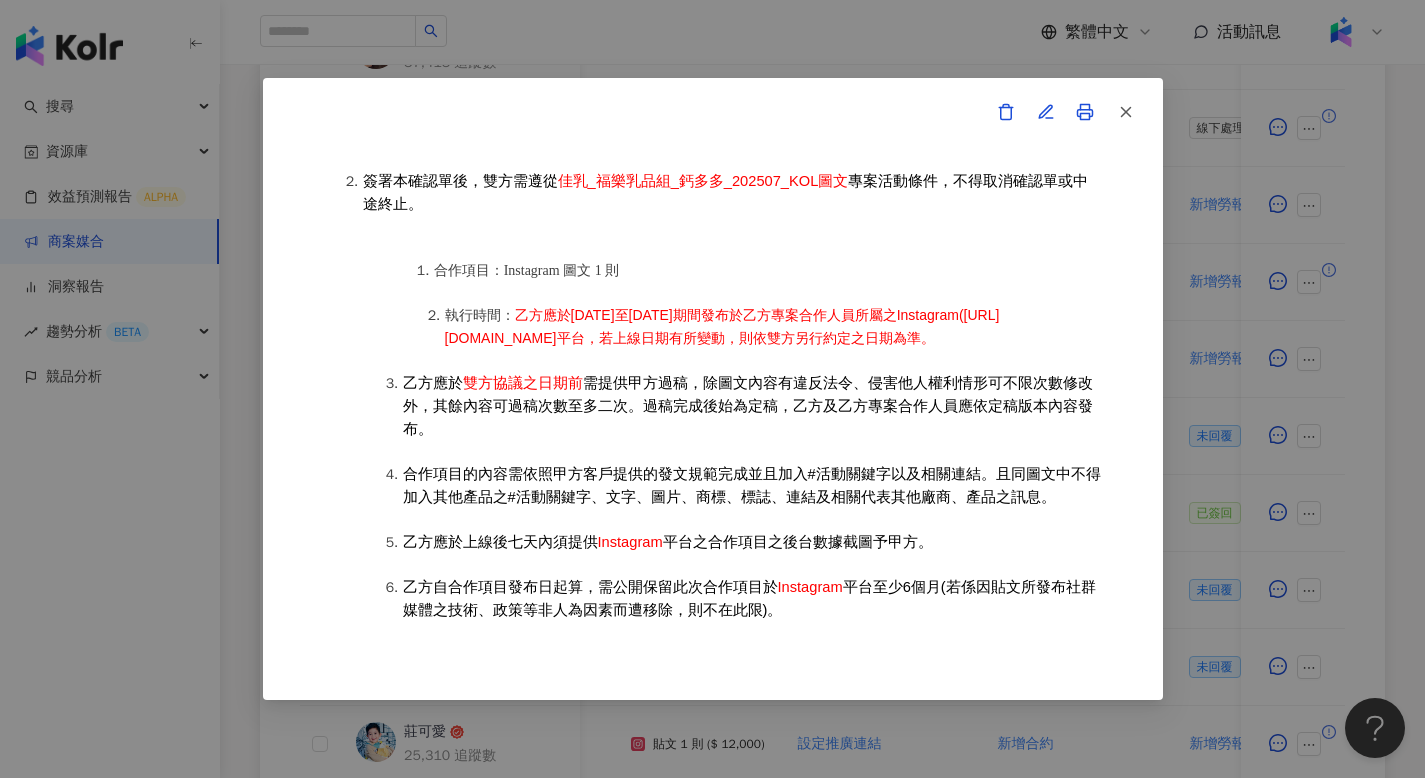 scroll, scrollTop: 907, scrollLeft: 0, axis: vertical 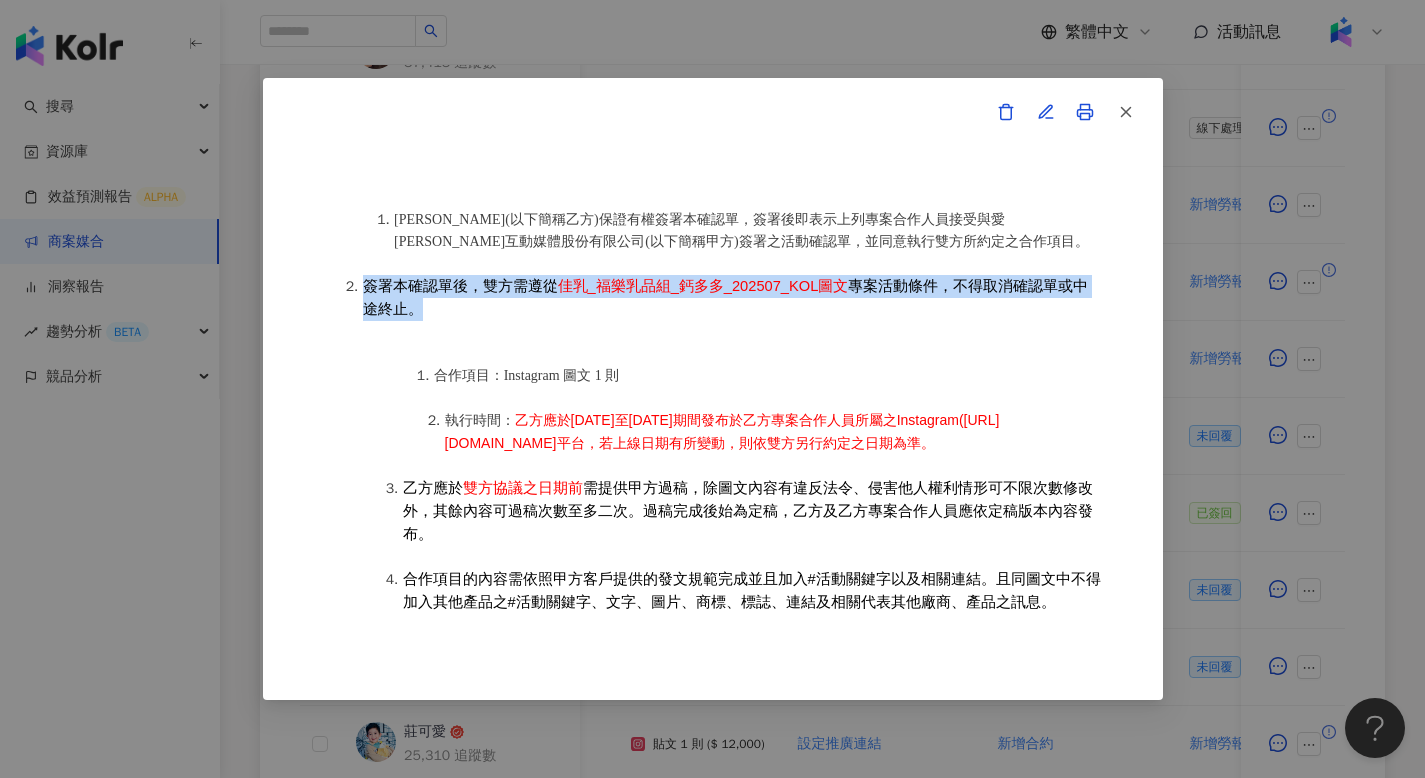 drag, startPoint x: 400, startPoint y: 303, endPoint x: 419, endPoint y: 313, distance: 21.470911 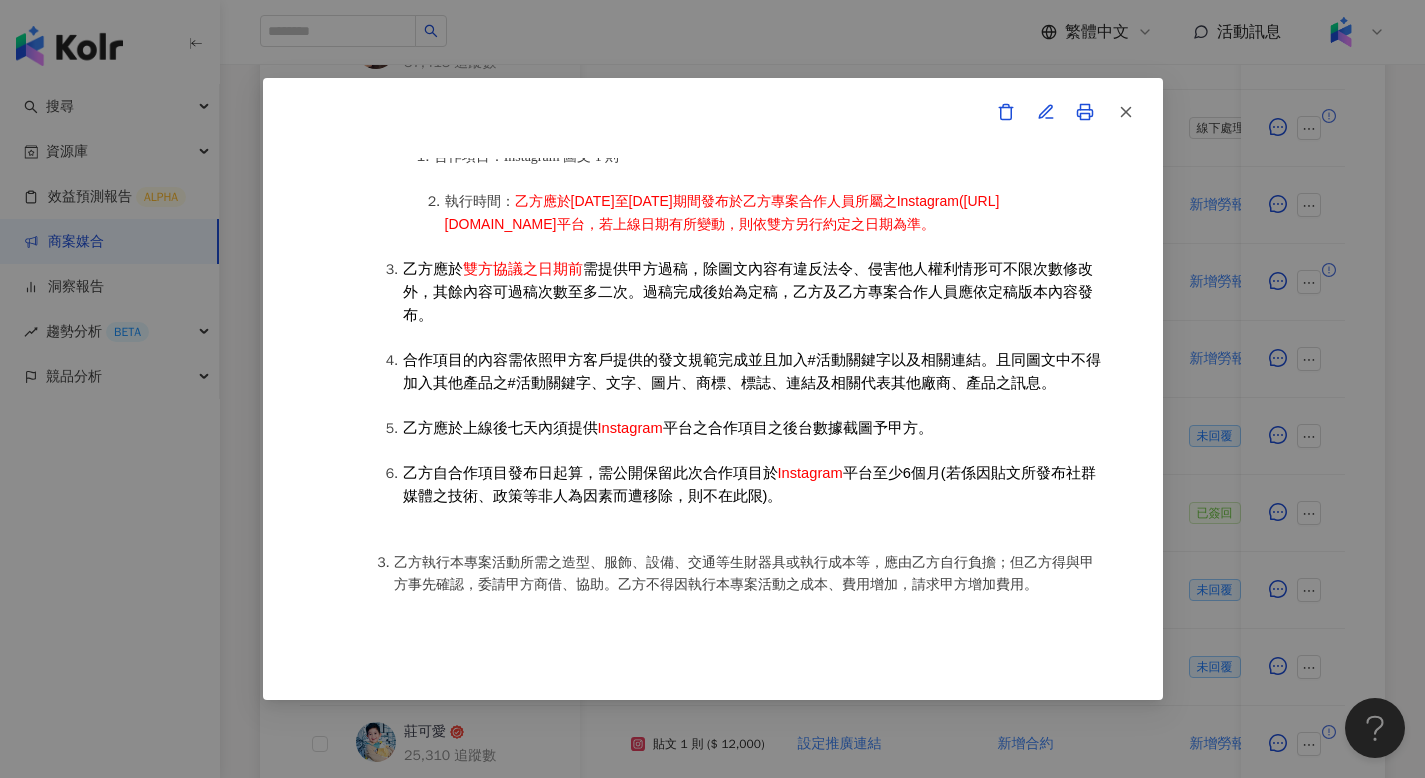 scroll, scrollTop: 1147, scrollLeft: 0, axis: vertical 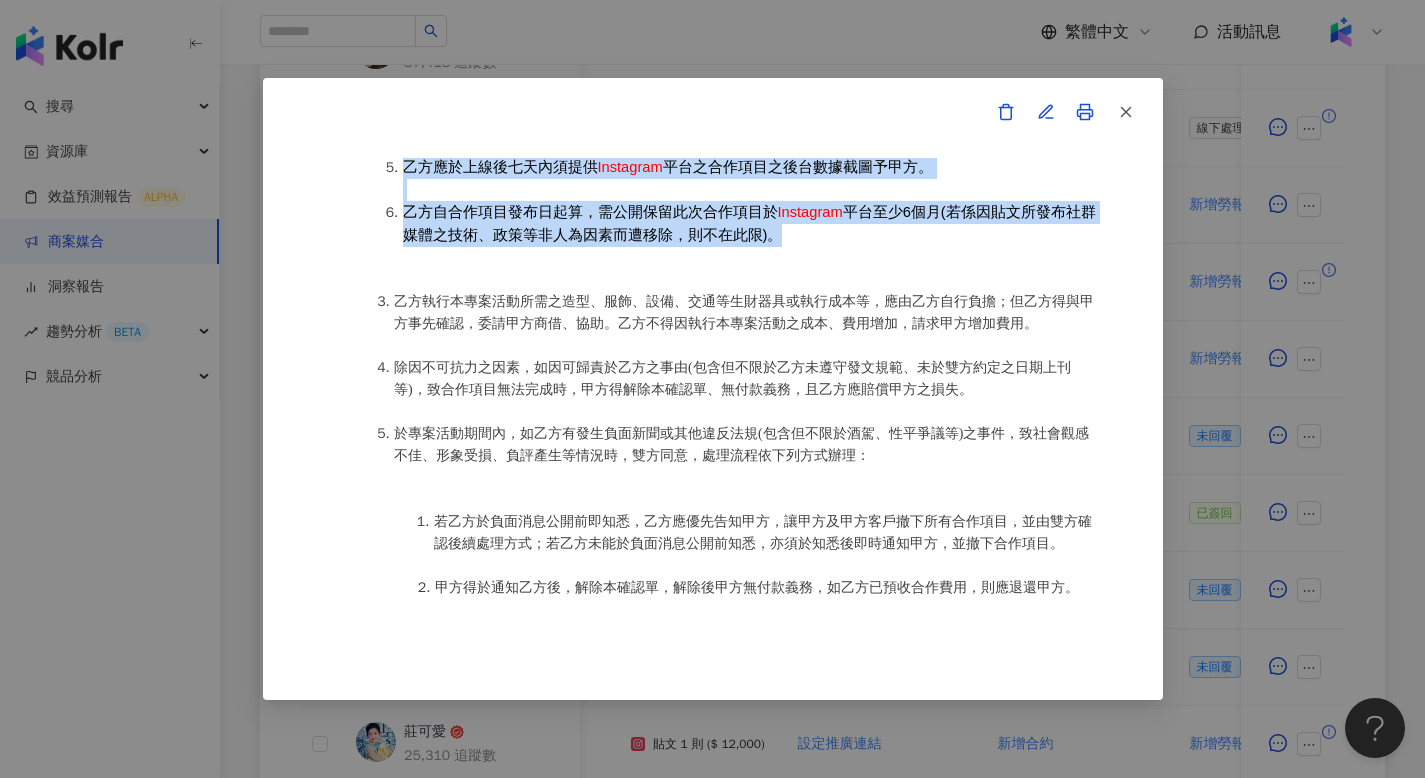drag, startPoint x: 404, startPoint y: 278, endPoint x: 773, endPoint y: 273, distance: 369.03387 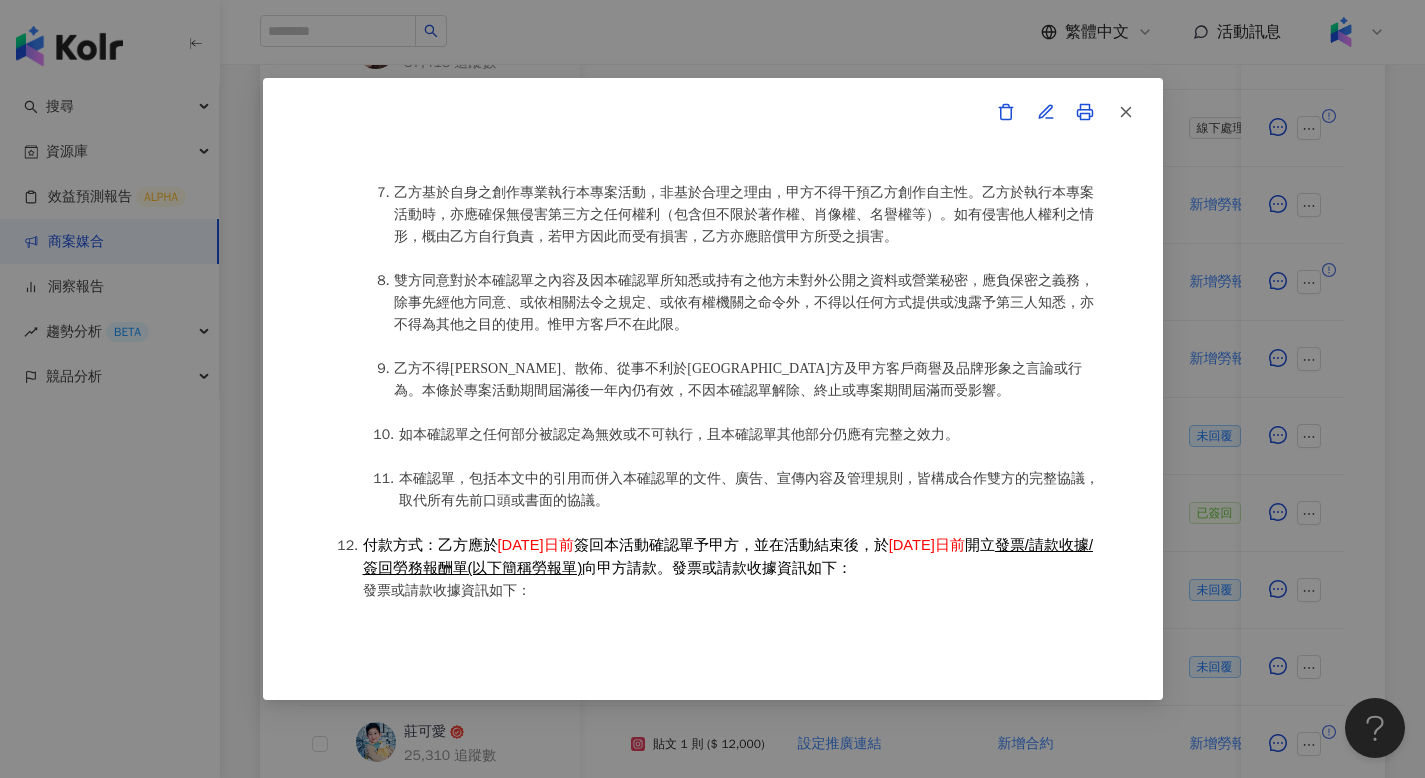 scroll, scrollTop: 2154, scrollLeft: 0, axis: vertical 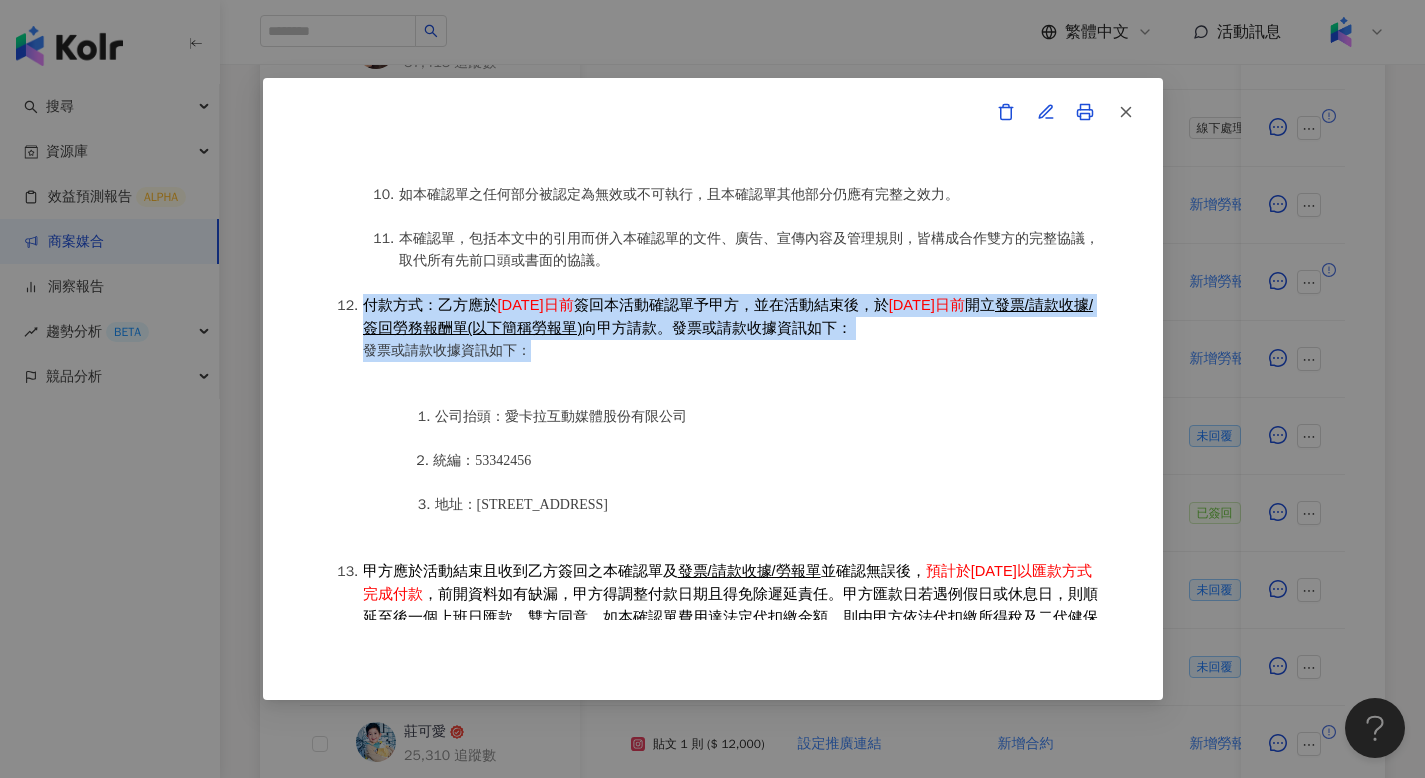 drag, startPoint x: 372, startPoint y: 342, endPoint x: 526, endPoint y: 391, distance: 161.60754 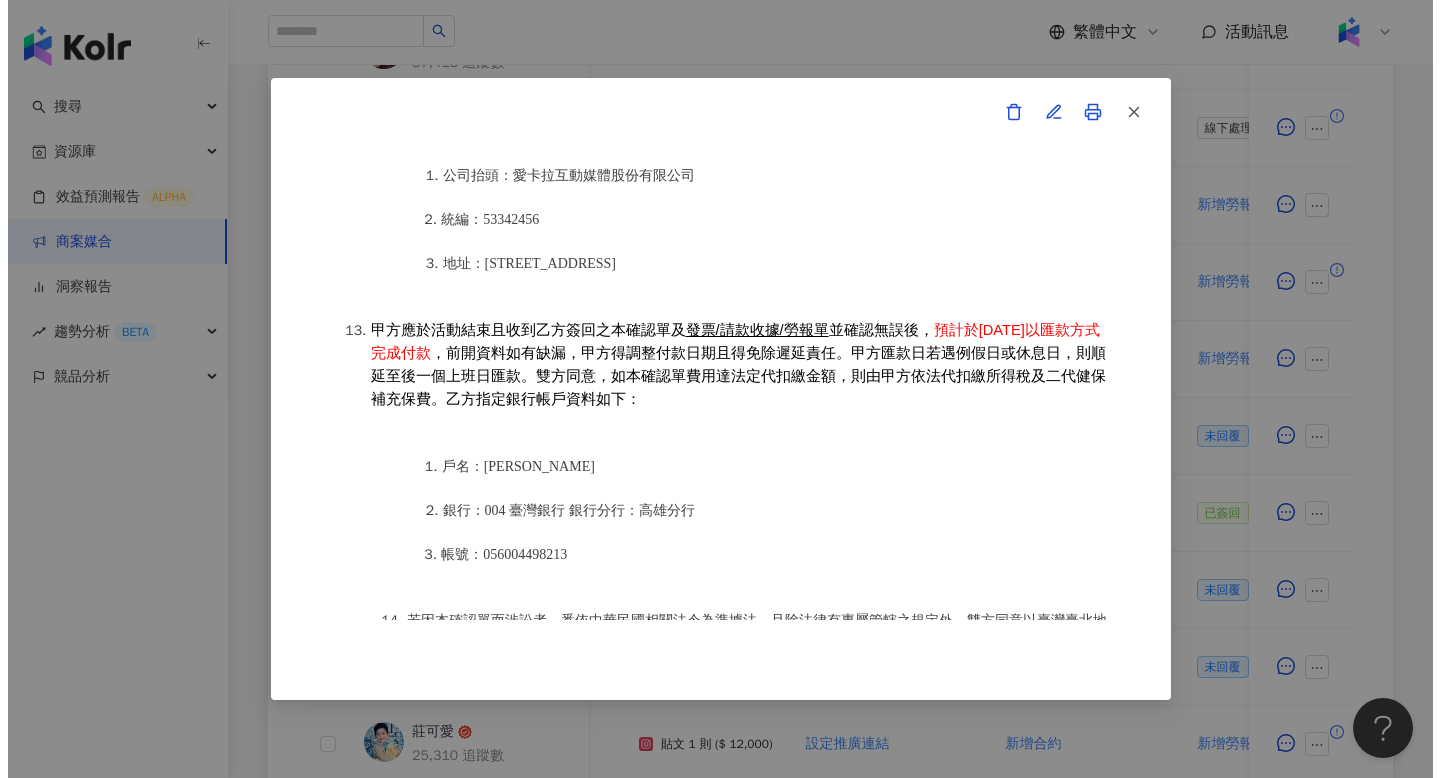 scroll, scrollTop: 2515, scrollLeft: 0, axis: vertical 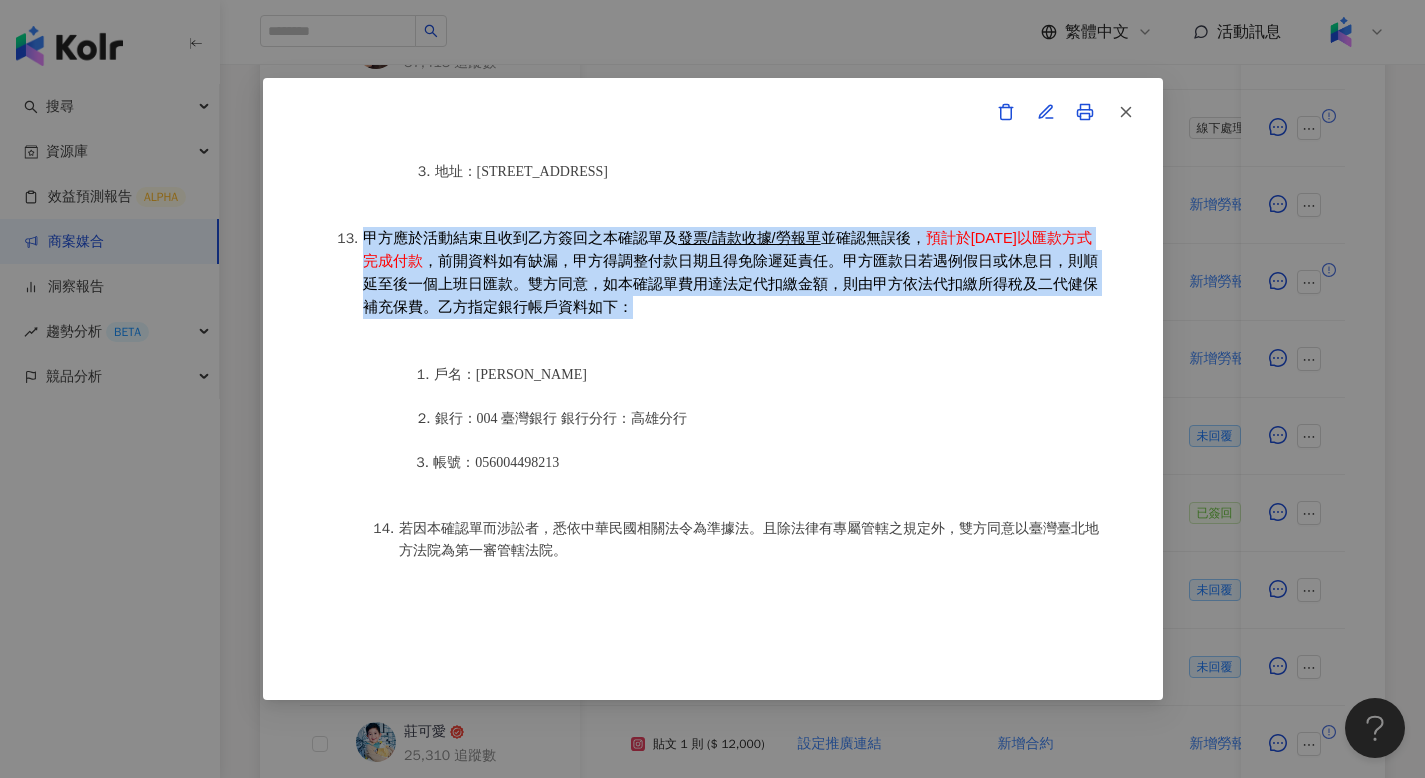 drag, startPoint x: 365, startPoint y: 245, endPoint x: 679, endPoint y: 319, distance: 322.60193 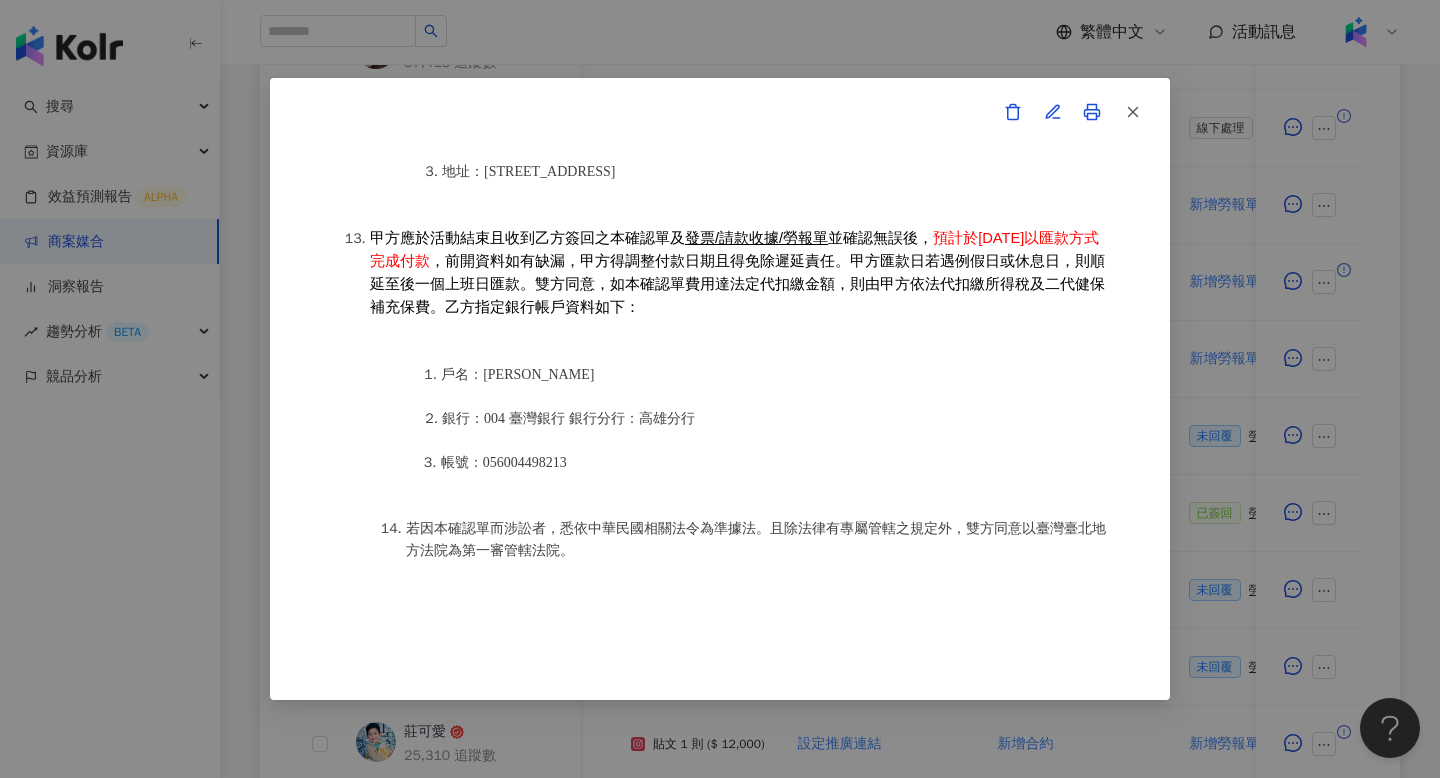 click on "活動確認單
約定雙方
甲方名稱：愛[PERSON_NAME]互動媒體股份有限公司
甲方負責人：程世嘉
甲方統一編號：53342456
甲方地址：[STREET_ADDRESS]
甲方專案負責人：[PERSON_NAME][PERSON_NAME] [PERSON_NAME]
甲方專案負責人電話：[PHONE_NUMBER]
甲方專案負責人 Email：[PERSON_NAME][EMAIL_ADDRESS][PERSON_NAME]
乙方名稱：[PERSON_NAME]
乙方地址：[STREET_ADDRESS]
乙方統一編號/身分證字號：E223564586
專案活動期間：[DATE]至[DATE]
費用（新台幣，含稅)： 18000
約定條款
[PERSON_NAME](以下簡稱乙方)保證有權簽署本確認單，簽署後即表示上列專案合作人員接受與愛[PERSON_NAME]互動媒體股份有限公司(以下簡稱甲方)簽署之活動確認單，並同意執行雙方所約定之合作項目。
簽署本確認單後，雙方需遵從 佳乳_福樂乳品組_鈣多多_202507_KOL圖文 專案活動條件，不得取消確認單或中途終止。" at bounding box center [720, 389] 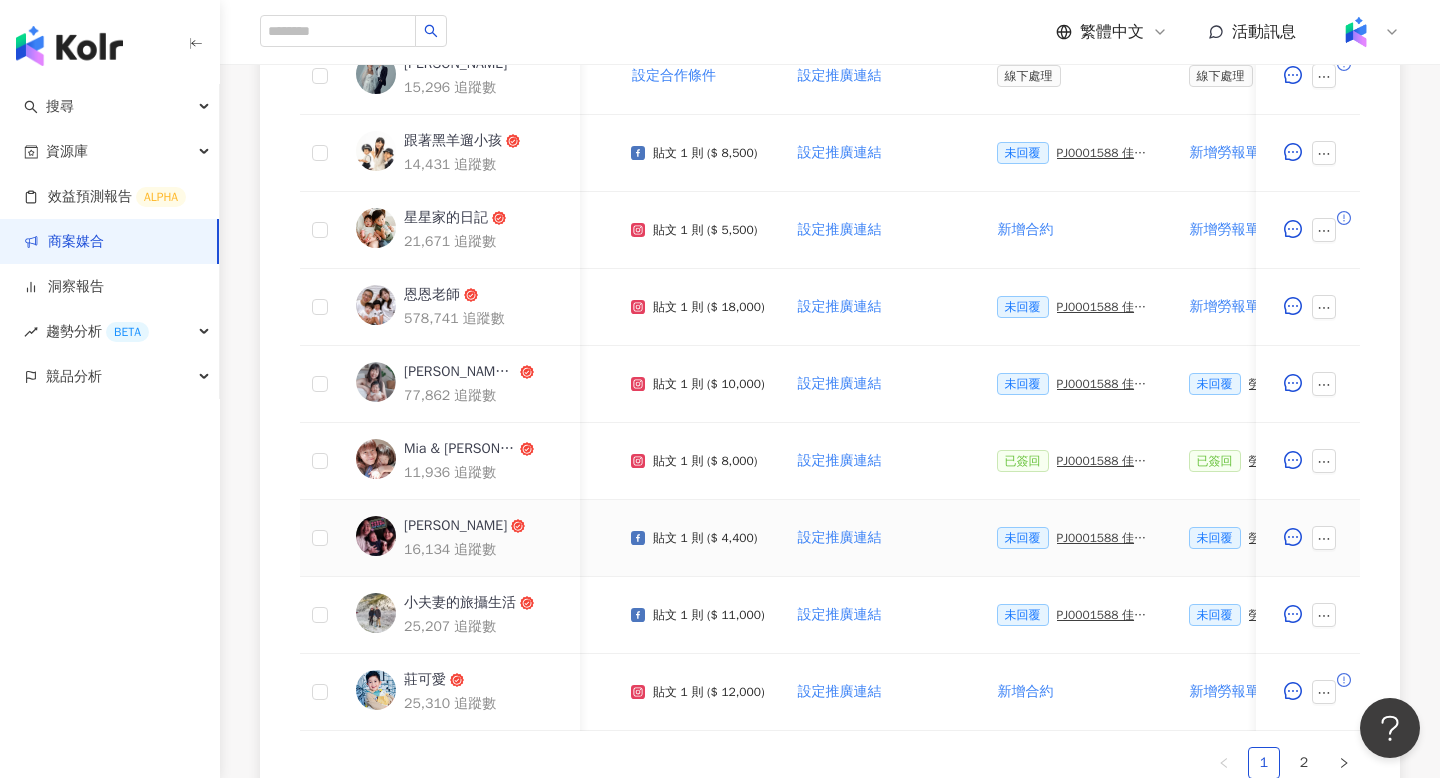 scroll, scrollTop: 802, scrollLeft: 0, axis: vertical 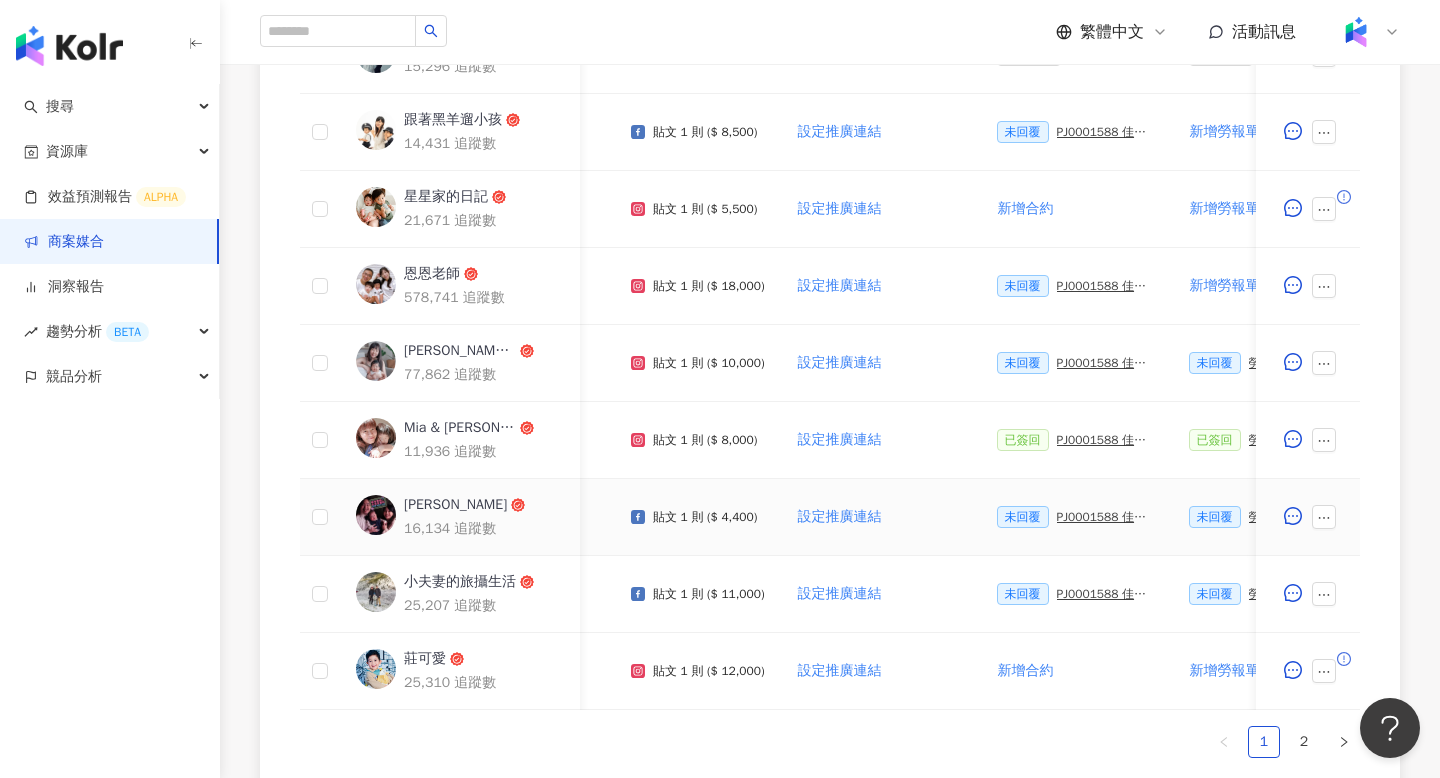 click on "PJ0001588 佳乳_福樂乳品組_鈣多多_202507_活動確認單" at bounding box center (1107, 517) 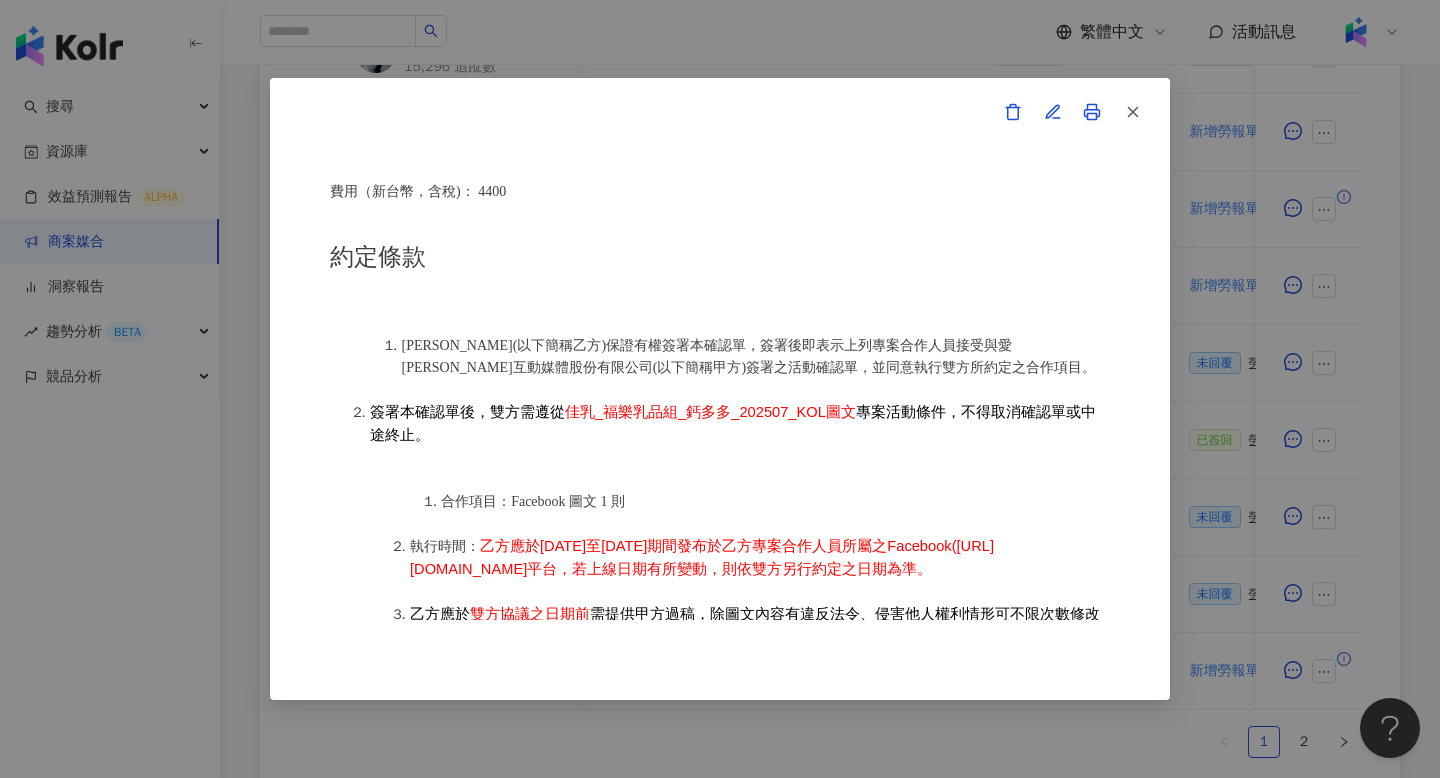 scroll, scrollTop: 789, scrollLeft: 0, axis: vertical 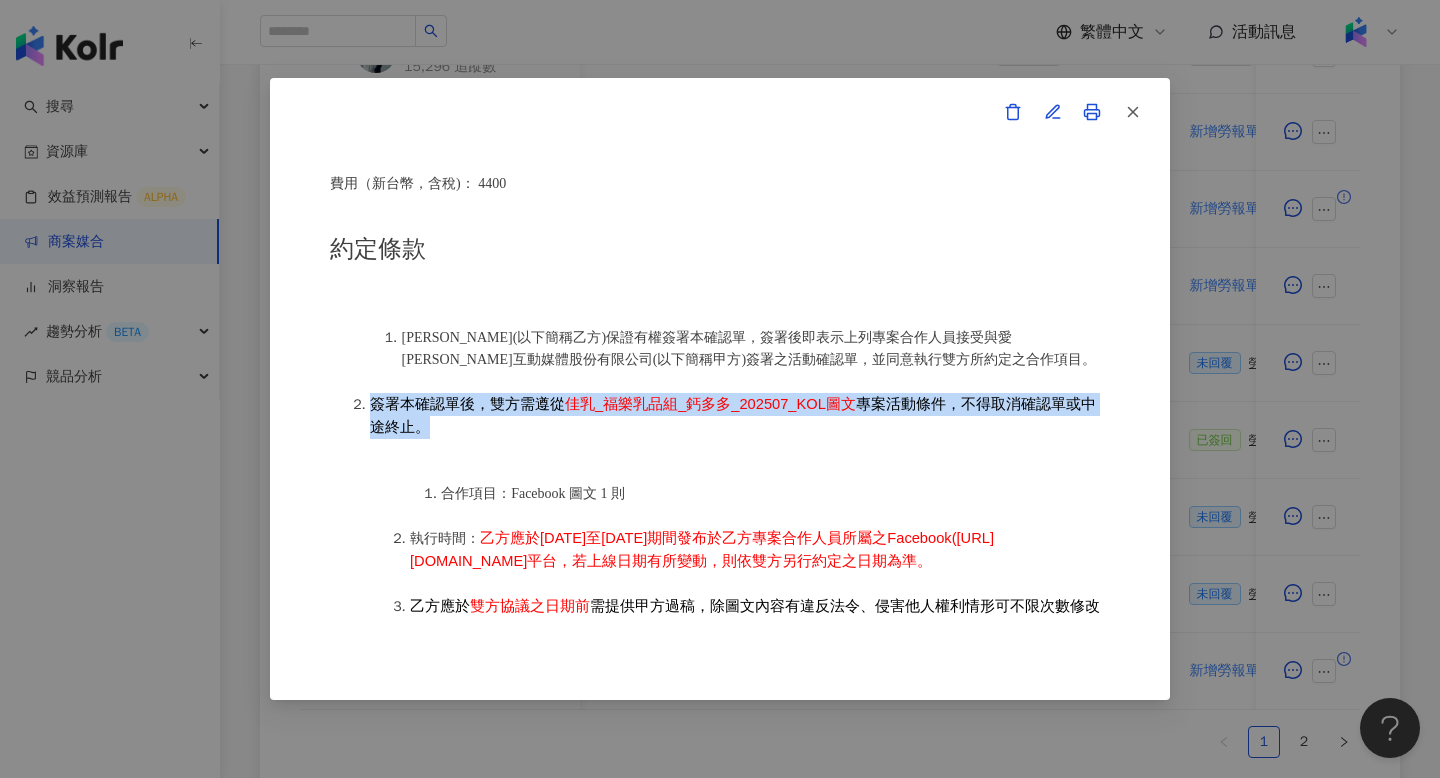 drag, startPoint x: 374, startPoint y: 413, endPoint x: 414, endPoint y: 430, distance: 43.462627 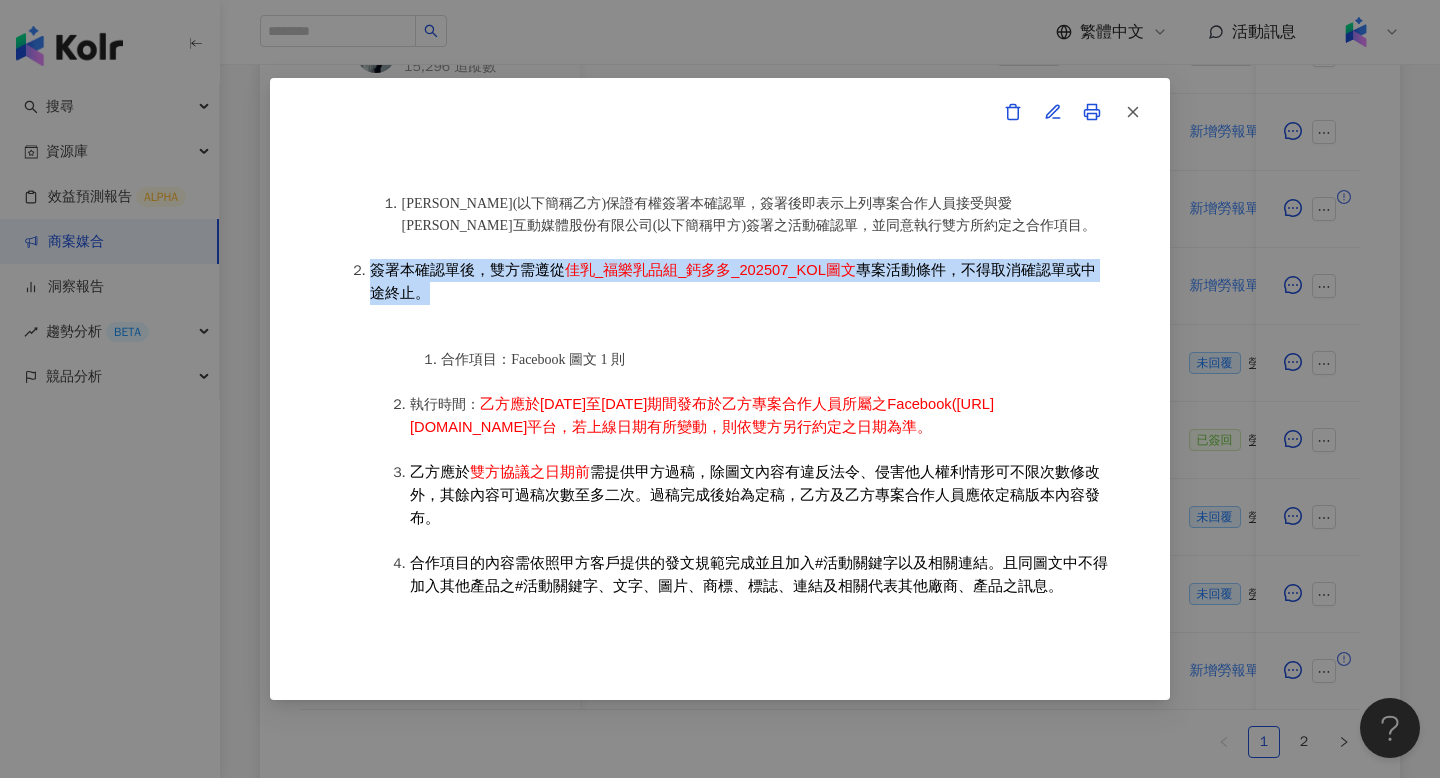 scroll, scrollTop: 979, scrollLeft: 0, axis: vertical 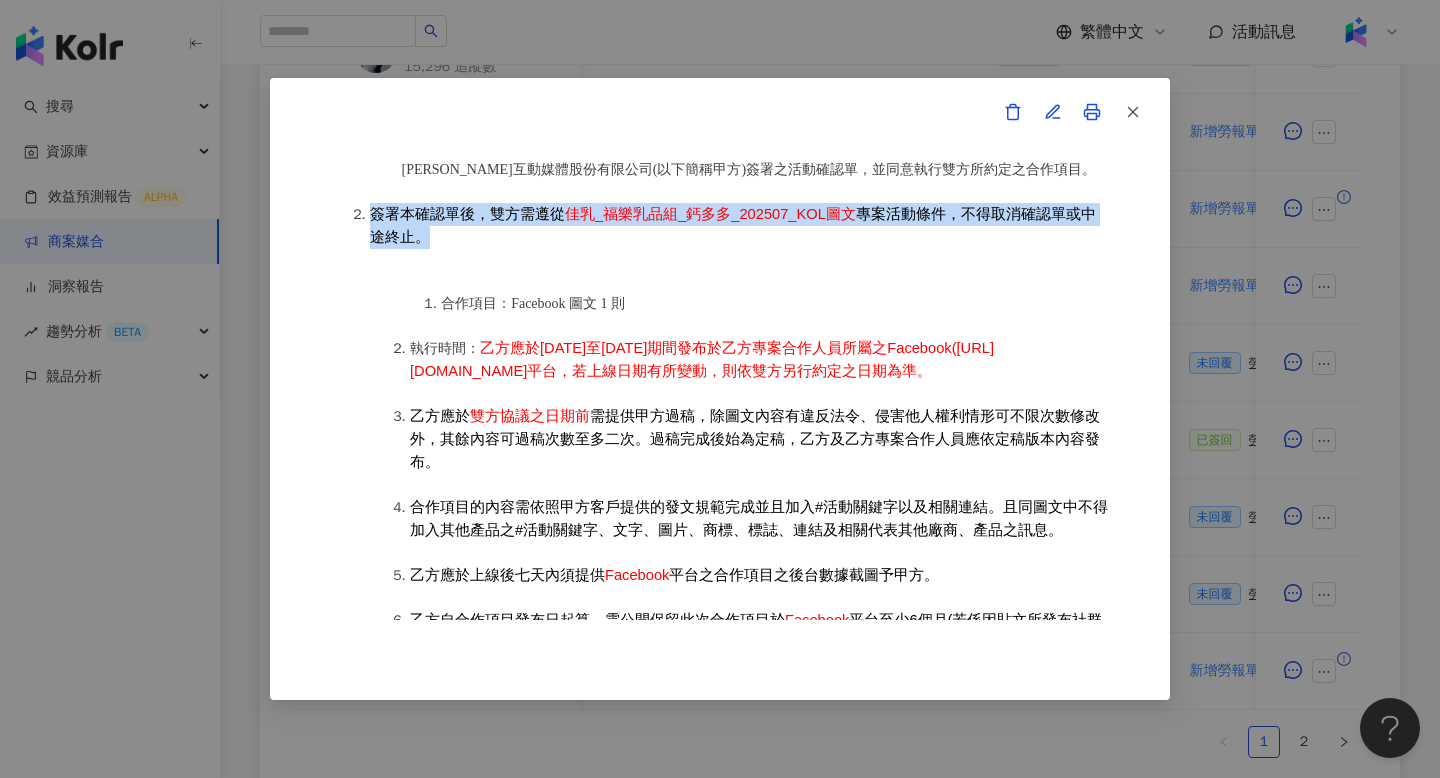 drag, startPoint x: 483, startPoint y: 357, endPoint x: 461, endPoint y: 403, distance: 50.990196 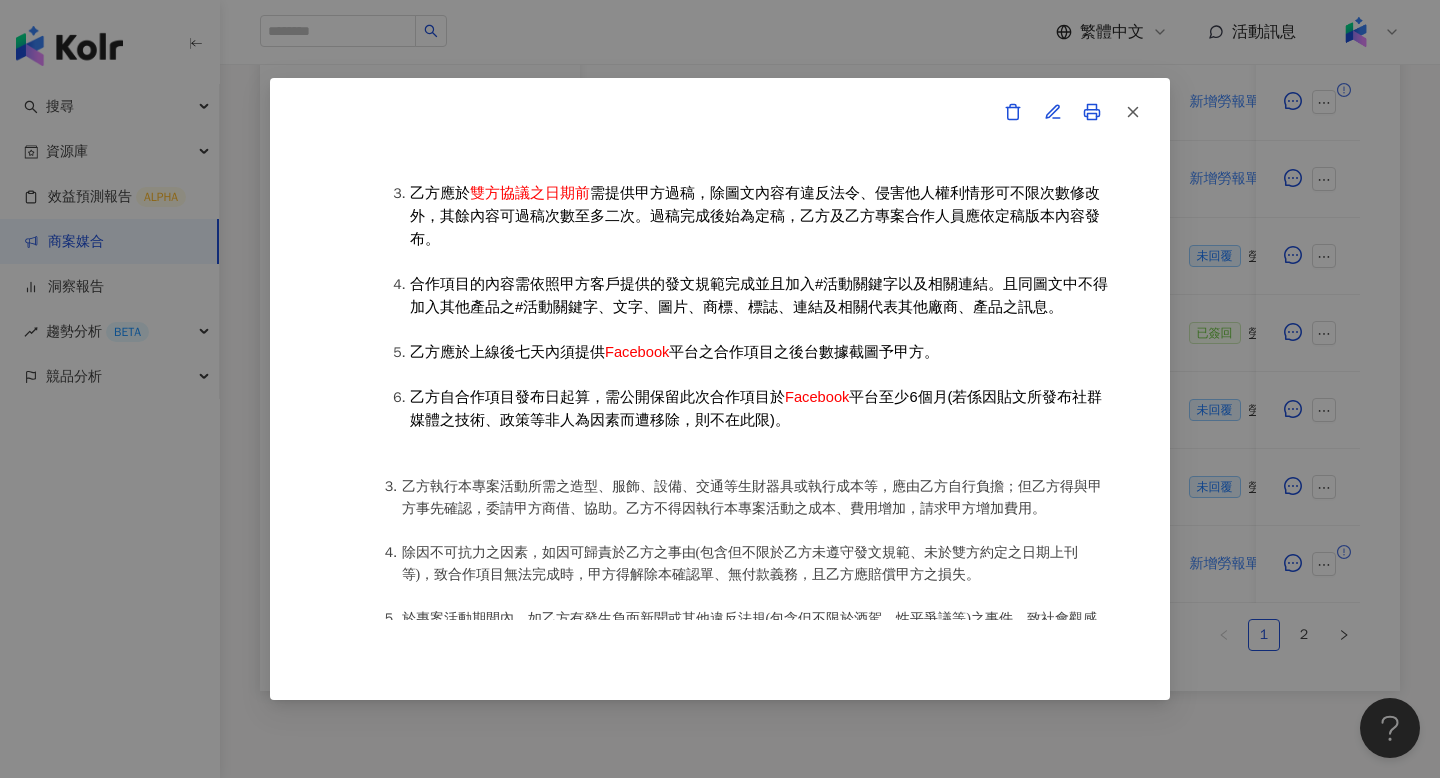 scroll, scrollTop: 1202, scrollLeft: 0, axis: vertical 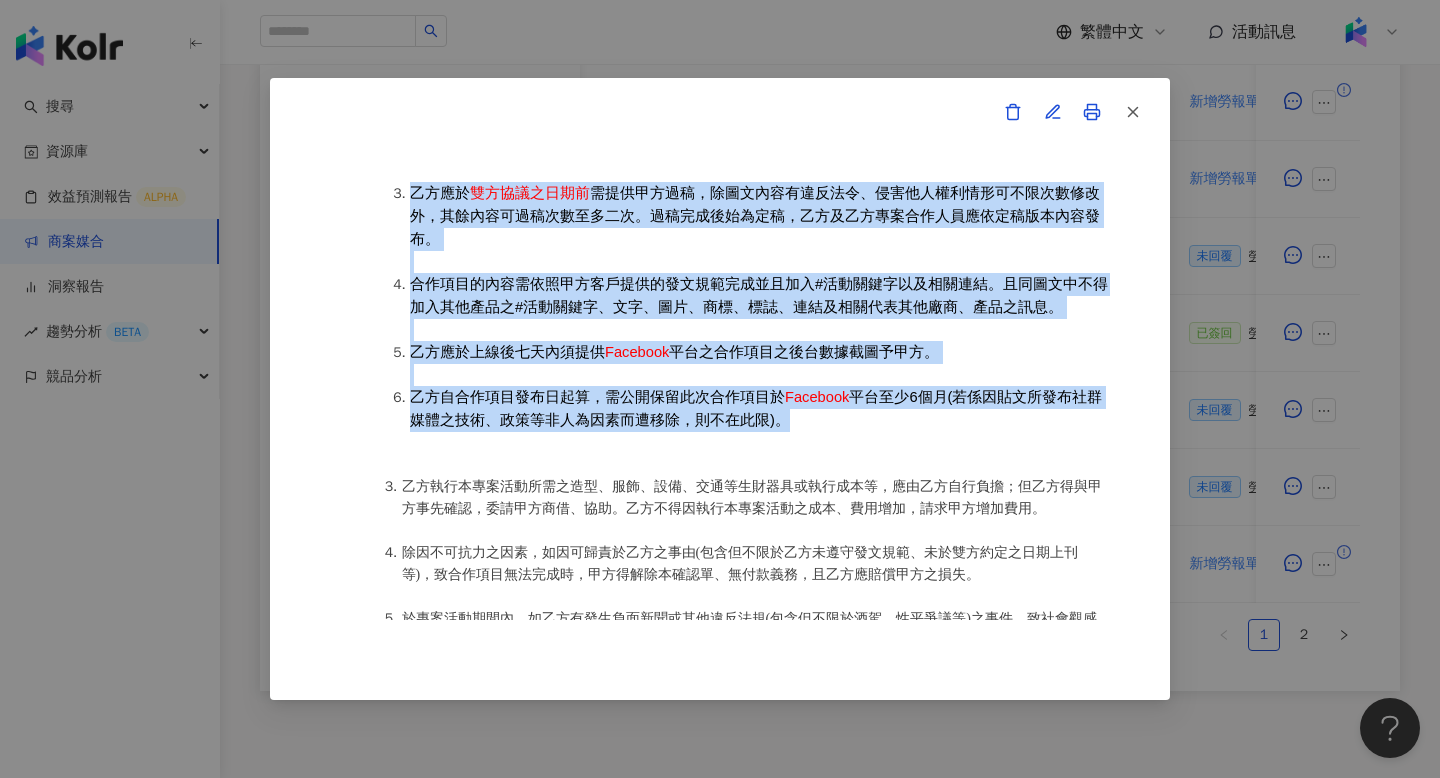 drag, startPoint x: 411, startPoint y: 223, endPoint x: 762, endPoint y: 457, distance: 421.8495 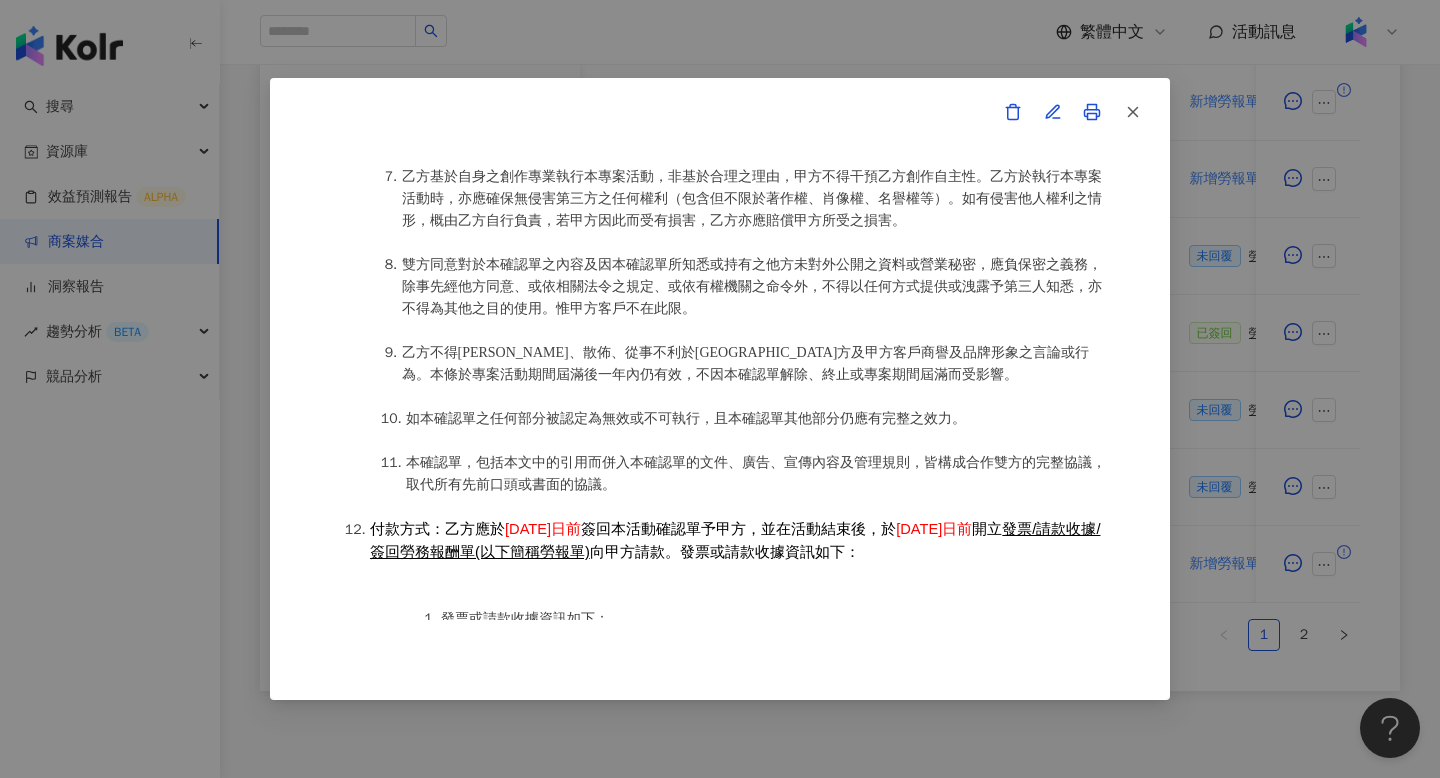 scroll, scrollTop: 2087, scrollLeft: 0, axis: vertical 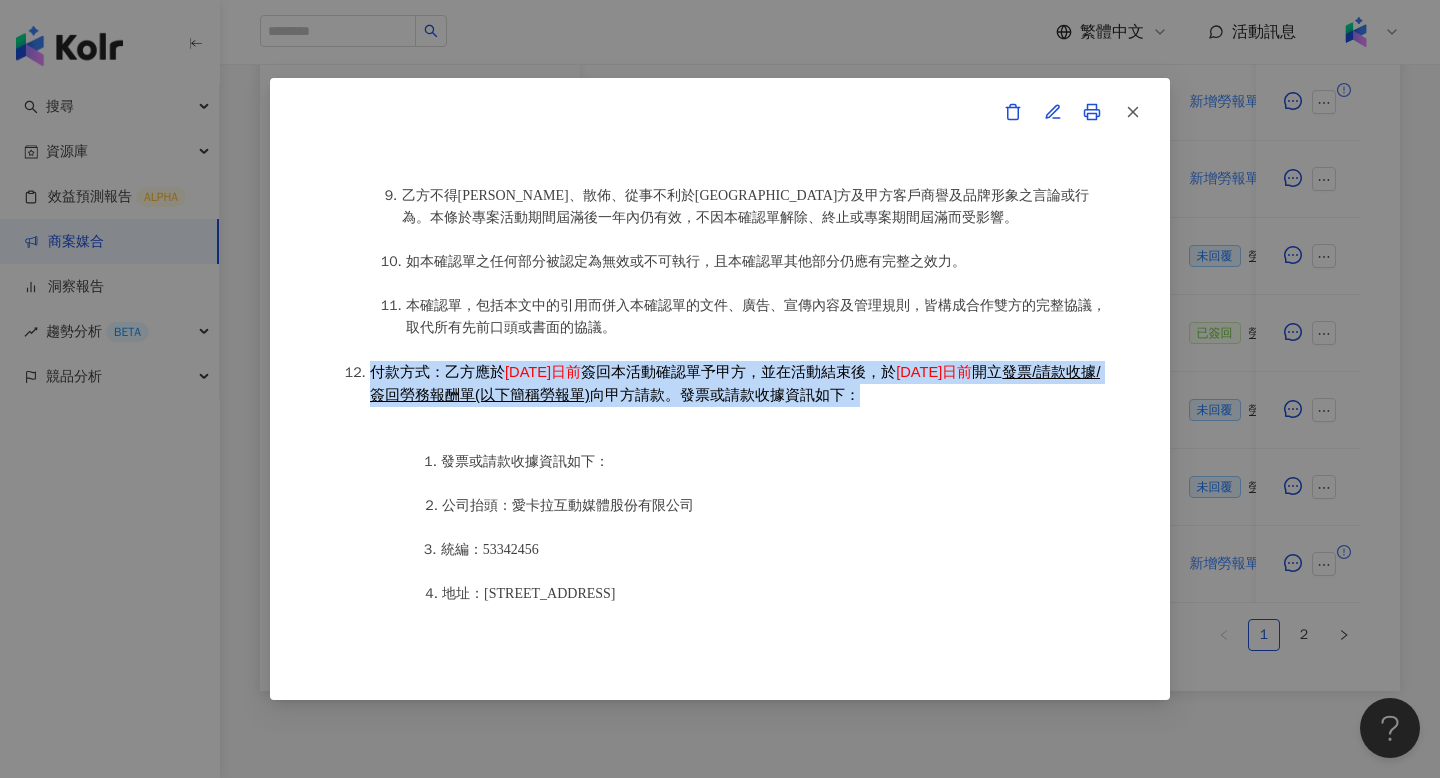 drag, startPoint x: 373, startPoint y: 416, endPoint x: 903, endPoint y: 441, distance: 530.5893 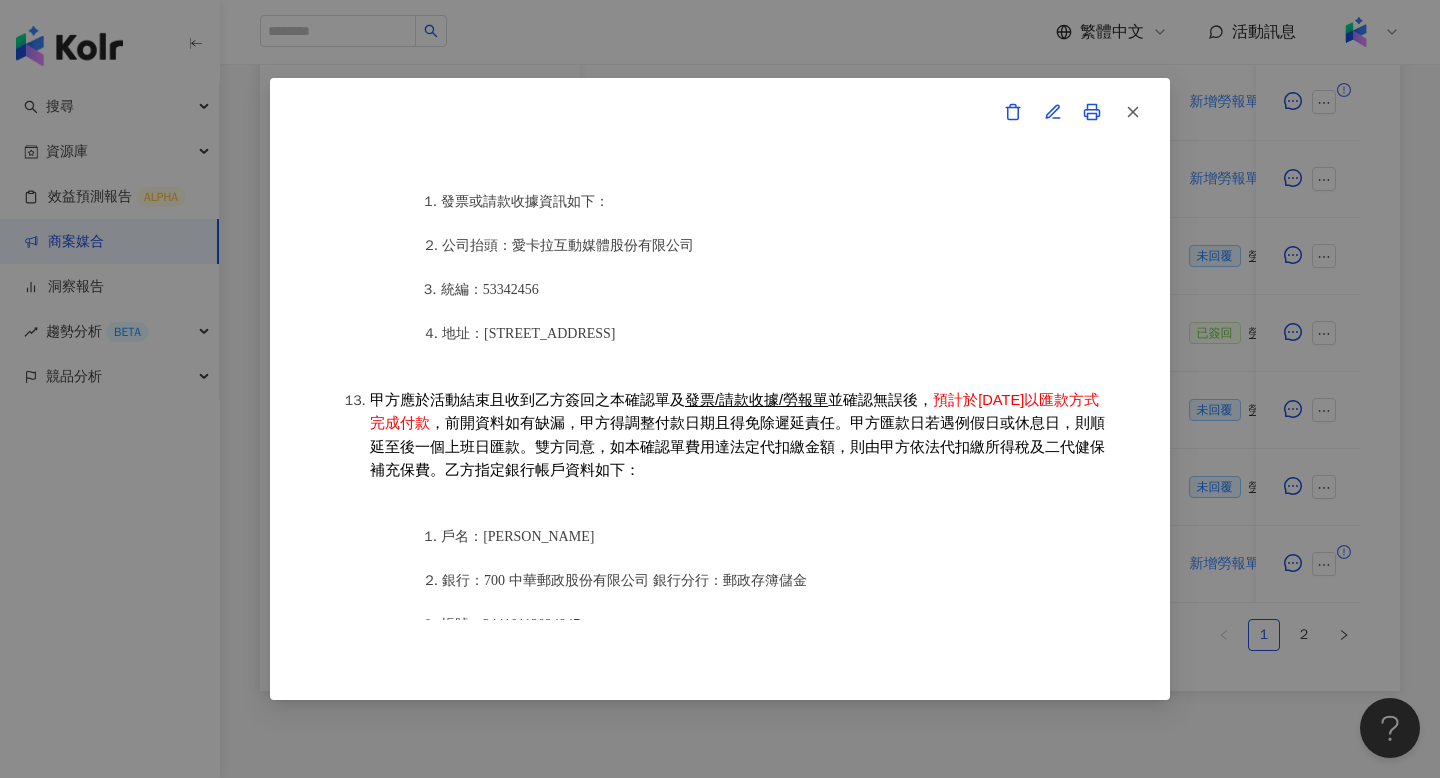scroll, scrollTop: 2375, scrollLeft: 0, axis: vertical 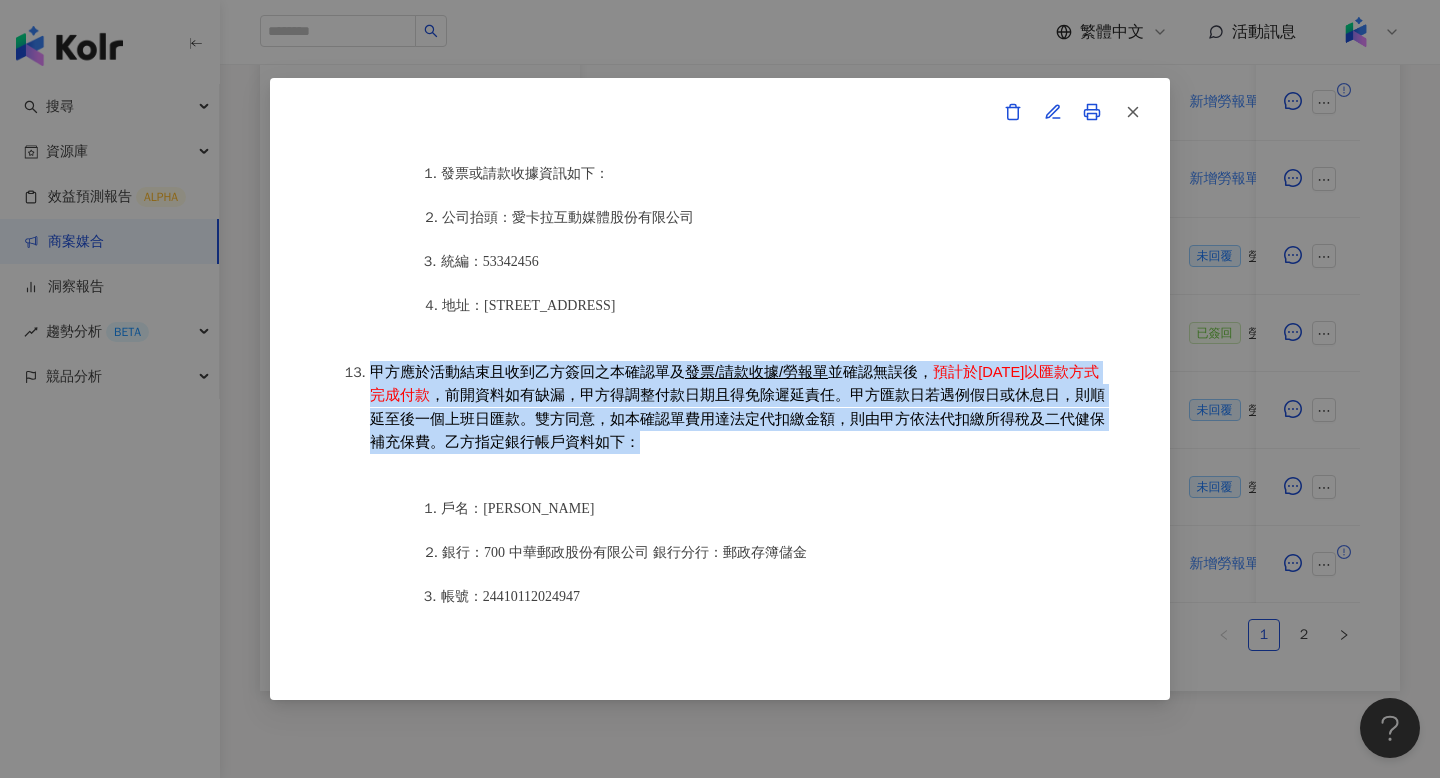 drag, startPoint x: 369, startPoint y: 411, endPoint x: 627, endPoint y: 481, distance: 267.3275 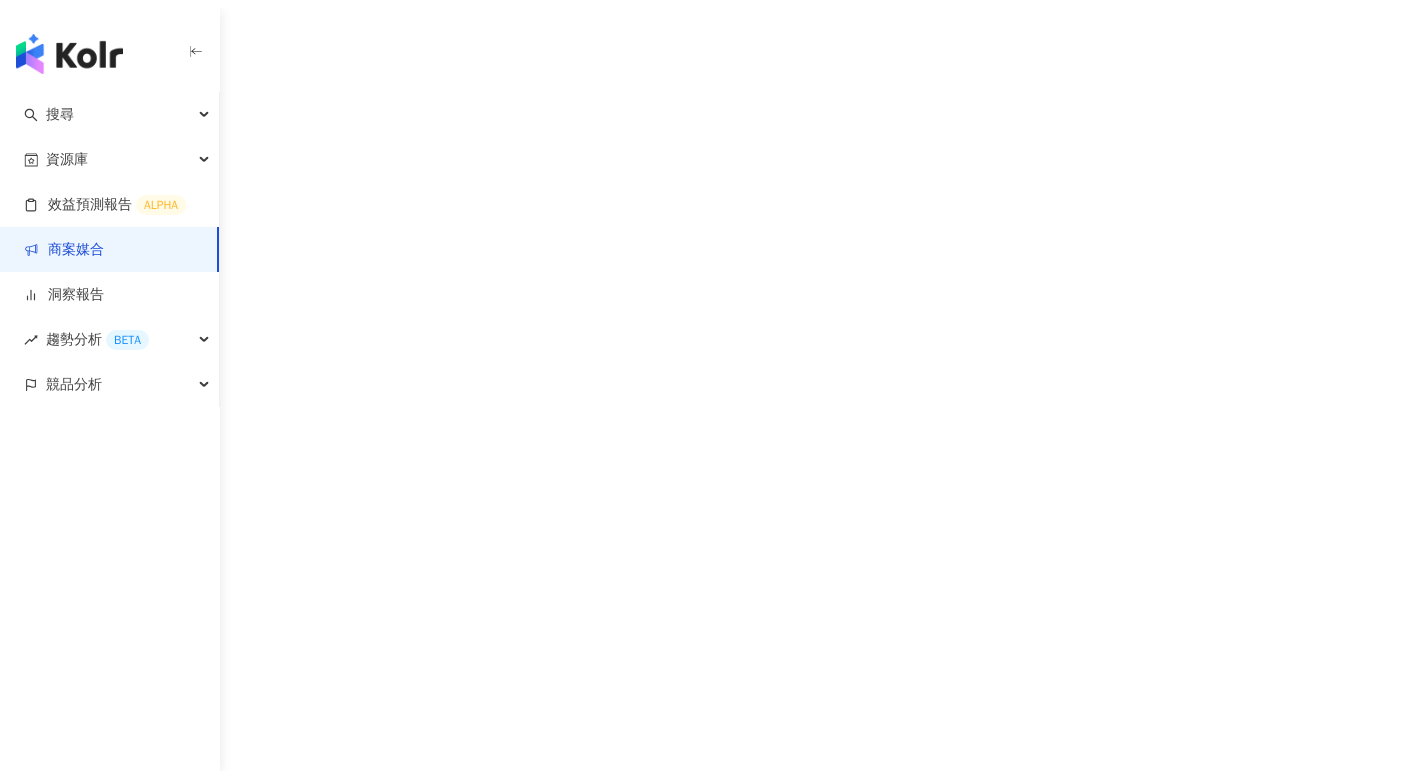 scroll, scrollTop: 0, scrollLeft: 0, axis: both 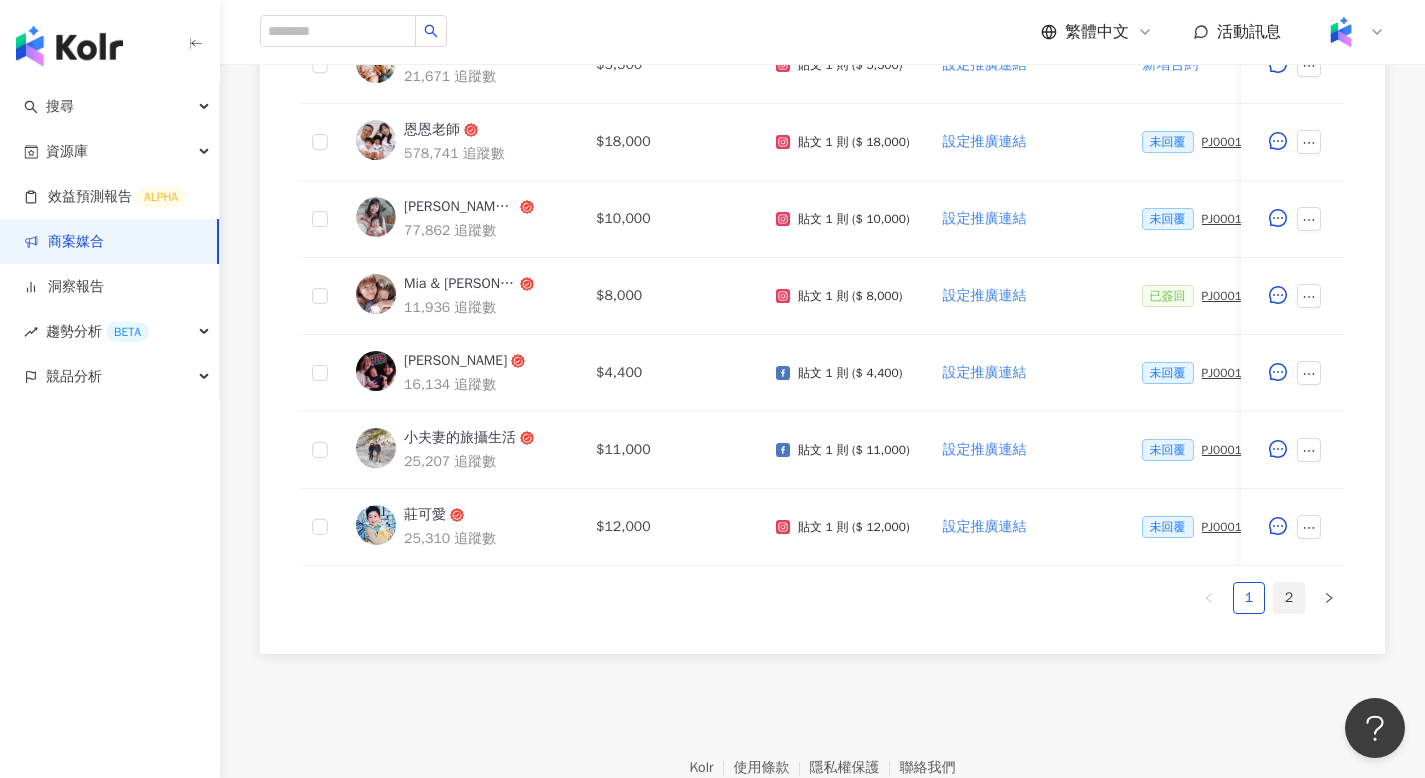 click on "2" at bounding box center (1289, 598) 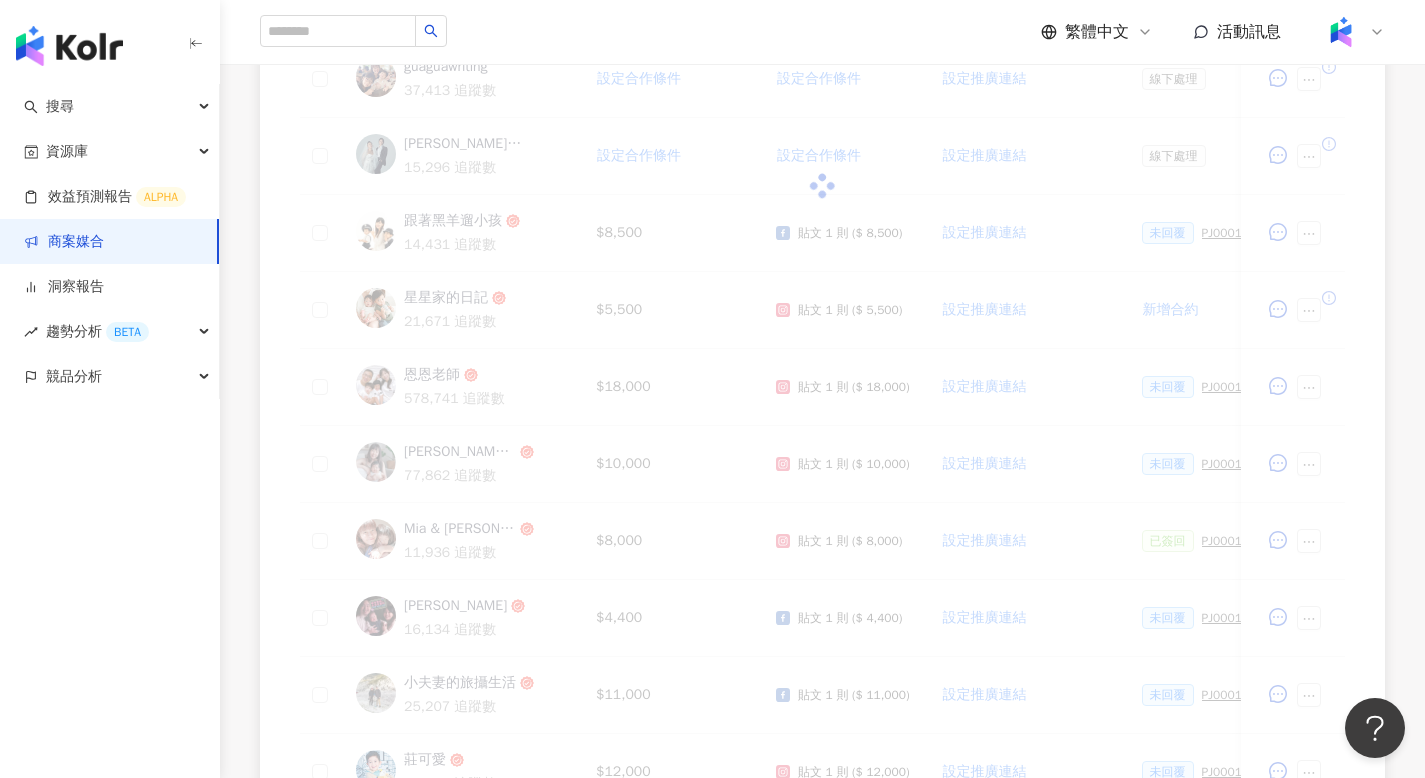 scroll, scrollTop: 558, scrollLeft: 0, axis: vertical 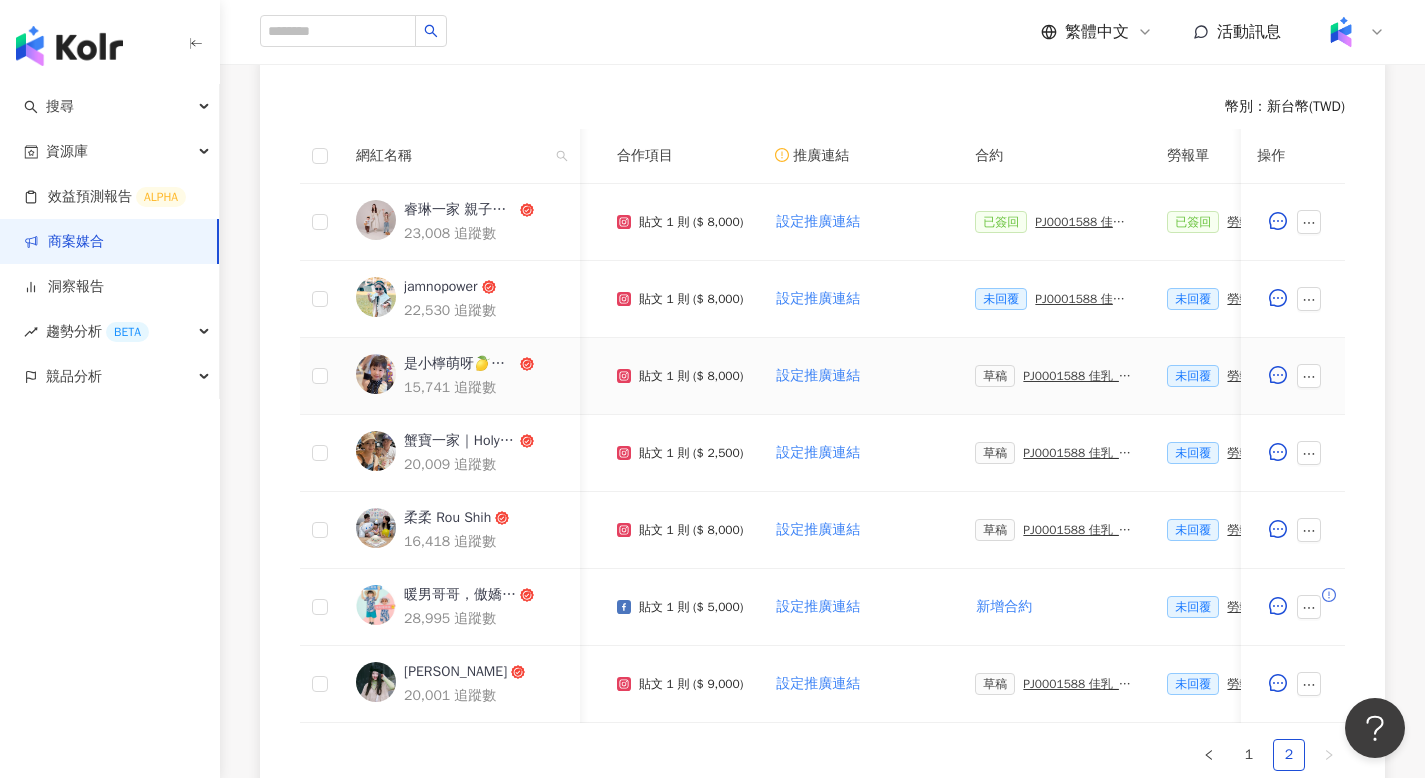 click on "草稿 PJ0001588 佳乳_福樂乳品組_鈣多多_202507_活動確認單" at bounding box center (1055, 376) 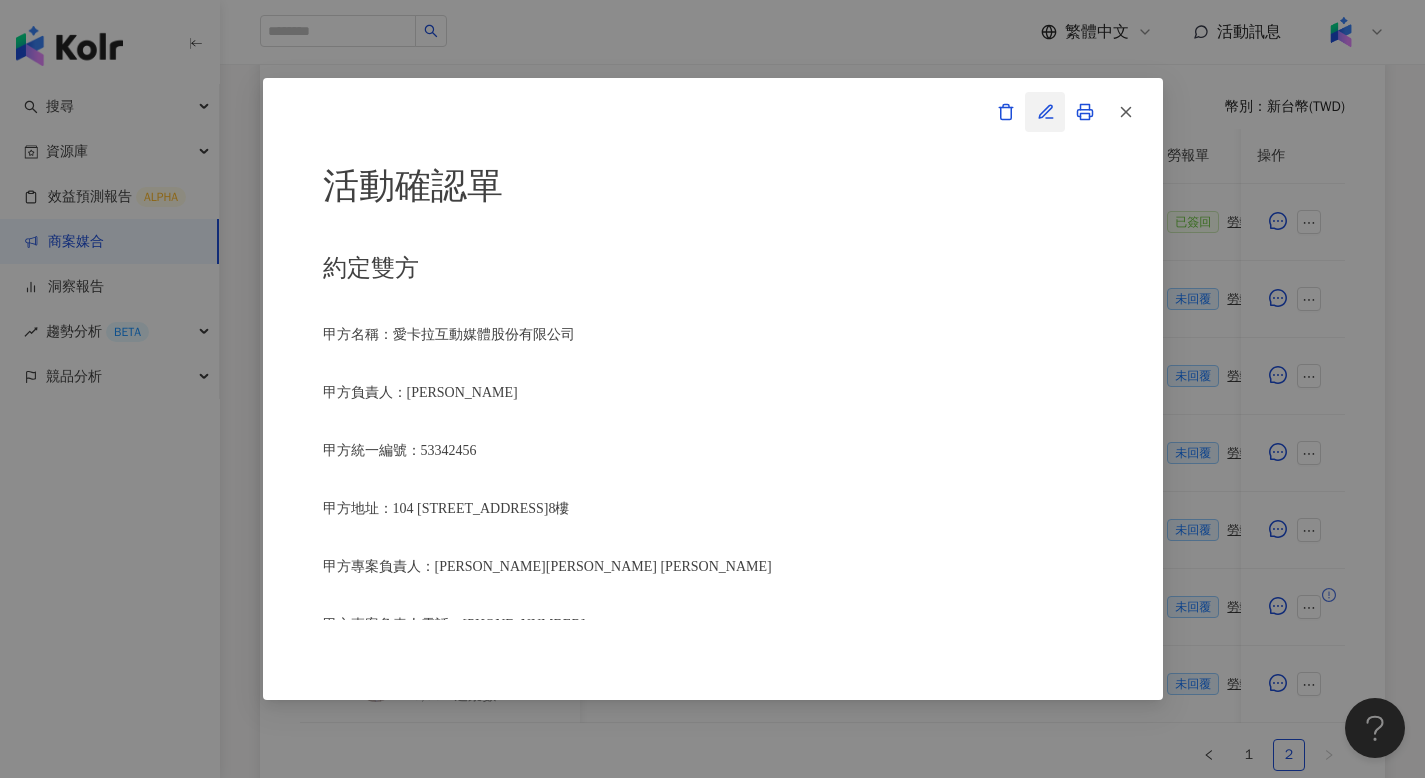click 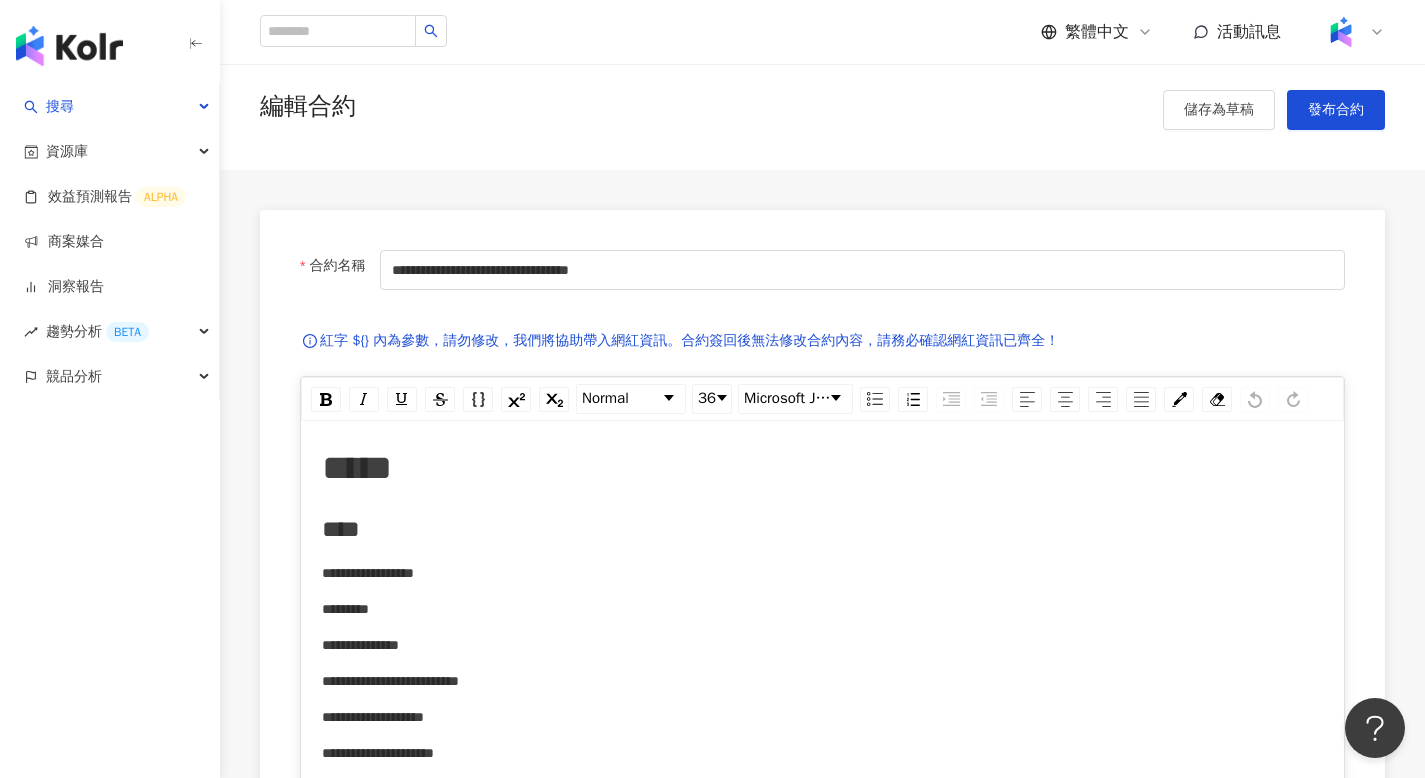 scroll, scrollTop: 0, scrollLeft: 0, axis: both 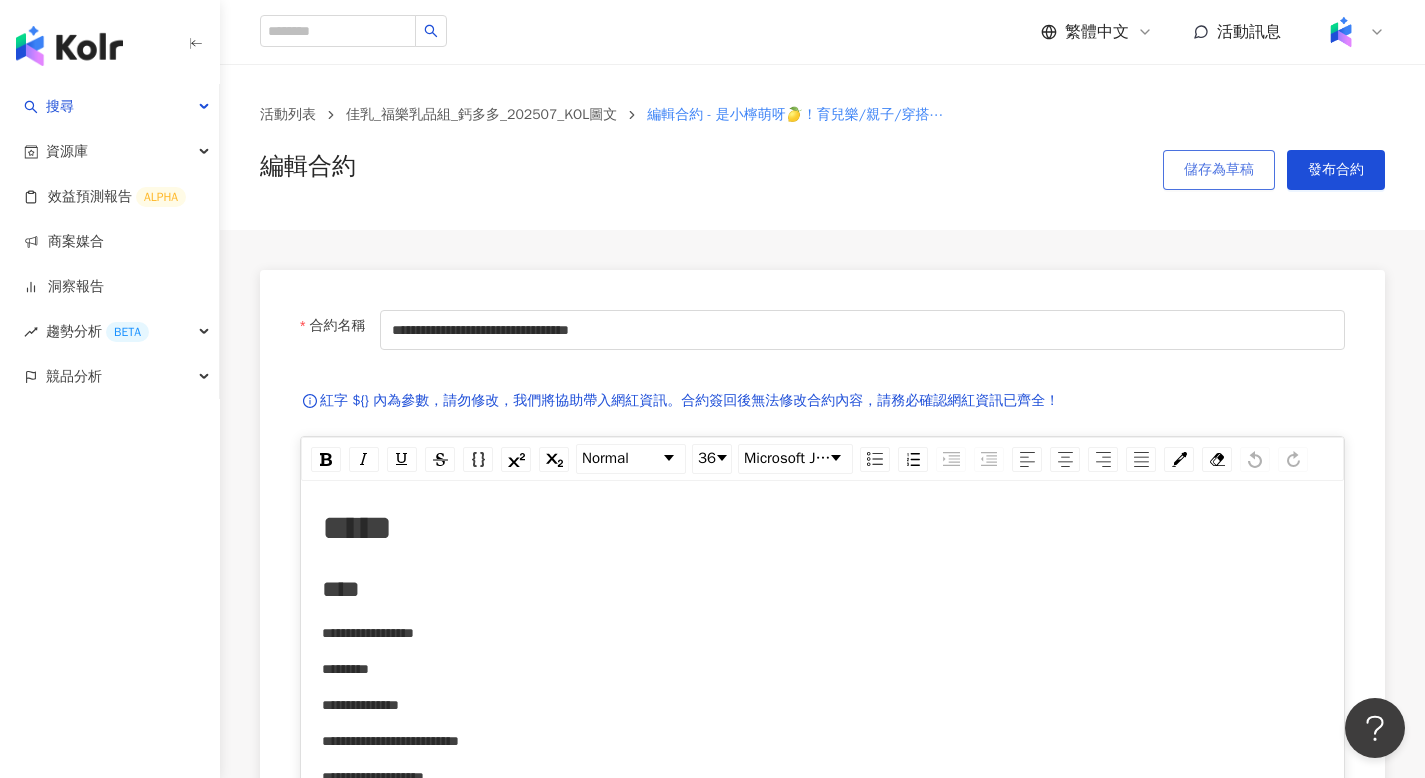 click on "儲存為草稿" at bounding box center (1219, 170) 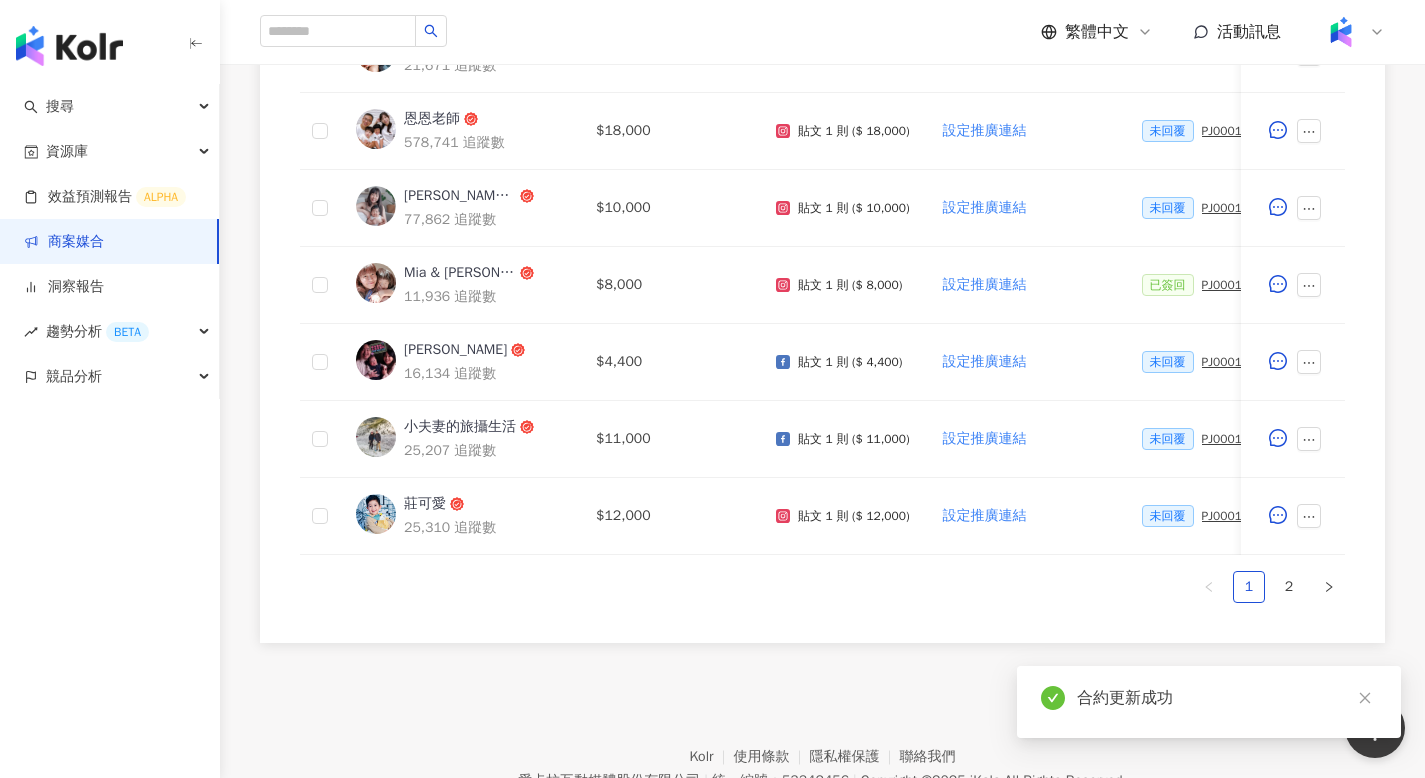 scroll, scrollTop: 1071, scrollLeft: 0, axis: vertical 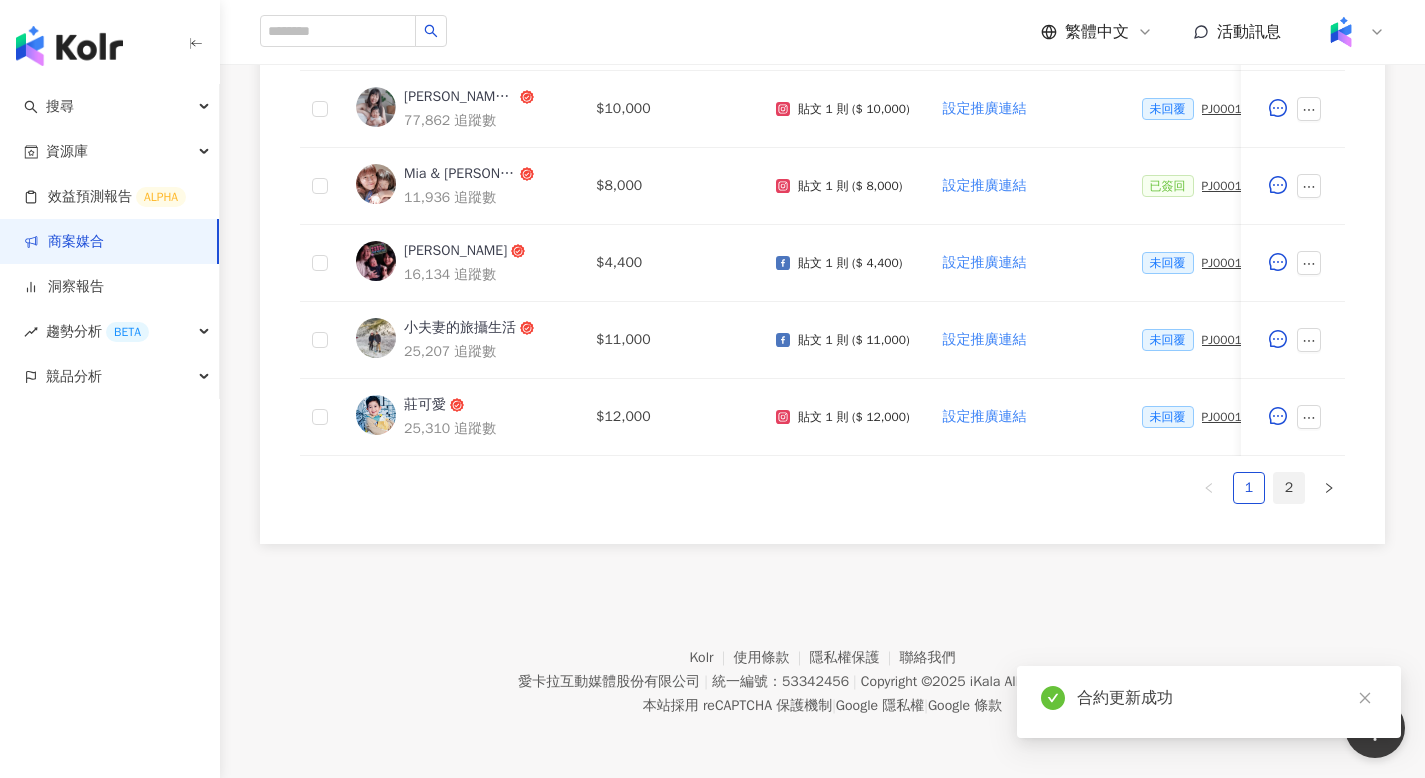click on "2" at bounding box center (1289, 488) 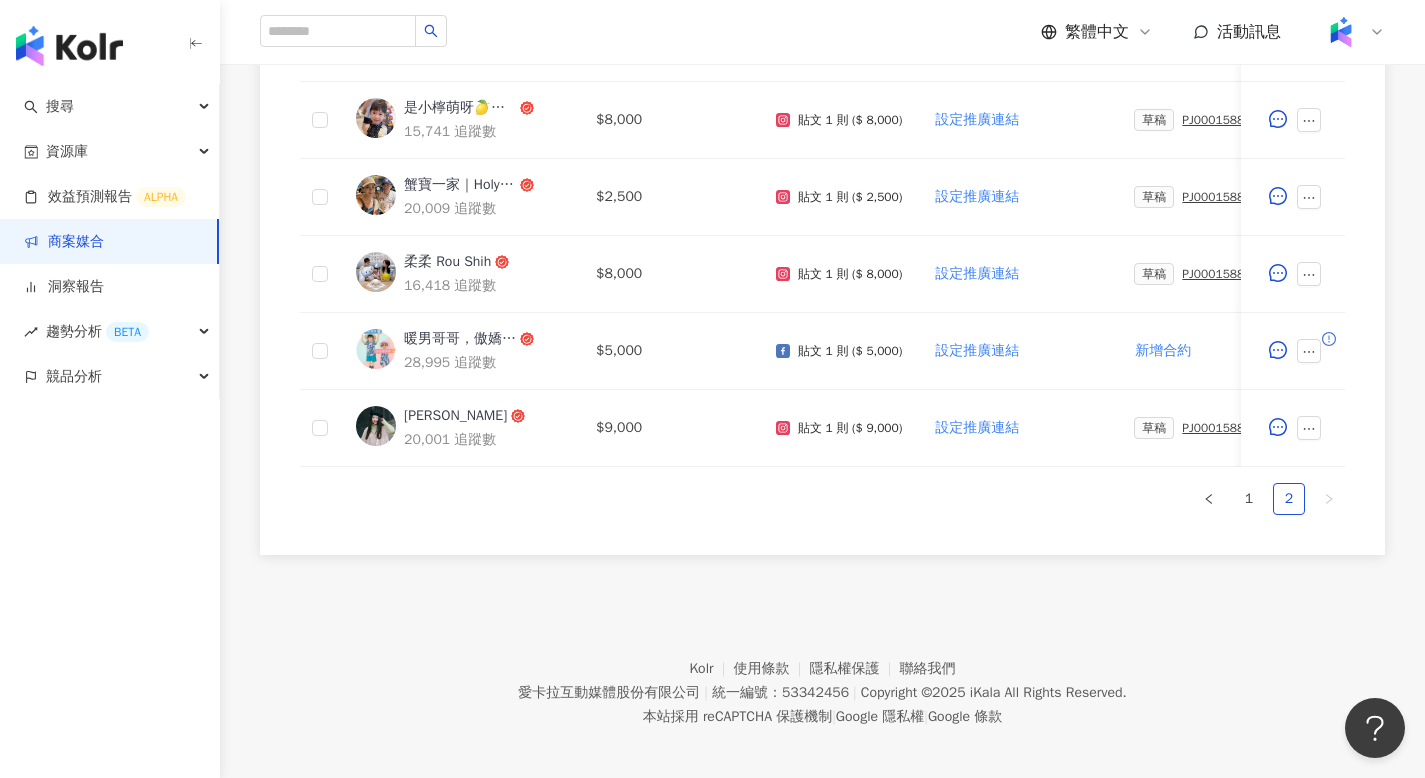scroll, scrollTop: 460, scrollLeft: 0, axis: vertical 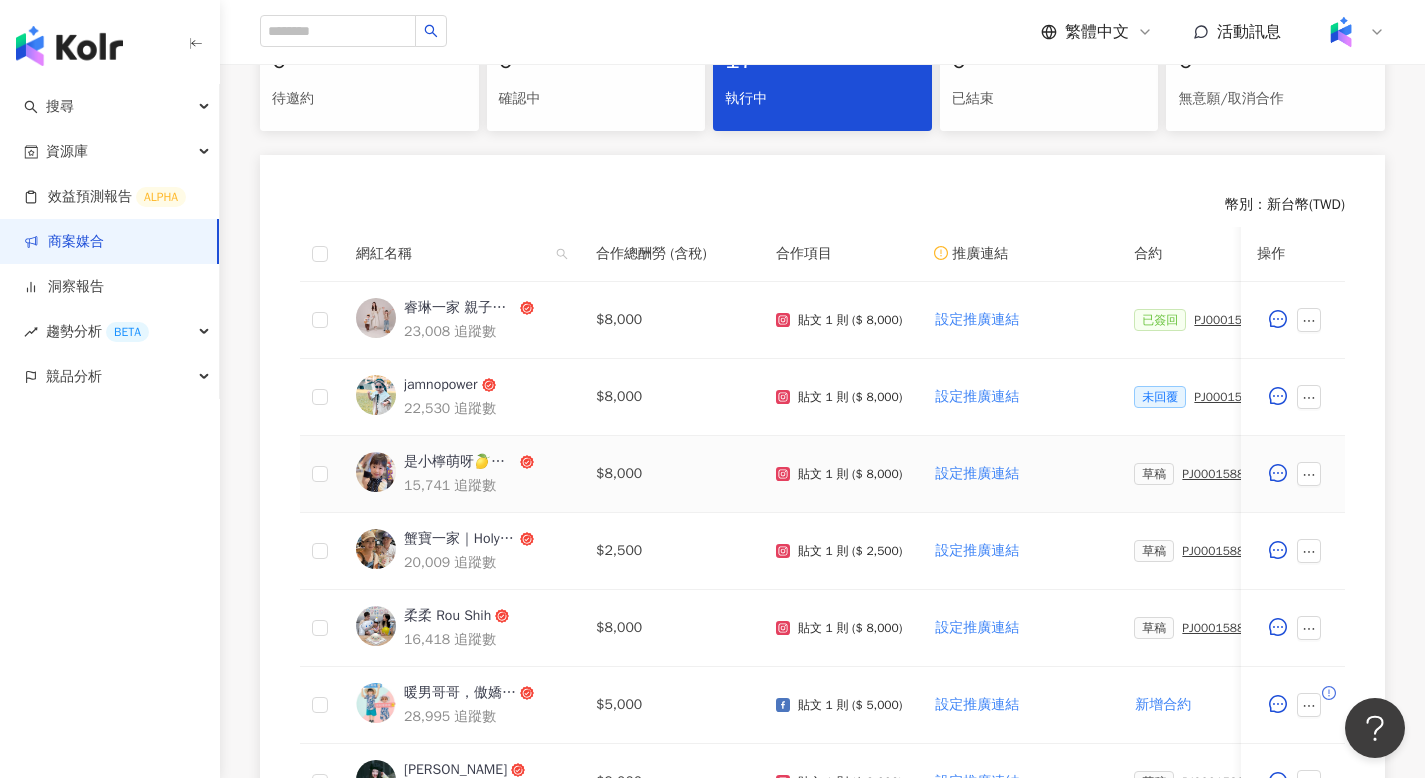 click on "PJ0001588 佳乳_福樂乳品組_鈣多多_202507_活動確認單" at bounding box center (1238, 474) 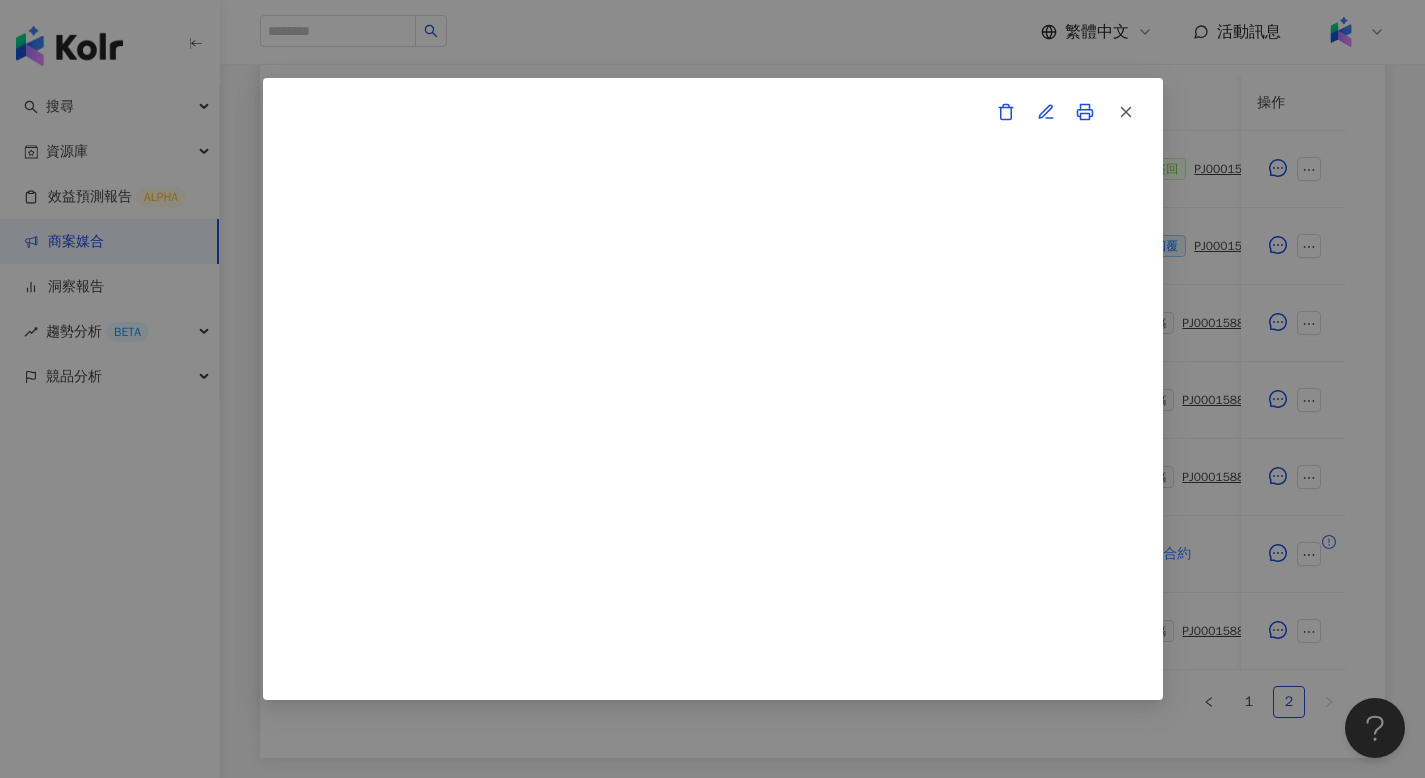 scroll, scrollTop: 580, scrollLeft: 0, axis: vertical 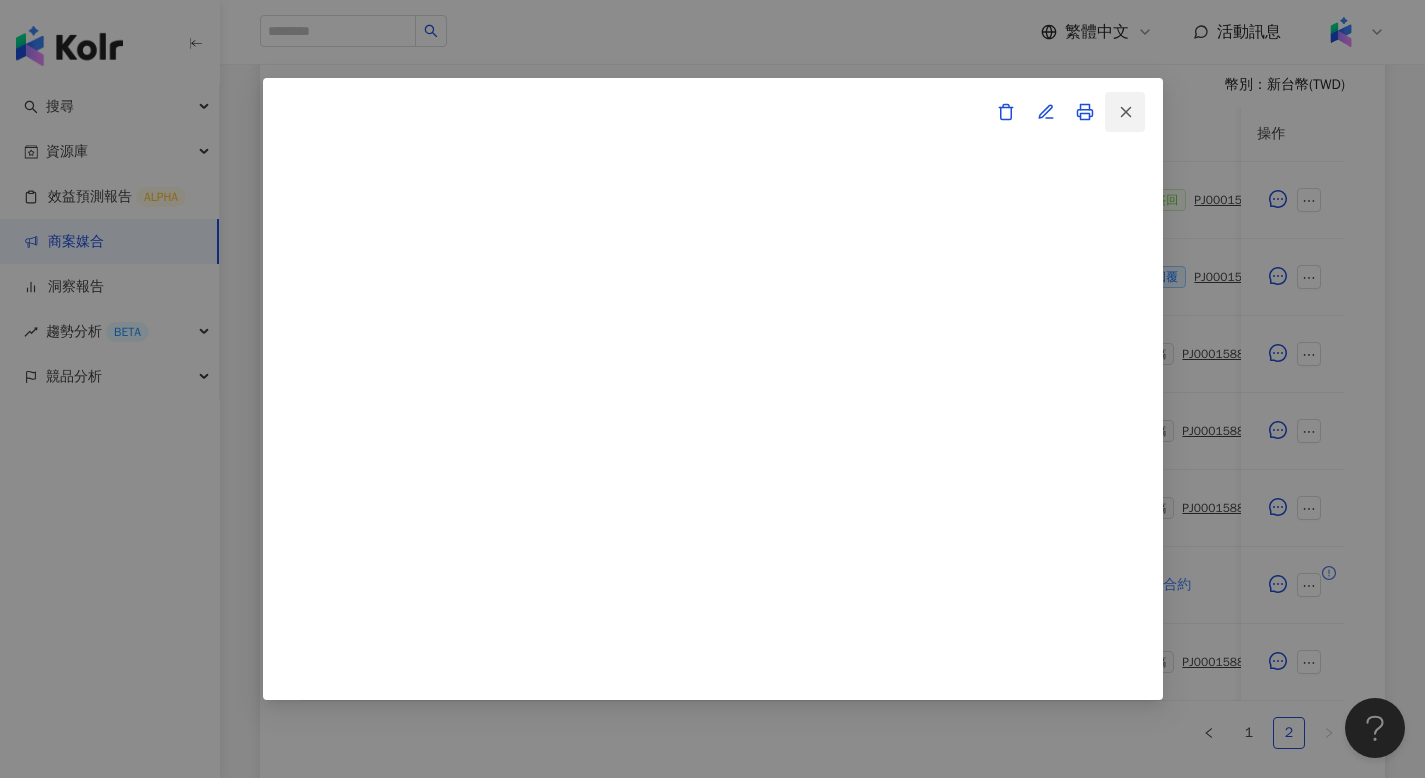 click 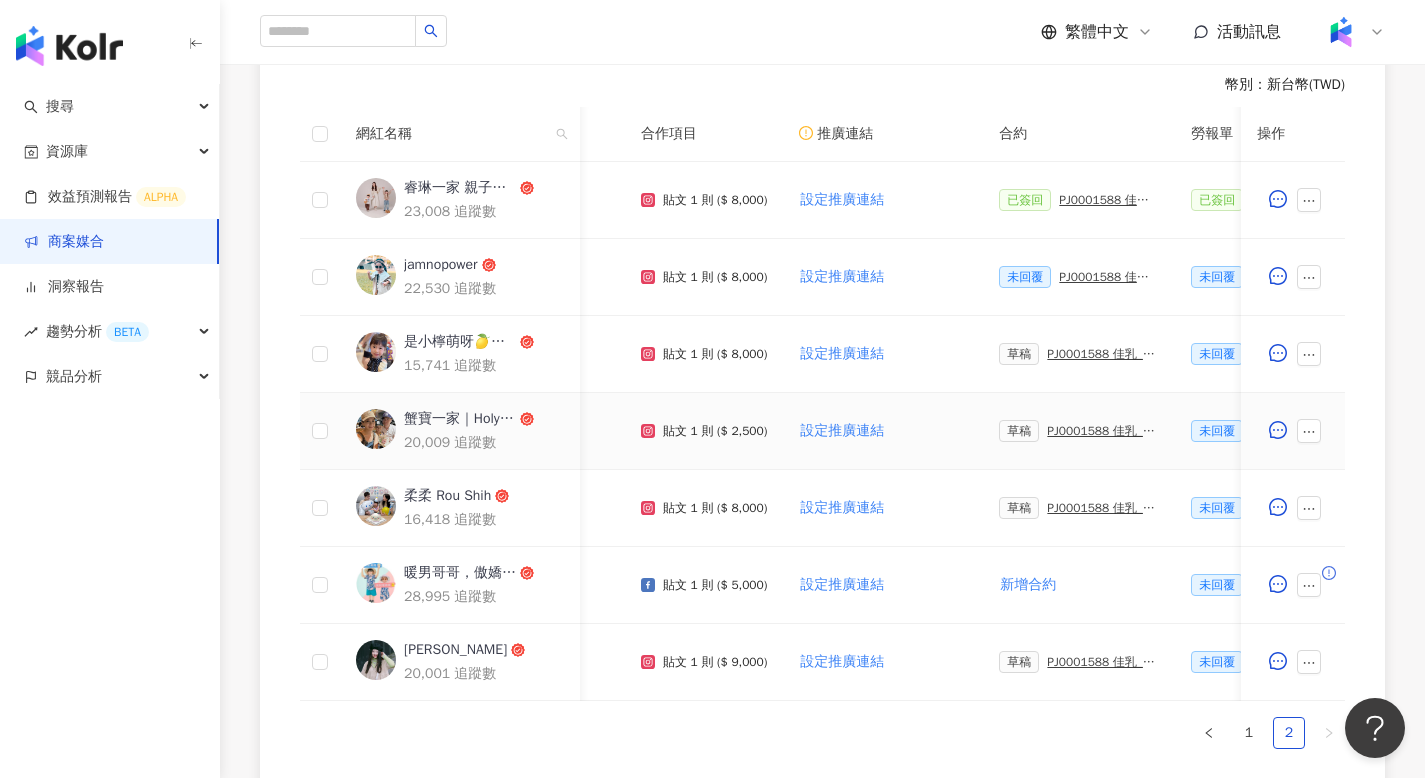 scroll, scrollTop: 0, scrollLeft: 136, axis: horizontal 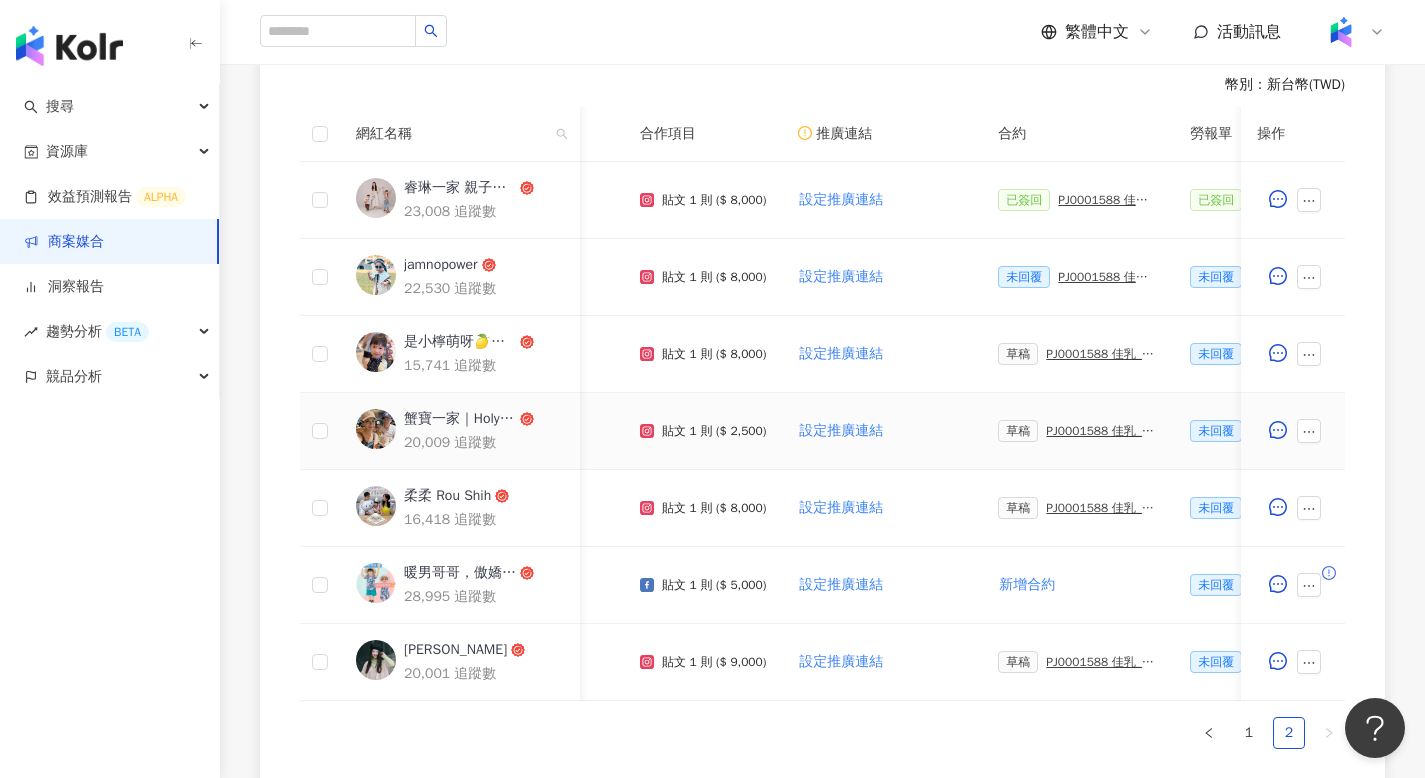 click on "PJ0001588 佳乳_福樂乳品組_鈣多多_202507_活動確認單" at bounding box center [1102, 431] 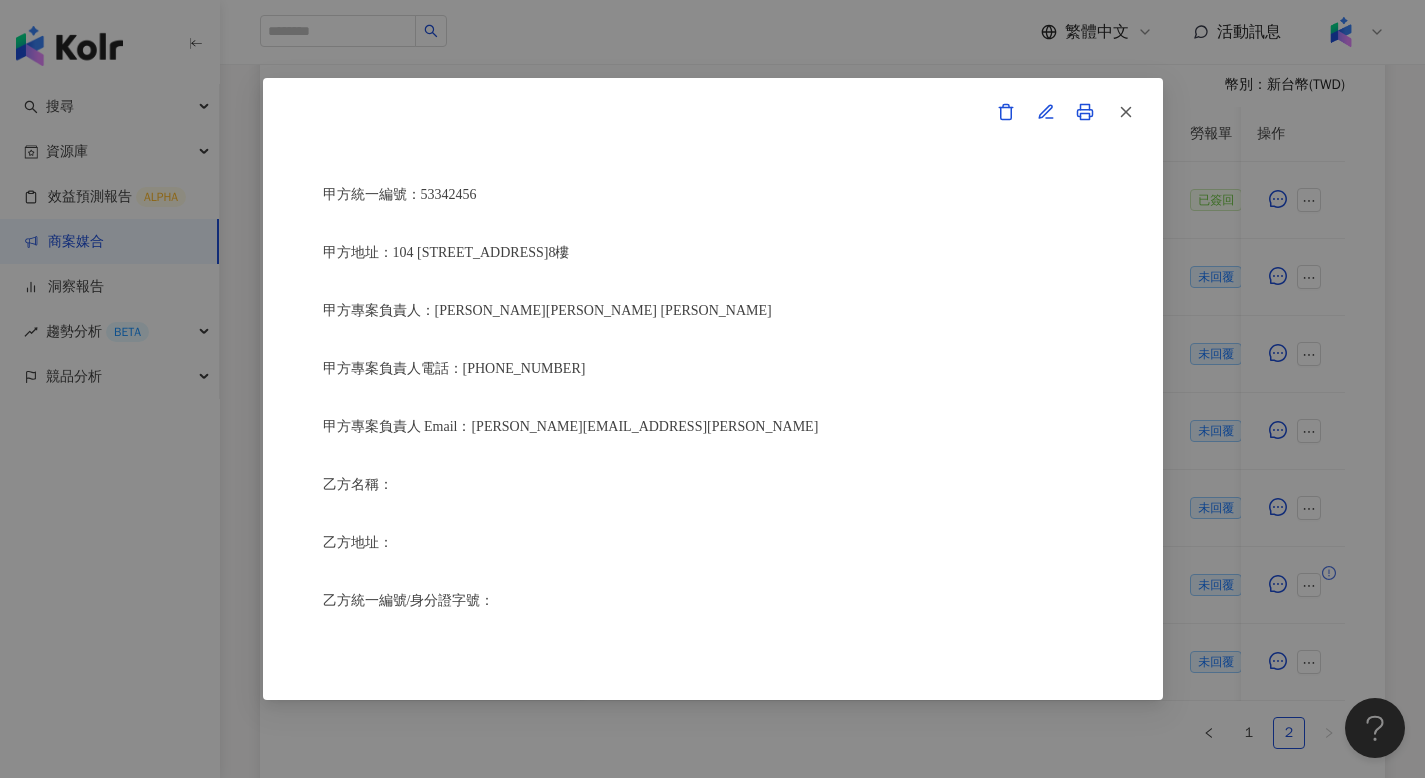 scroll, scrollTop: 300, scrollLeft: 0, axis: vertical 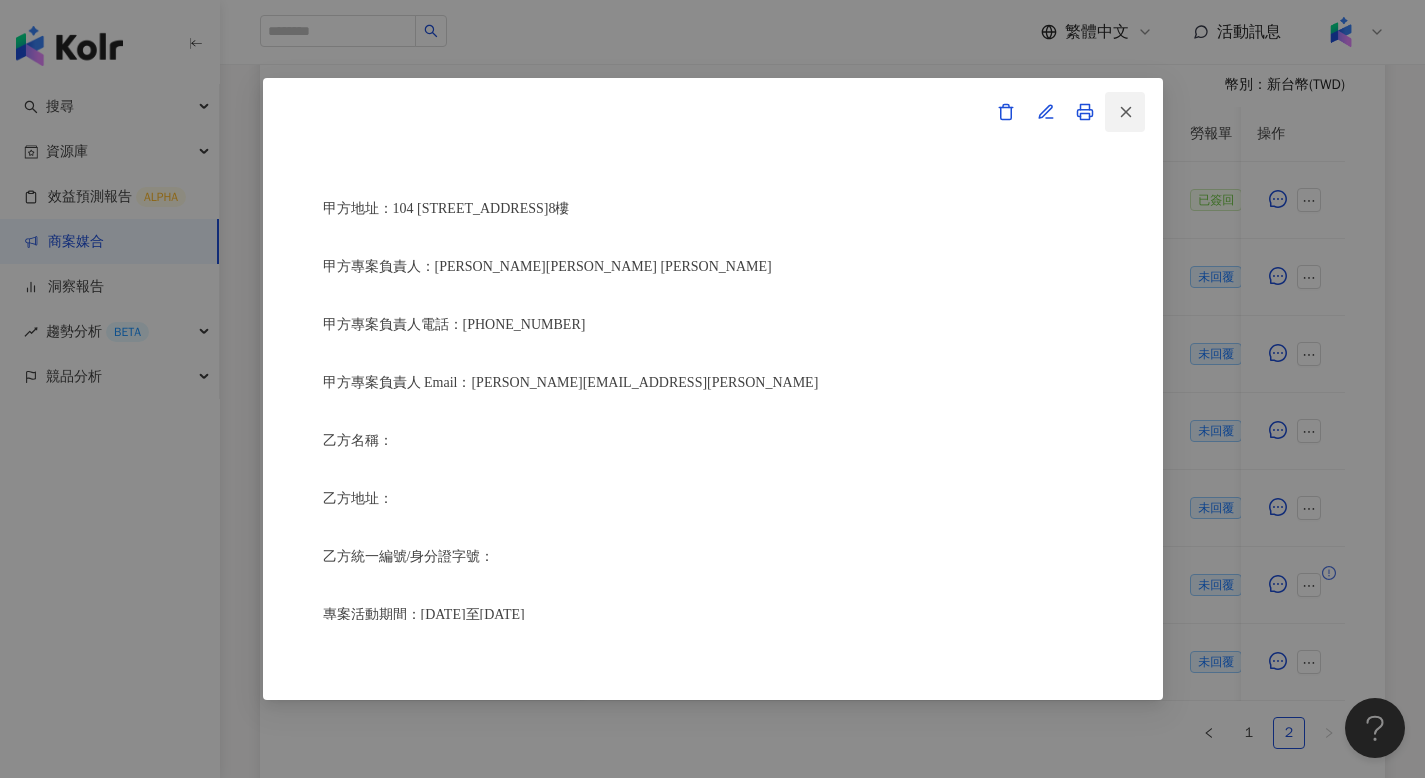 click 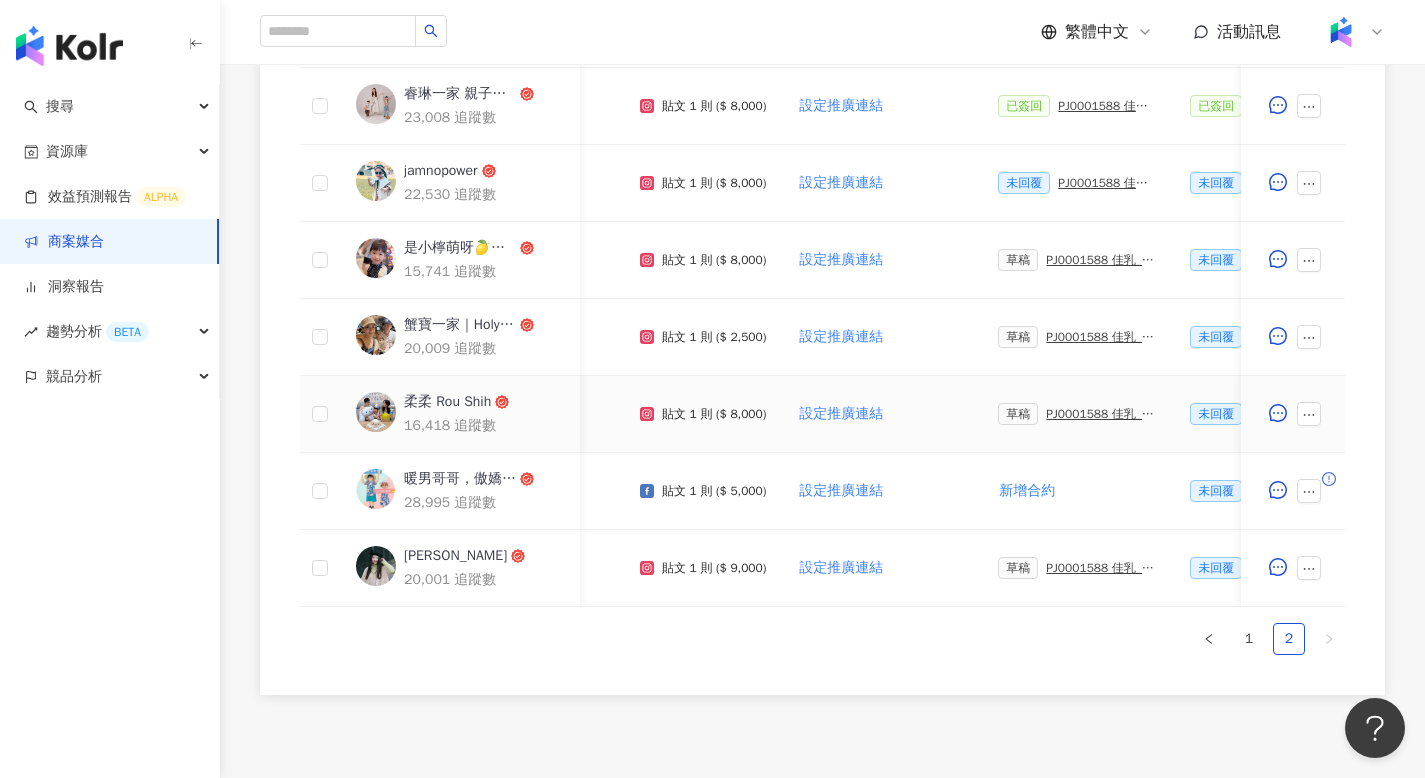 scroll, scrollTop: 690, scrollLeft: 0, axis: vertical 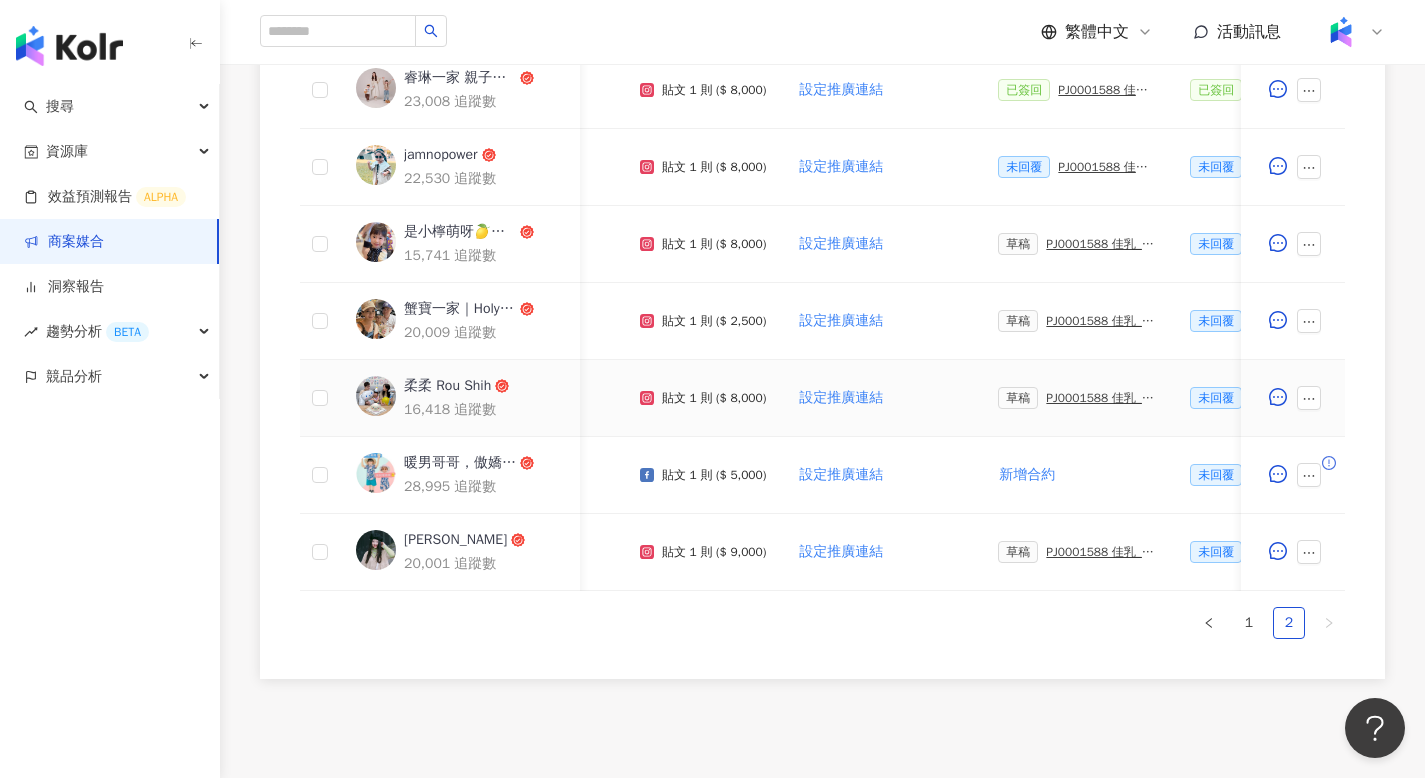 click on "PJ0001588 佳乳_福樂乳品組_鈣多多_202507_活動確認單" at bounding box center [1102, 398] 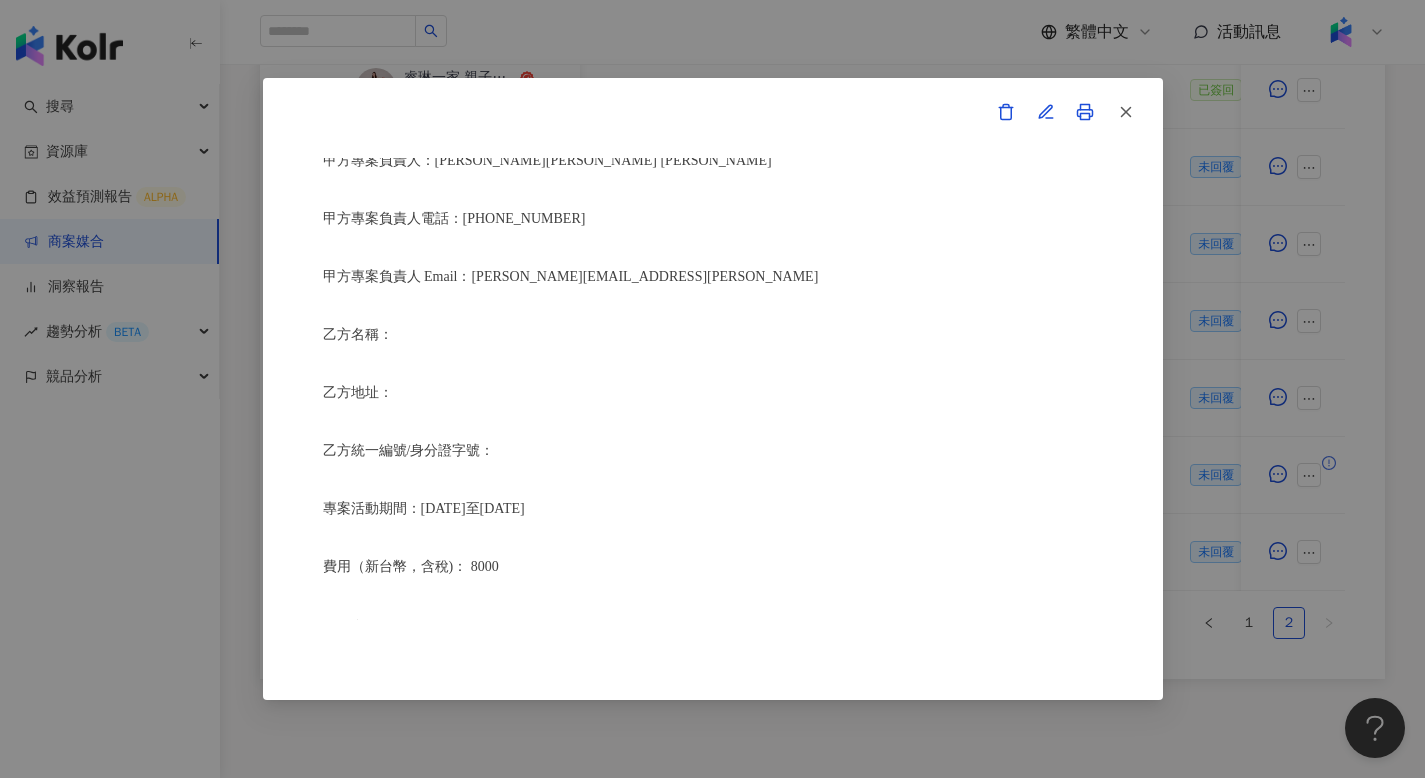 scroll, scrollTop: 445, scrollLeft: 0, axis: vertical 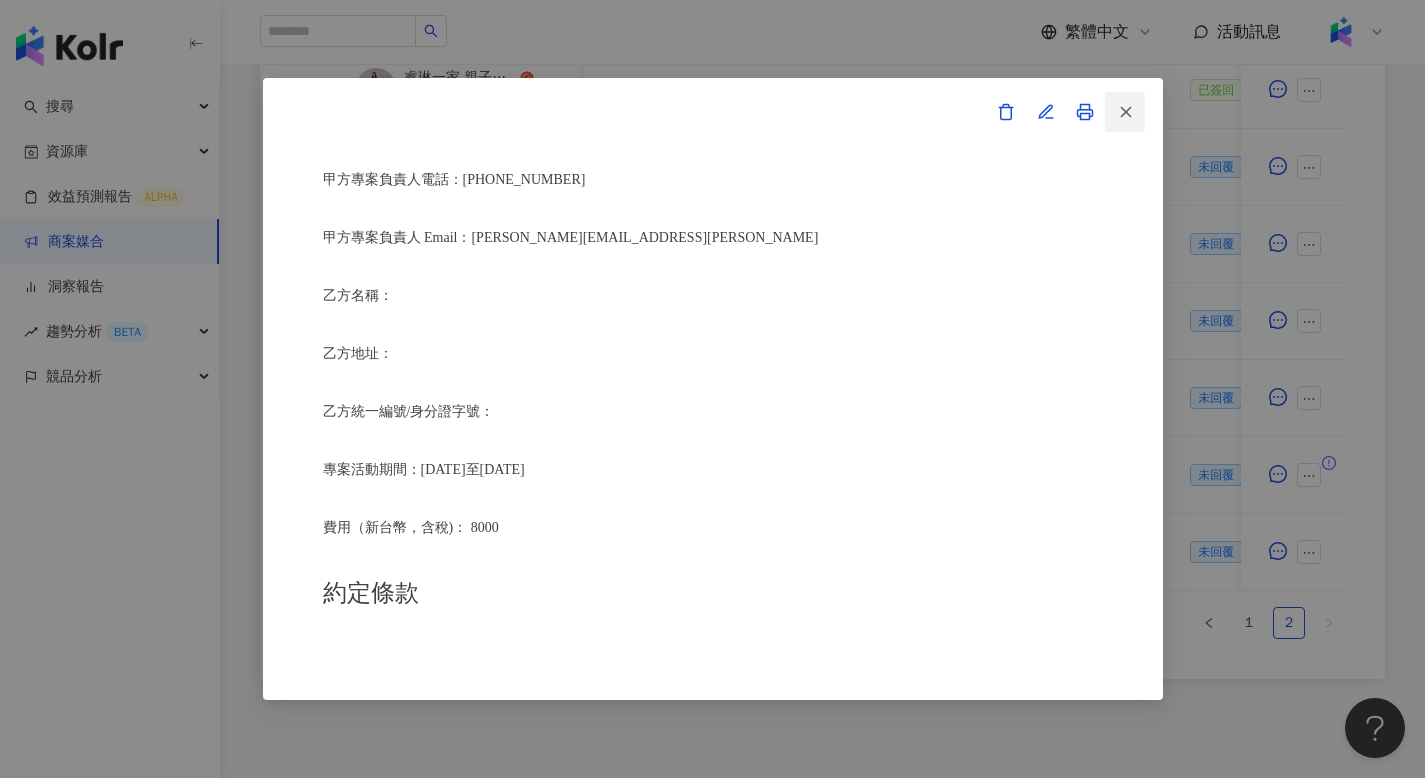 click 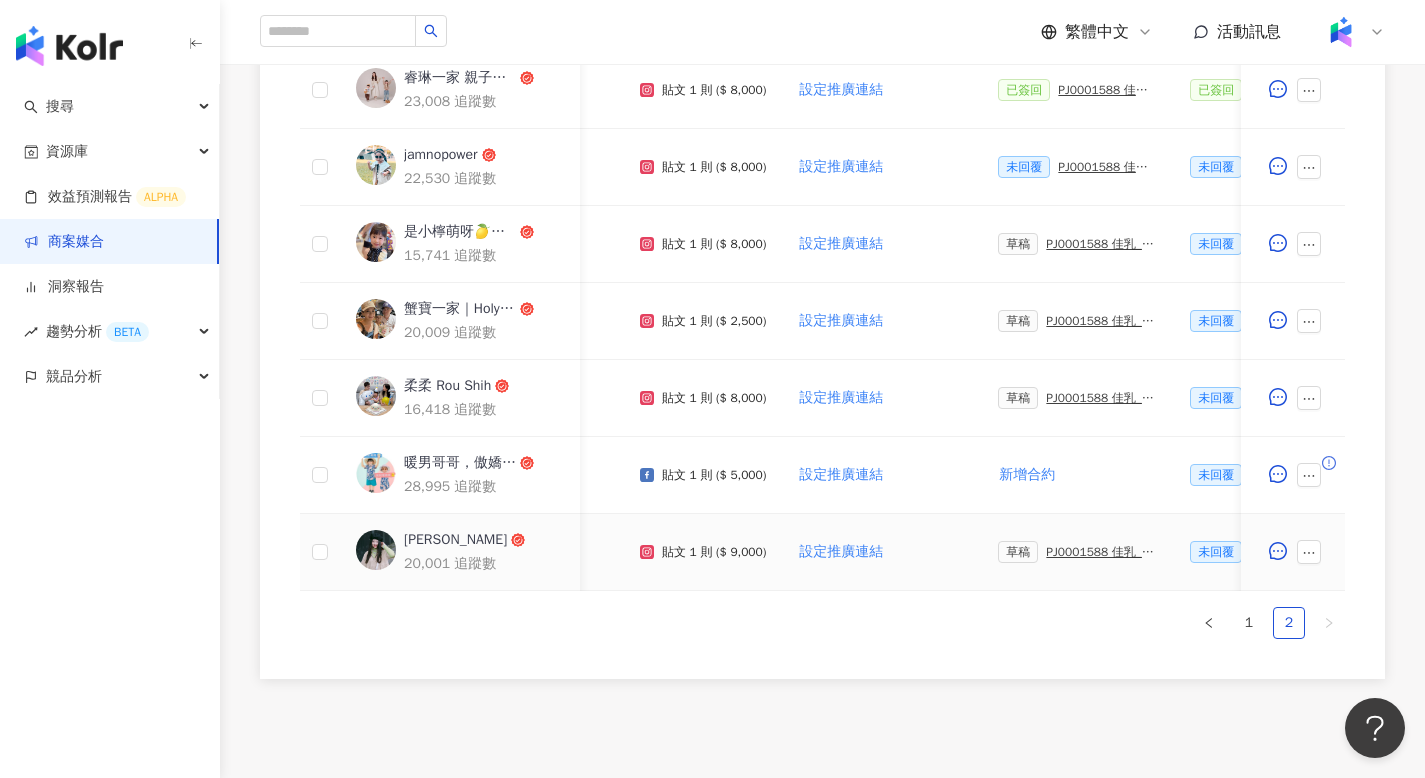 click on "PJ0001588 佳乳_福樂乳品組_鈣多多_202507_活動確認單" at bounding box center [1102, 552] 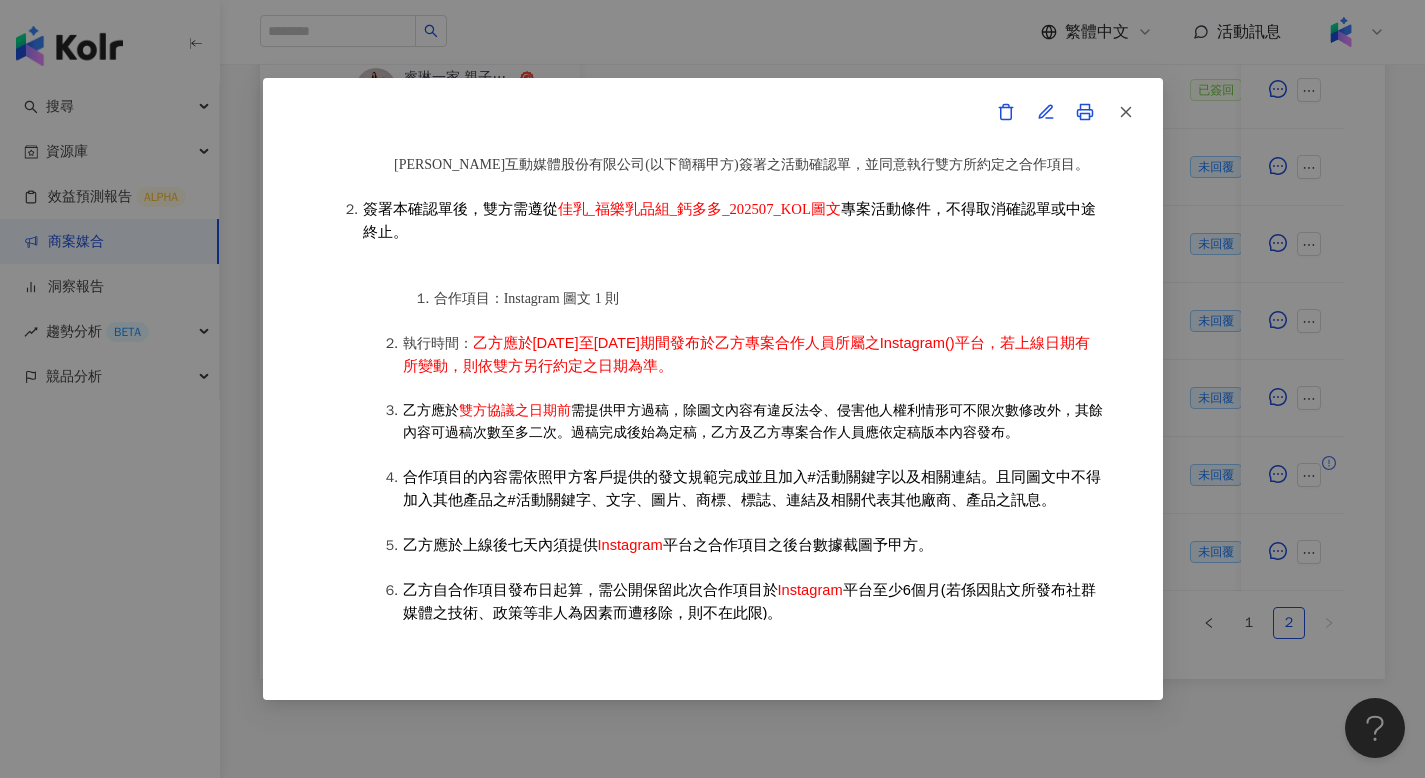 scroll, scrollTop: 983, scrollLeft: 0, axis: vertical 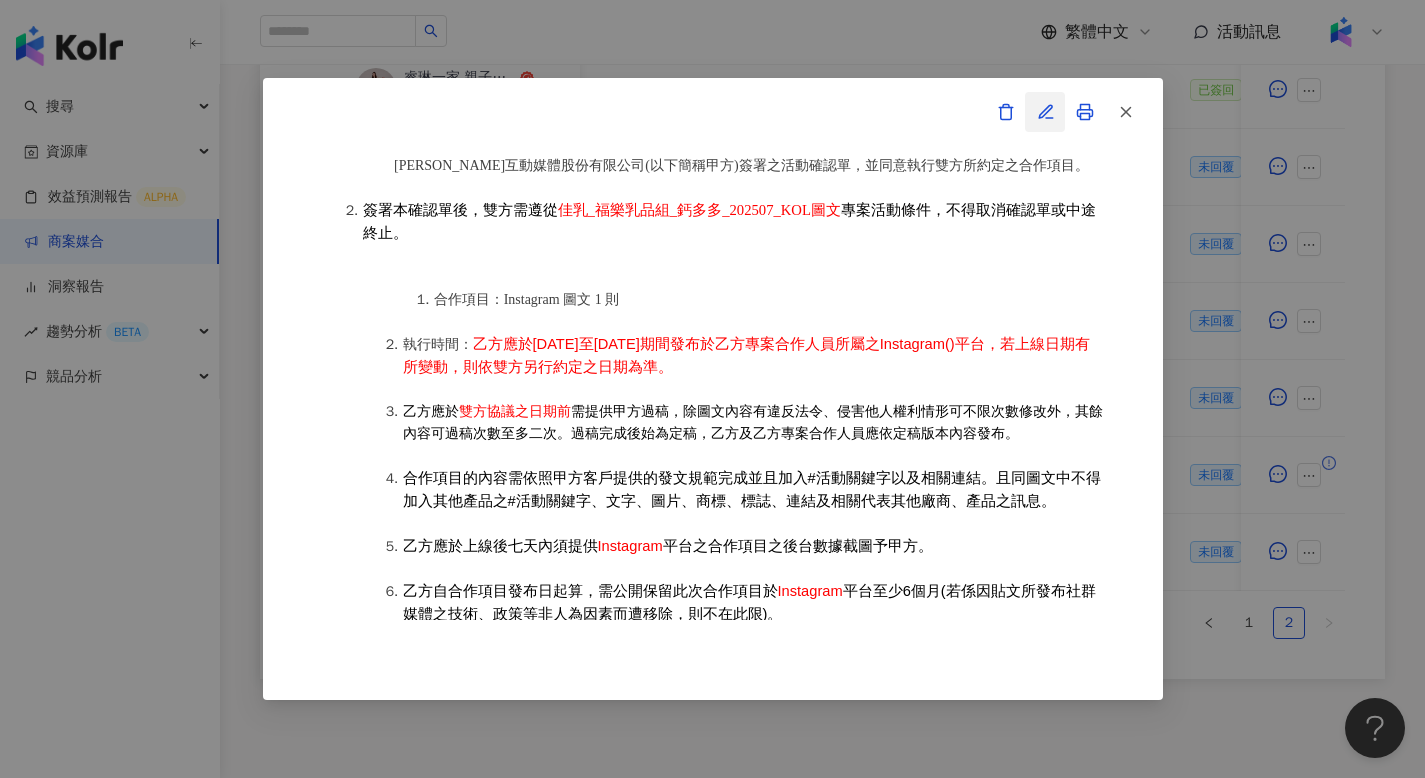 click 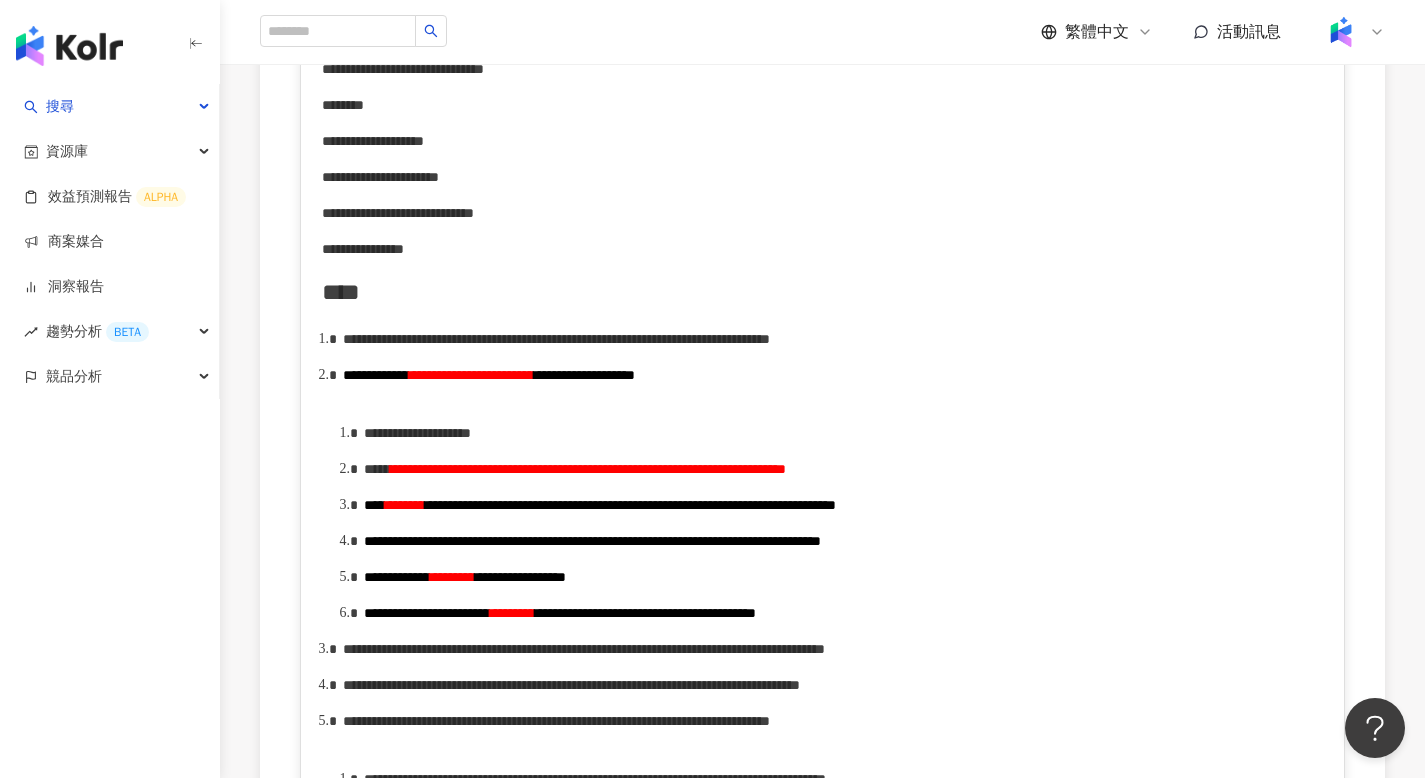 scroll, scrollTop: 884, scrollLeft: 0, axis: vertical 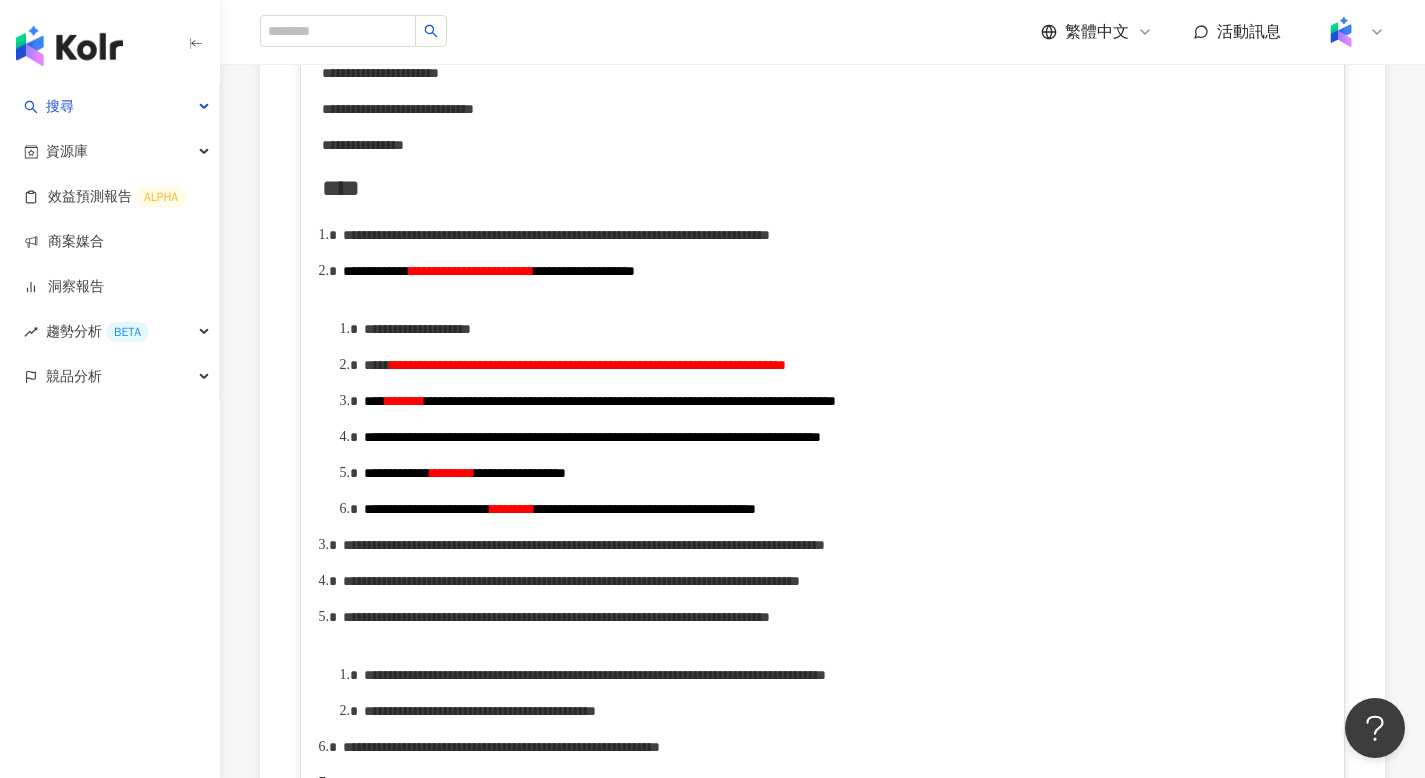 click on "**********" at bounding box center (588, 365) 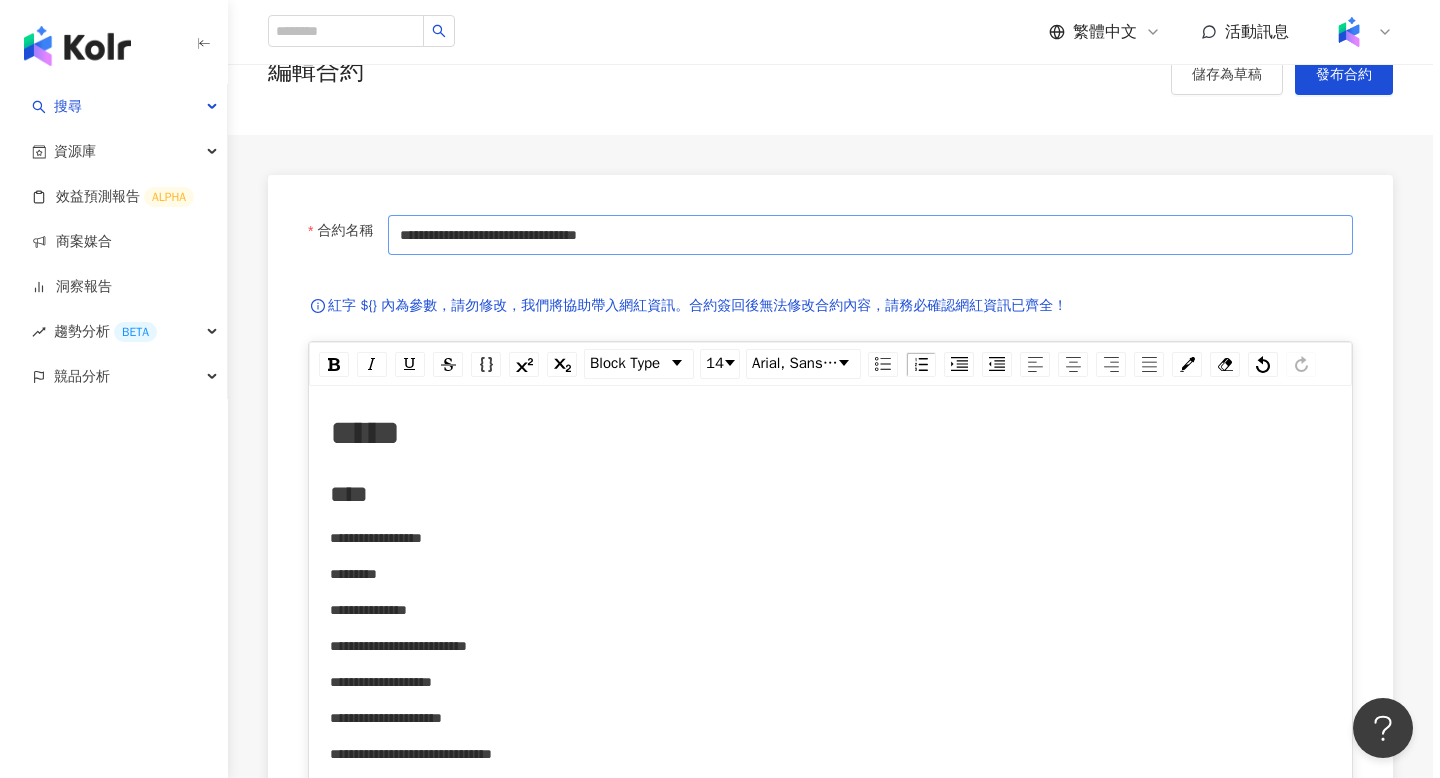 scroll, scrollTop: 0, scrollLeft: 0, axis: both 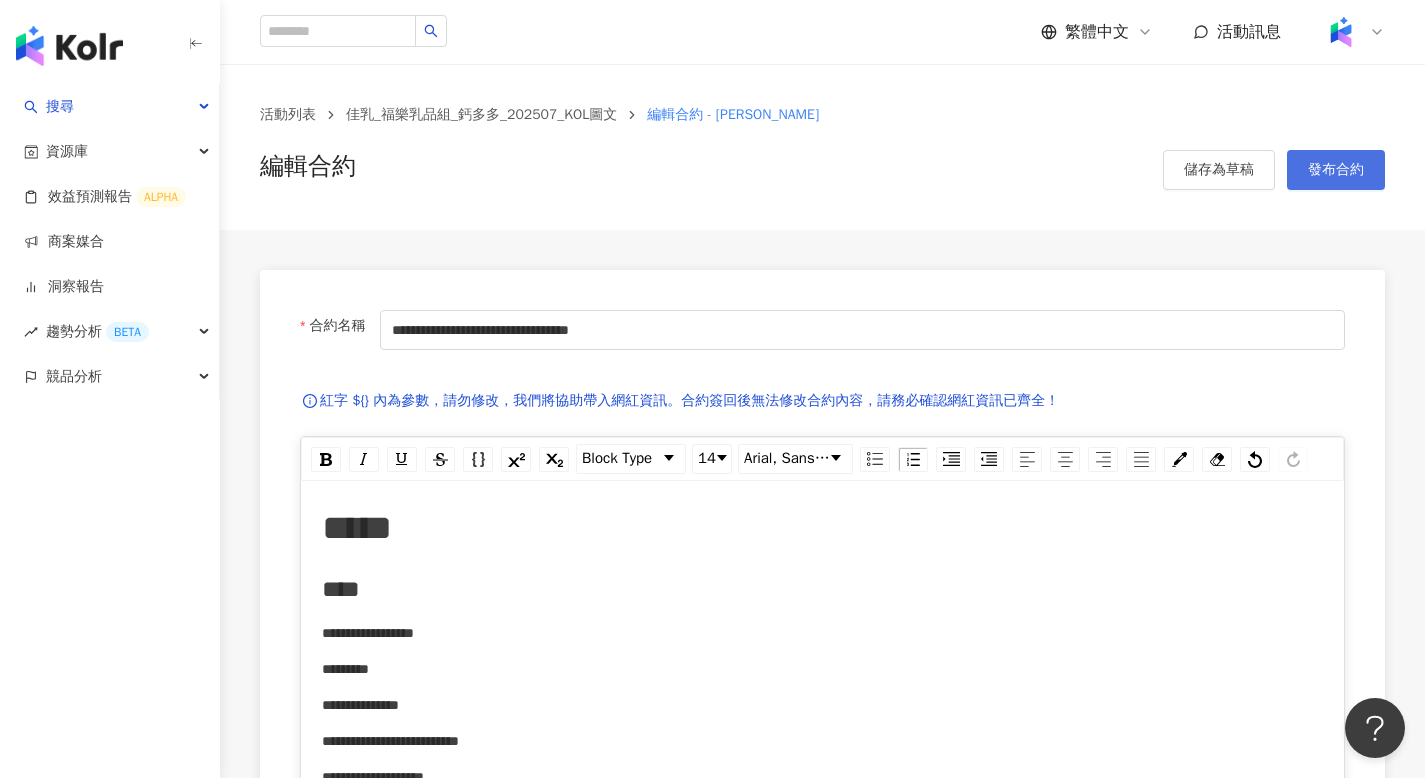 click on "發布合約" at bounding box center (1336, 170) 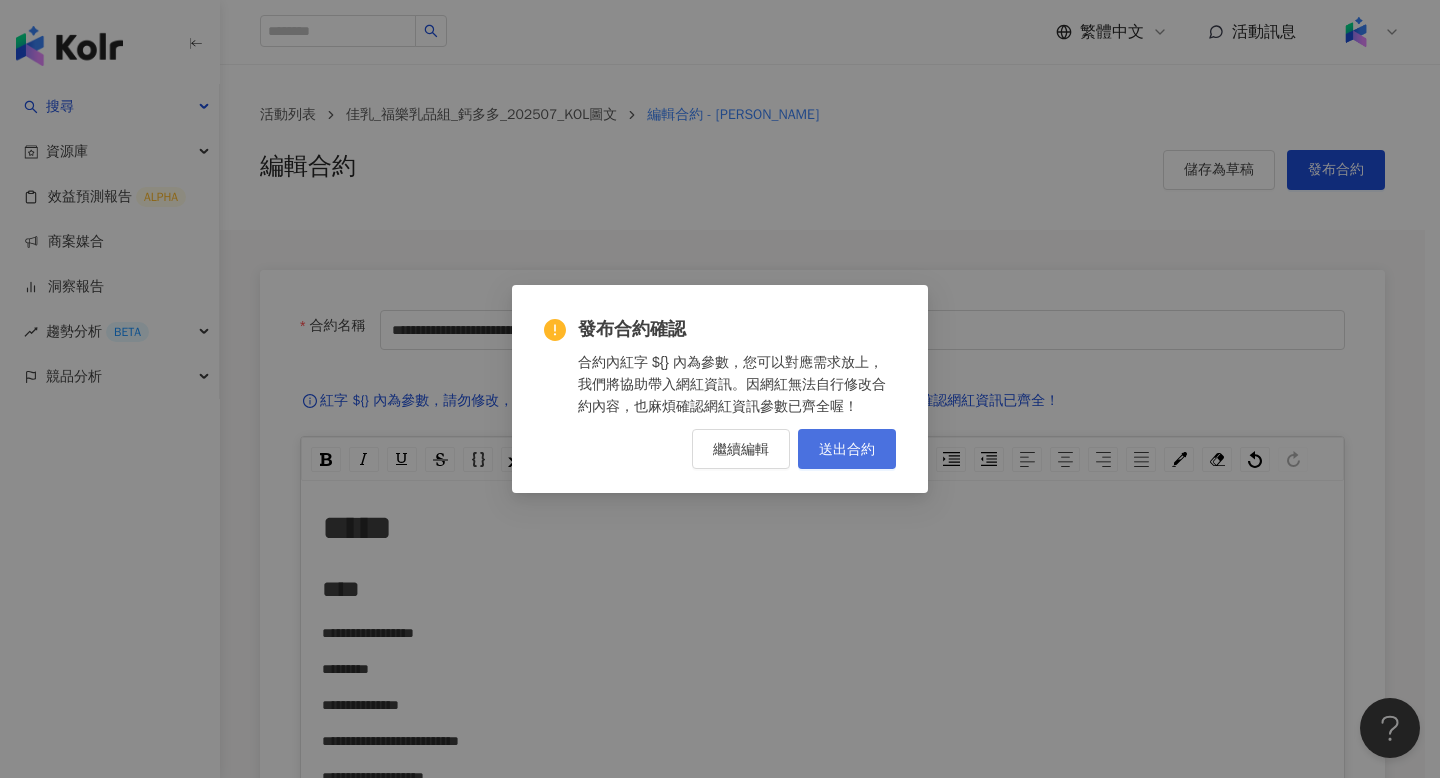 click on "送出合約" at bounding box center (847, 449) 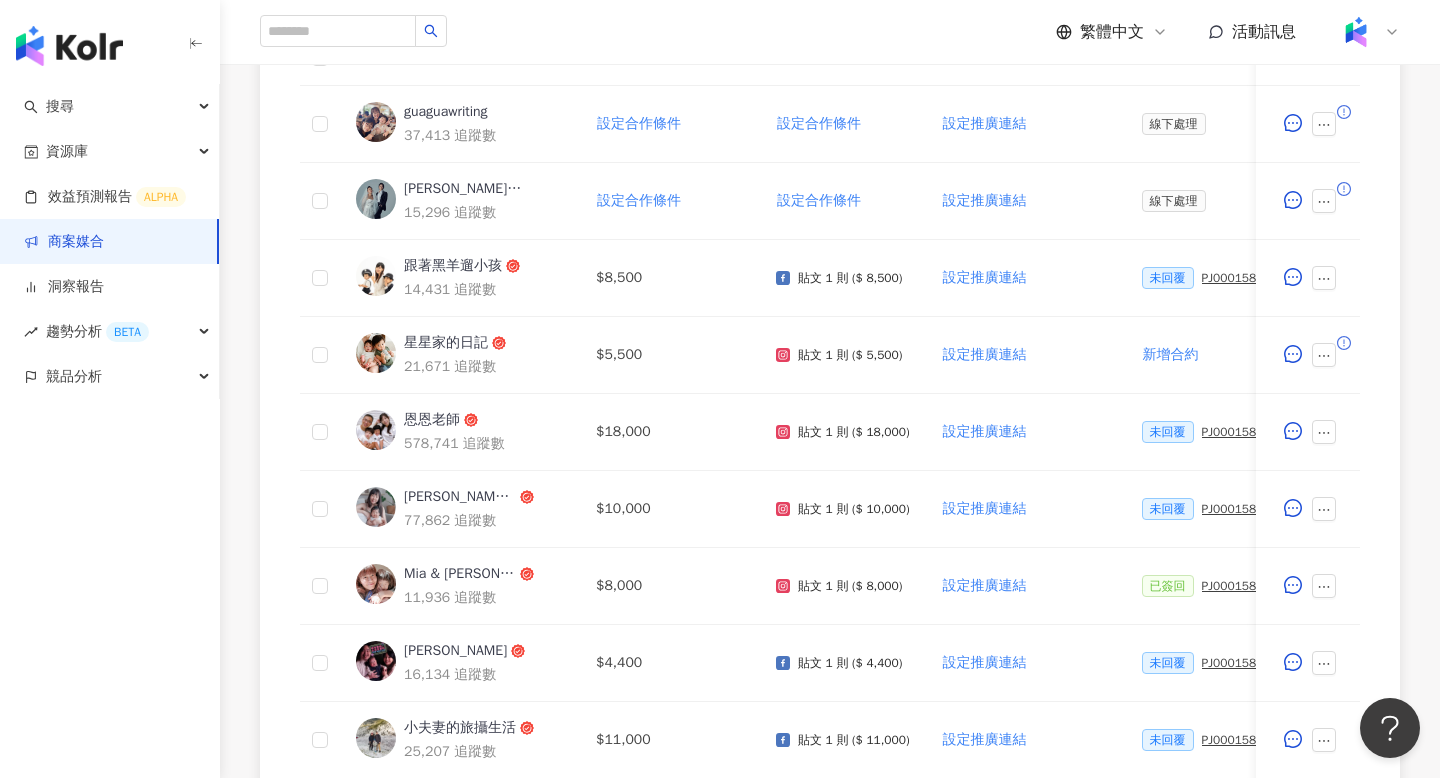 scroll, scrollTop: 601, scrollLeft: 0, axis: vertical 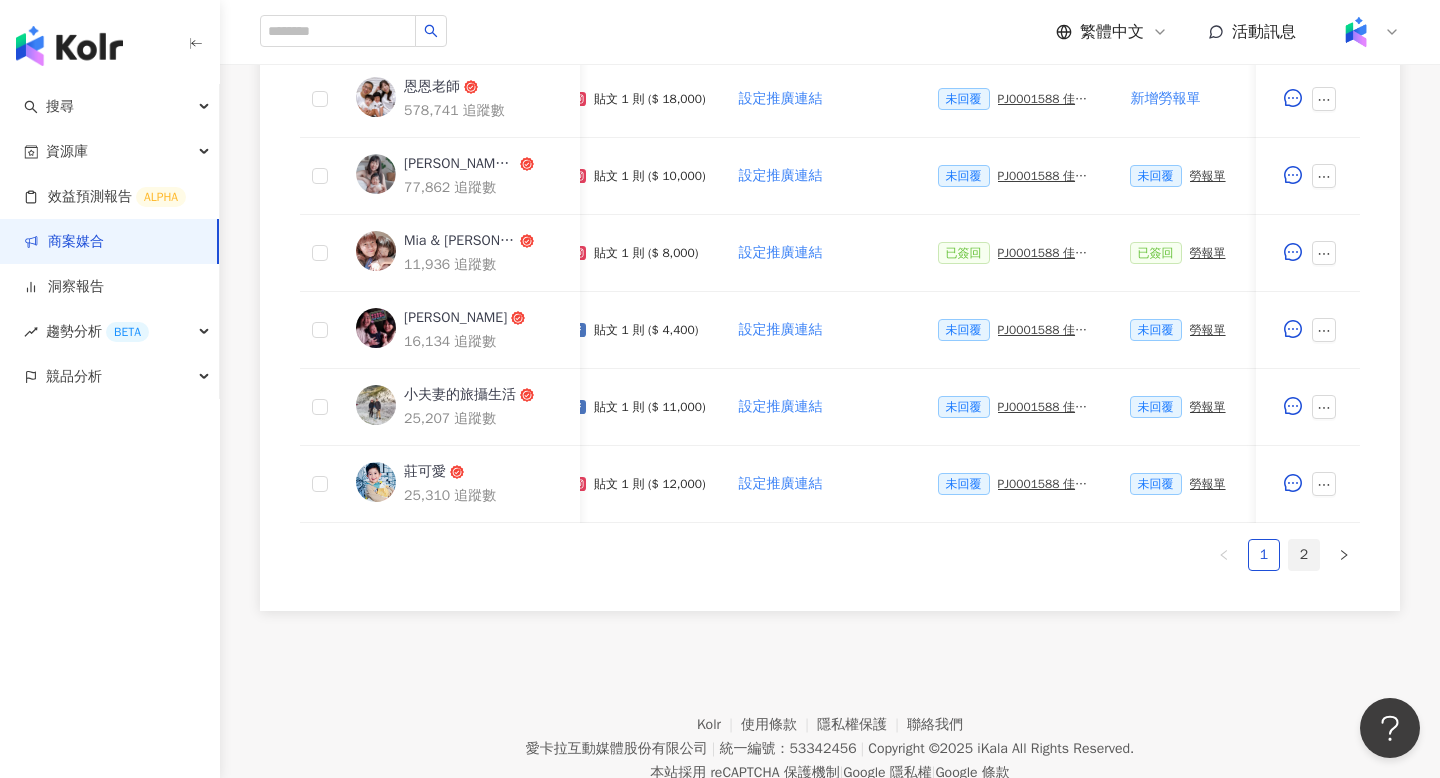 click on "2" at bounding box center [1304, 555] 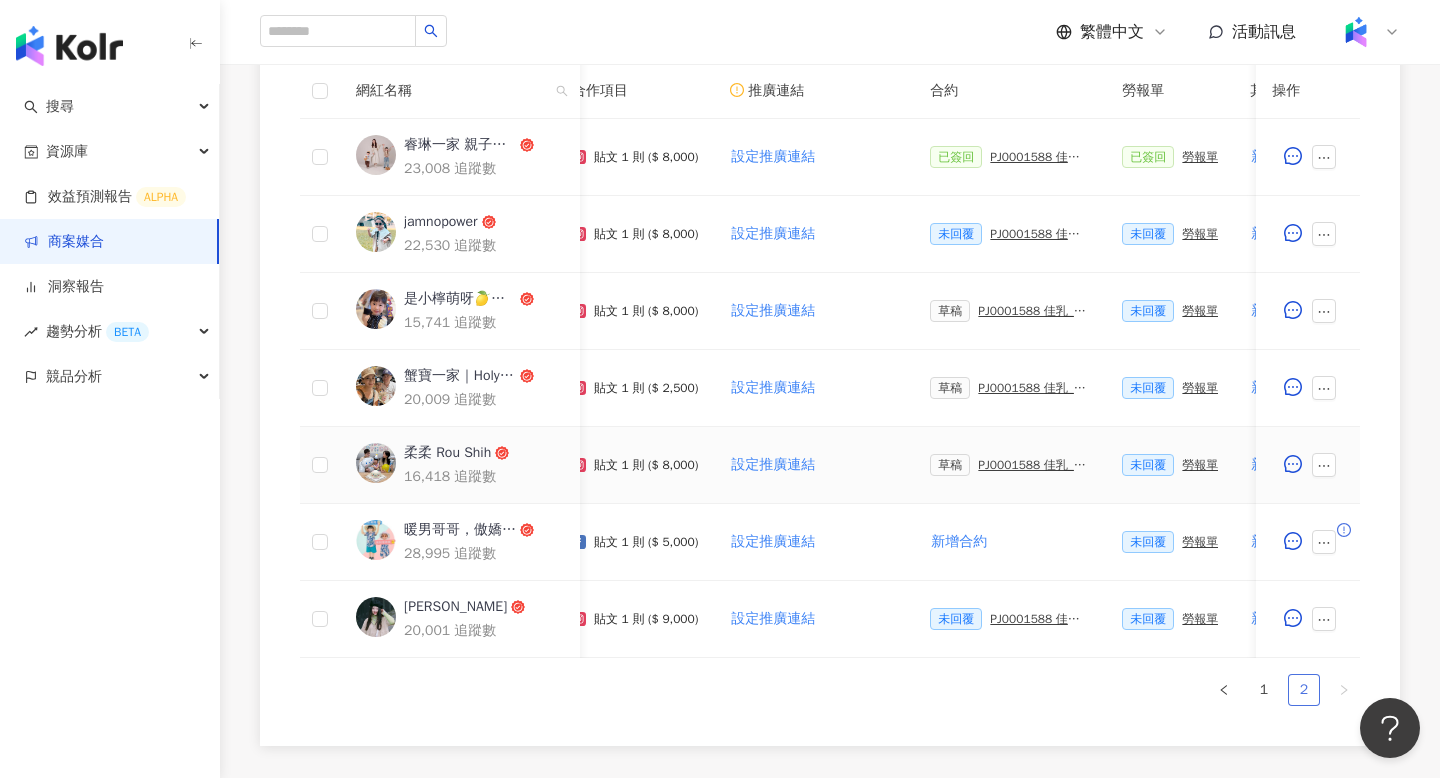 scroll, scrollTop: 624, scrollLeft: 0, axis: vertical 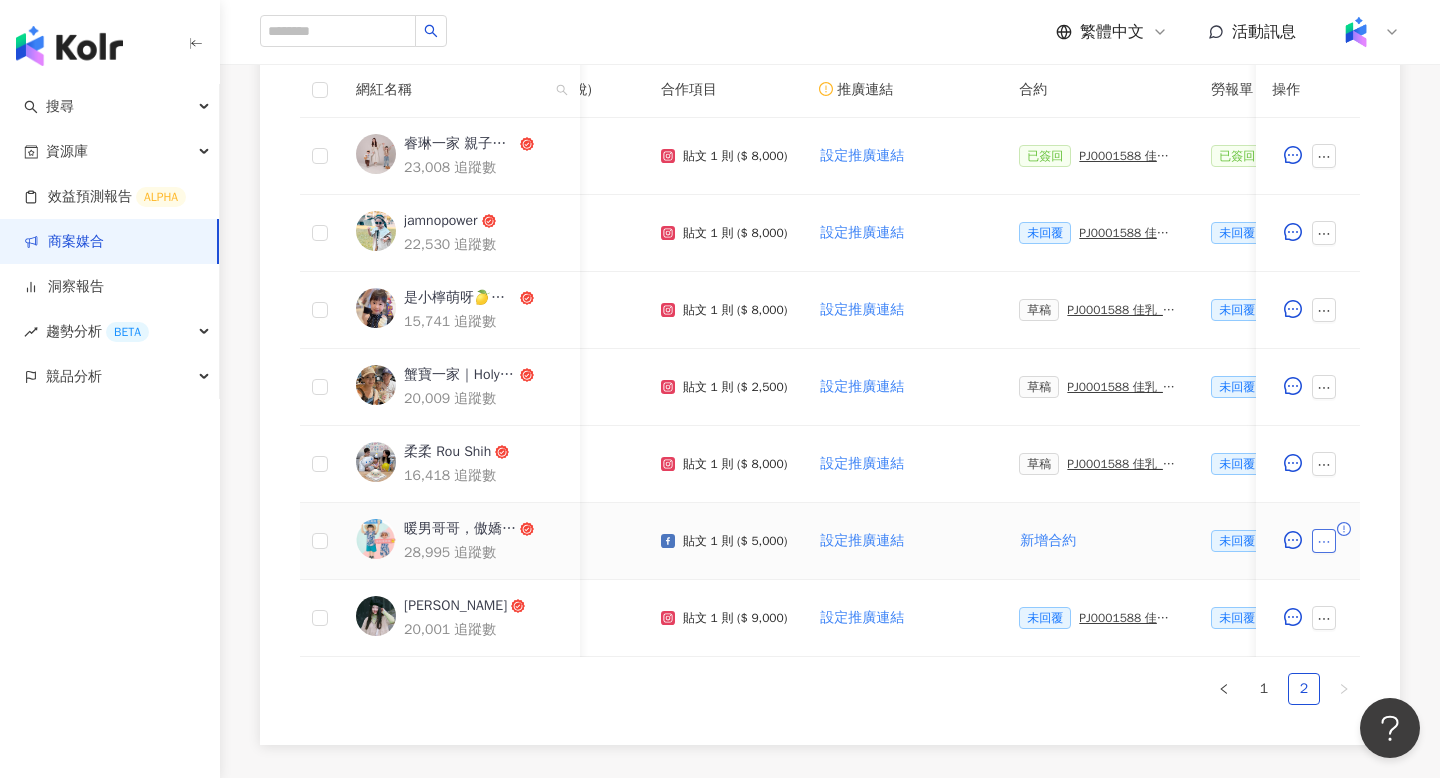 click at bounding box center [1324, 541] 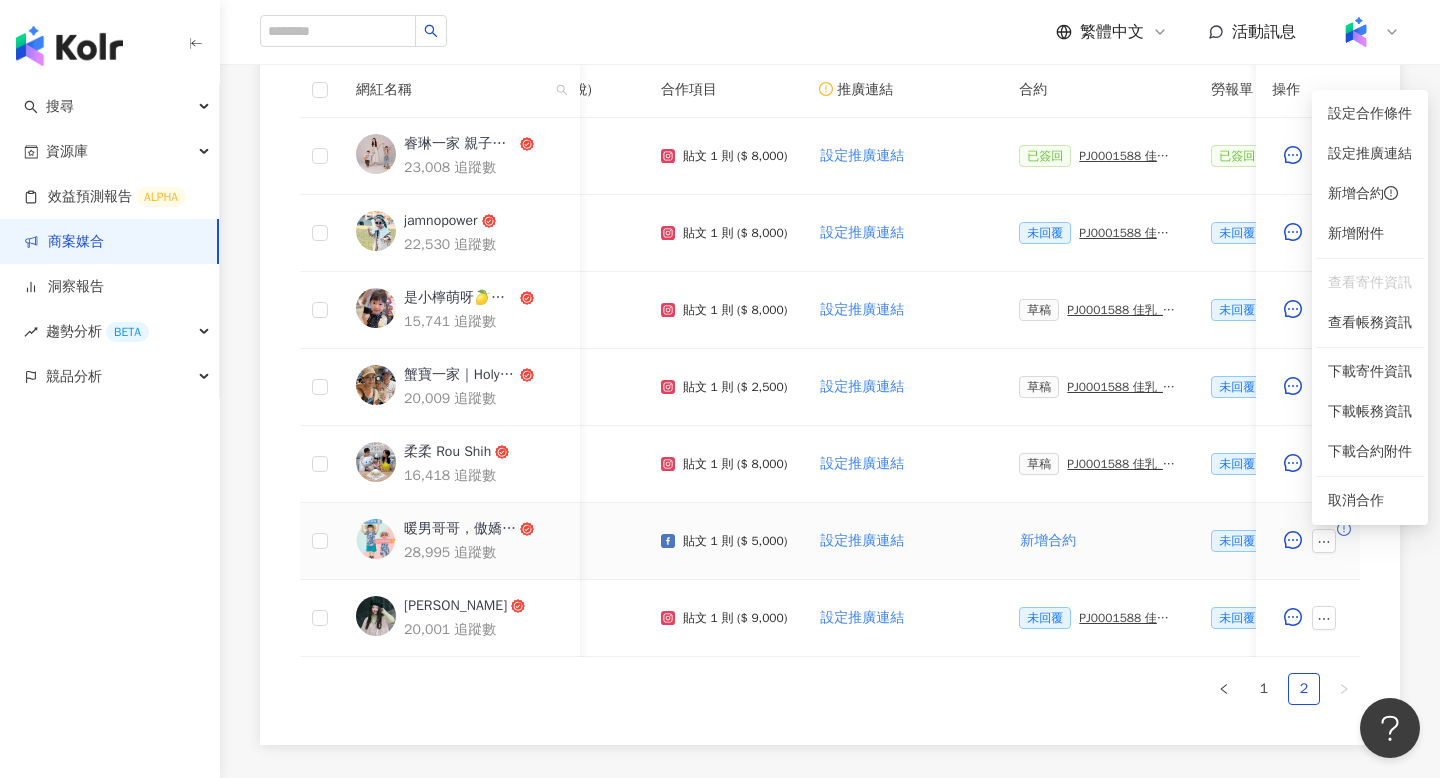click on "新增合約" at bounding box center (1099, 541) 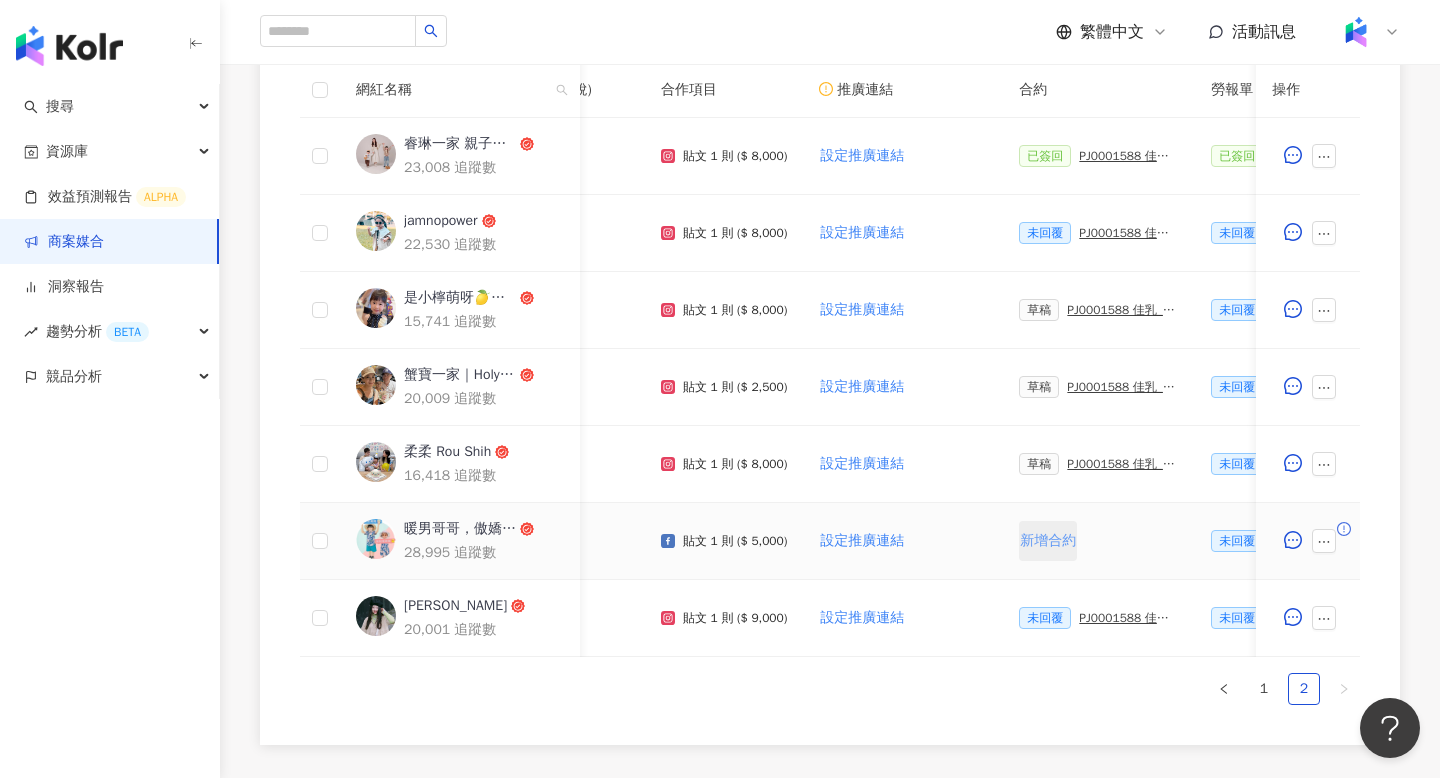 click on "新增合約" at bounding box center [1048, 541] 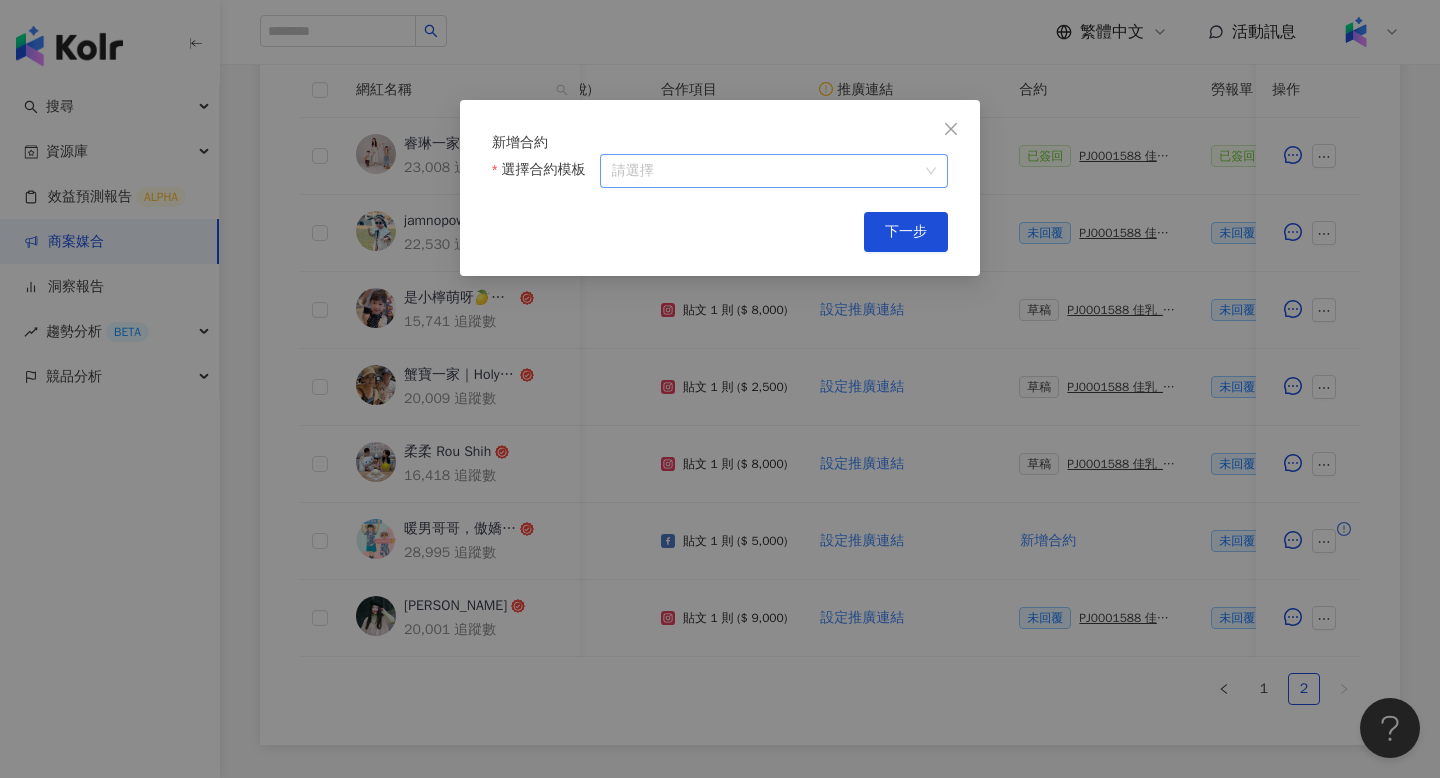 click on "選擇合約模板" at bounding box center [774, 171] 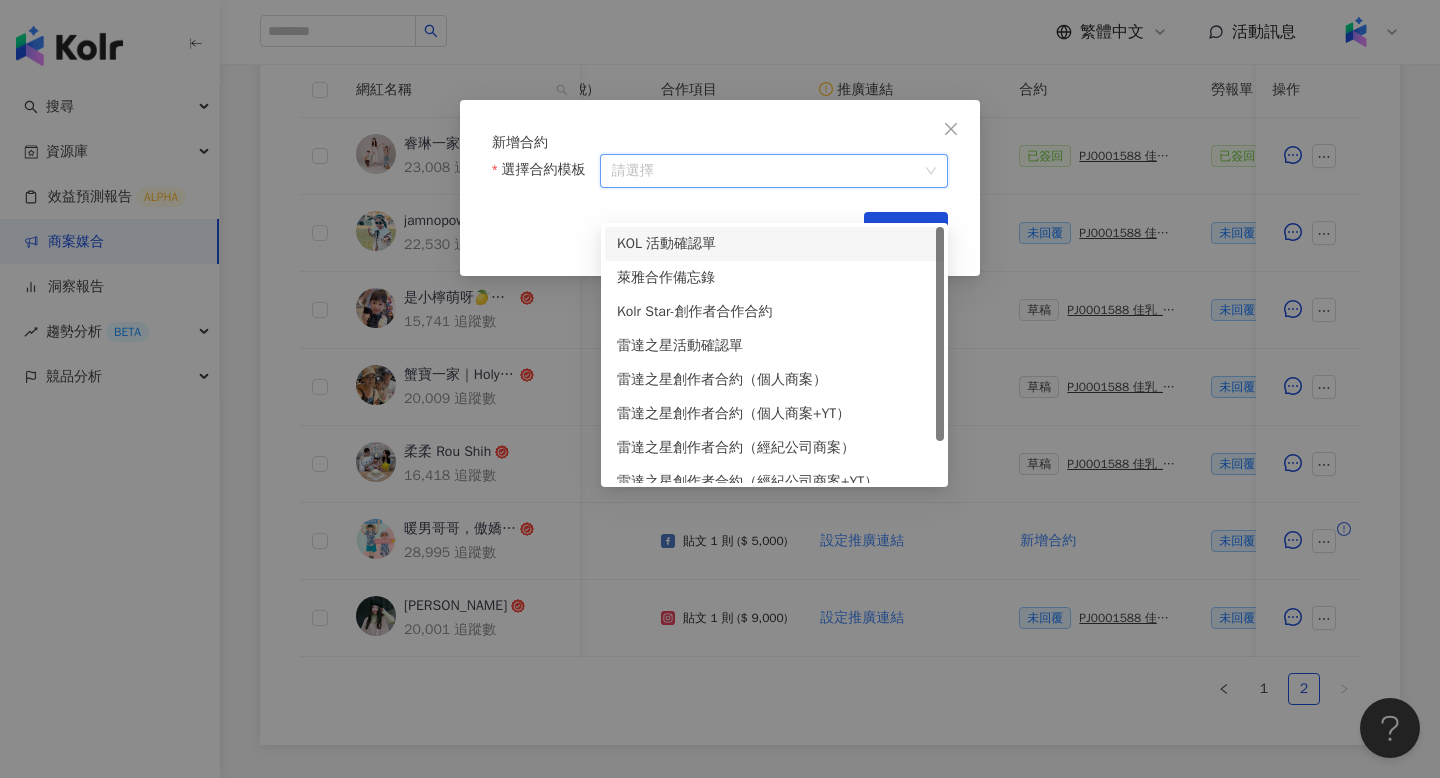 click on "KOL 活動確認單" at bounding box center (774, 244) 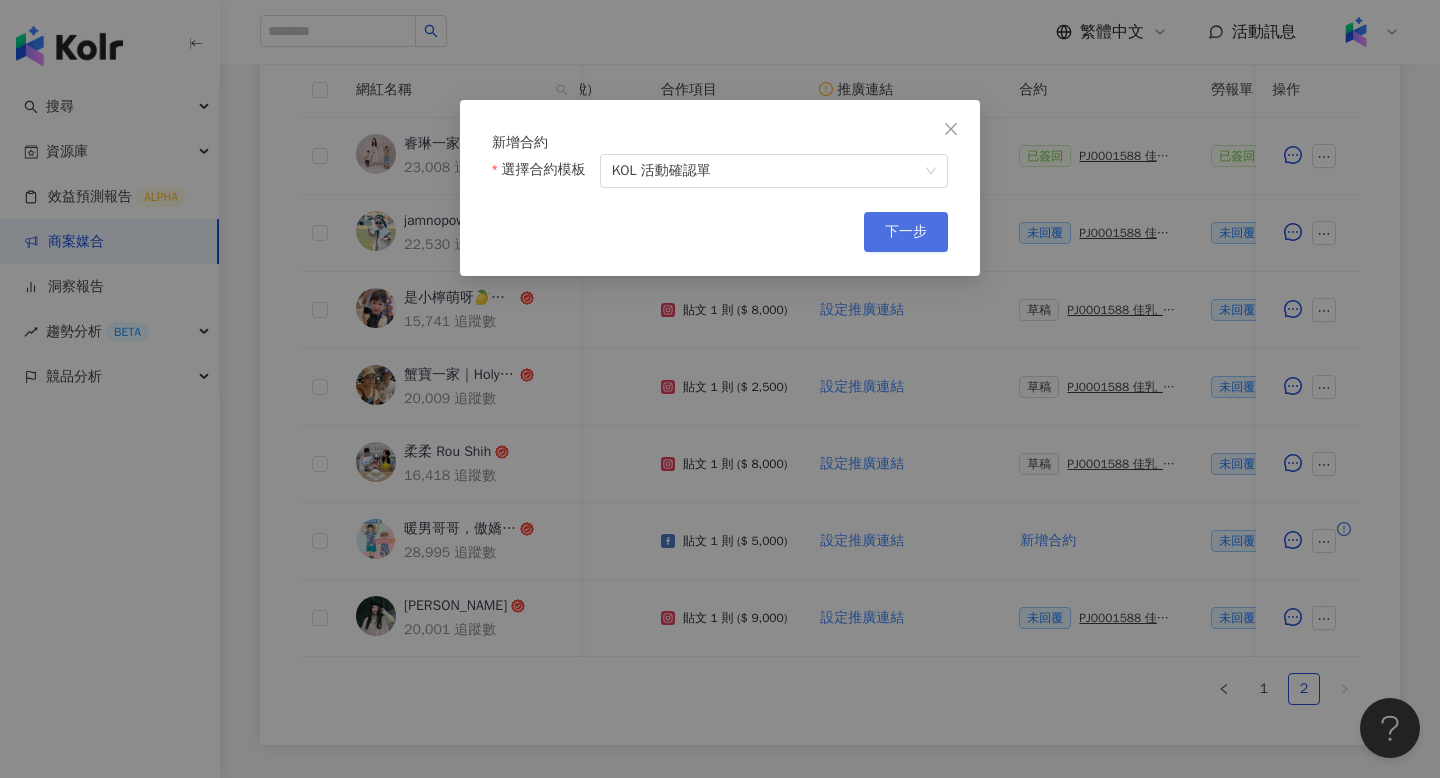 click on "下一步" at bounding box center [906, 232] 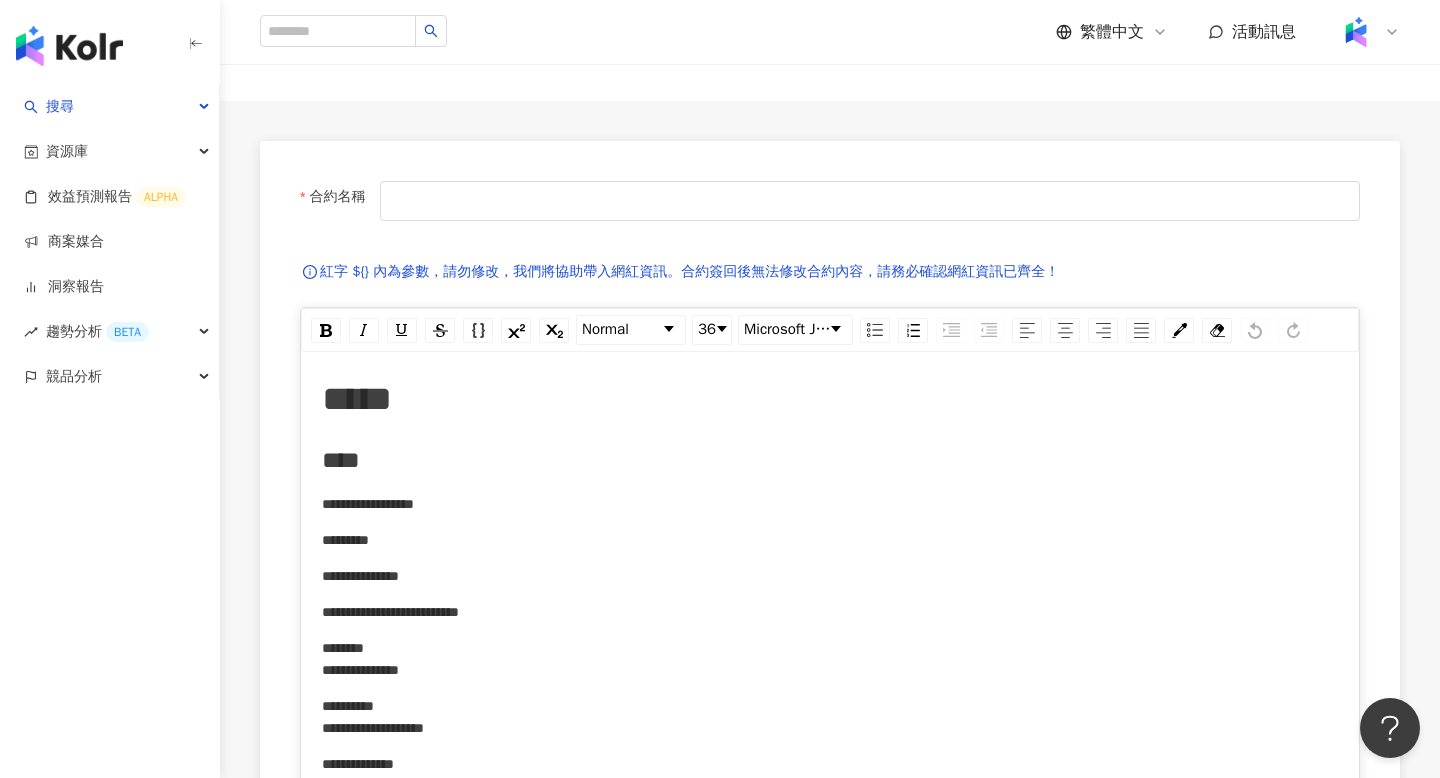 scroll, scrollTop: 179, scrollLeft: 0, axis: vertical 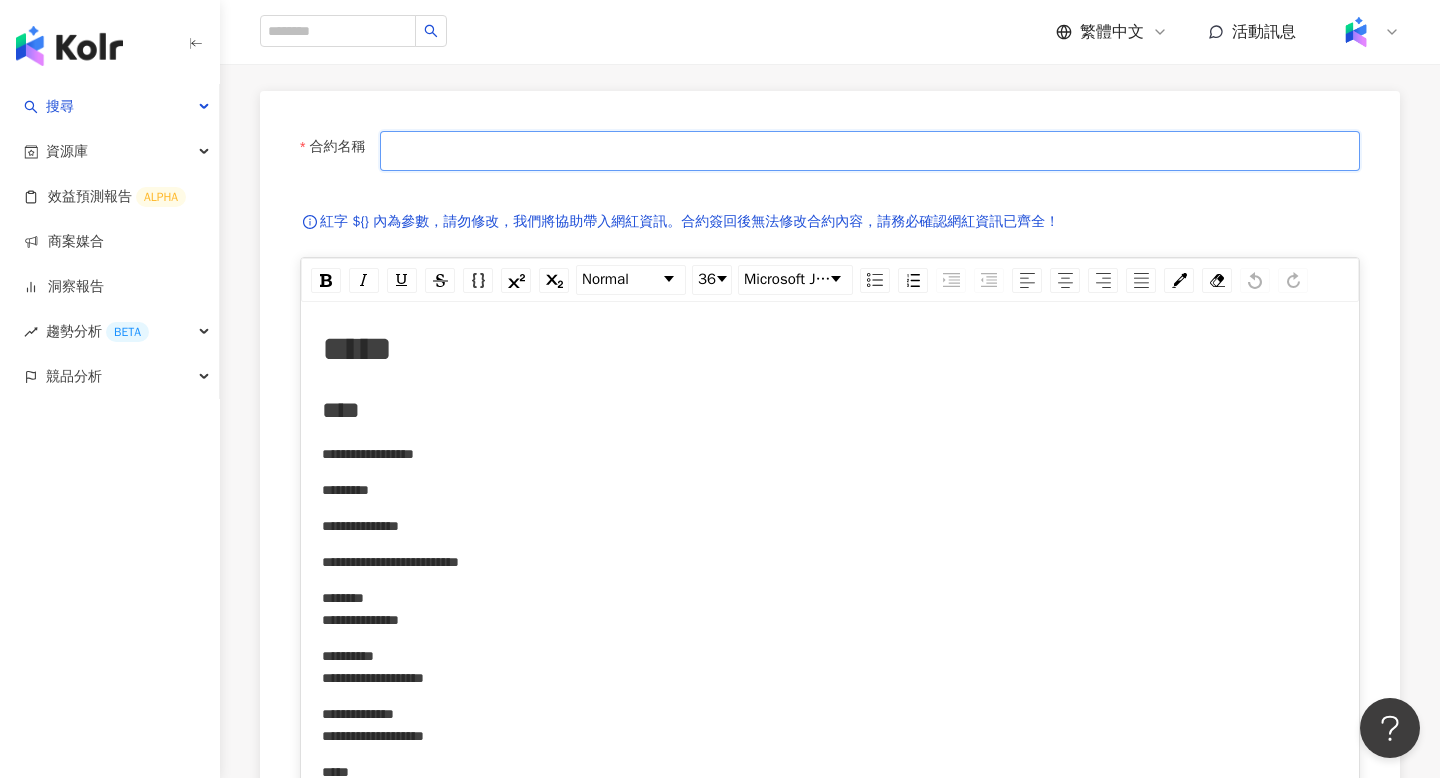 click on "合約名稱" at bounding box center [870, 151] 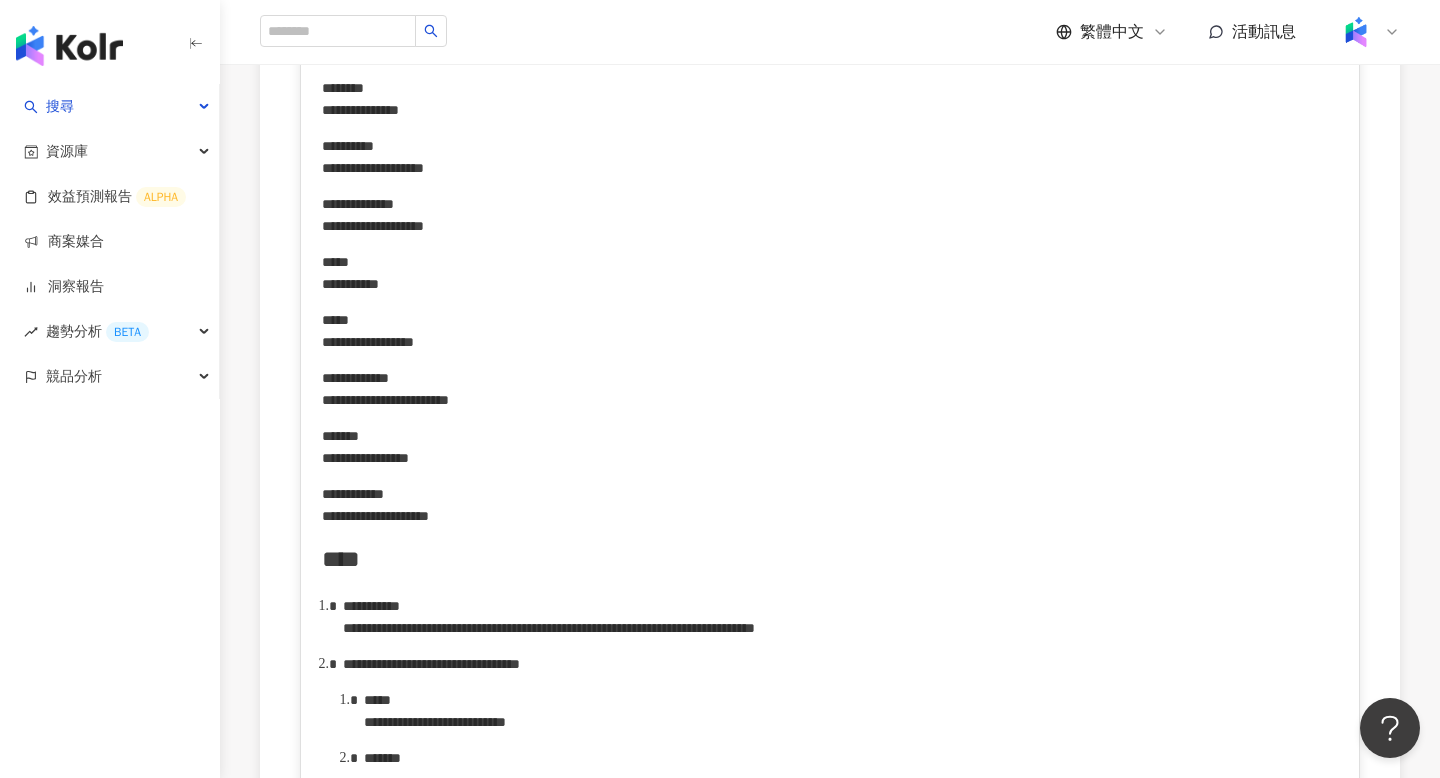 scroll, scrollTop: 701, scrollLeft: 0, axis: vertical 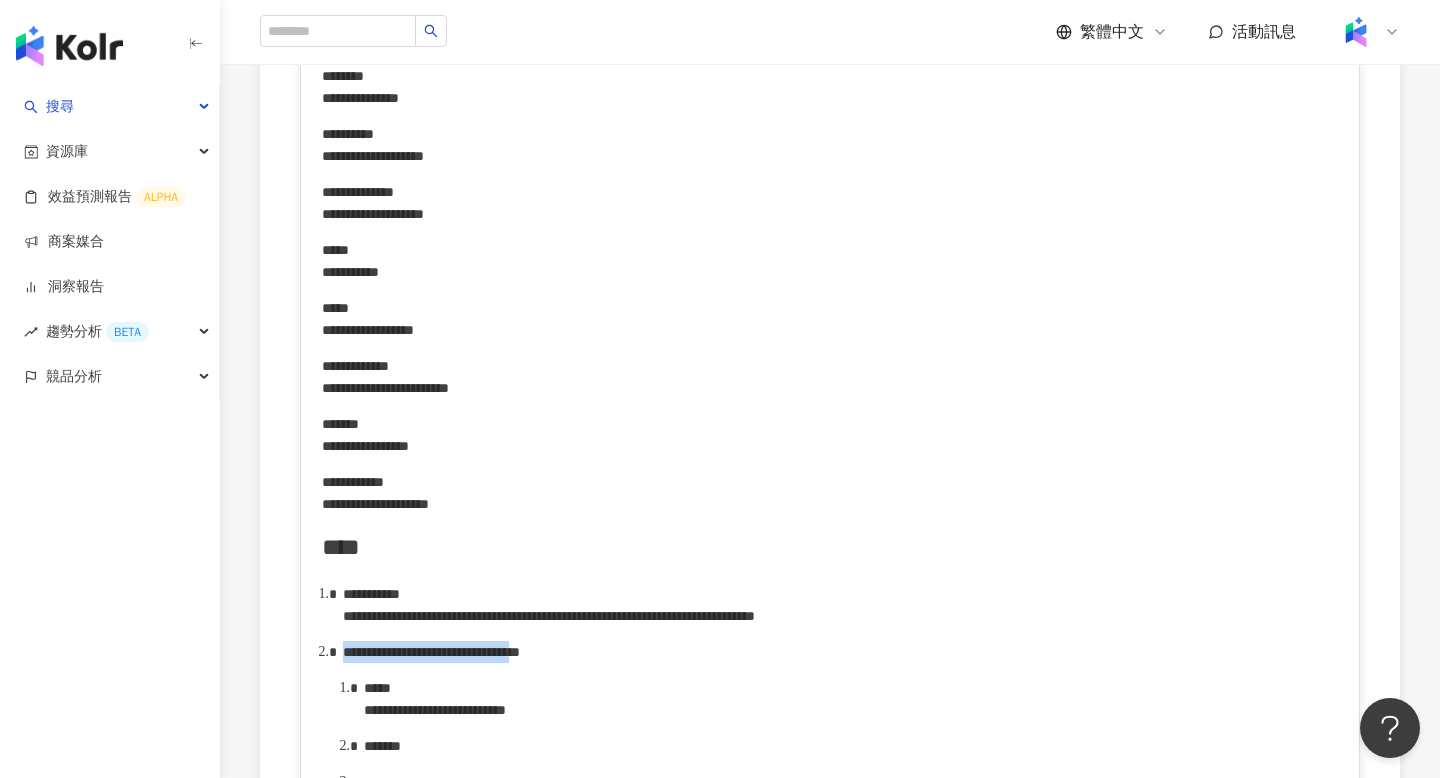 drag, startPoint x: 343, startPoint y: 484, endPoint x: 798, endPoint y: 485, distance: 455.0011 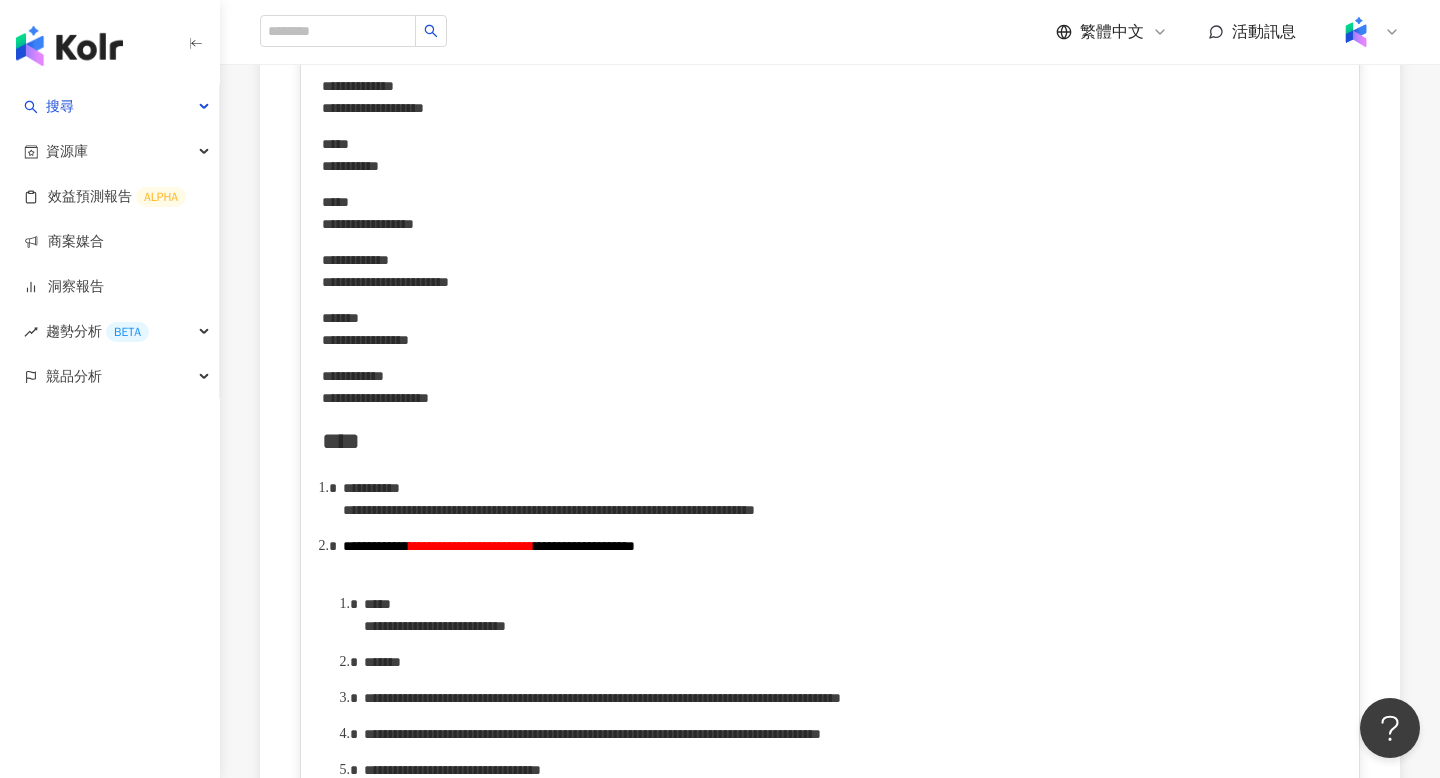 scroll, scrollTop: 843, scrollLeft: 0, axis: vertical 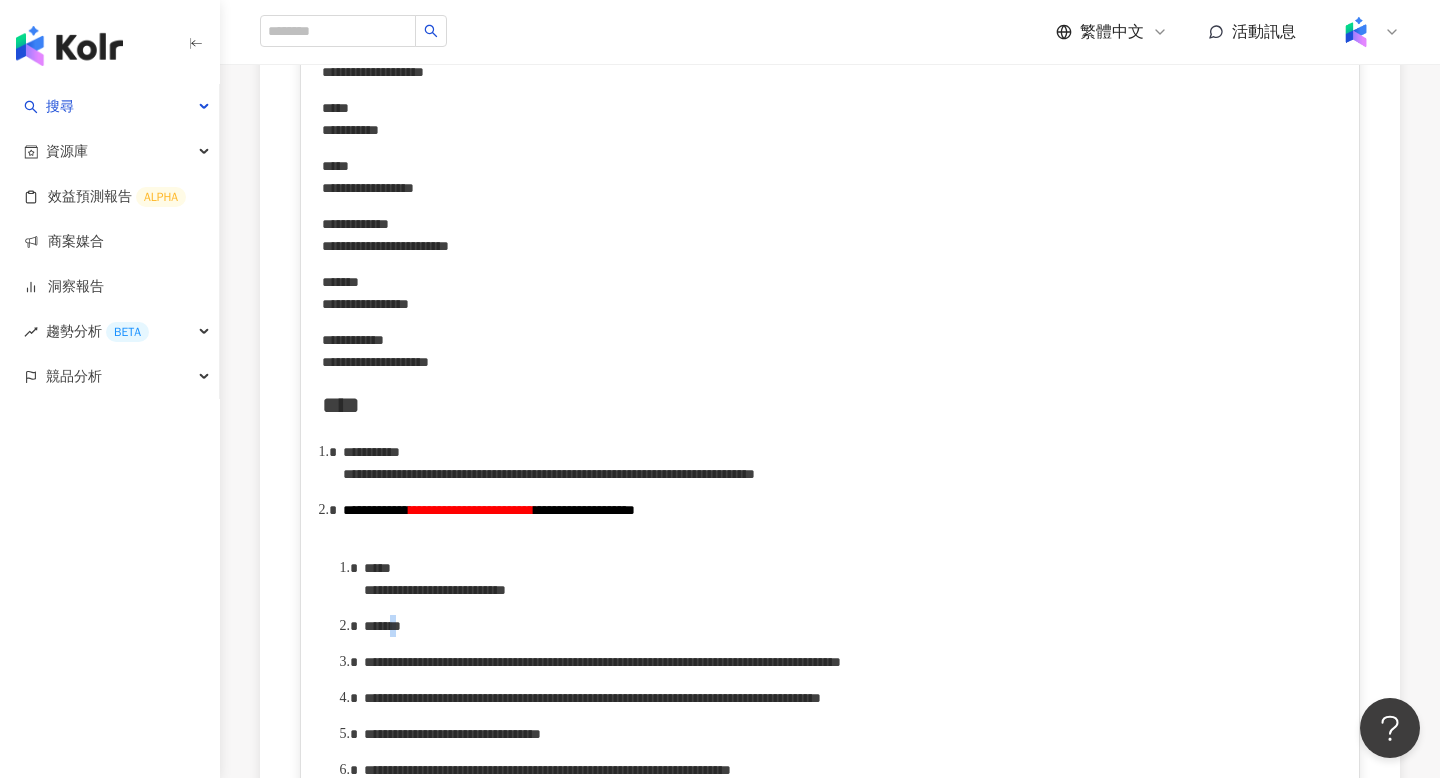 click on "*******" at bounding box center [382, 626] 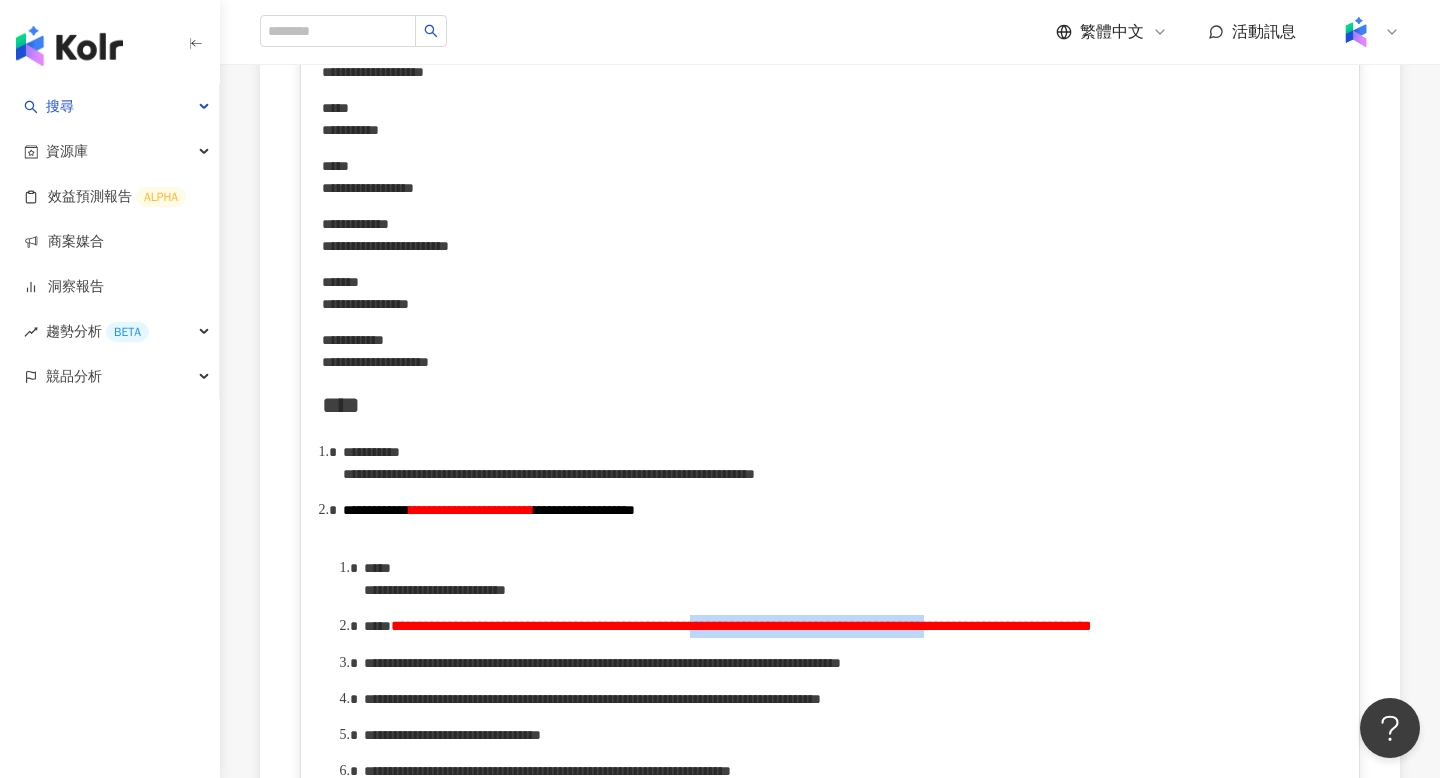 drag, startPoint x: 1014, startPoint y: 435, endPoint x: 1278, endPoint y: 440, distance: 264.04733 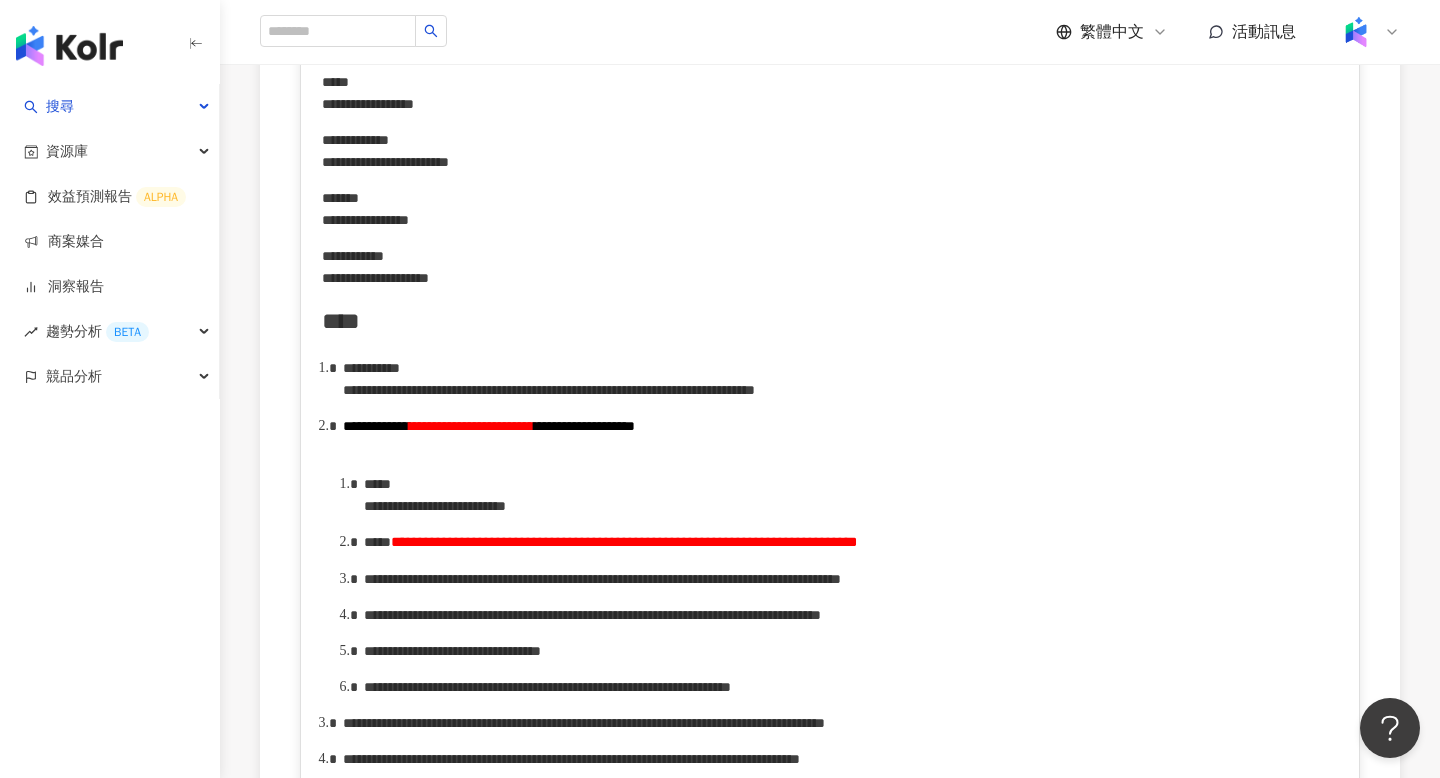 scroll, scrollTop: 937, scrollLeft: 0, axis: vertical 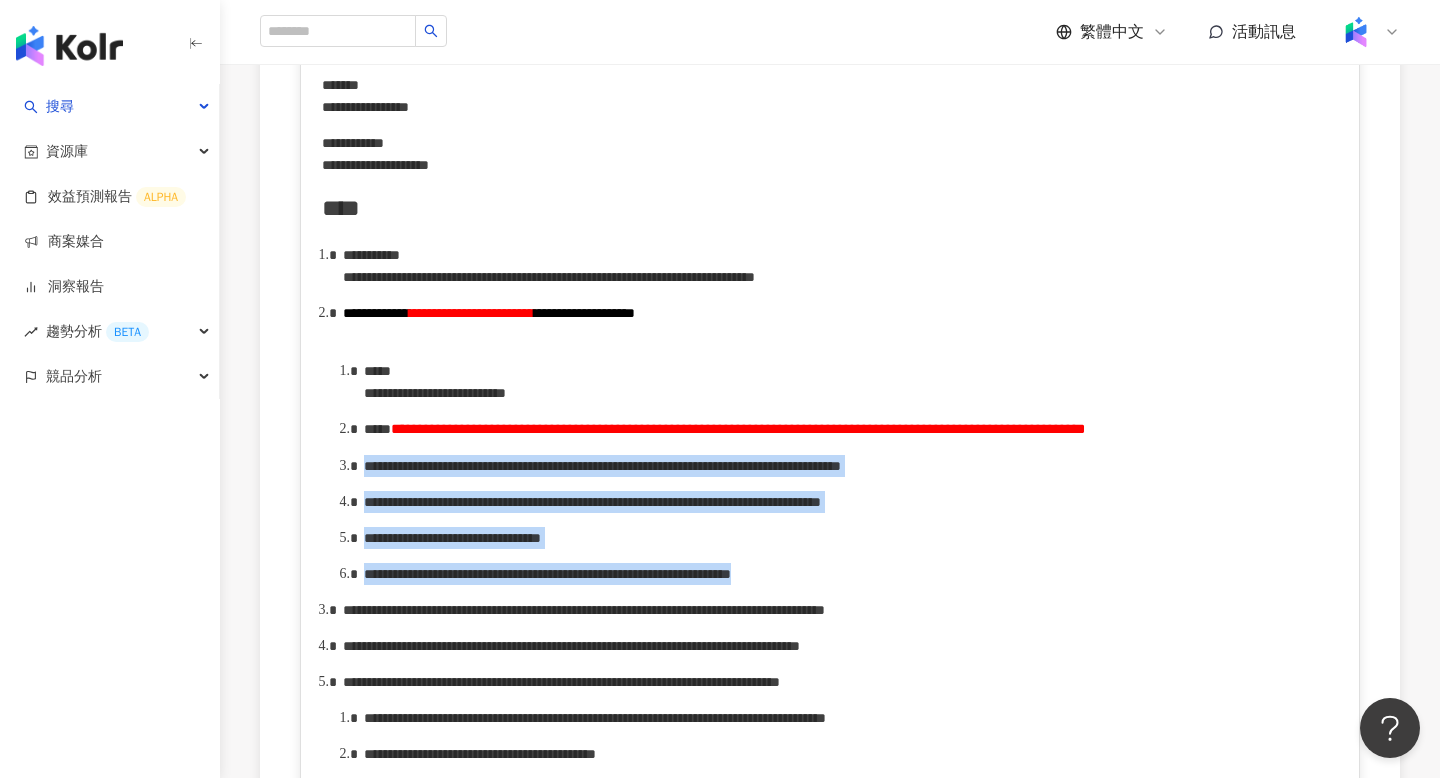 drag, startPoint x: 361, startPoint y: 304, endPoint x: 1328, endPoint y: 456, distance: 978.87335 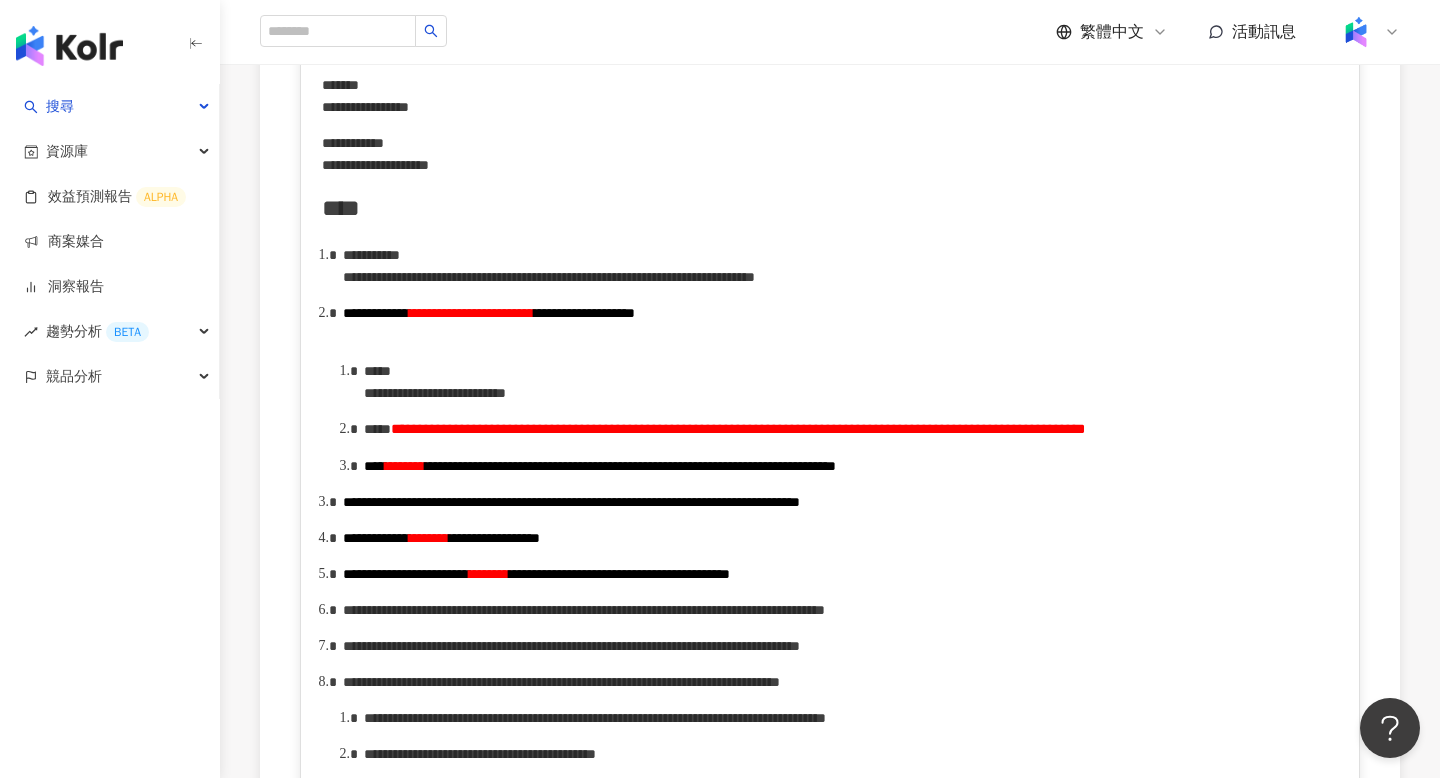 click on "**********" at bounding box center [571, 502] 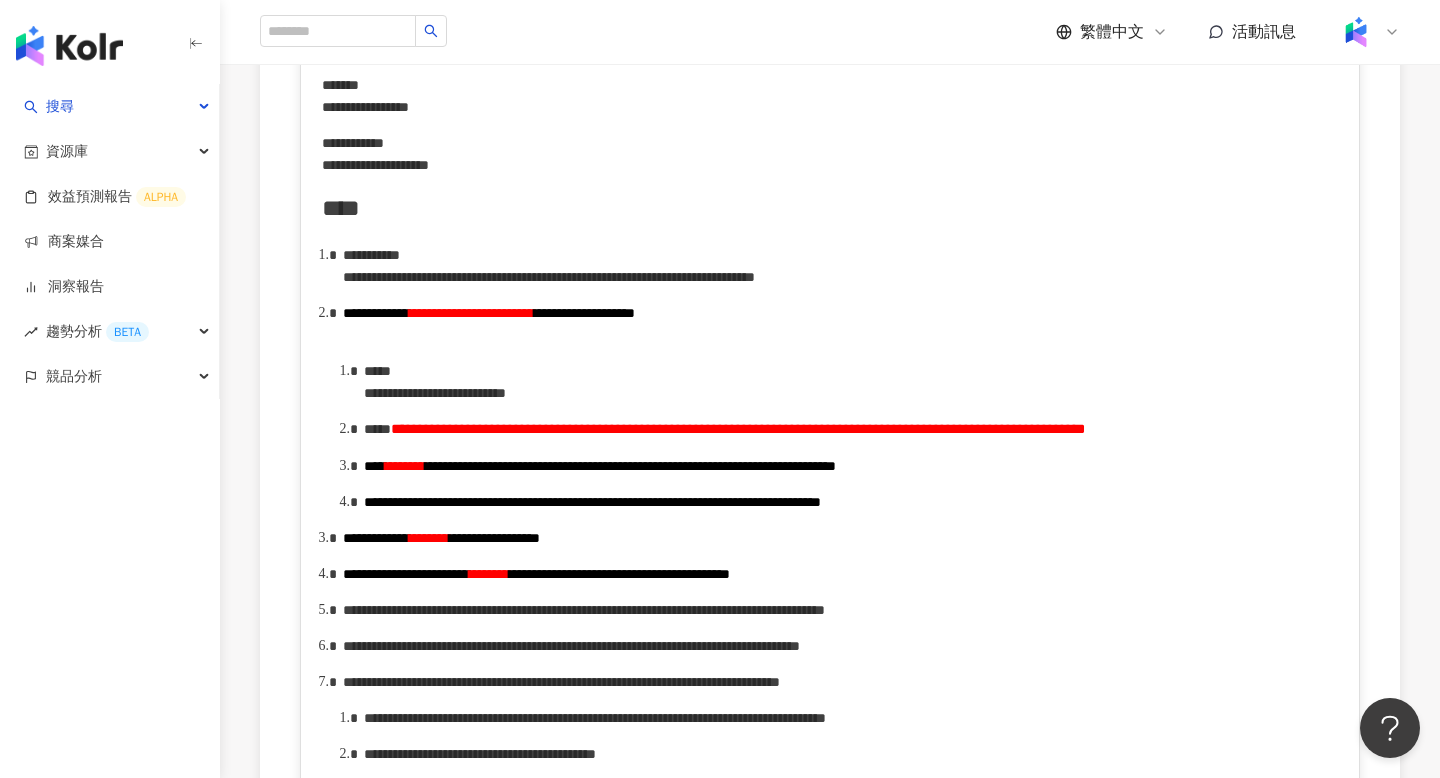 click on "**********" at bounding box center [841, 538] 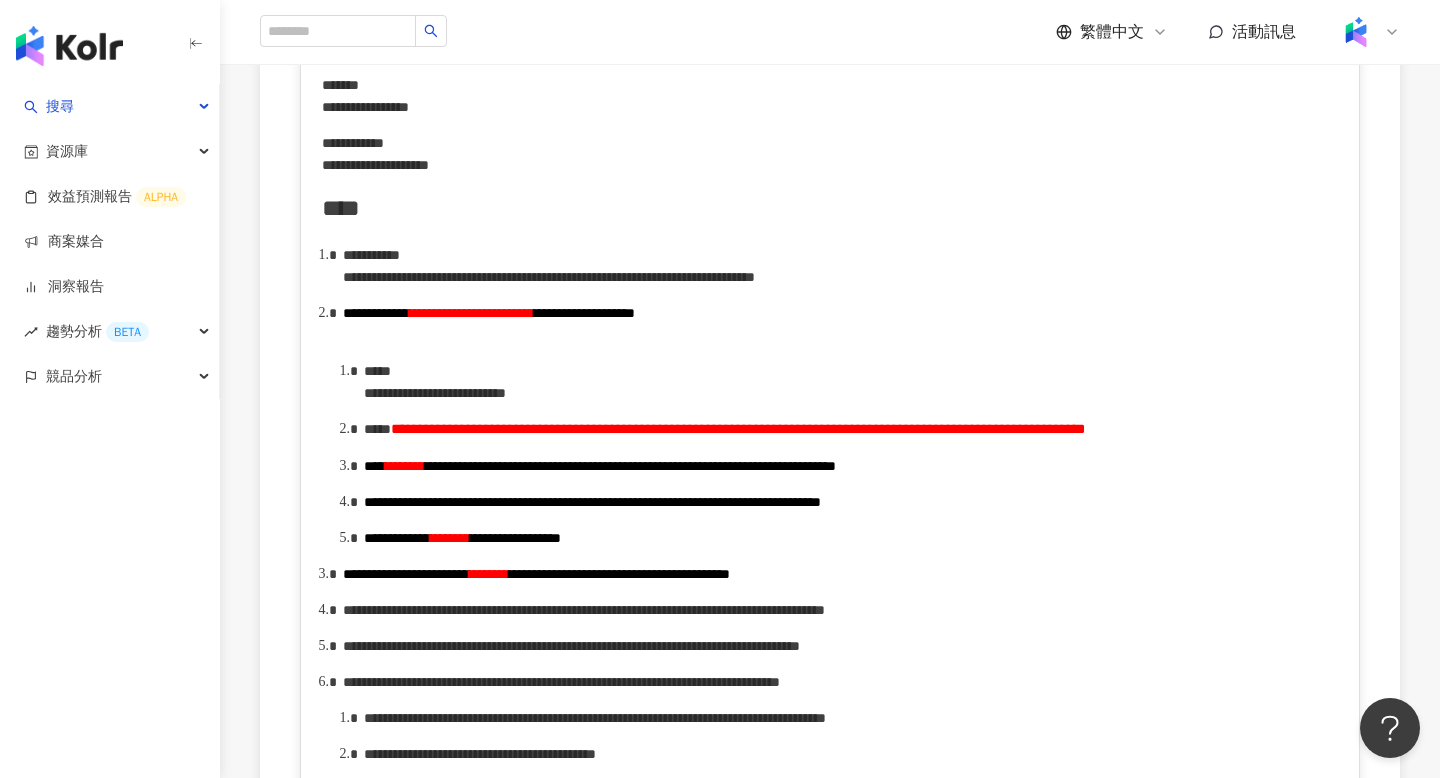 click on "**********" at bounding box center [406, 574] 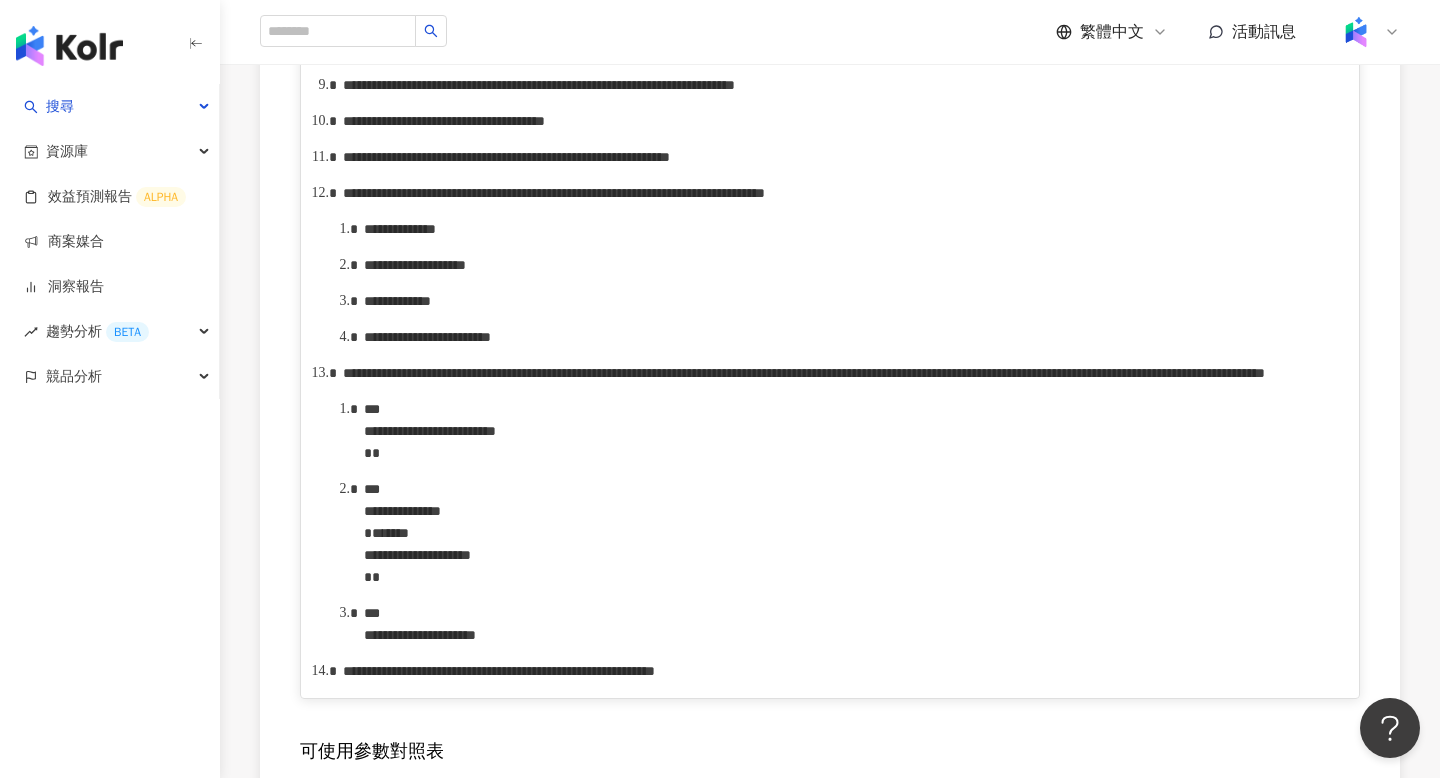 scroll, scrollTop: 1854, scrollLeft: 0, axis: vertical 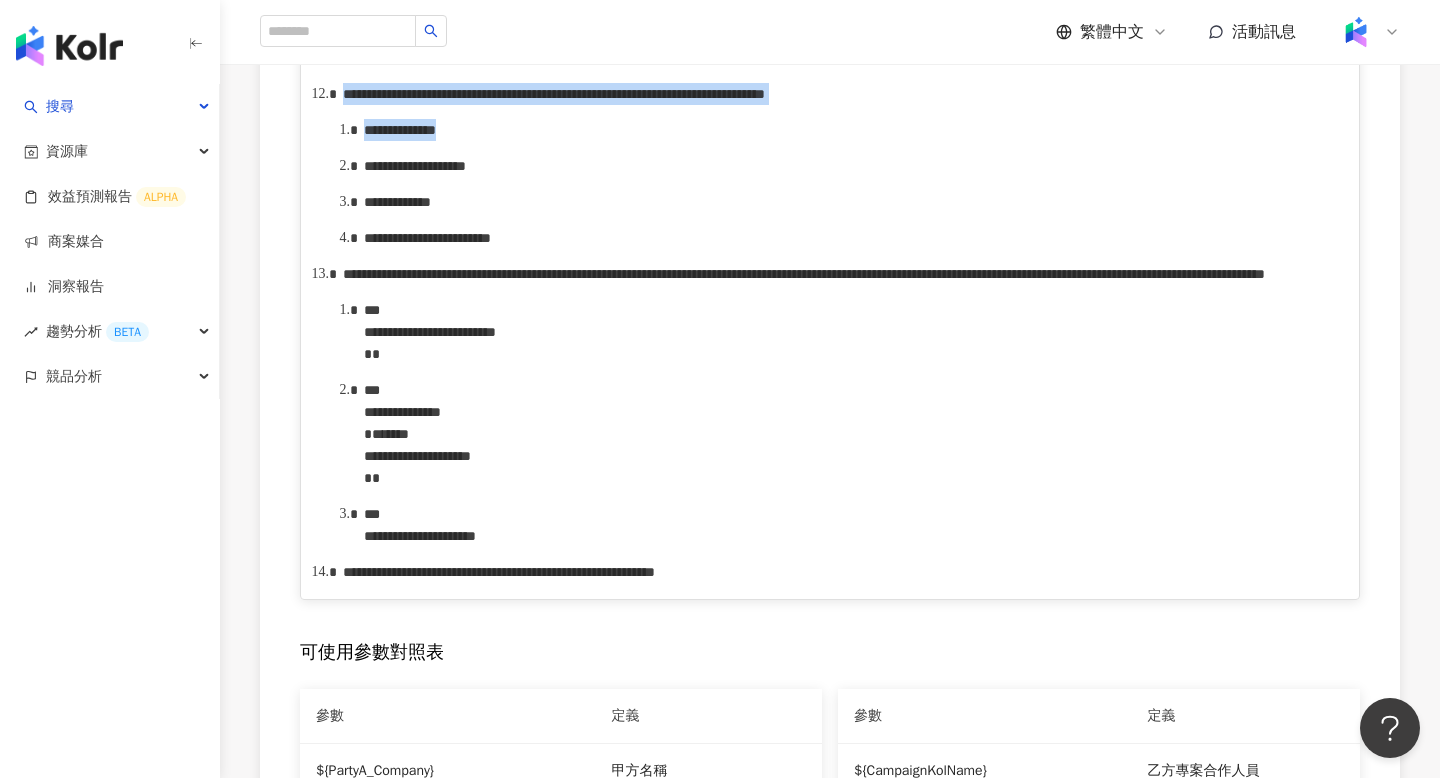 drag, startPoint x: 348, startPoint y: 183, endPoint x: 545, endPoint y: 269, distance: 214.95348 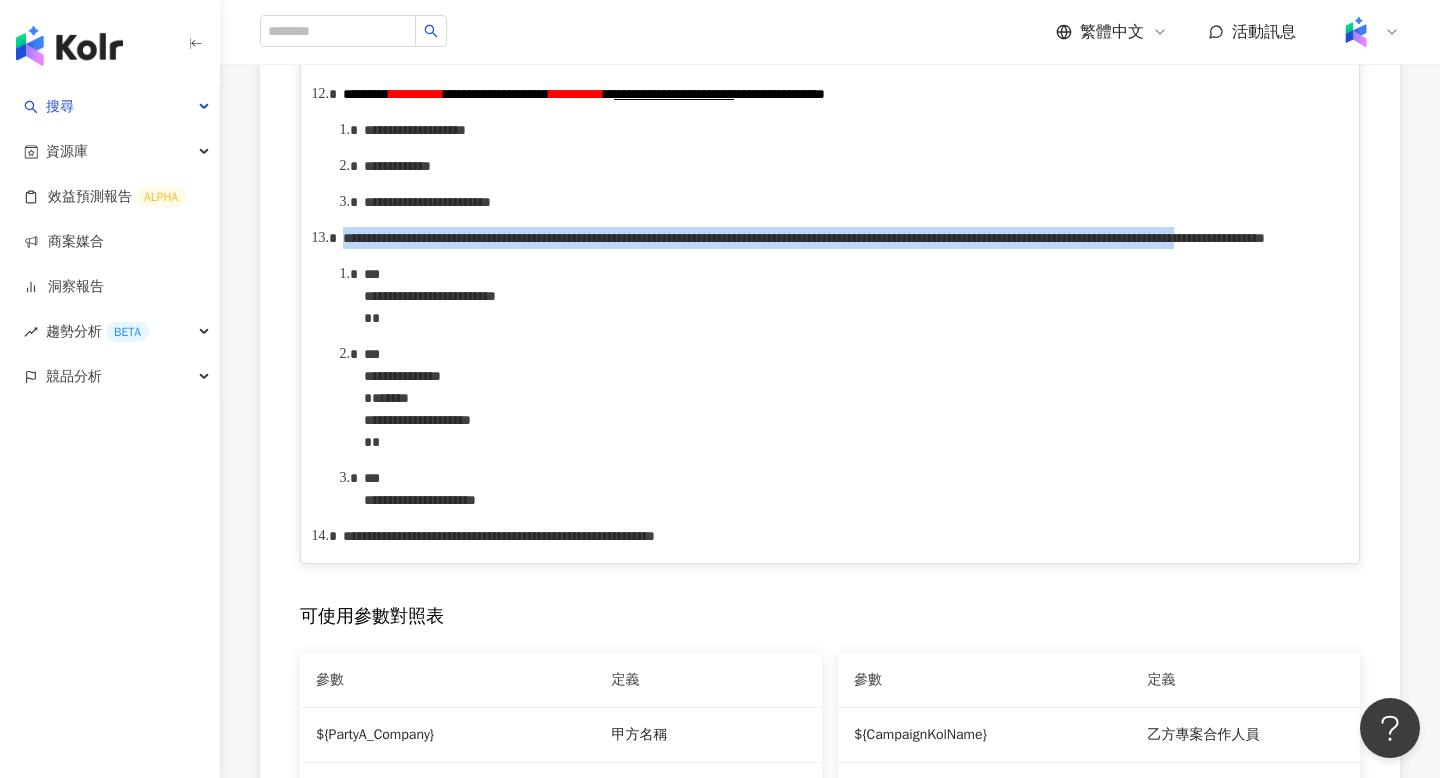 drag, startPoint x: 346, startPoint y: 352, endPoint x: 644, endPoint y: 404, distance: 302.5029 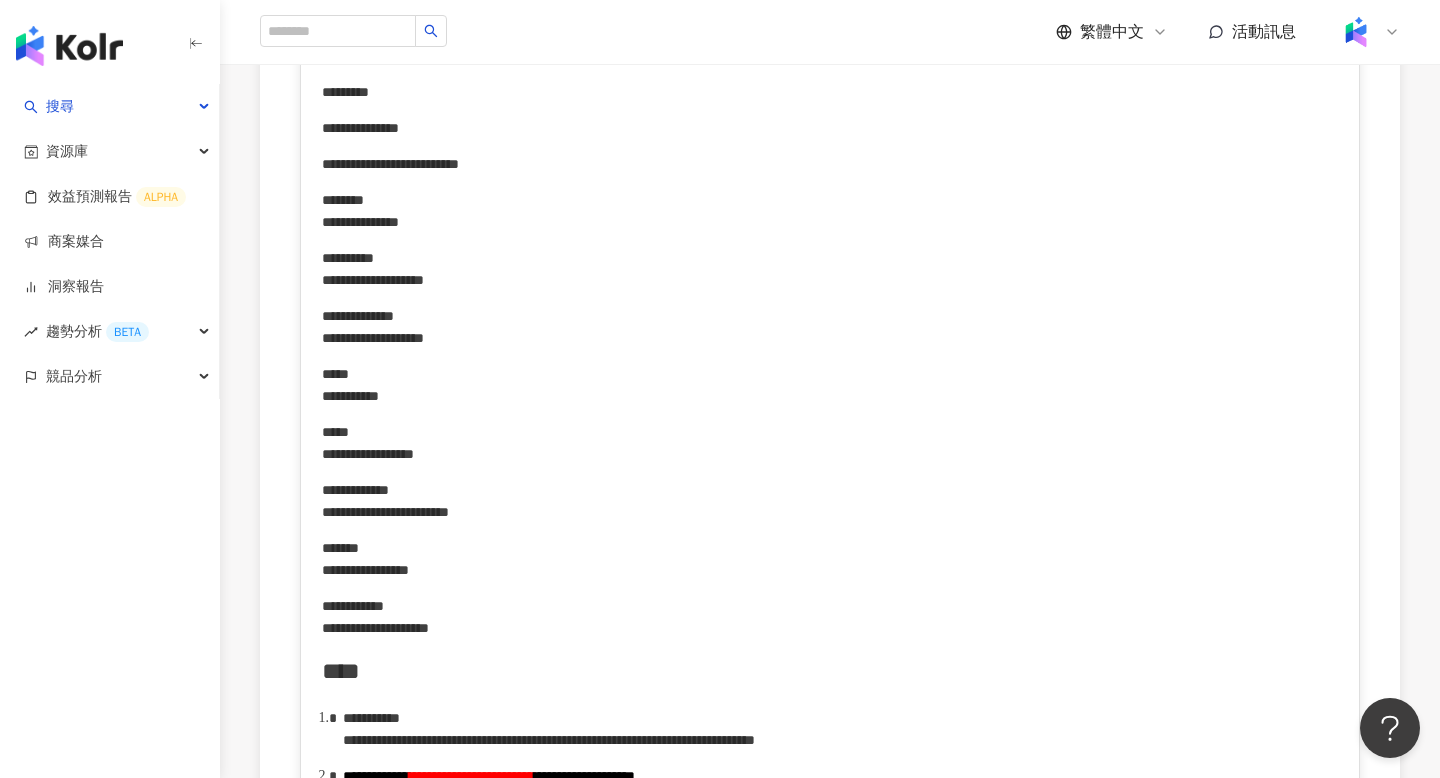 scroll, scrollTop: 0, scrollLeft: 0, axis: both 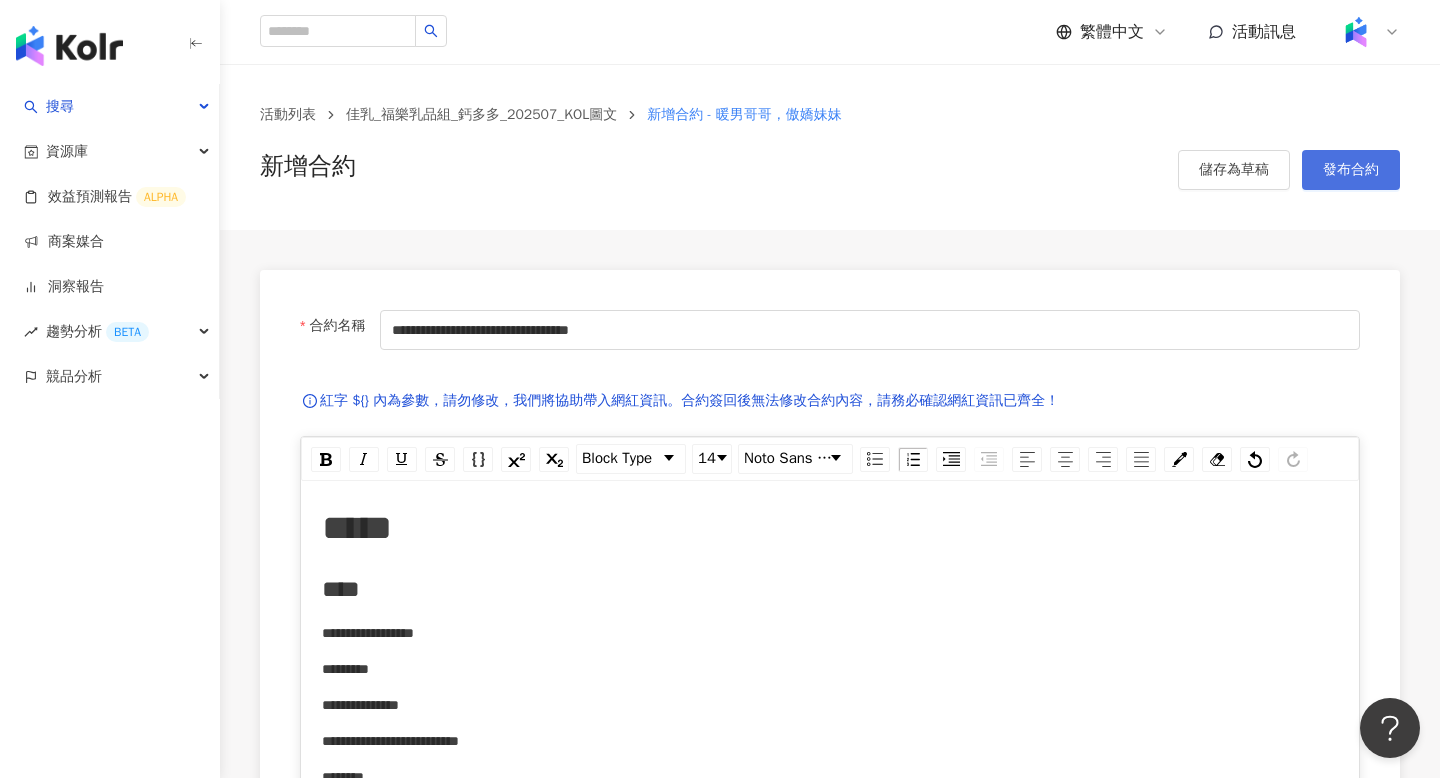 click on "發布合約" at bounding box center [1351, 170] 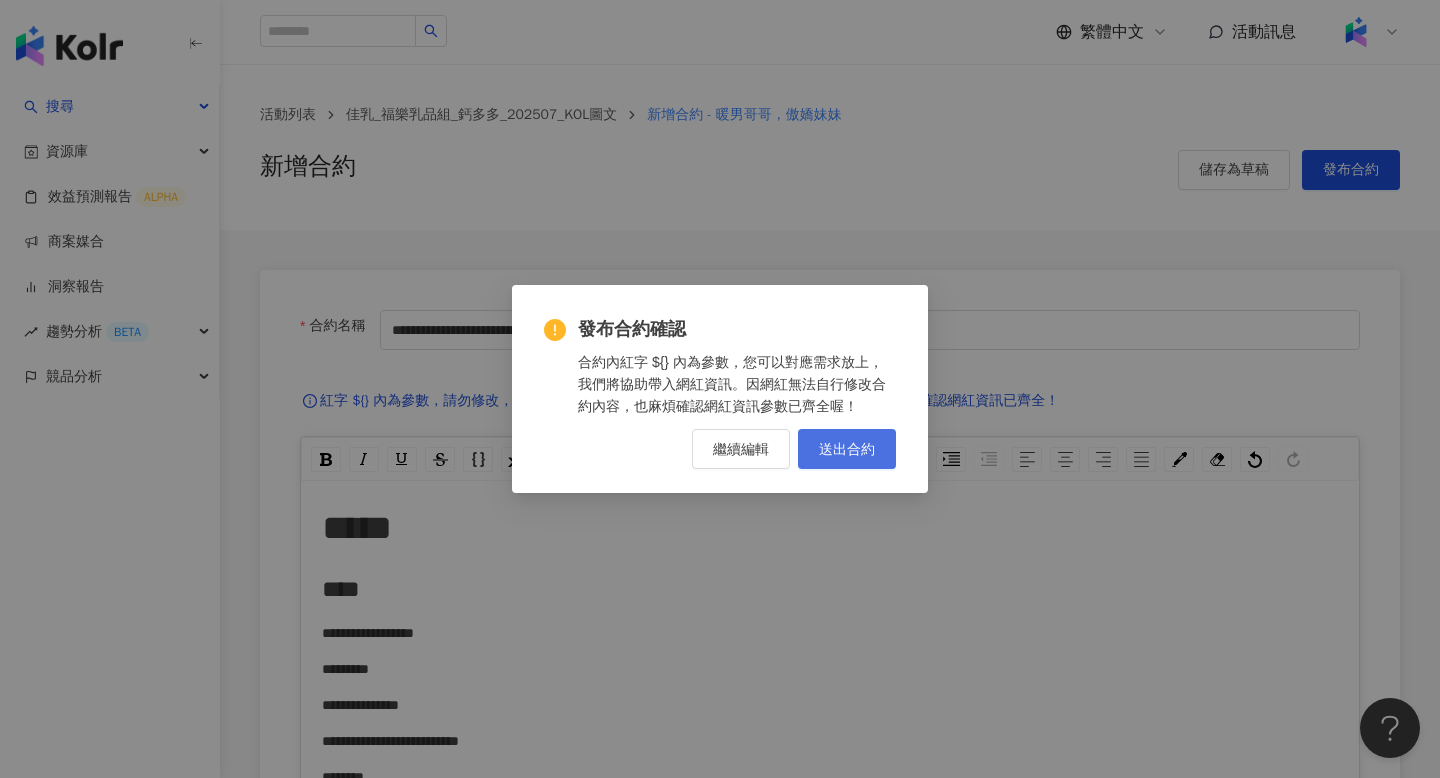 click on "送出合約" at bounding box center [847, 449] 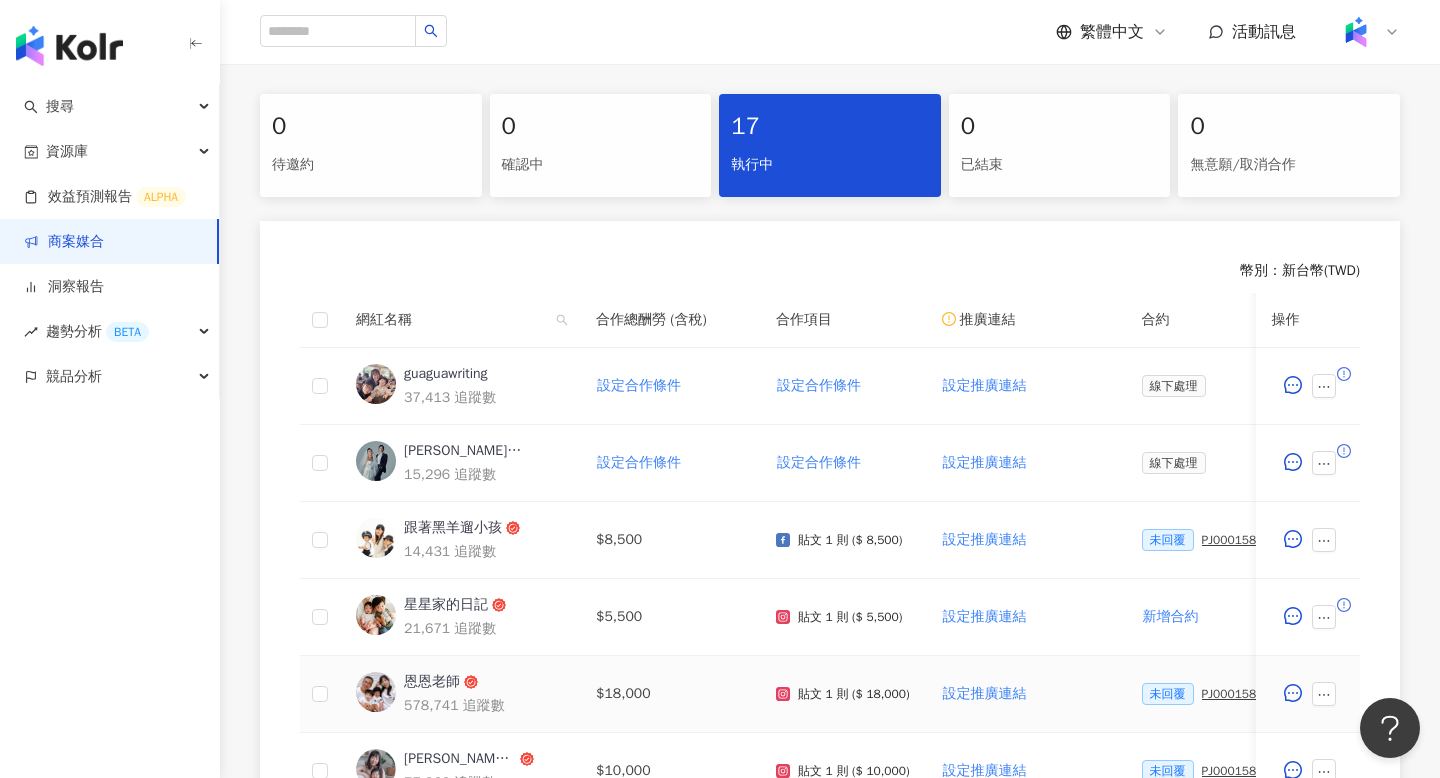 scroll, scrollTop: 1056, scrollLeft: 0, axis: vertical 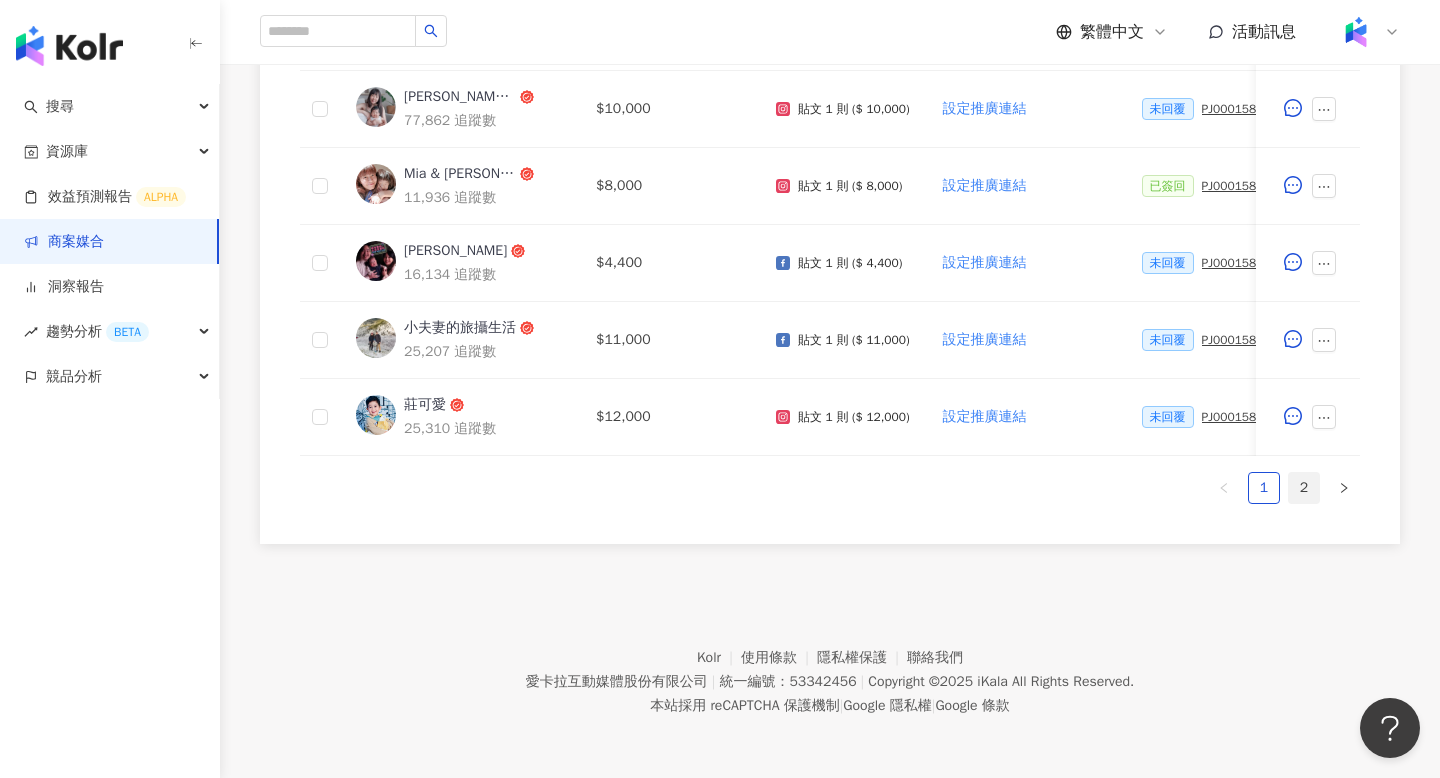 click on "2" at bounding box center [1304, 488] 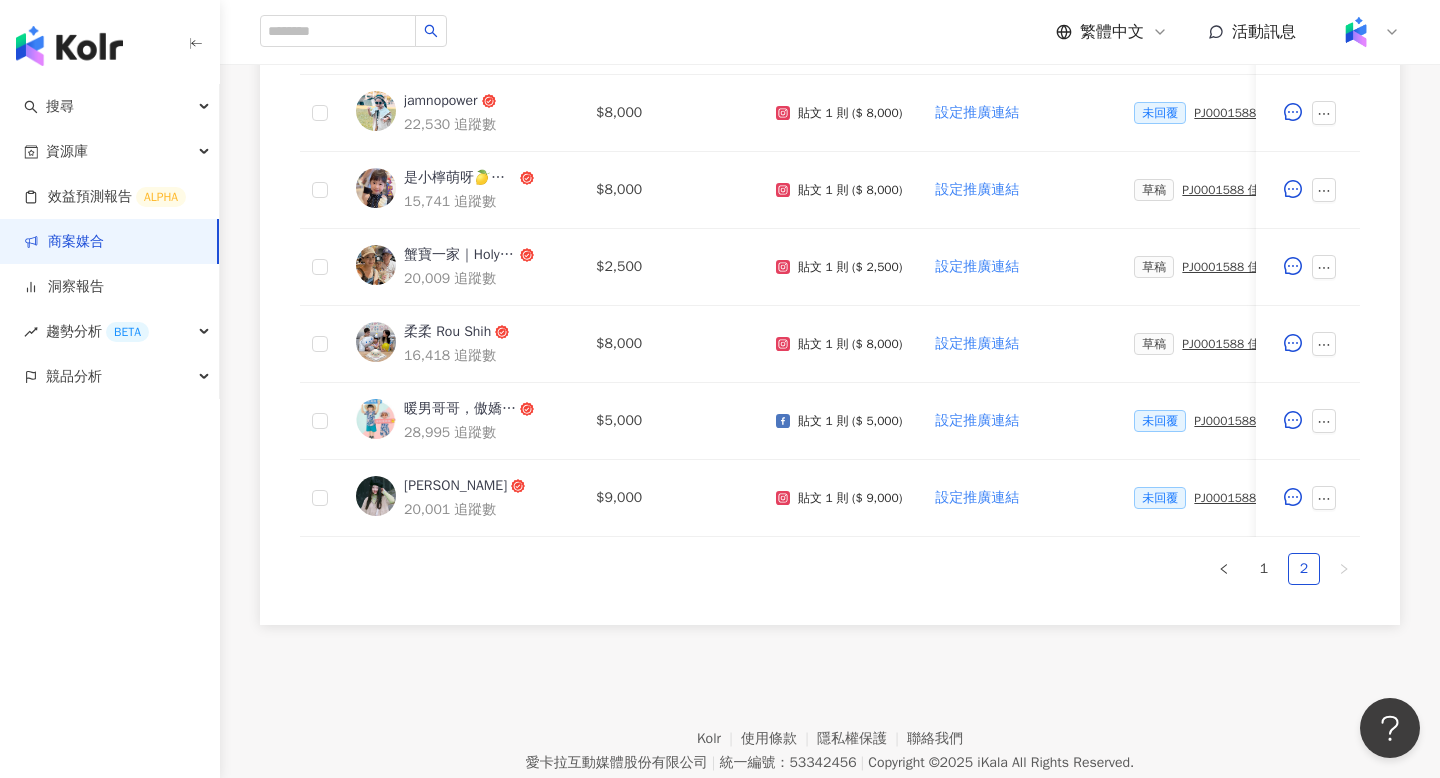 scroll, scrollTop: 728, scrollLeft: 0, axis: vertical 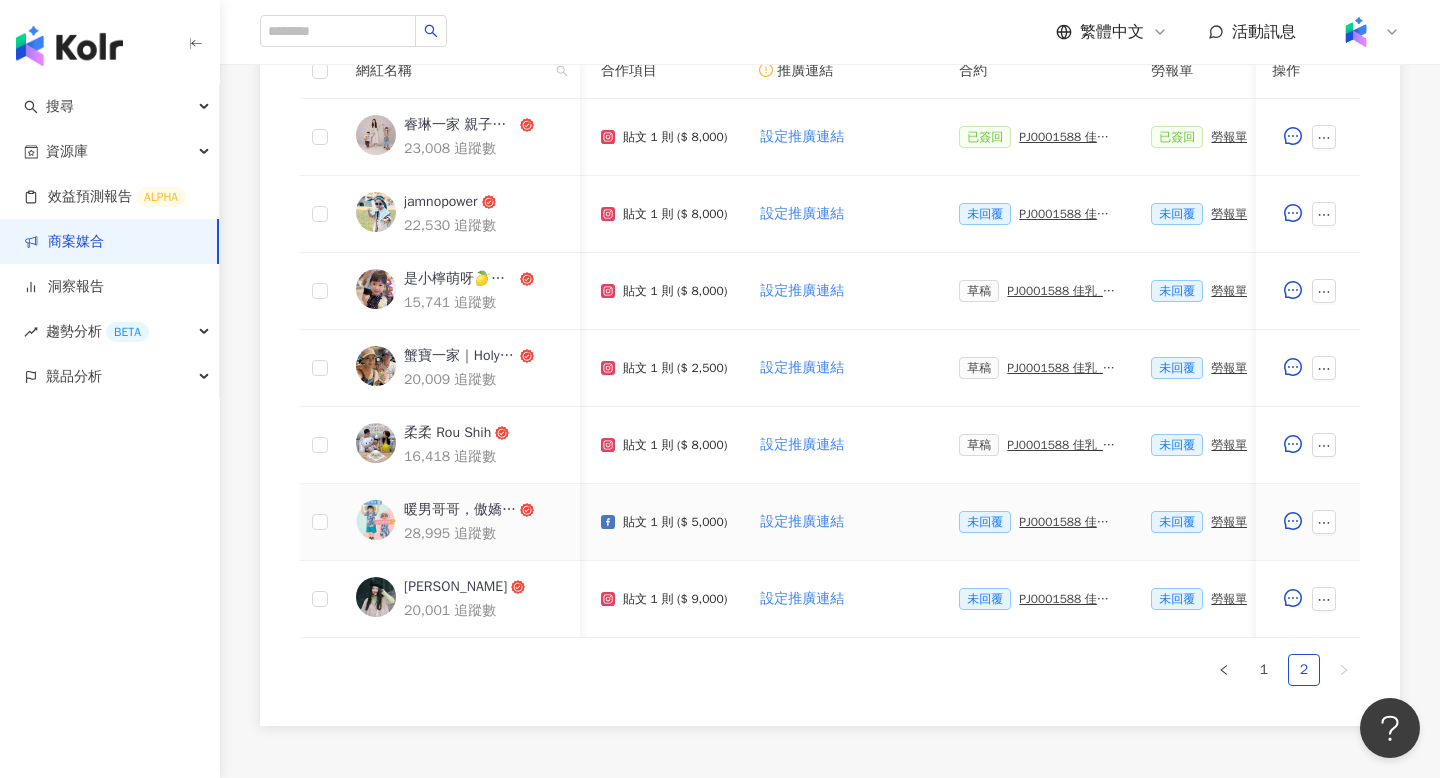 click on "PJ0001588 佳乳_福樂乳品組_鈣多多_202507_活動確認單" at bounding box center [1069, 522] 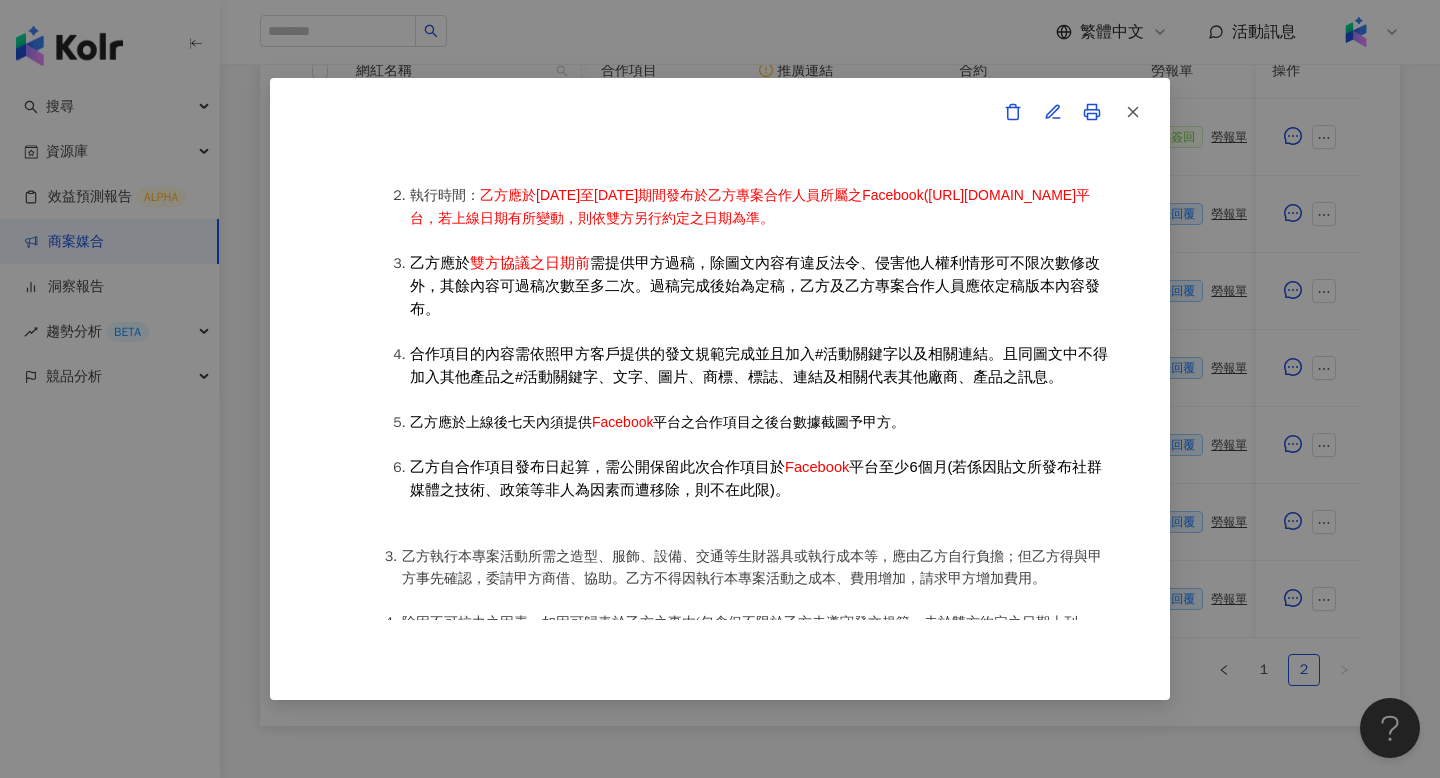 scroll, scrollTop: 1133, scrollLeft: 0, axis: vertical 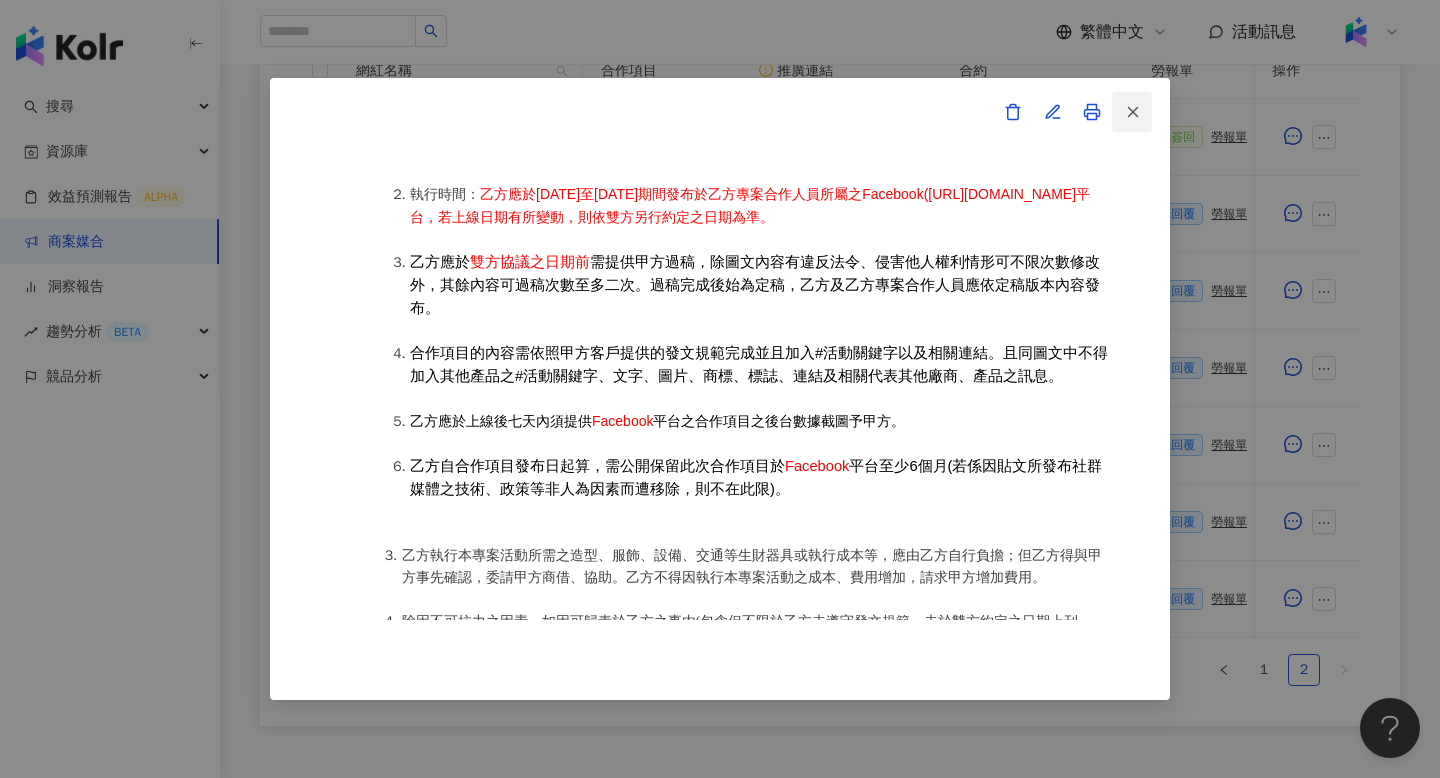 click at bounding box center (1132, 112) 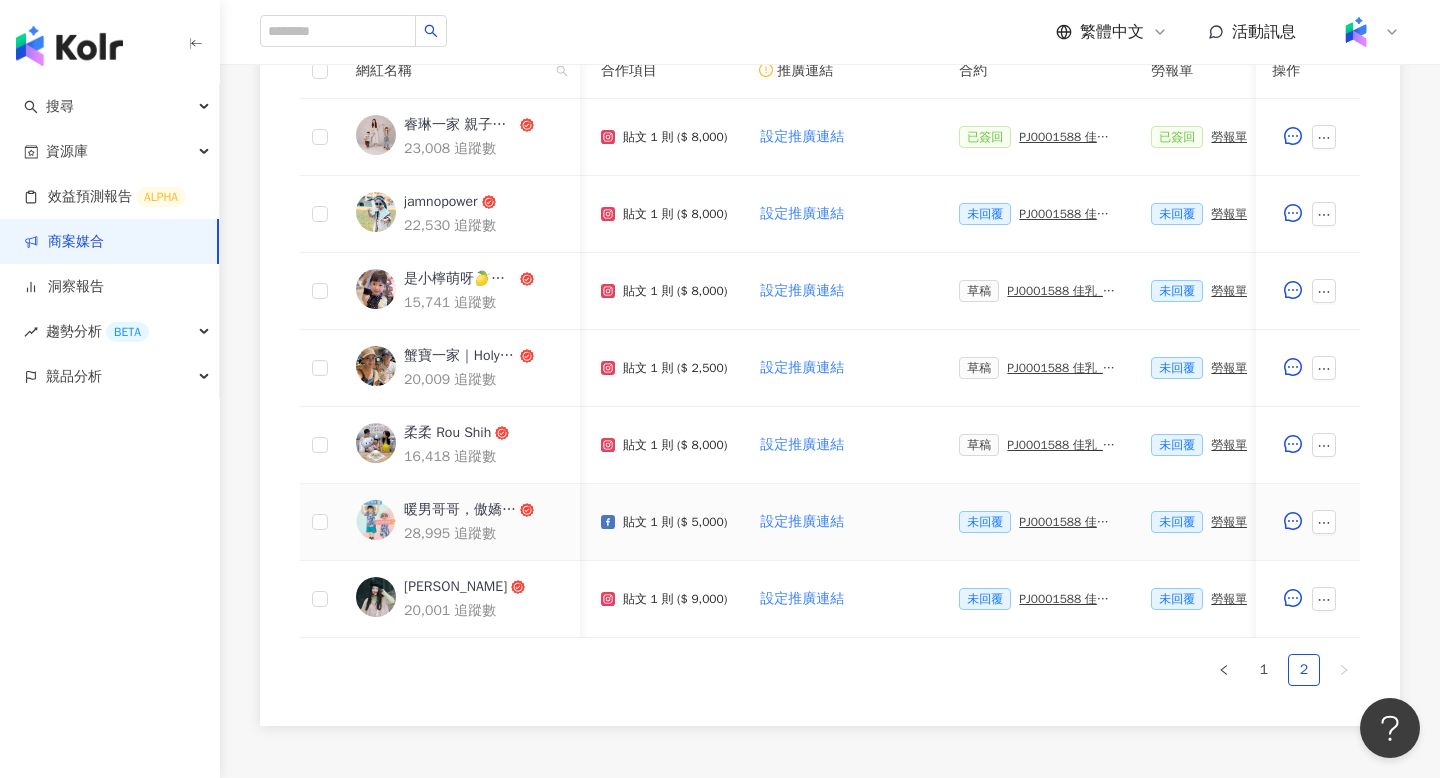 click on "未回覆 PJ0001588 佳乳_福樂乳品組_鈣多多_202507_活動確認單" at bounding box center (1039, 522) 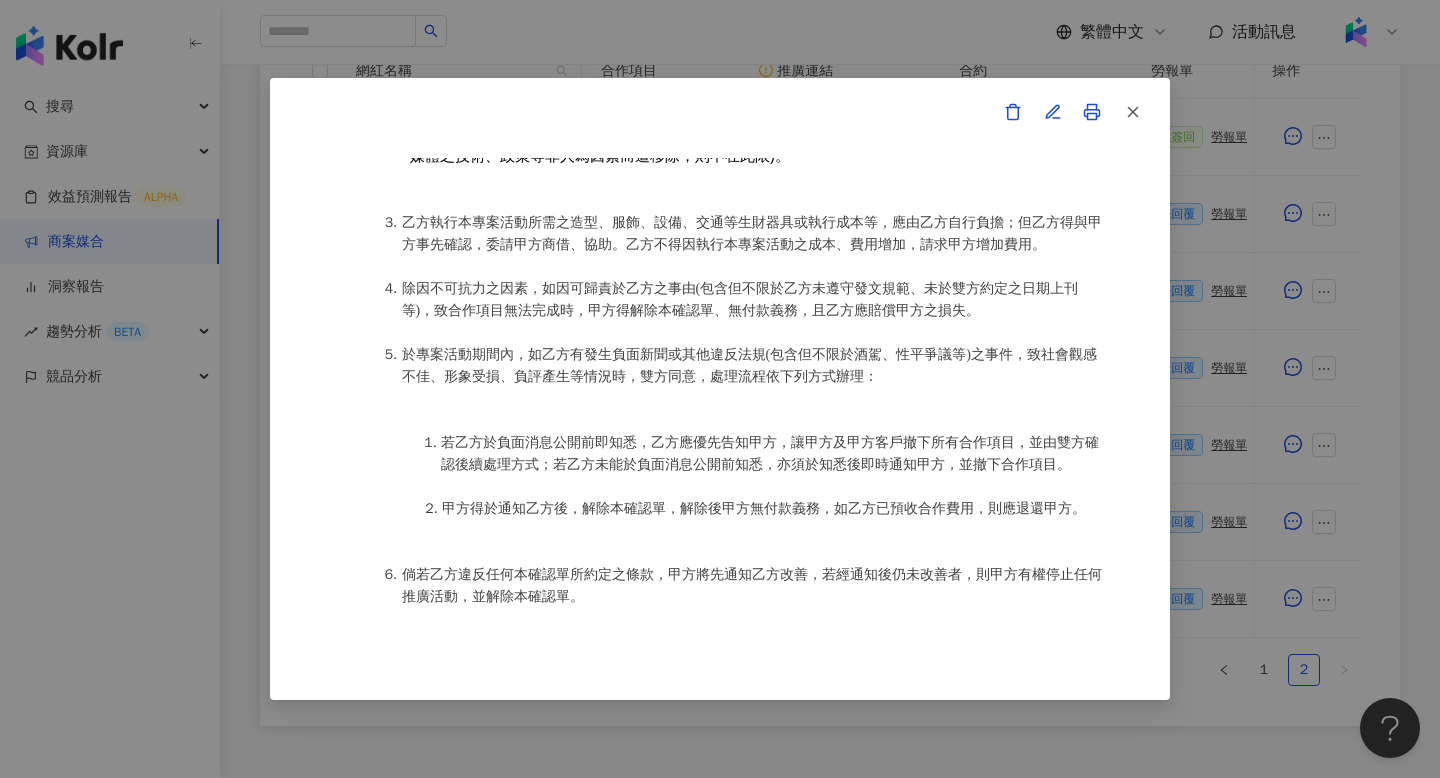scroll, scrollTop: 1517, scrollLeft: 0, axis: vertical 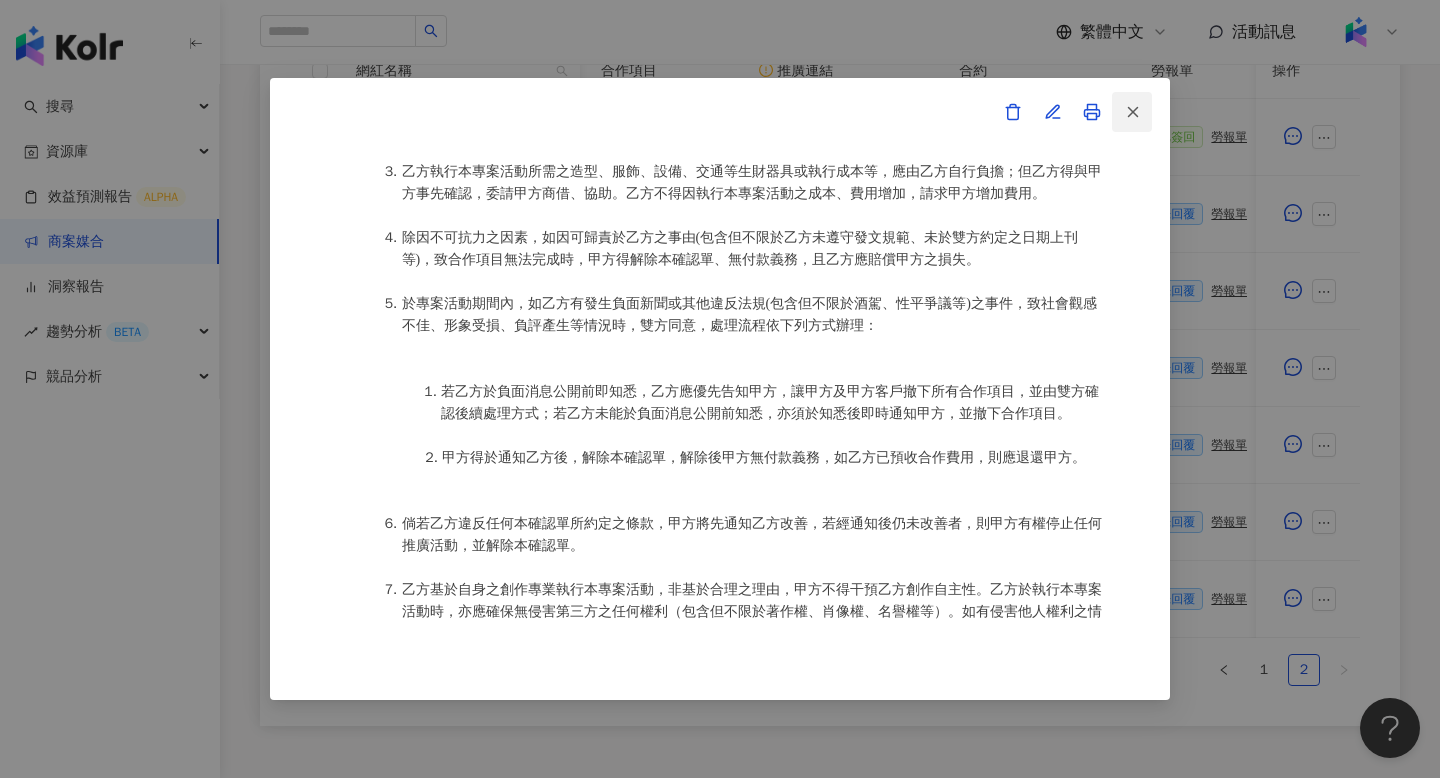 click 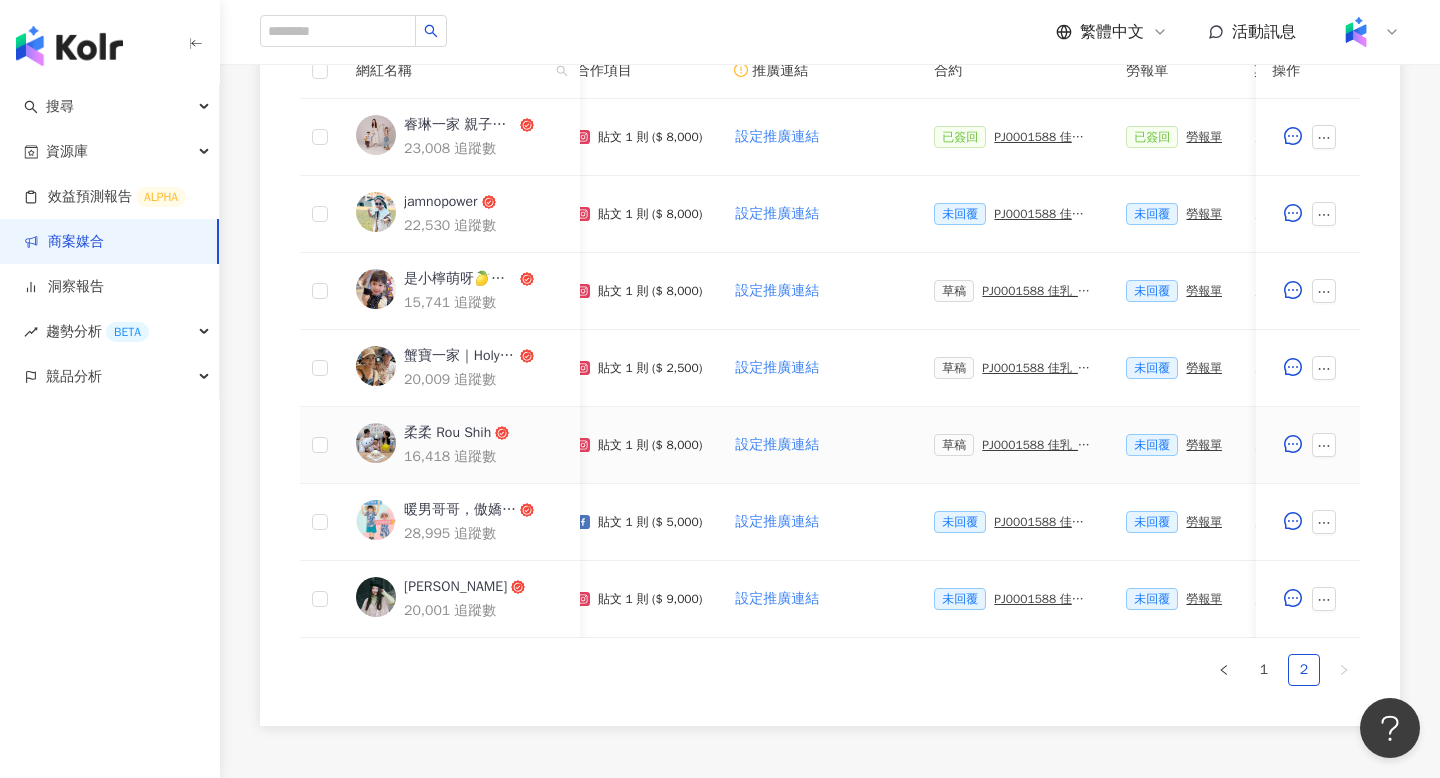 scroll, scrollTop: 0, scrollLeft: 213, axis: horizontal 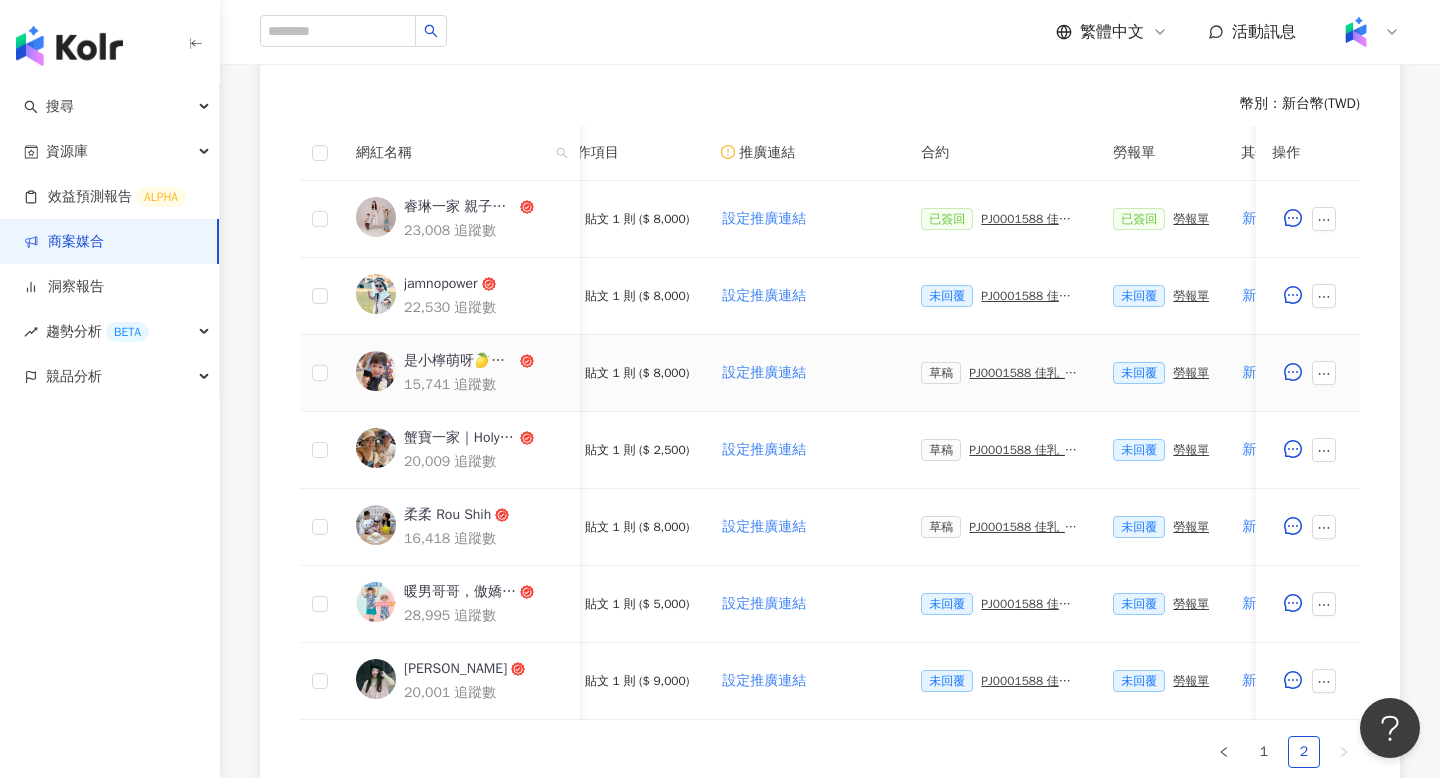 click on "PJ0001588 佳乳_福樂乳品組_鈣多多_202507_活動確認單" at bounding box center (1025, 373) 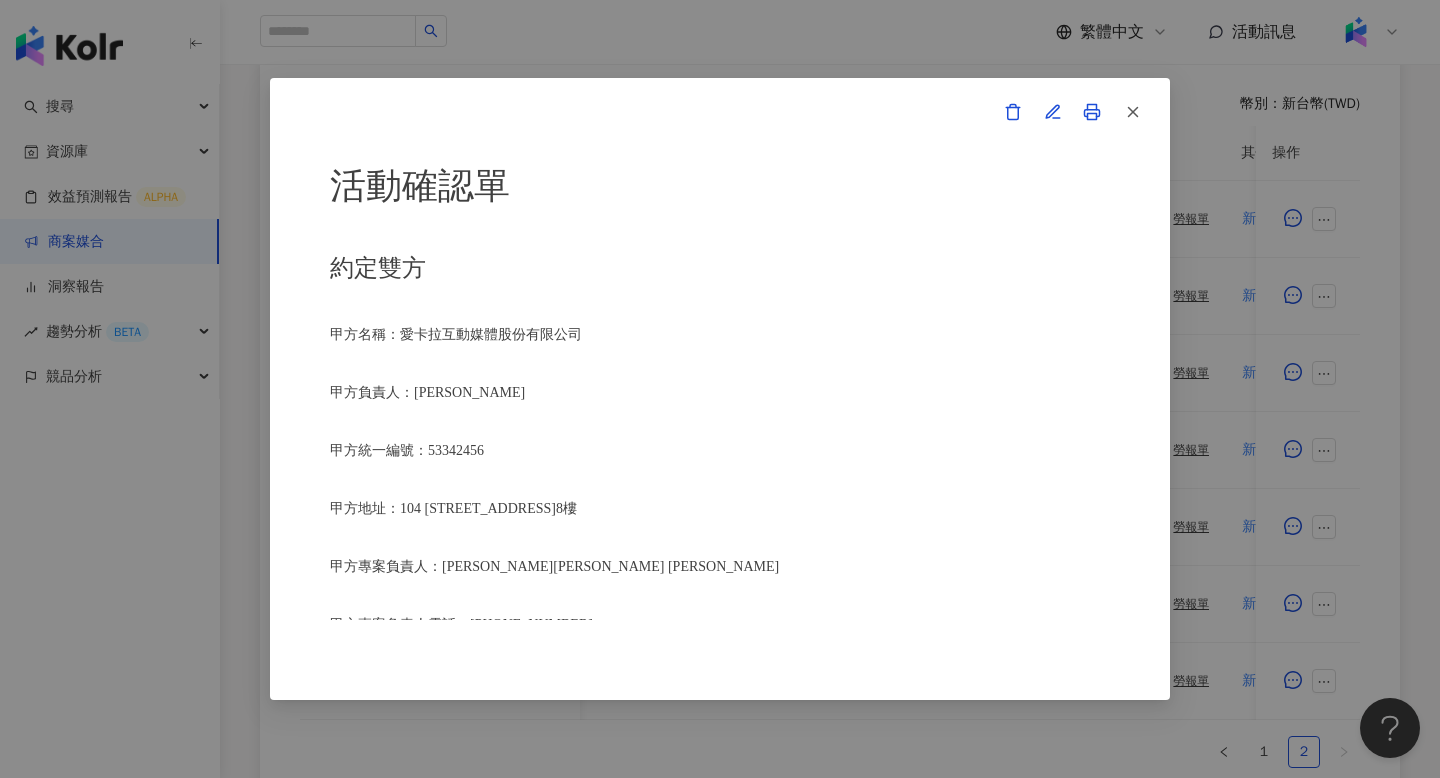 click on "活動確認單
約定雙方
甲方名稱：愛卡拉互動媒體股份有限公司
甲方負責人：程世嘉
甲方統一編號：53342456
甲方地址：104 台北市中山區南京東路二段167號8樓
甲方專案負責人：林宛璇Carol Lin
甲方專案負責人電話：02 8768 1110
甲方專案負責人 Email：carol.lin@ikala.ai
乙方名稱：
乙方地址：
乙方統一編號/身分證字號：
專案活動期間：2025年07月09日至2025年09月30日
費用（新台幣，含稅)： 8000
約定條款
(以下簡稱乙方)保證有權簽署本確認單，簽署後即表示上列專案合作人員接受與愛卡拉互動媒體股份有限公司(以下簡稱甲方)簽署之活動確認單，並同意執行雙方所約定之合作項目。
簽署本確認單後，雙方需遵從 佳乳_福樂乳品組_鈣多多_202507_KOL圖文 專案活動條件，不得取消確認單或中途終止。
合作項目：Instagram 圖文 1 則
執行時間：
乙方應於" at bounding box center [720, 389] 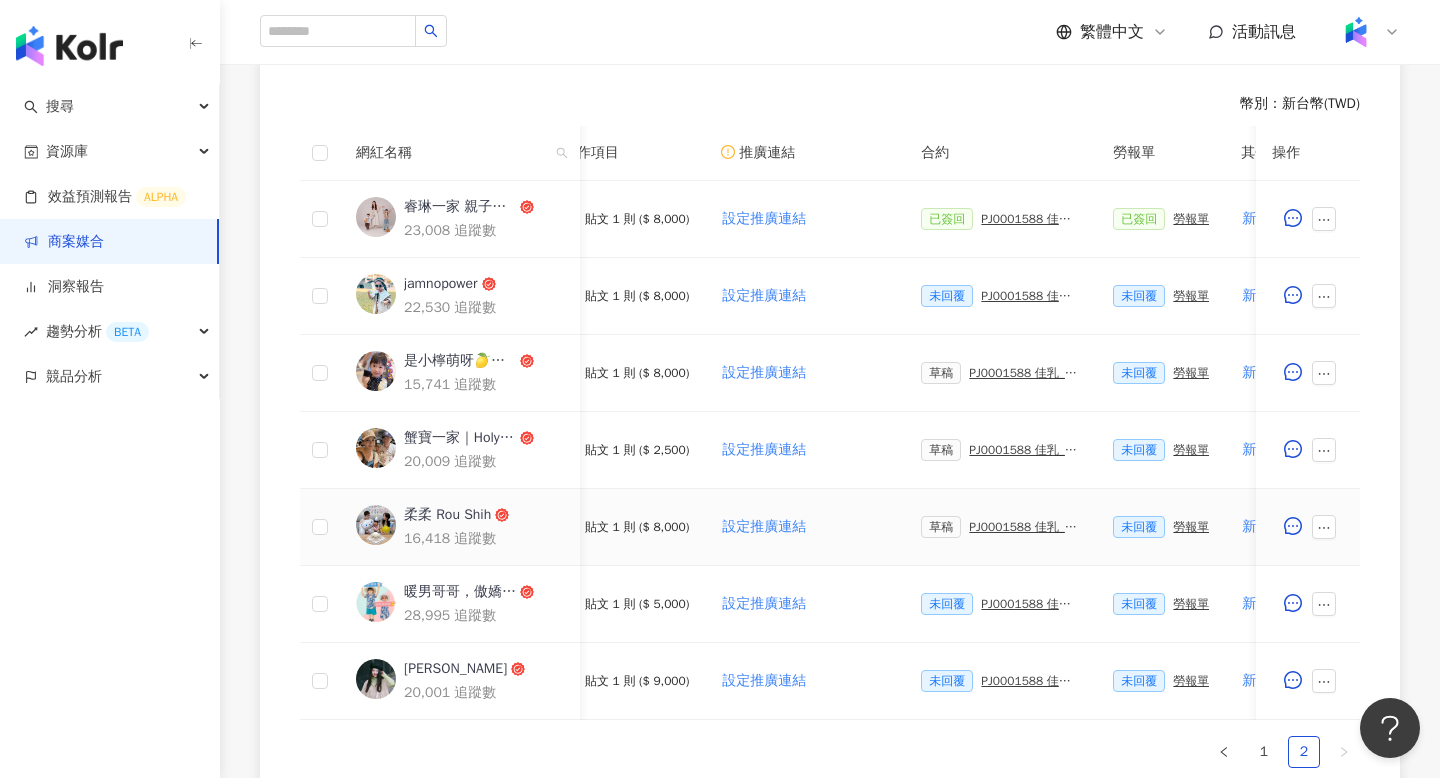 click on "PJ0001588 佳乳_福樂乳品組_鈣多多_202507_活動確認單" at bounding box center [1025, 527] 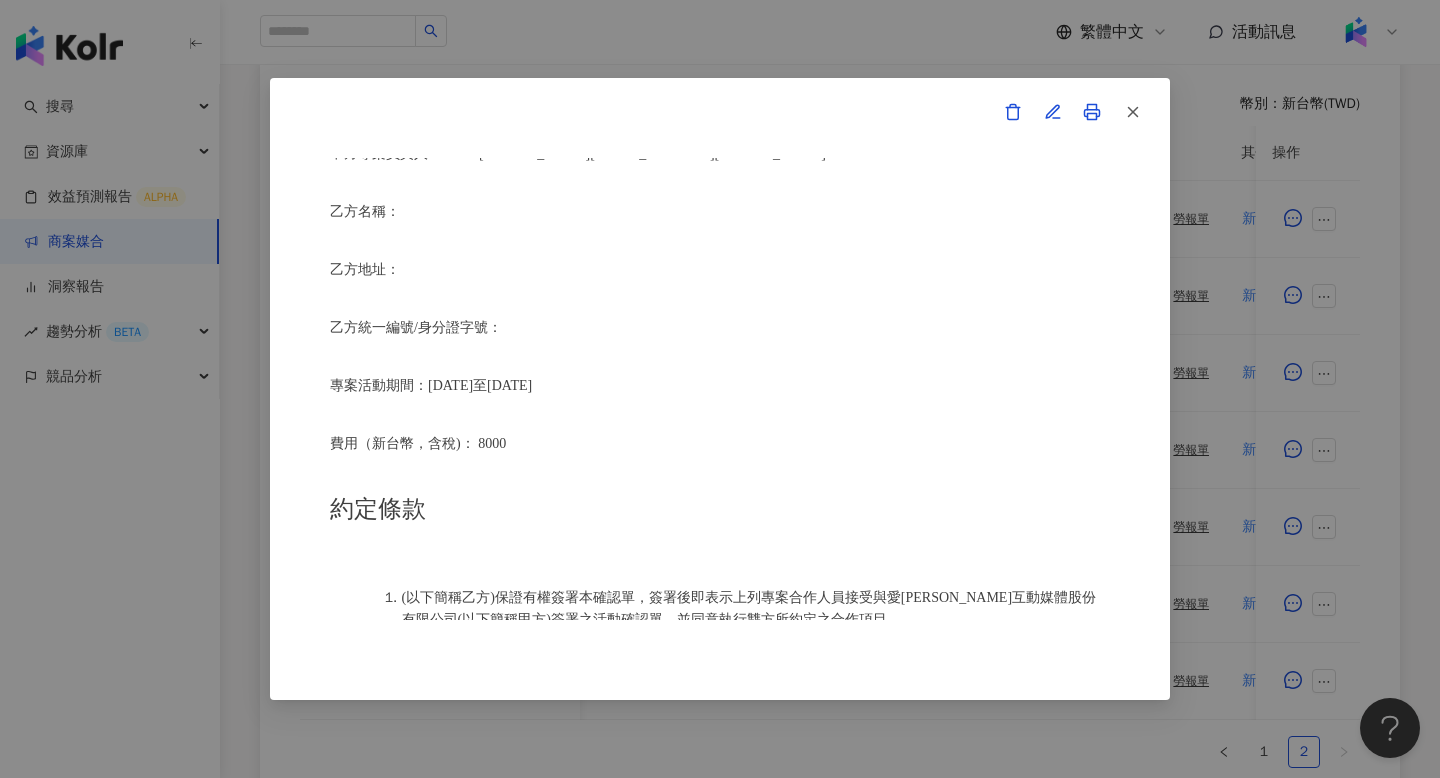 scroll, scrollTop: 535, scrollLeft: 0, axis: vertical 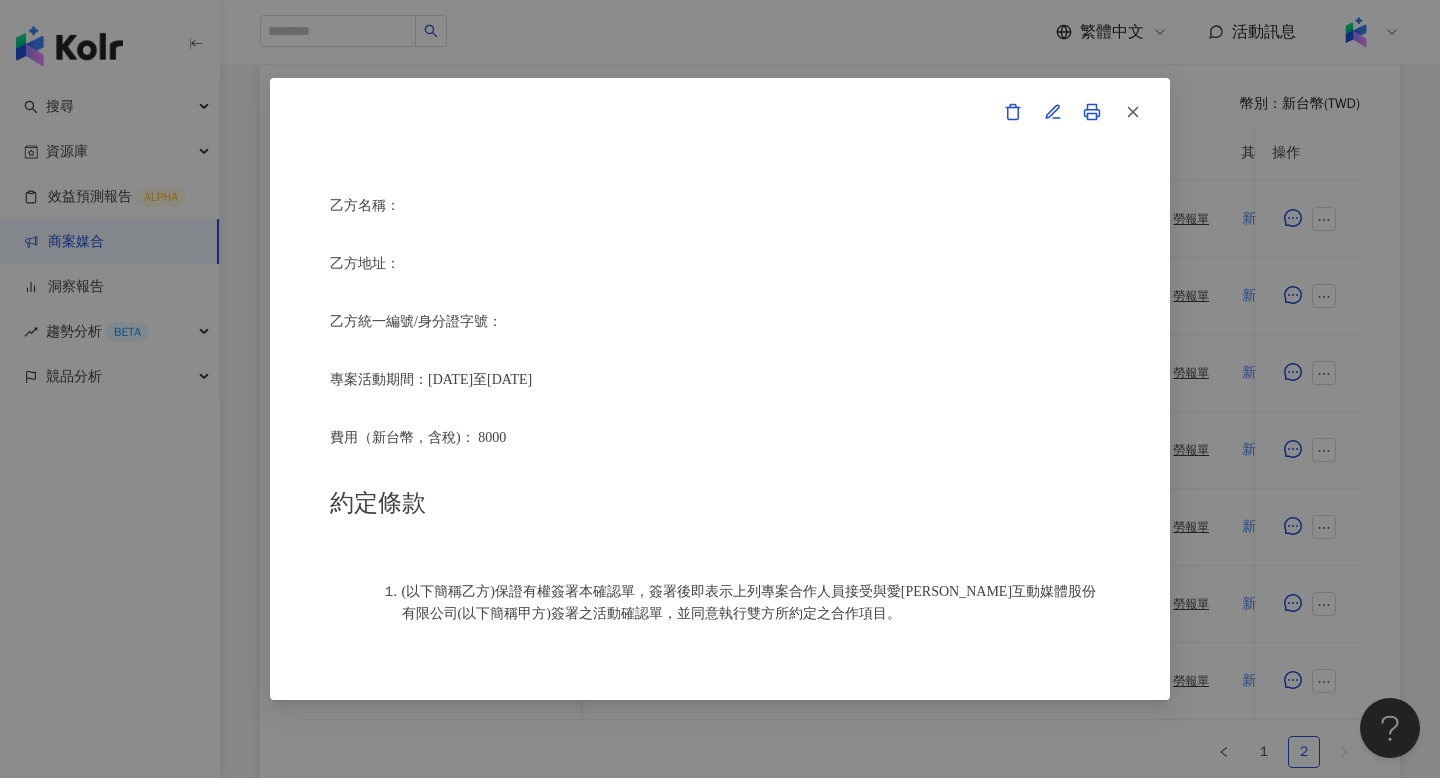 click on "活動確認單
約定雙方
甲方名稱：愛卡拉互動媒體股份有限公司
甲方負責人：程世嘉
甲方統一編號：53342456
甲方地址：104 台北市中山區南京東路二段167號8樓
甲方專案負責人：林宛璇Carol Lin
甲方專案負責人電話：02 8768 1110
甲方專案負責人 Email：carol.lin@ikala.ai
乙方名稱：
乙方地址：
乙方統一編號/身分證字號：
專案活動期間：2025年07月09日至2025年09月30日
費用（新台幣，含稅)： 8000
約定條款
(以下簡稱乙方)保證有權簽署本確認單，簽署後即表示上列專案合作人員接受與愛卡拉互動媒體股份有限公司(以下簡稱甲方)簽署之活動確認單，並同意執行雙方所約定之合作項目。
簽署本確認單後，雙方需遵從 佳乳_福樂乳品組_鈣多多_202507_KOL圖文 專案活動條件，不得取消確認單或中途終止。
合作項目：Instagram 圖文 1 則
執行時間：
乙方應於" at bounding box center [720, 389] 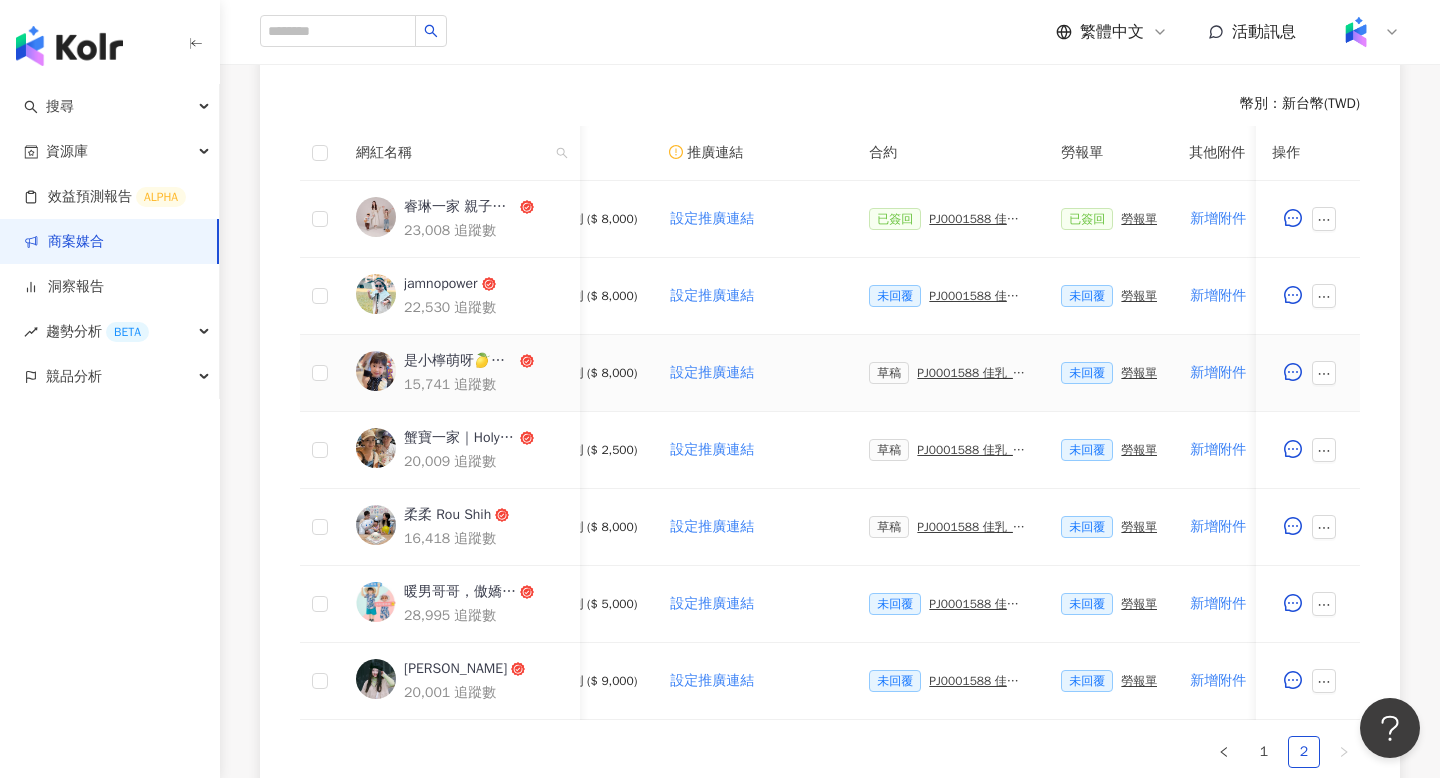 scroll, scrollTop: 0, scrollLeft: 269, axis: horizontal 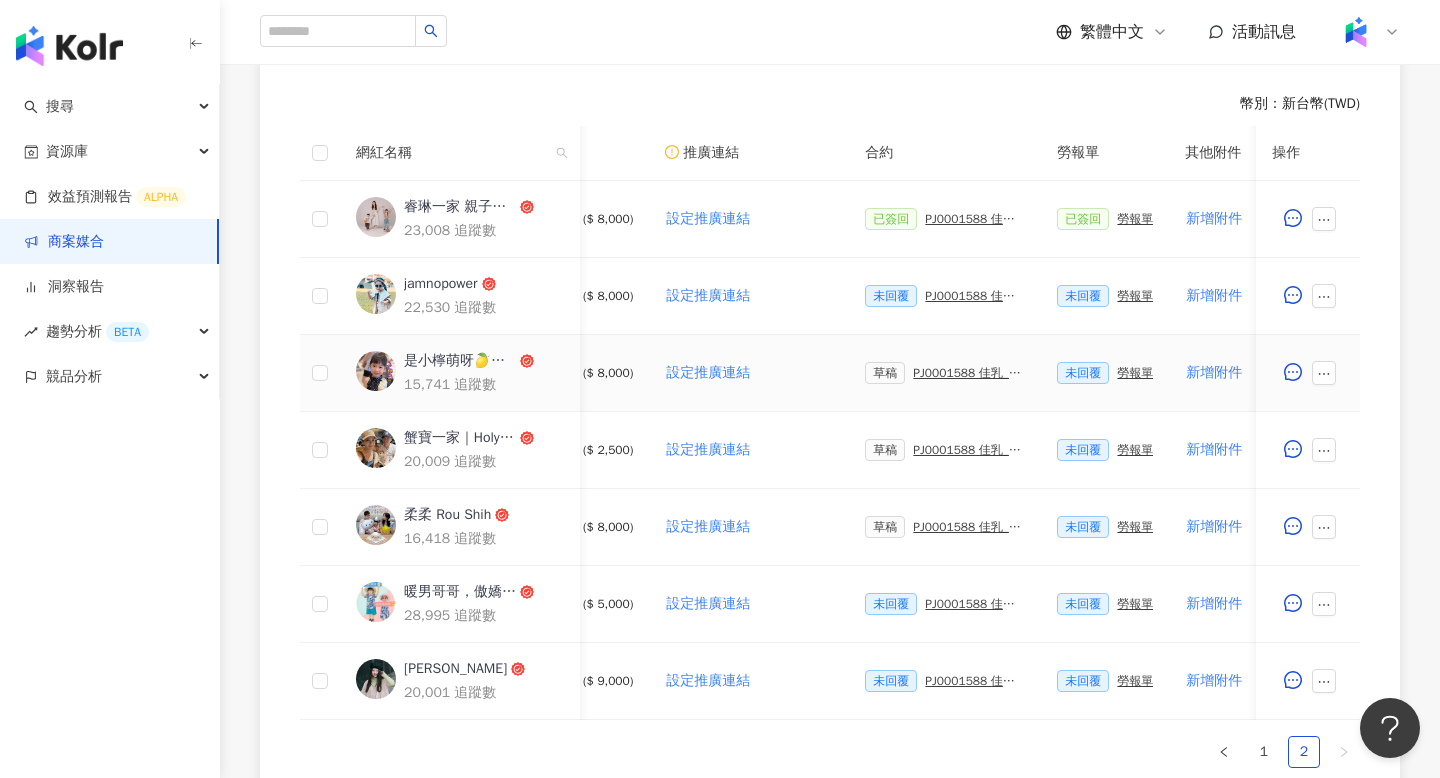 click on "PJ0001588 佳乳_福樂乳品組_鈣多多_202507_活動確認單" at bounding box center [969, 373] 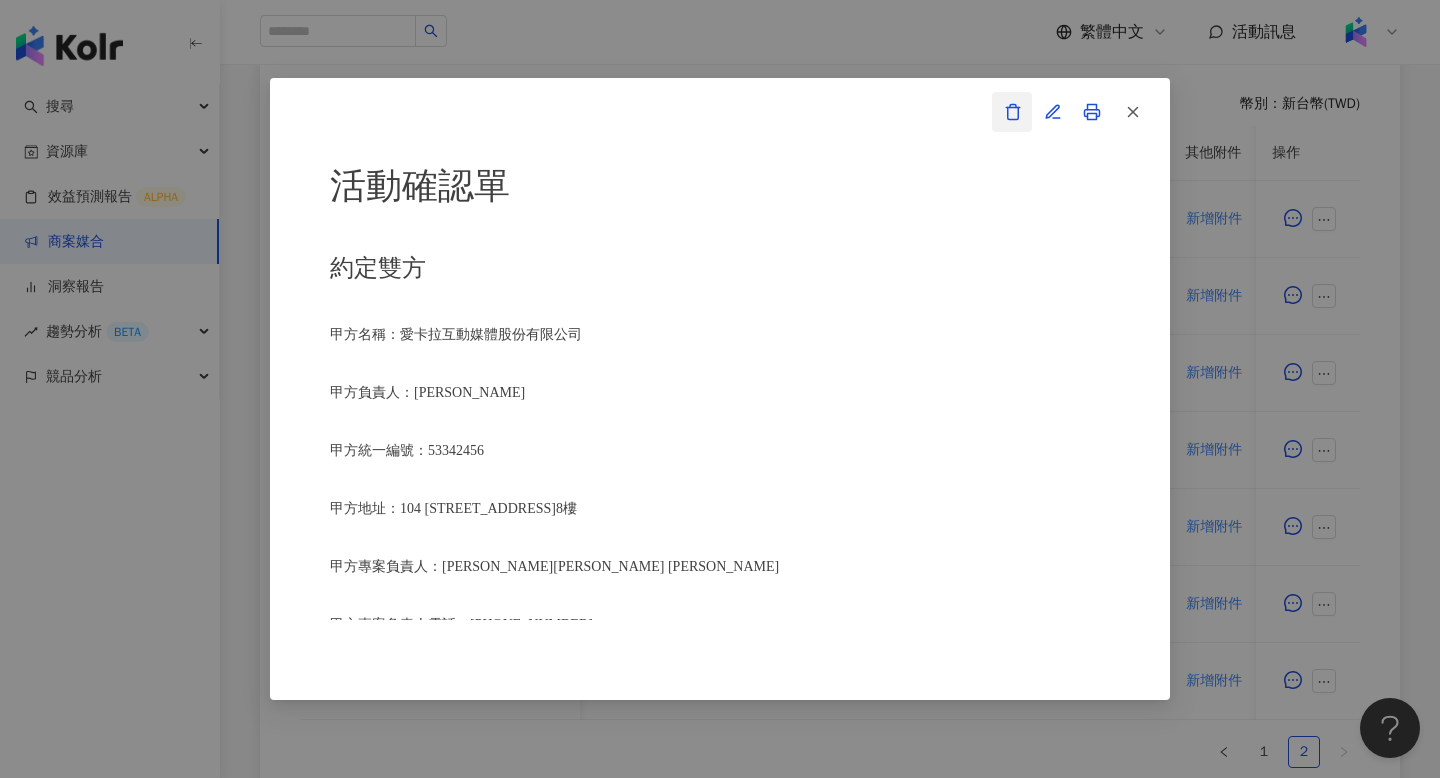 click 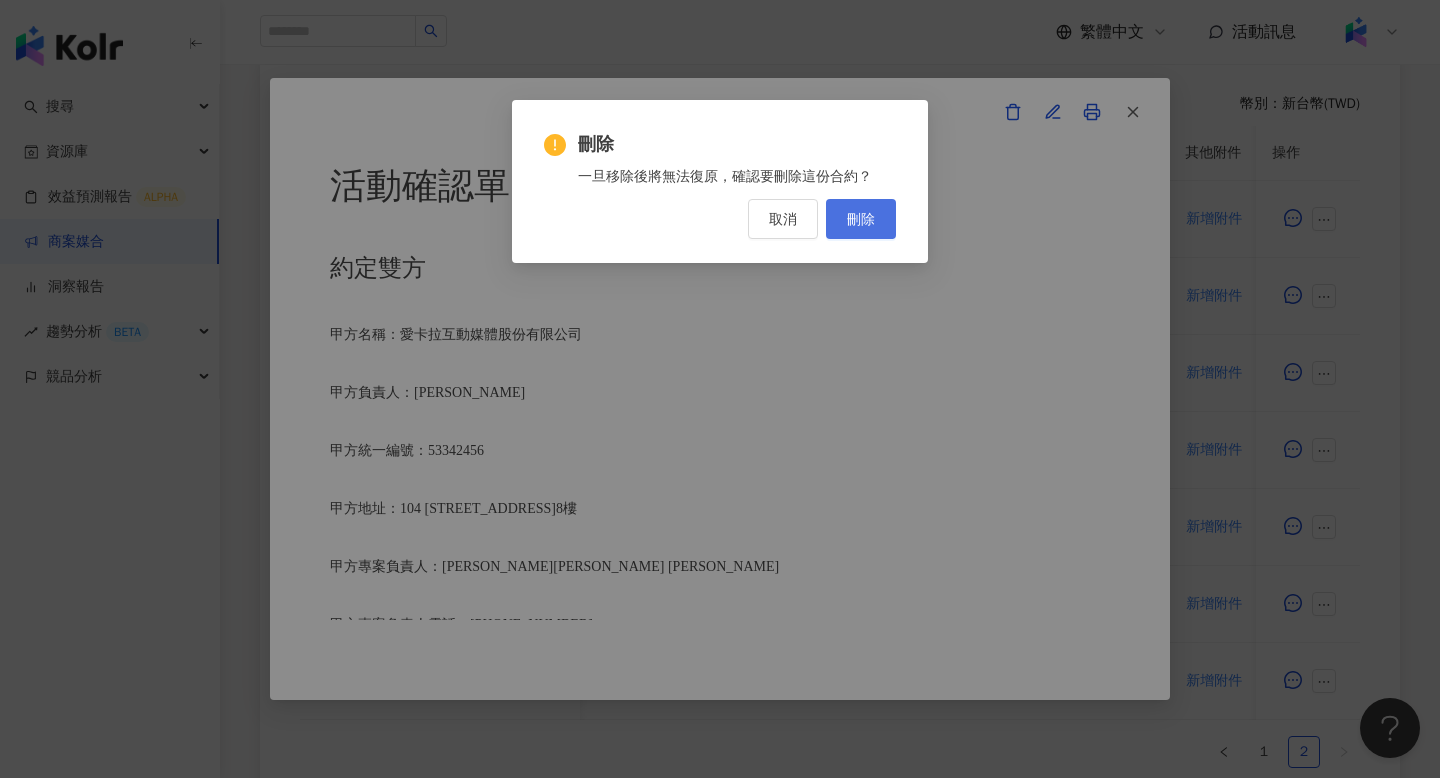 click on "刪除" at bounding box center (861, 219) 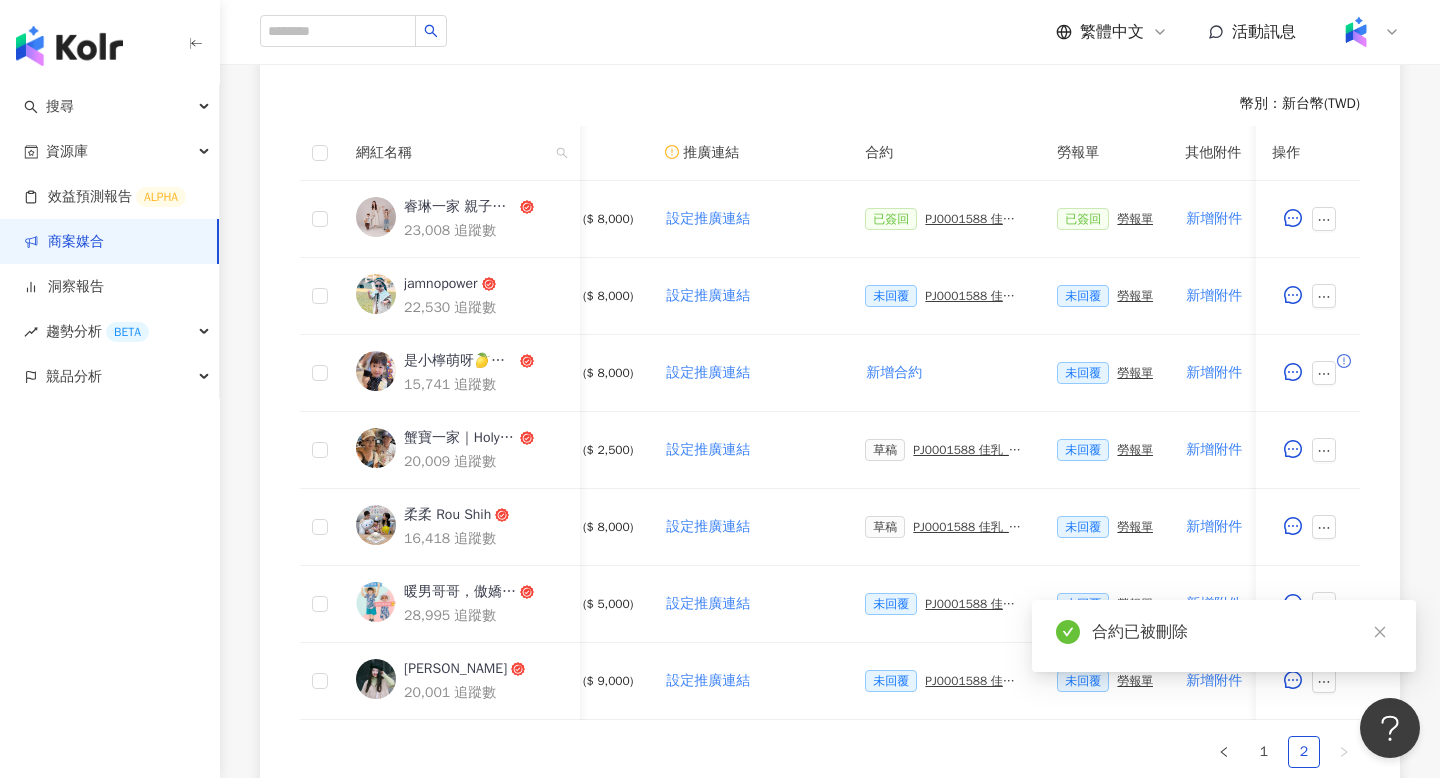 click on "勞報單" at bounding box center [1135, 373] 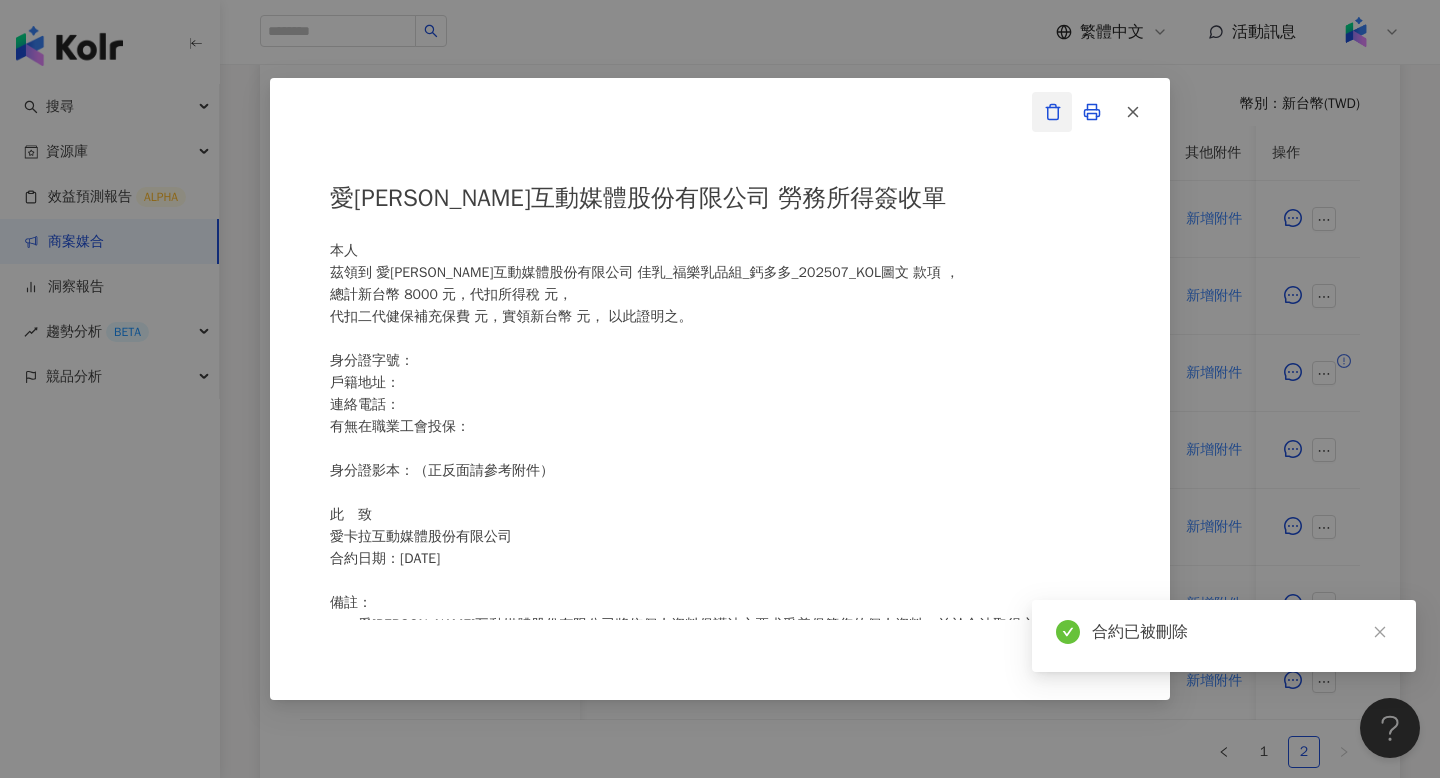 click at bounding box center [1052, 112] 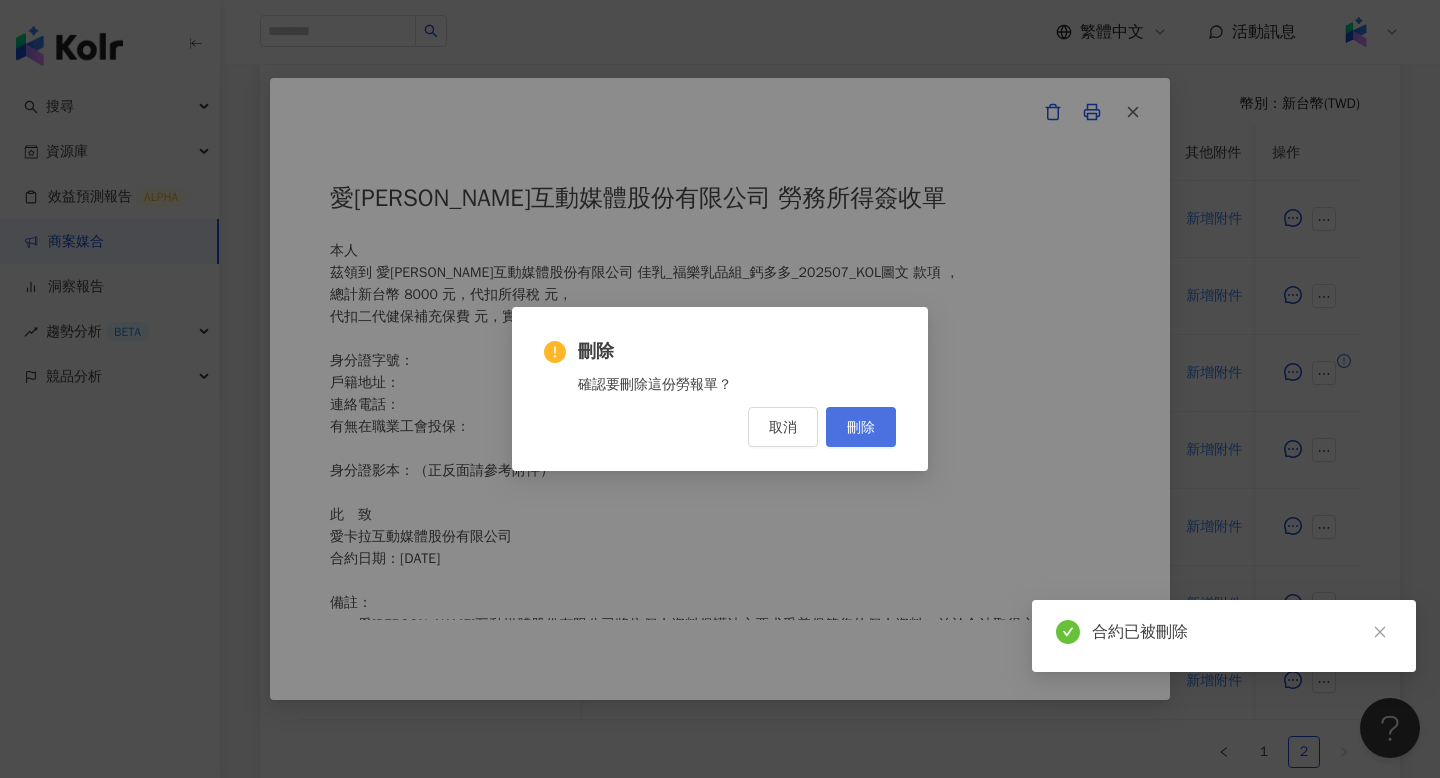click on "刪除" at bounding box center (861, 427) 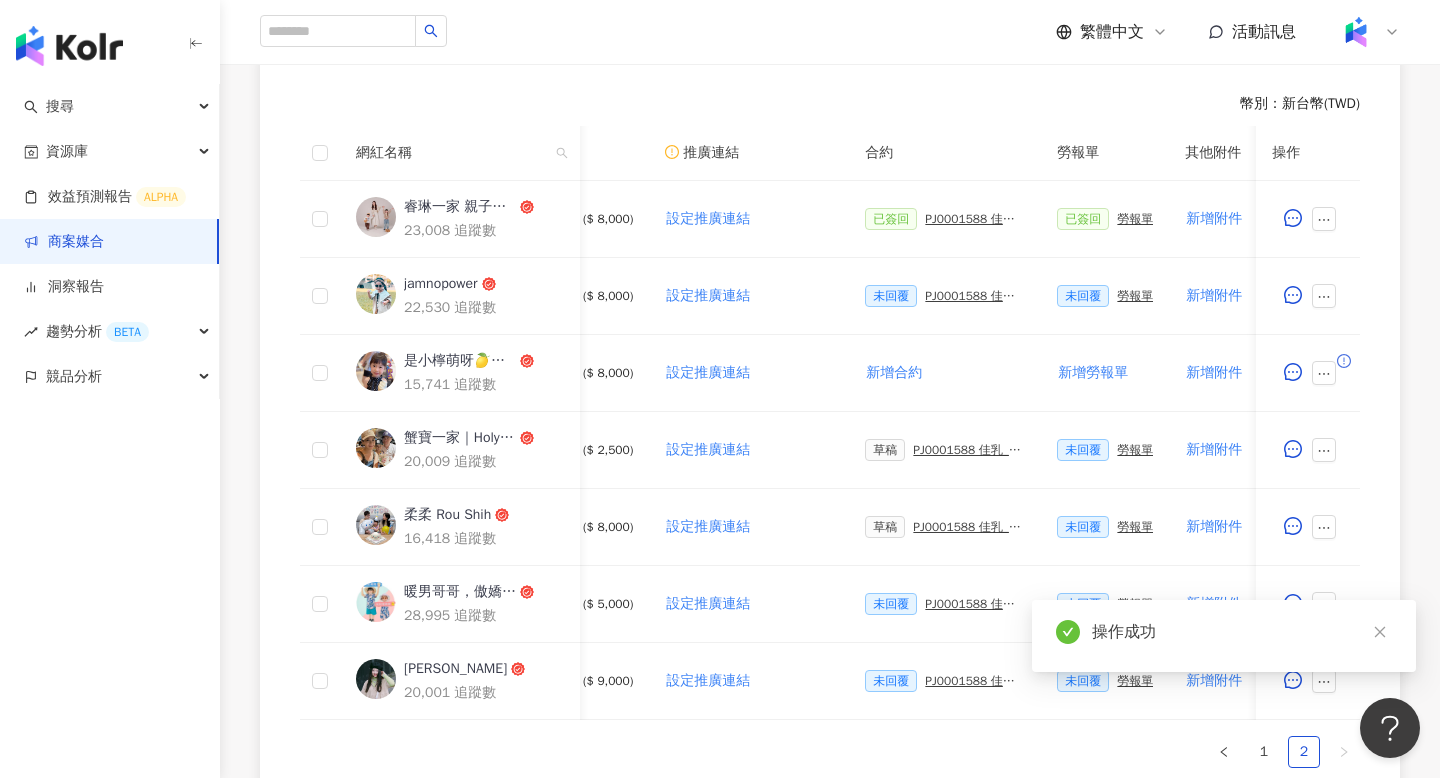 click on "PJ0001588 佳乳_福樂乳品組_鈣多多_202507_活動確認單" at bounding box center (969, 450) 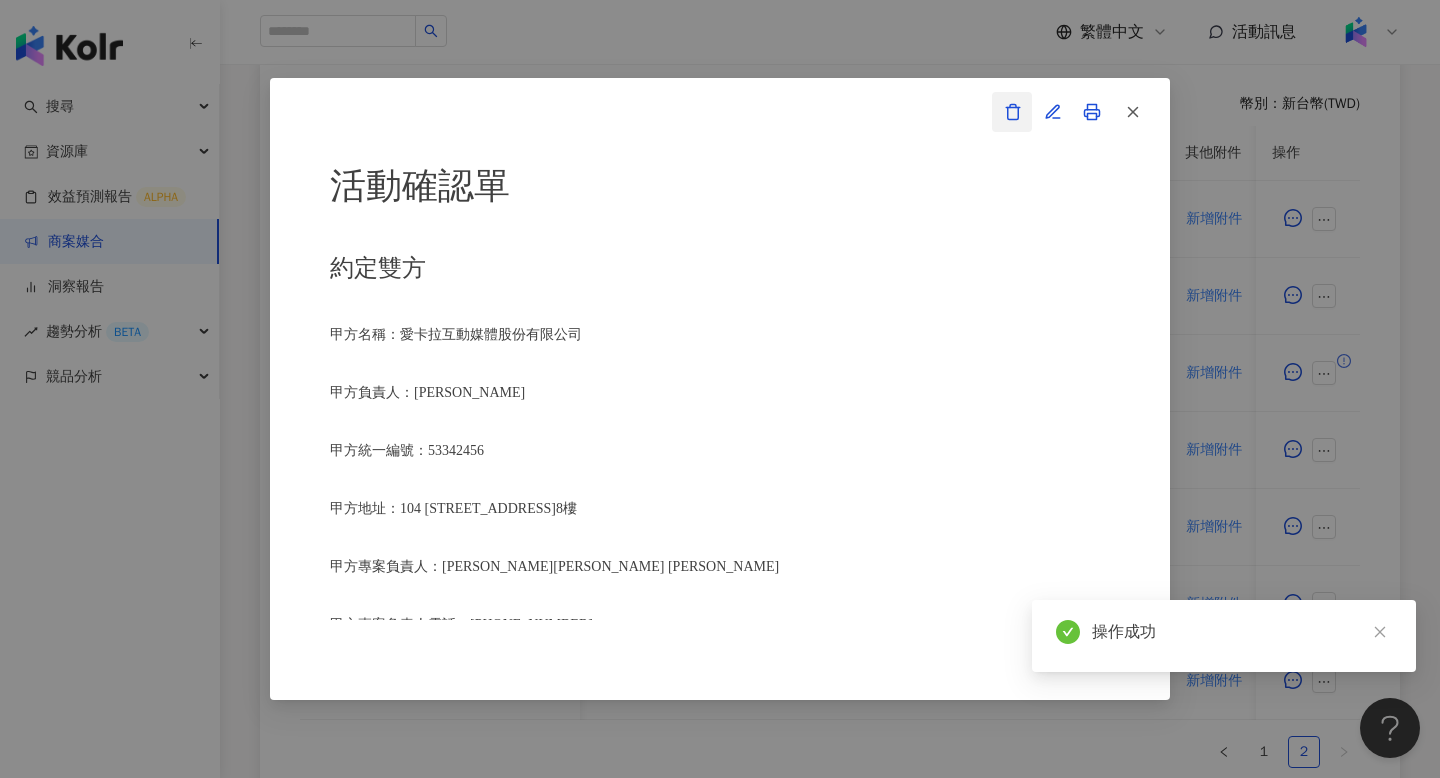 click 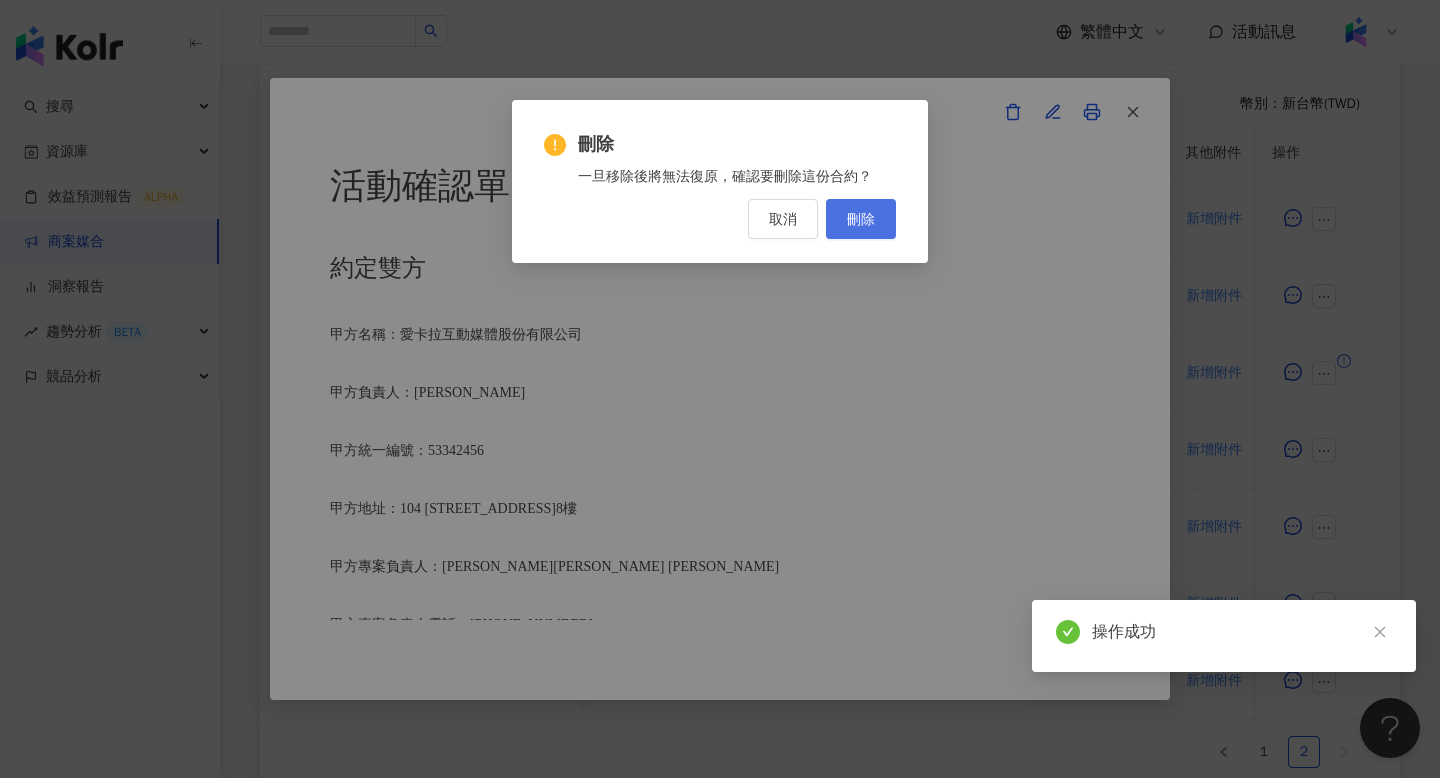 click on "刪除" at bounding box center (861, 219) 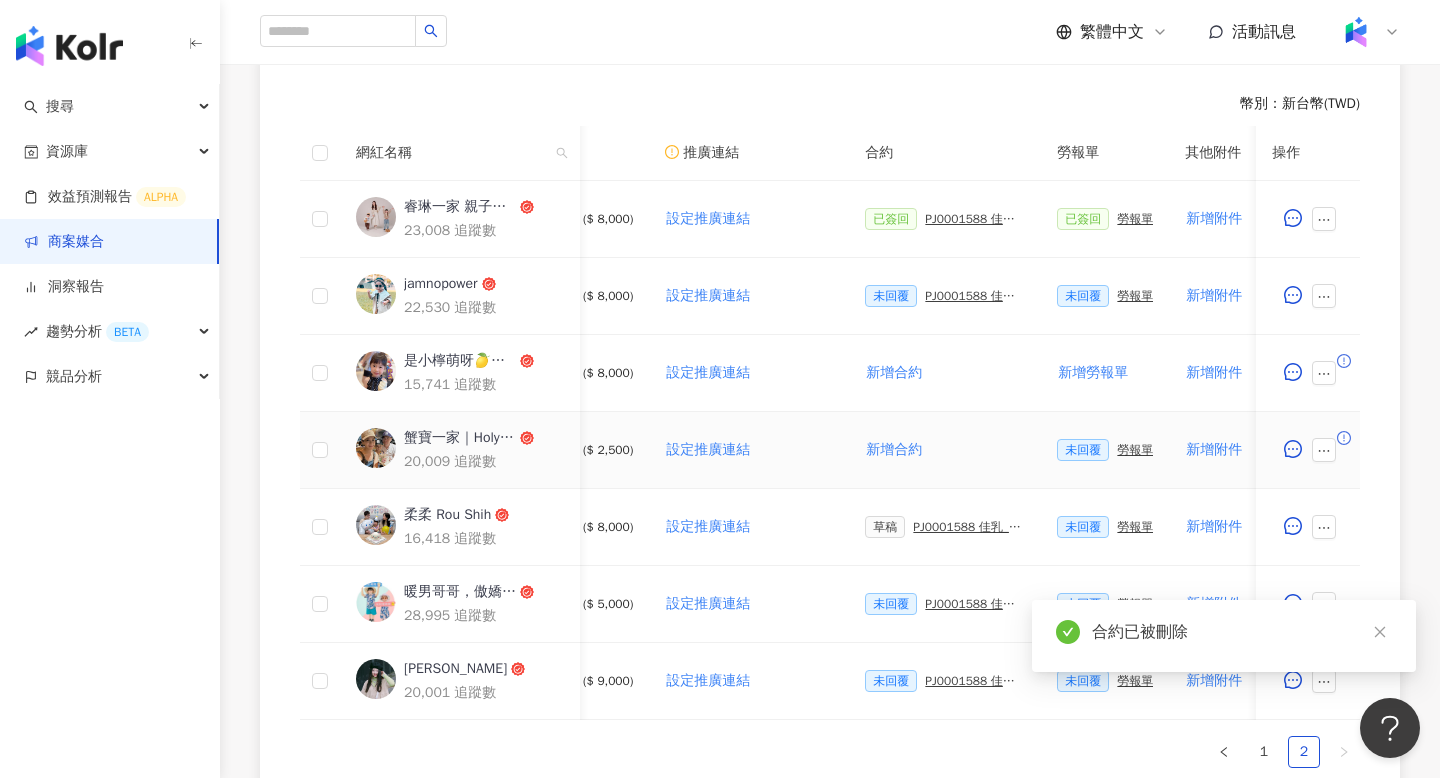 click on "勞報單" at bounding box center (1135, 450) 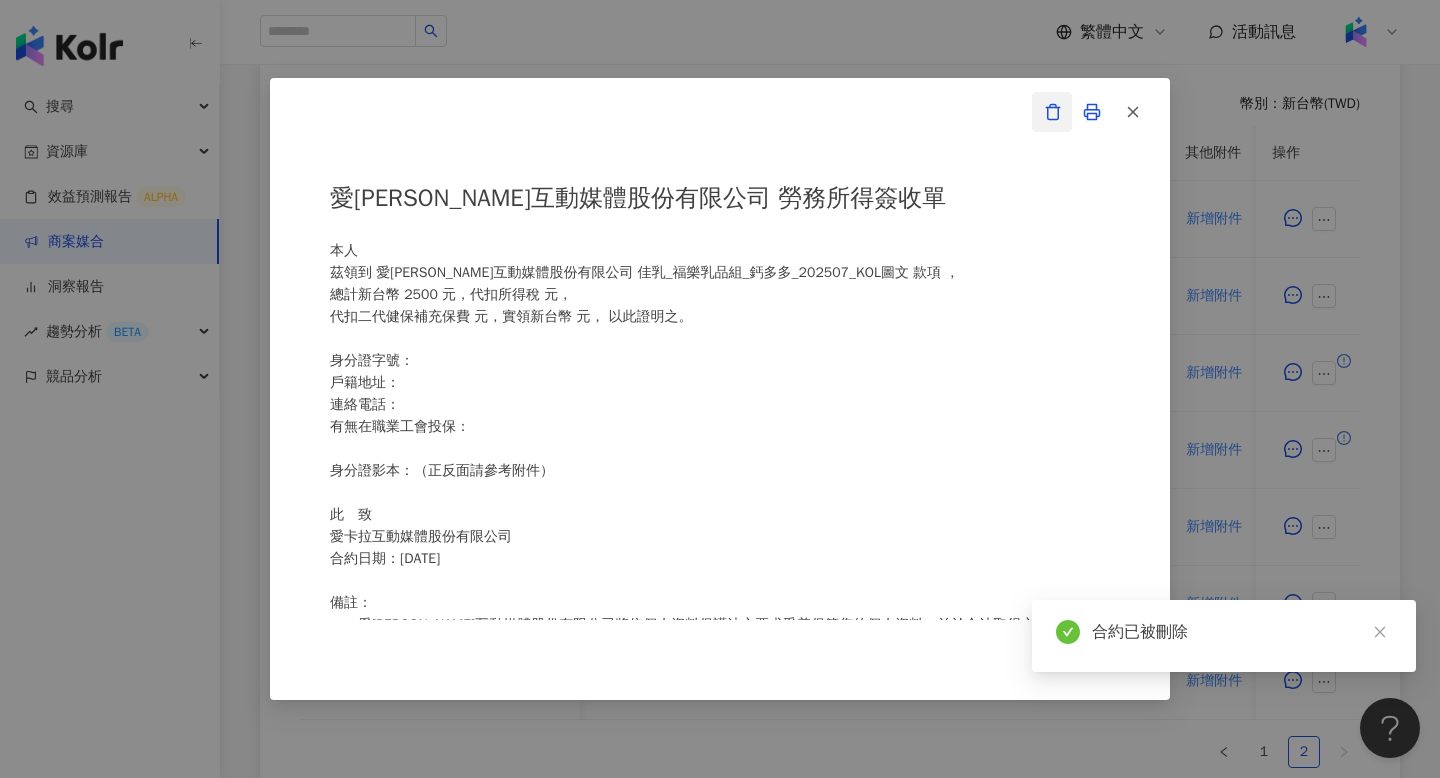 click 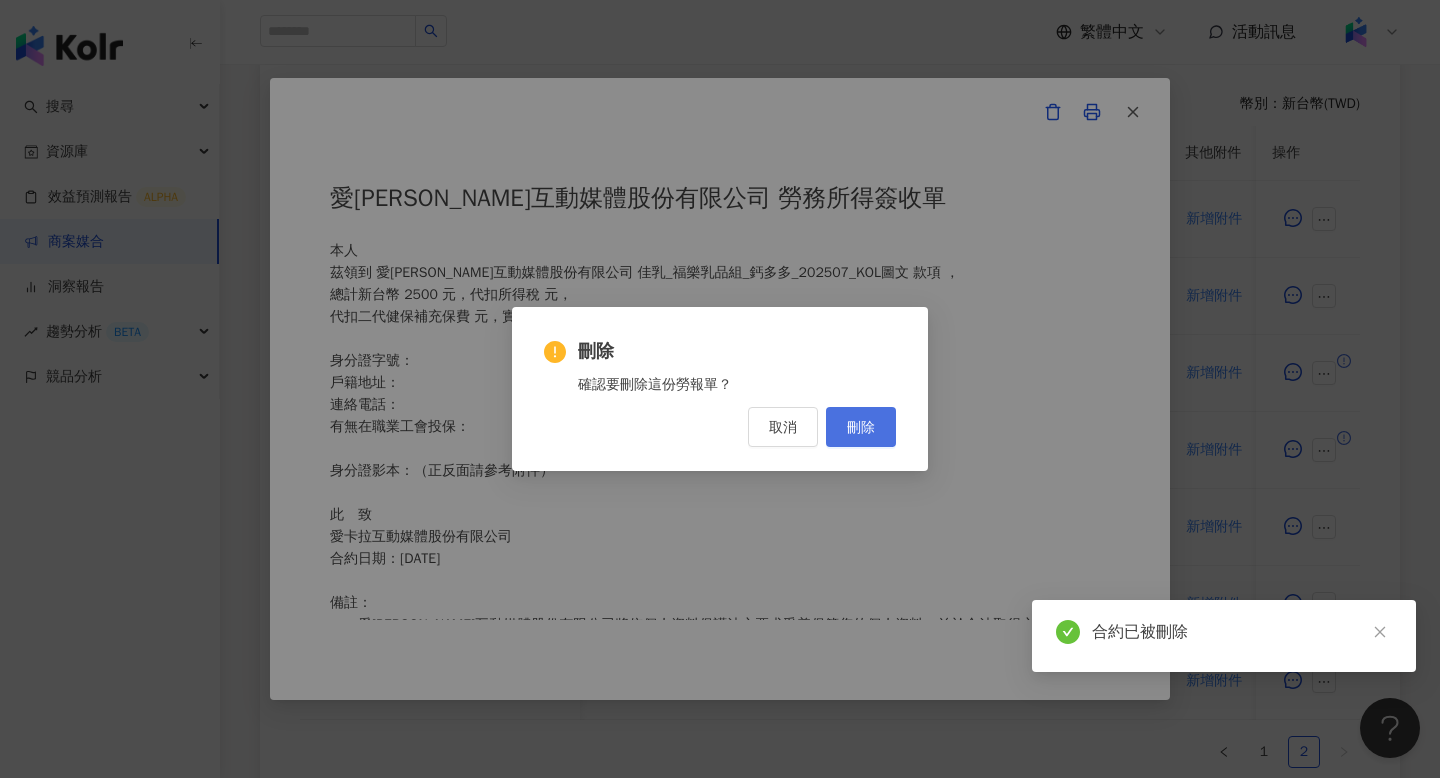 click on "刪除" at bounding box center (861, 427) 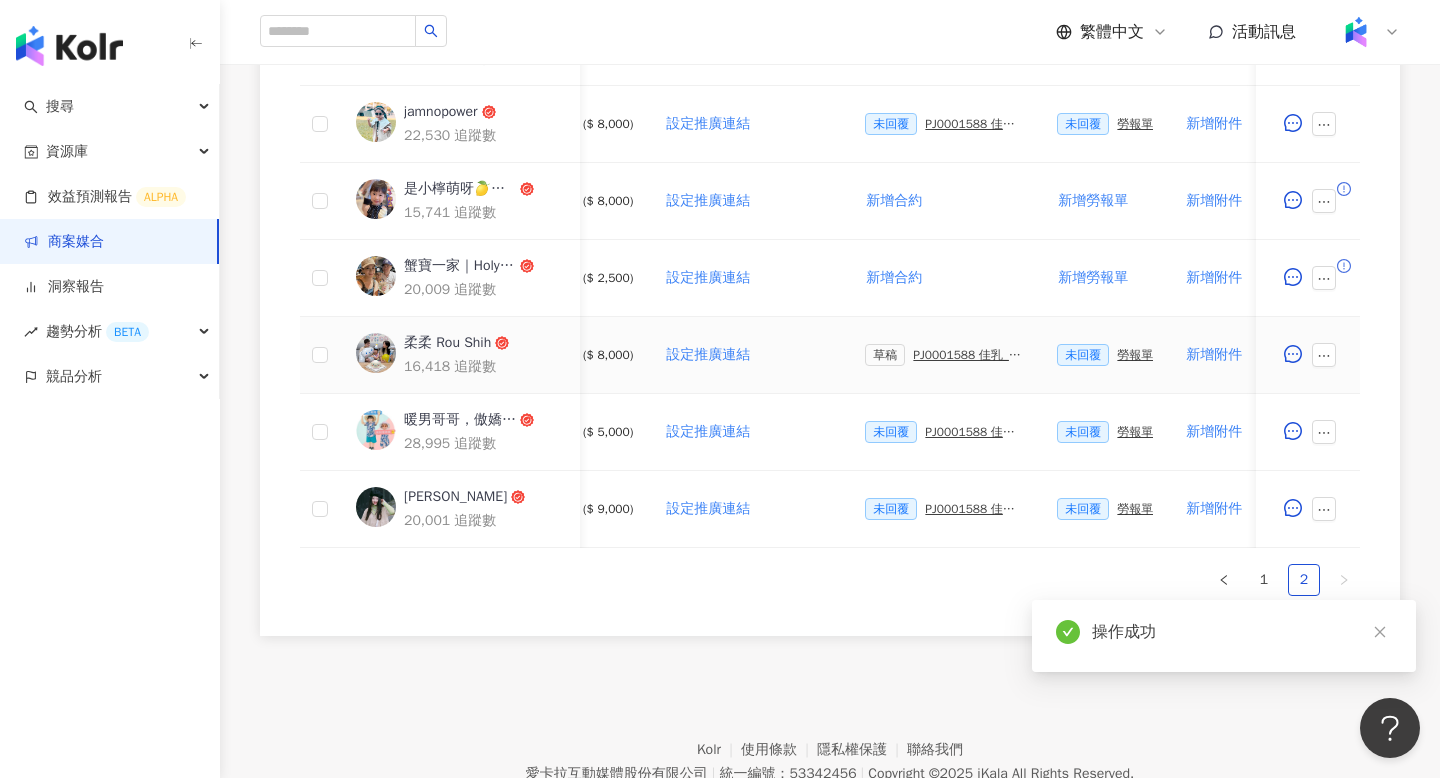 scroll, scrollTop: 737, scrollLeft: 0, axis: vertical 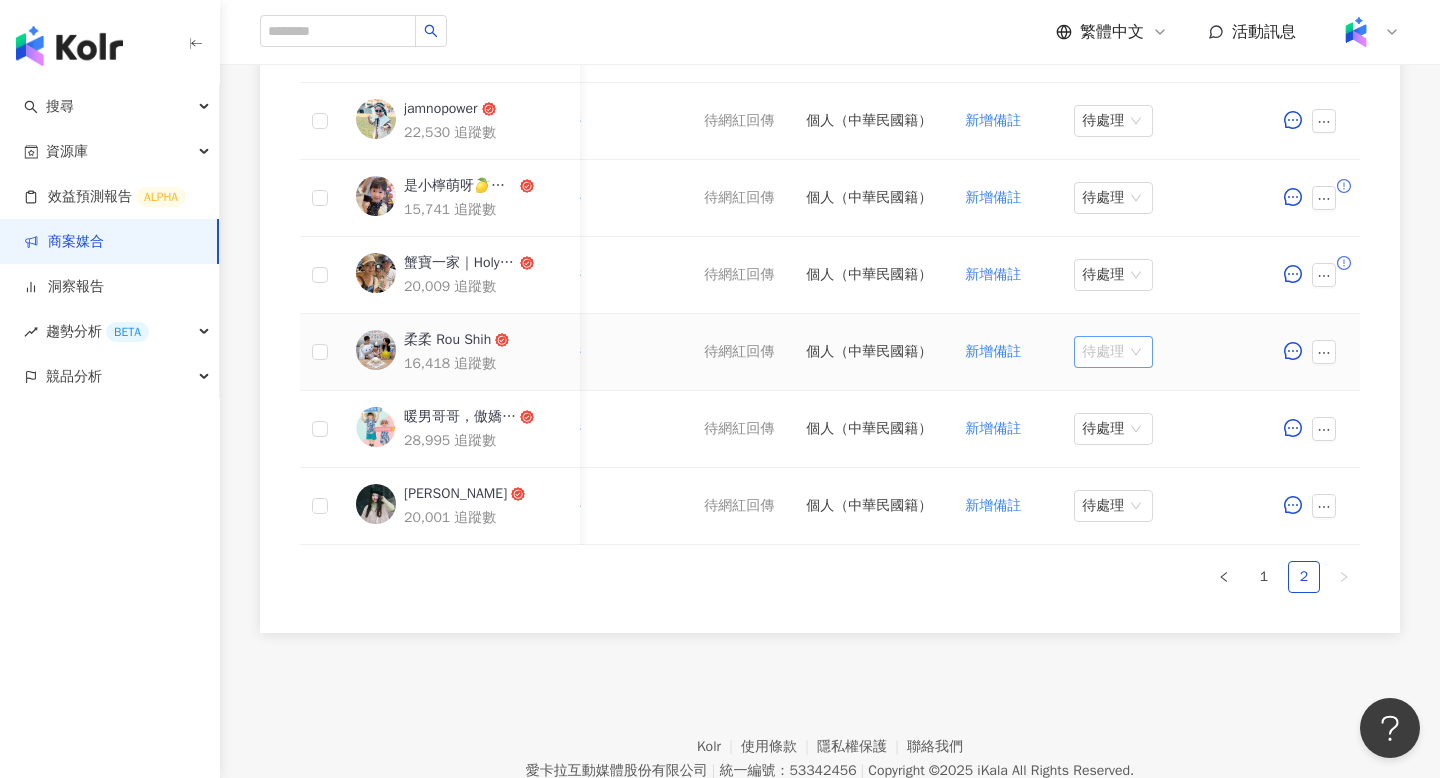 click on "待處理" at bounding box center [1113, 352] 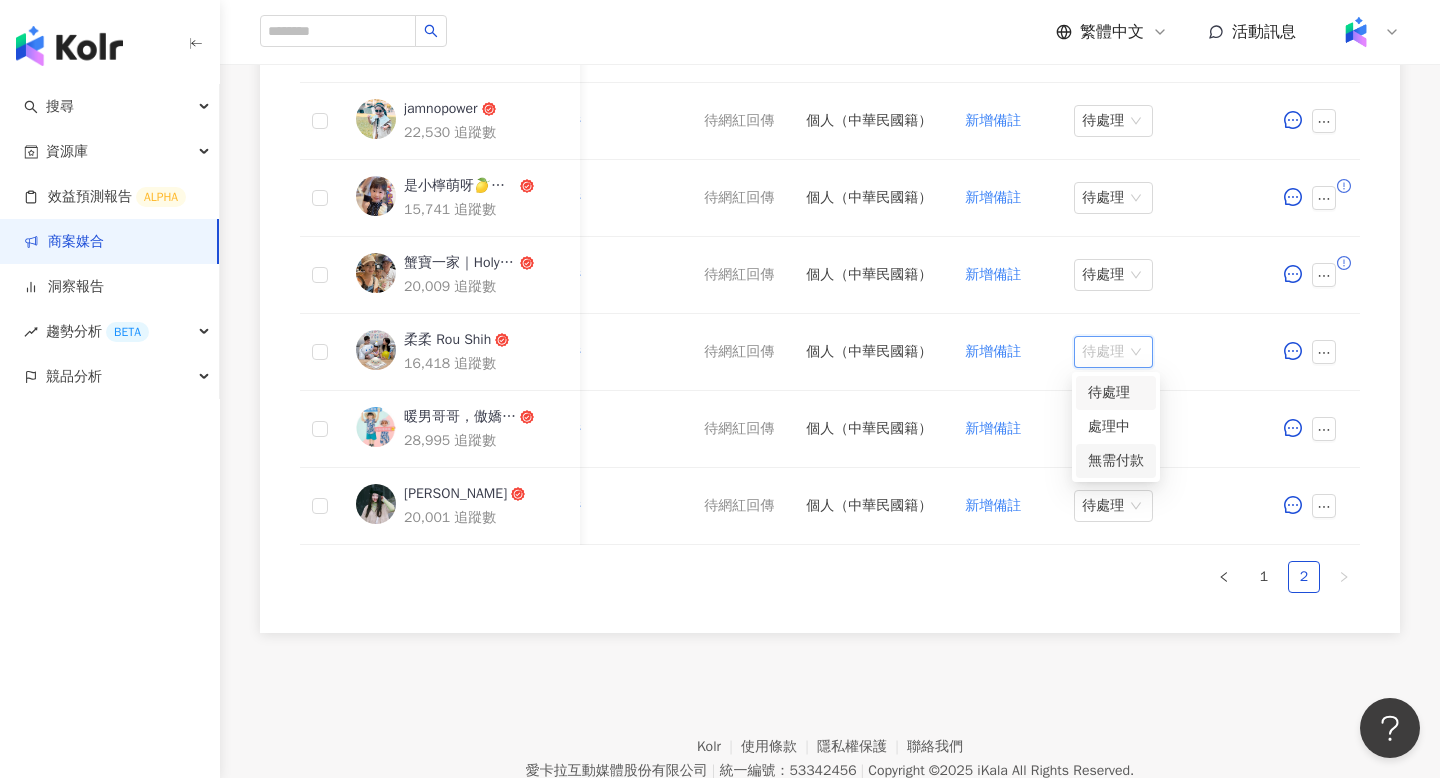 click on "幣別 ： 新台幣 ( TWD ) 網紅名稱 合作總酬勞 (含稅) 合作項目 推廣連結 合約 勞報單 其他附件 上線連結 領款人身份 備註 付款狀態 操作                           睿琳一家 親子旅遊  23,008 追蹤數 $8,000 貼文 1 則 ($ 8,000) 設定推廣連結 已簽回 PJ0001588 佳乳_福樂乳品組_鈣多多_202507_活動確認單 已簽回 勞報單 新增附件 待網紅回傳 個人（中華民國籍） 新增備註 待處理 jamnopower 22,530 追蹤數 $8,000 貼文 1 則 ($ 8,000) 設定推廣連結 未回覆 PJ0001588 佳乳_福樂乳品組_鈣多多_202507_活動確認單 未回覆 勞報單 新增附件 待網紅回傳 個人（中華民國籍） 新增備註 待處理 是小檸萌呀🍋！育兒樂/親子/穿搭⋯ 15,741 追蹤數 $8,000 貼文 1 則 ($ 8,000) 設定推廣連結 新增合約 新增勞報單 新增附件 待網紅回傳 個人（中華民國籍） 新增備註 待處理 蟹寶一家｜Holy Xie 20,009 追蹤數 $2,500 新增合約" at bounding box center [830, 256] 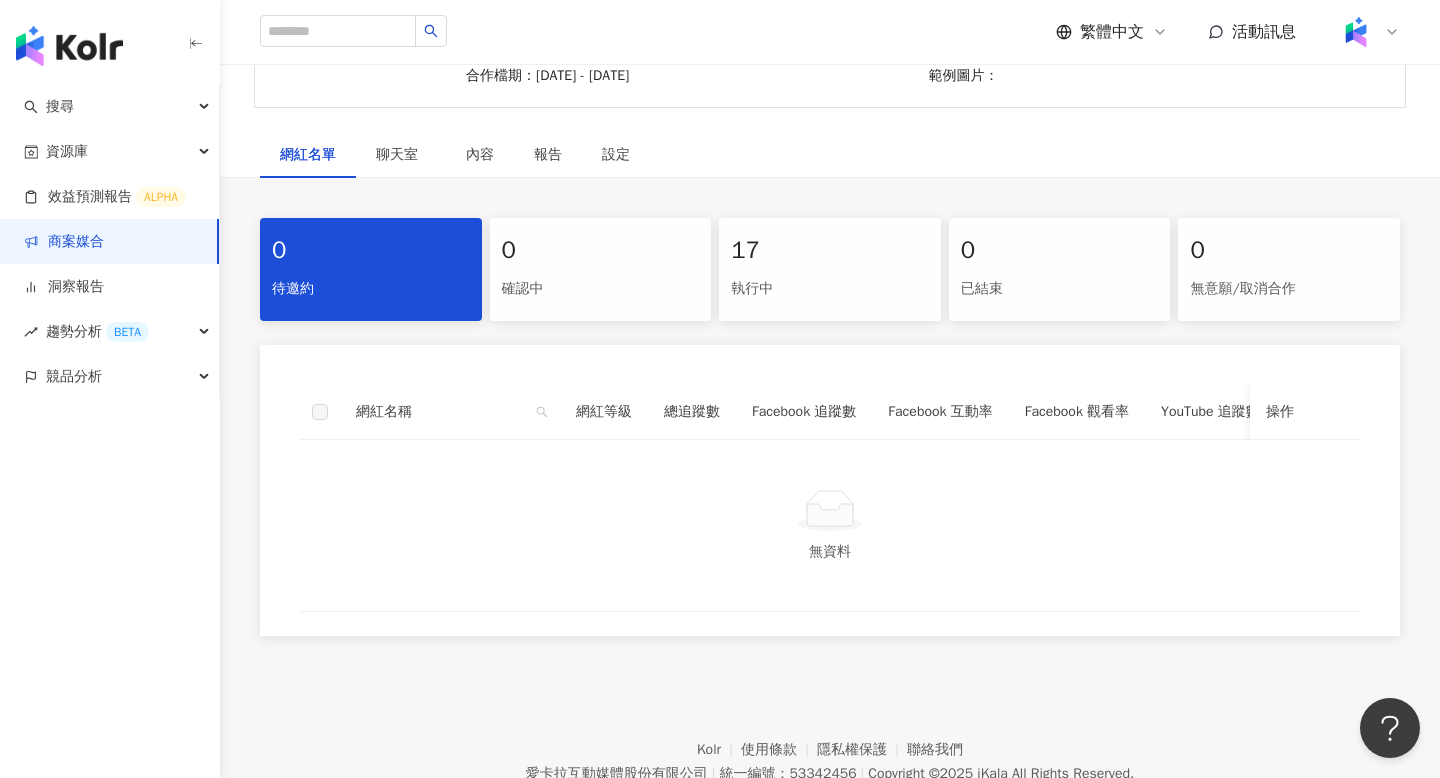 scroll, scrollTop: 362, scrollLeft: 0, axis: vertical 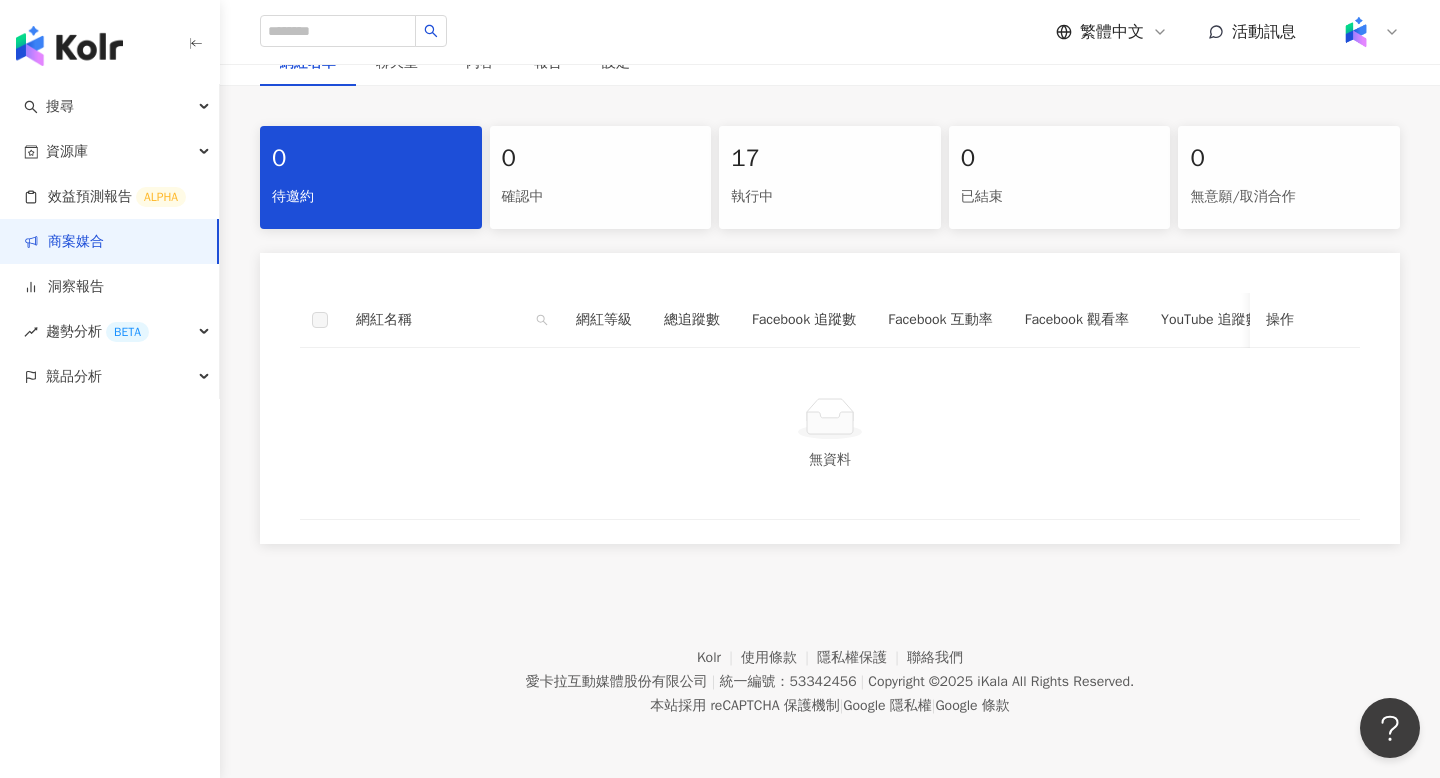 click on "執行中" at bounding box center [830, 197] 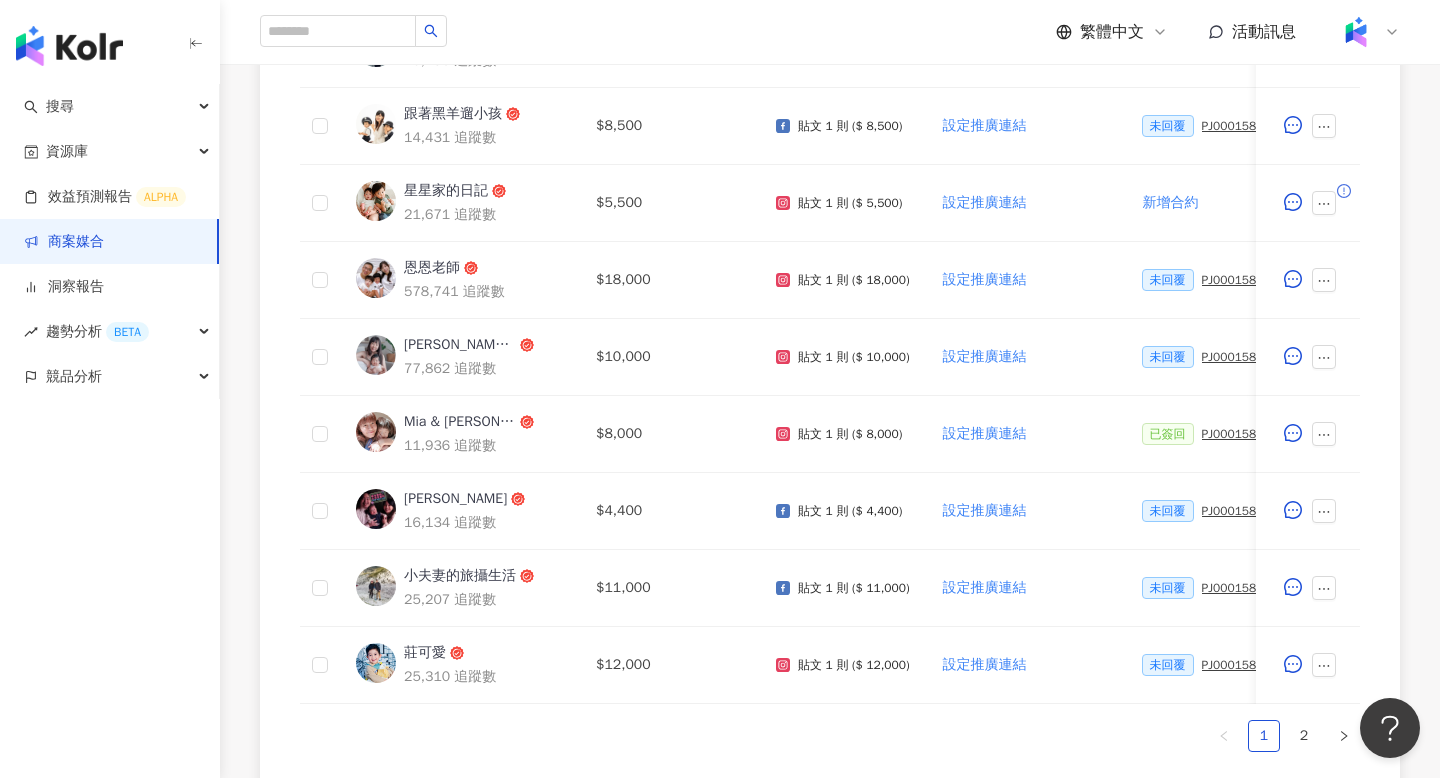 scroll, scrollTop: 1056, scrollLeft: 0, axis: vertical 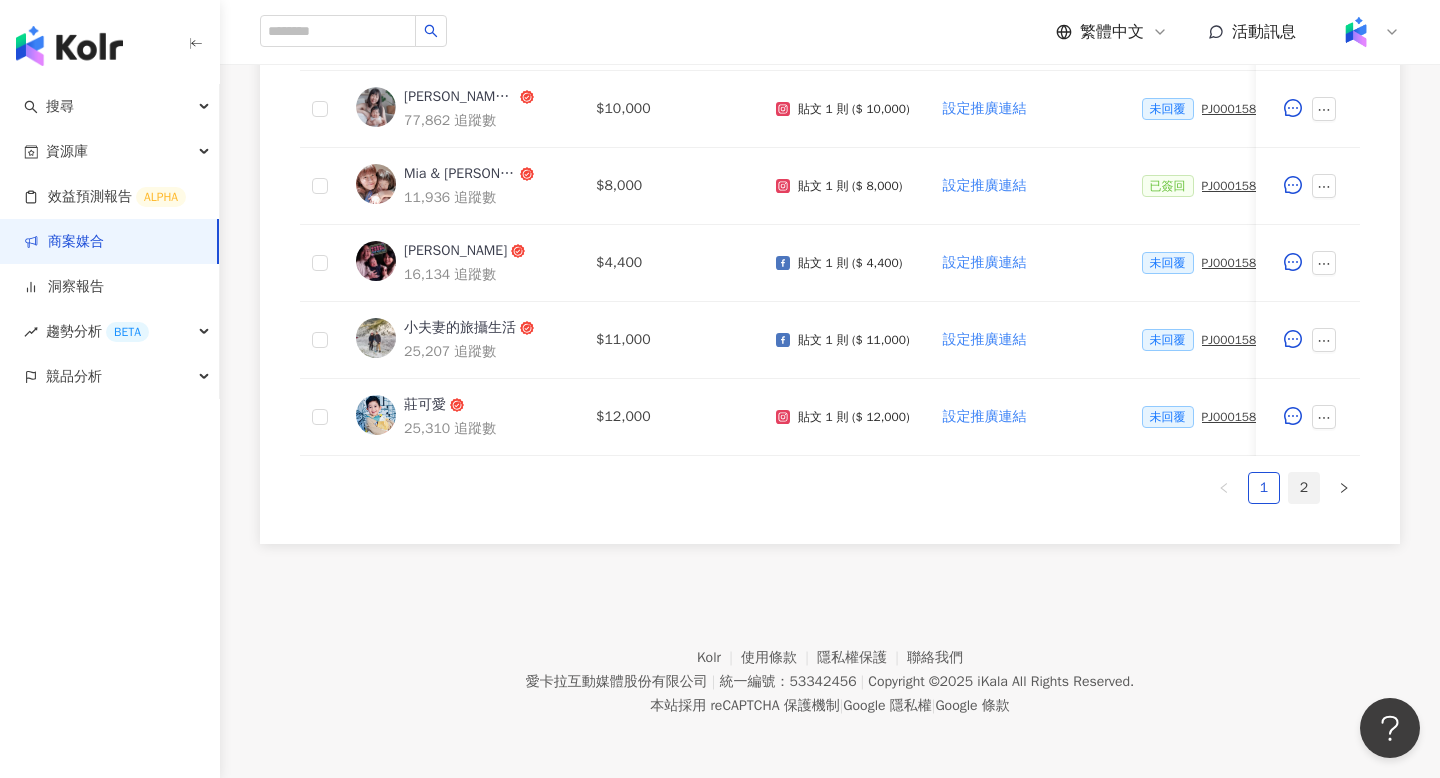 click on "2" at bounding box center [1304, 488] 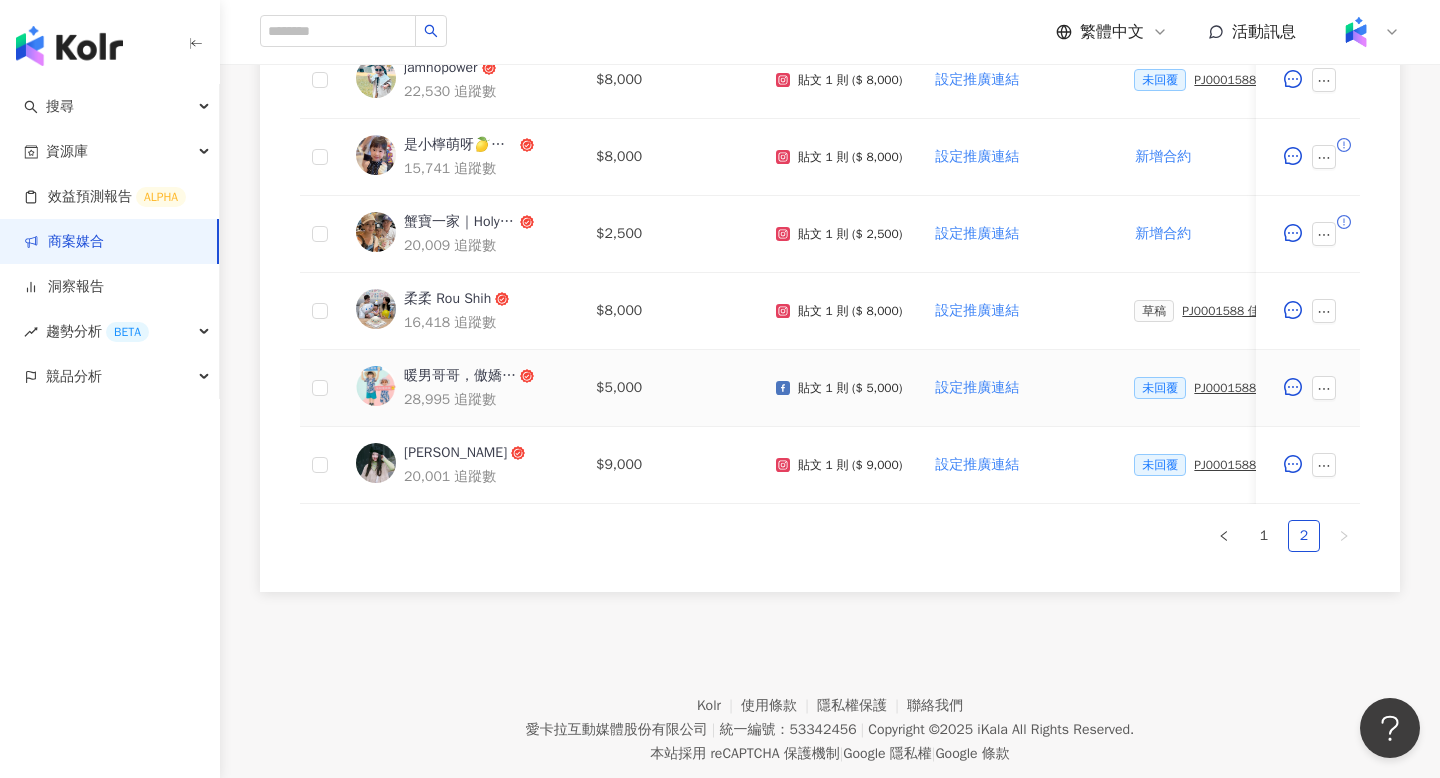 scroll, scrollTop: 760, scrollLeft: 0, axis: vertical 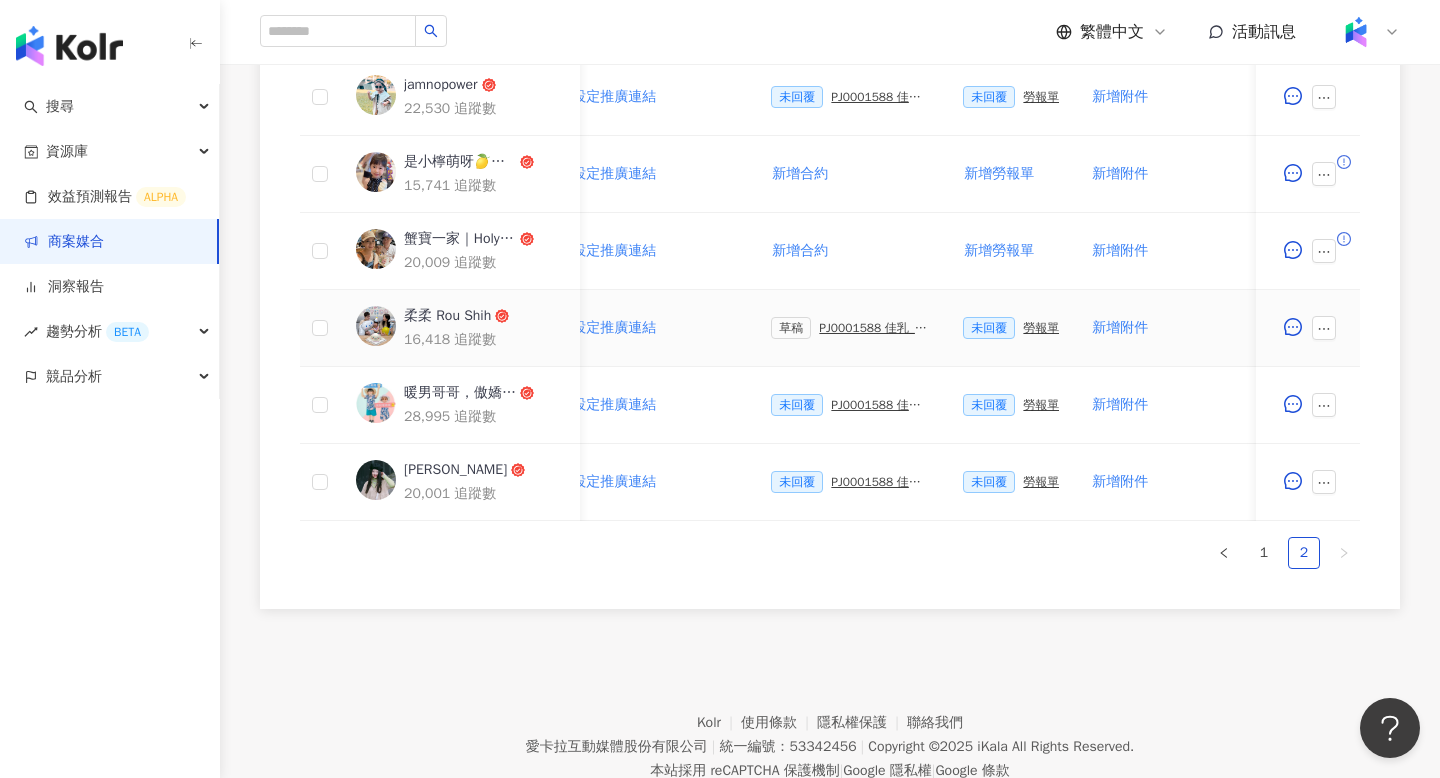click on "PJ0001588 佳乳_福樂乳品組_鈣多多_202507_活動確認單" at bounding box center [875, 328] 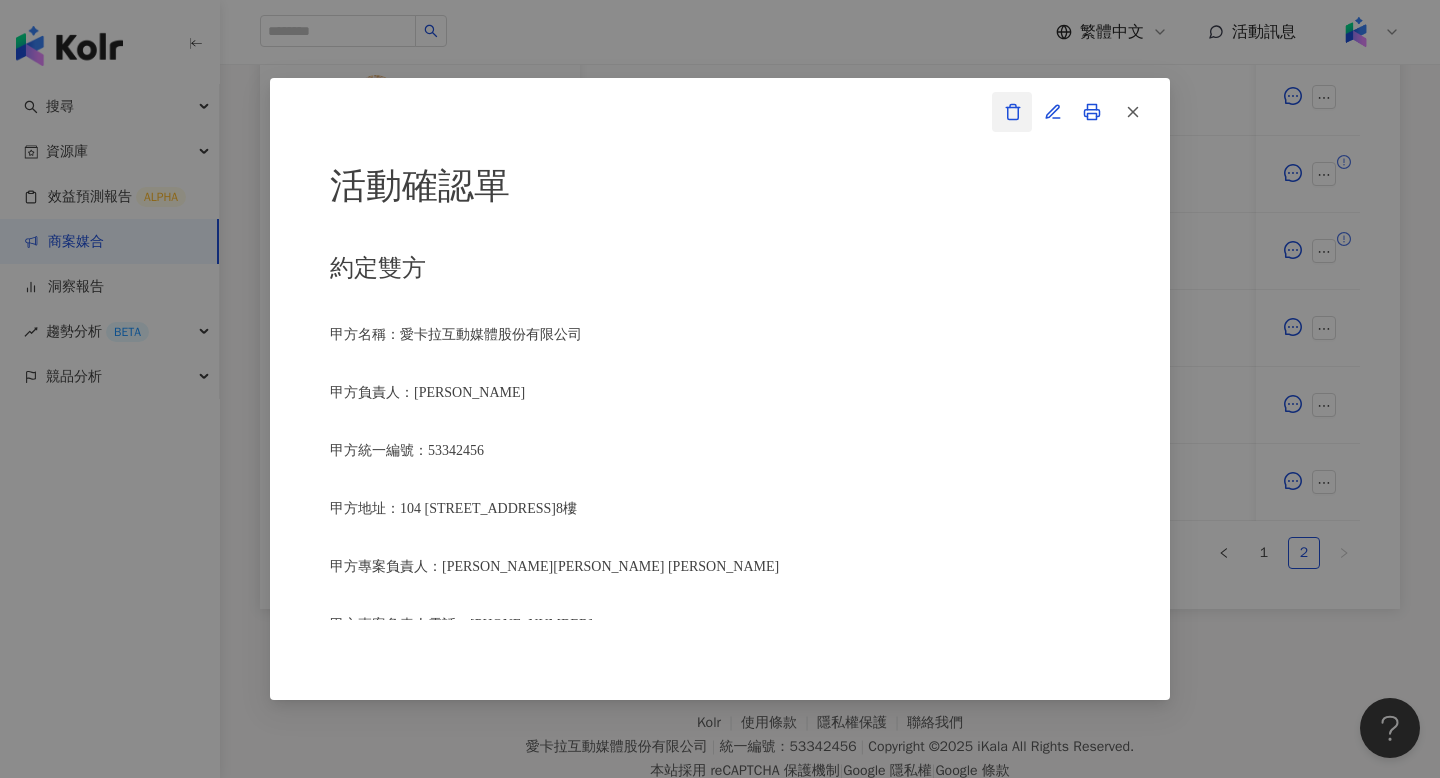 click 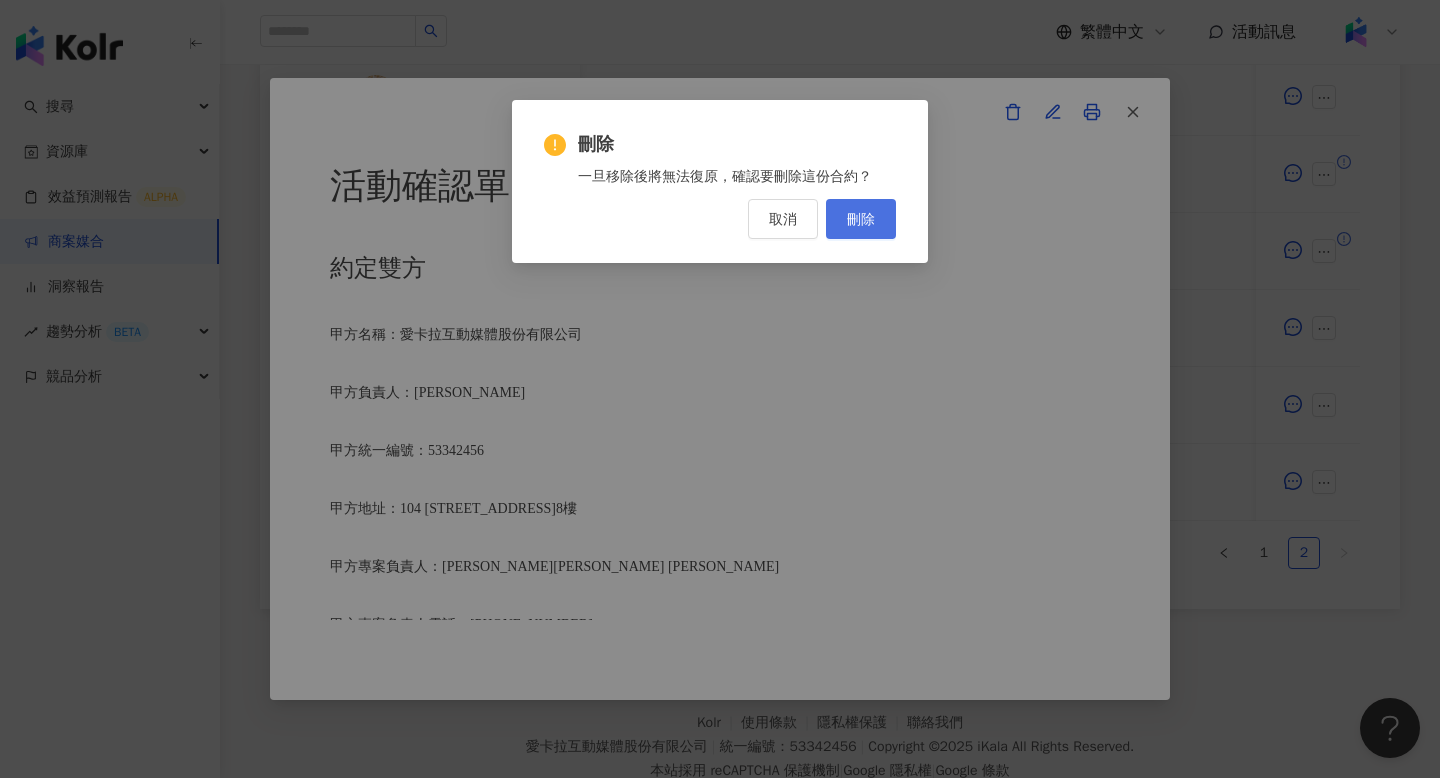 click on "刪除" at bounding box center [861, 219] 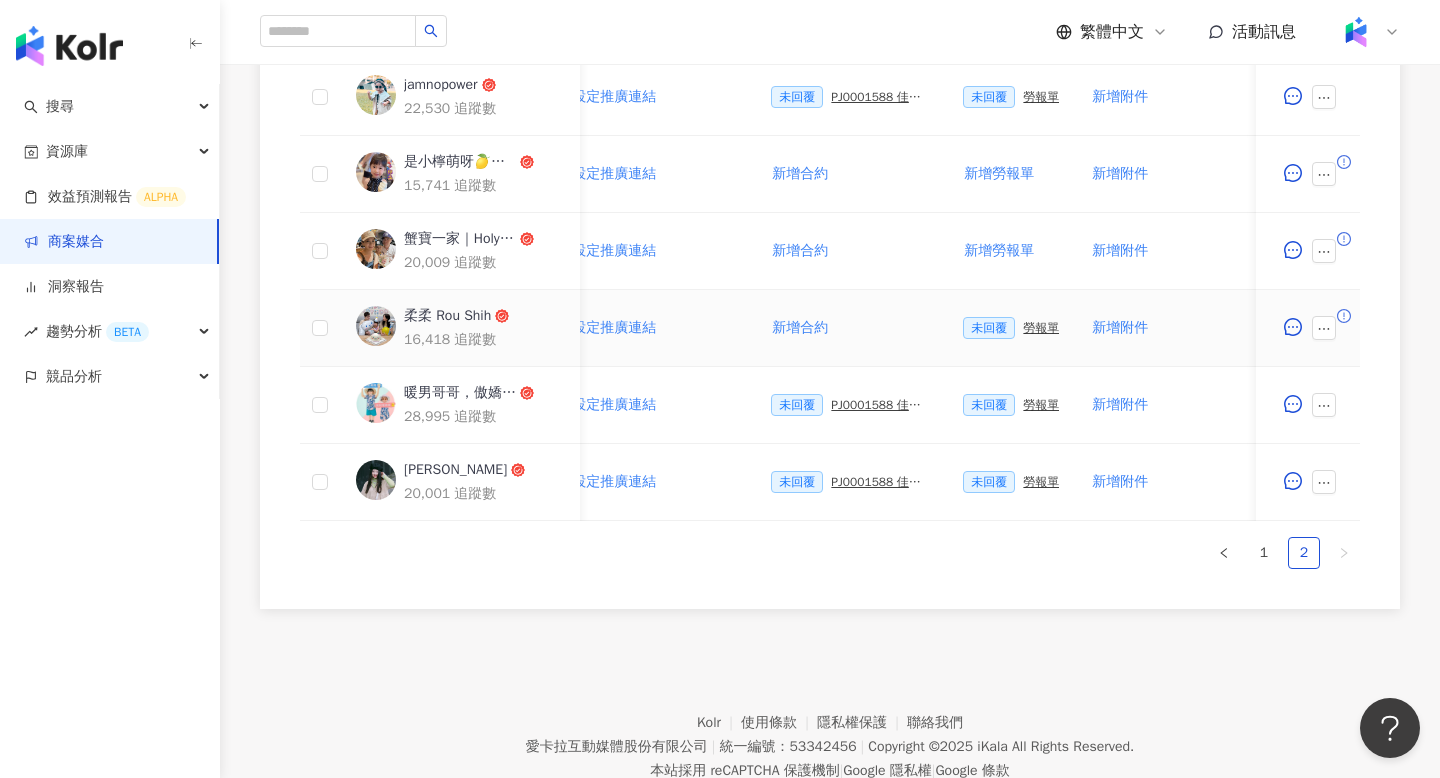click on "勞報單" at bounding box center (1041, 328) 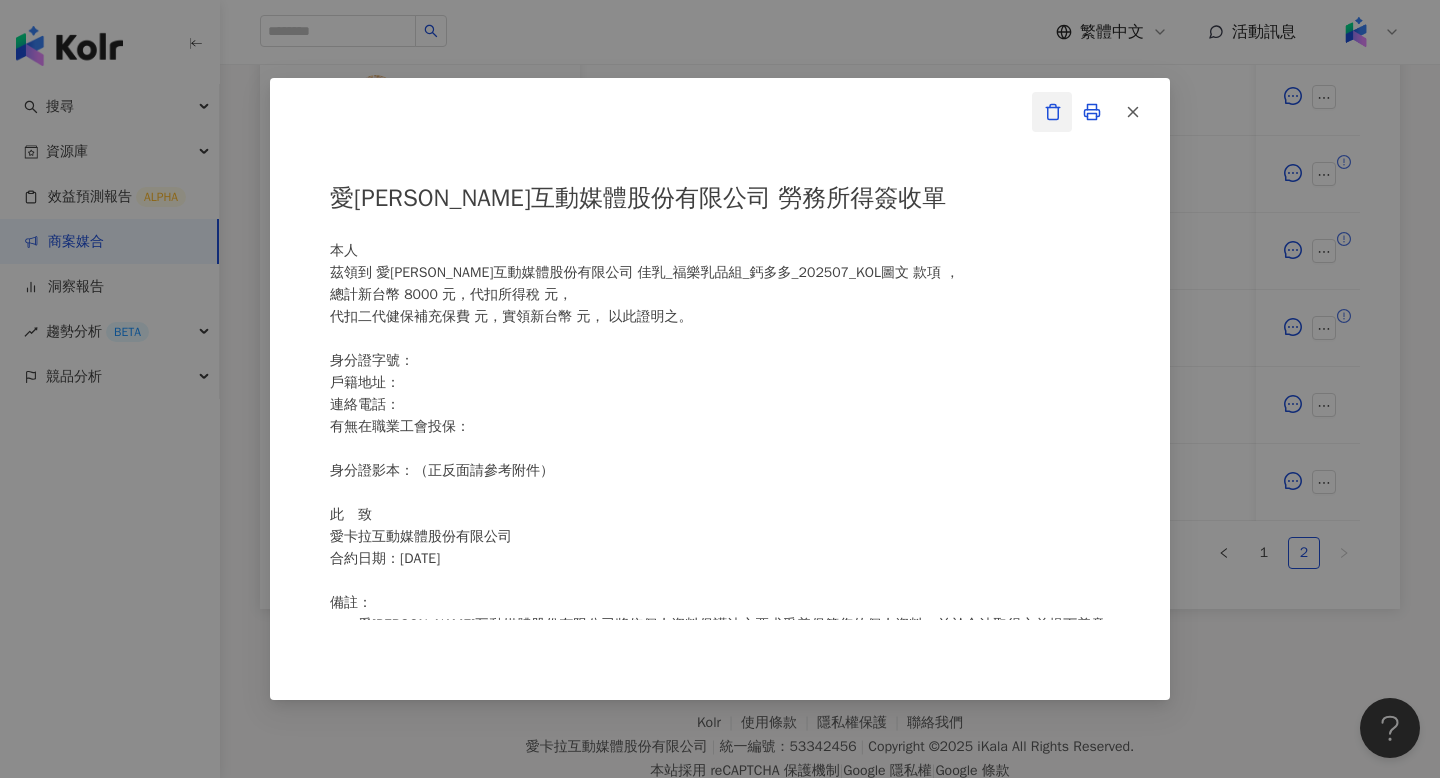 click 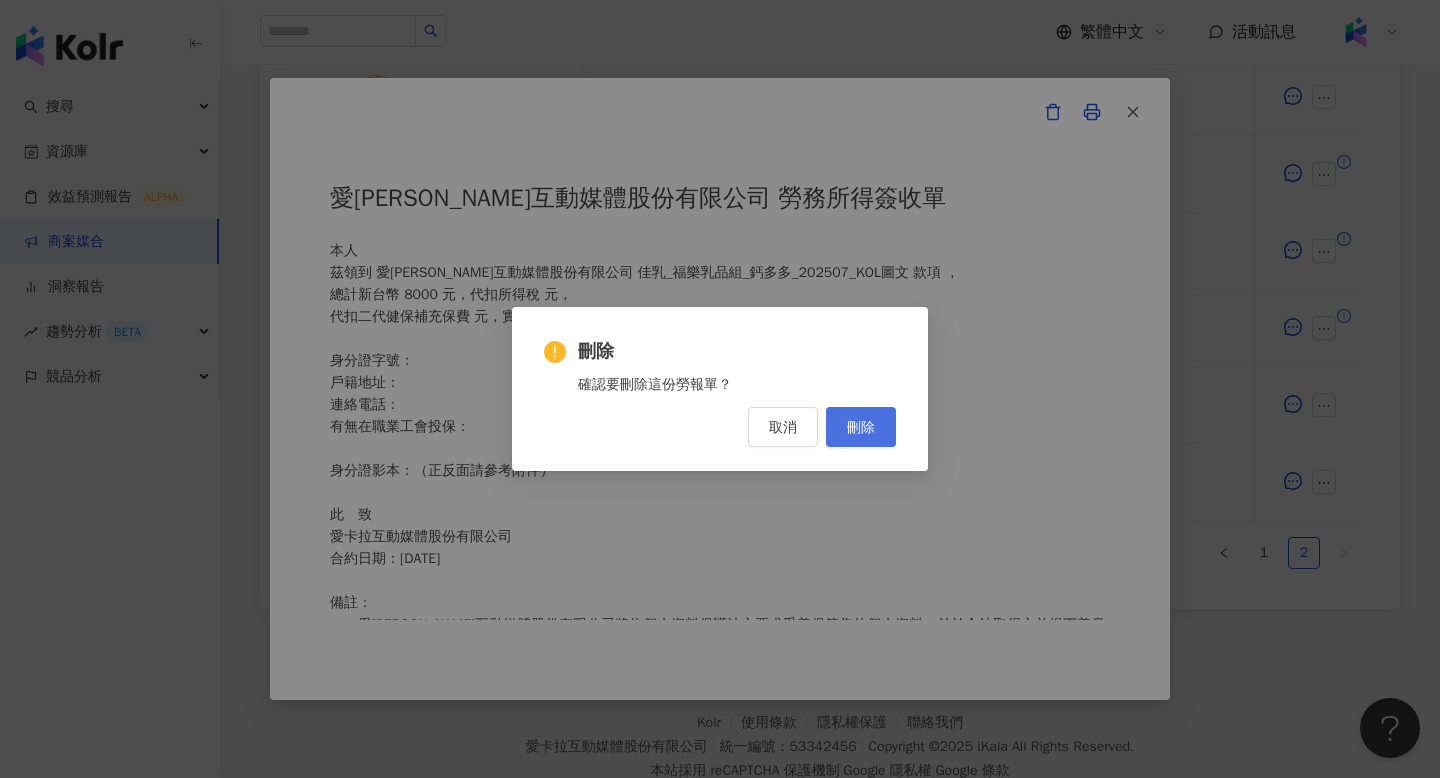 click on "刪除" at bounding box center (861, 427) 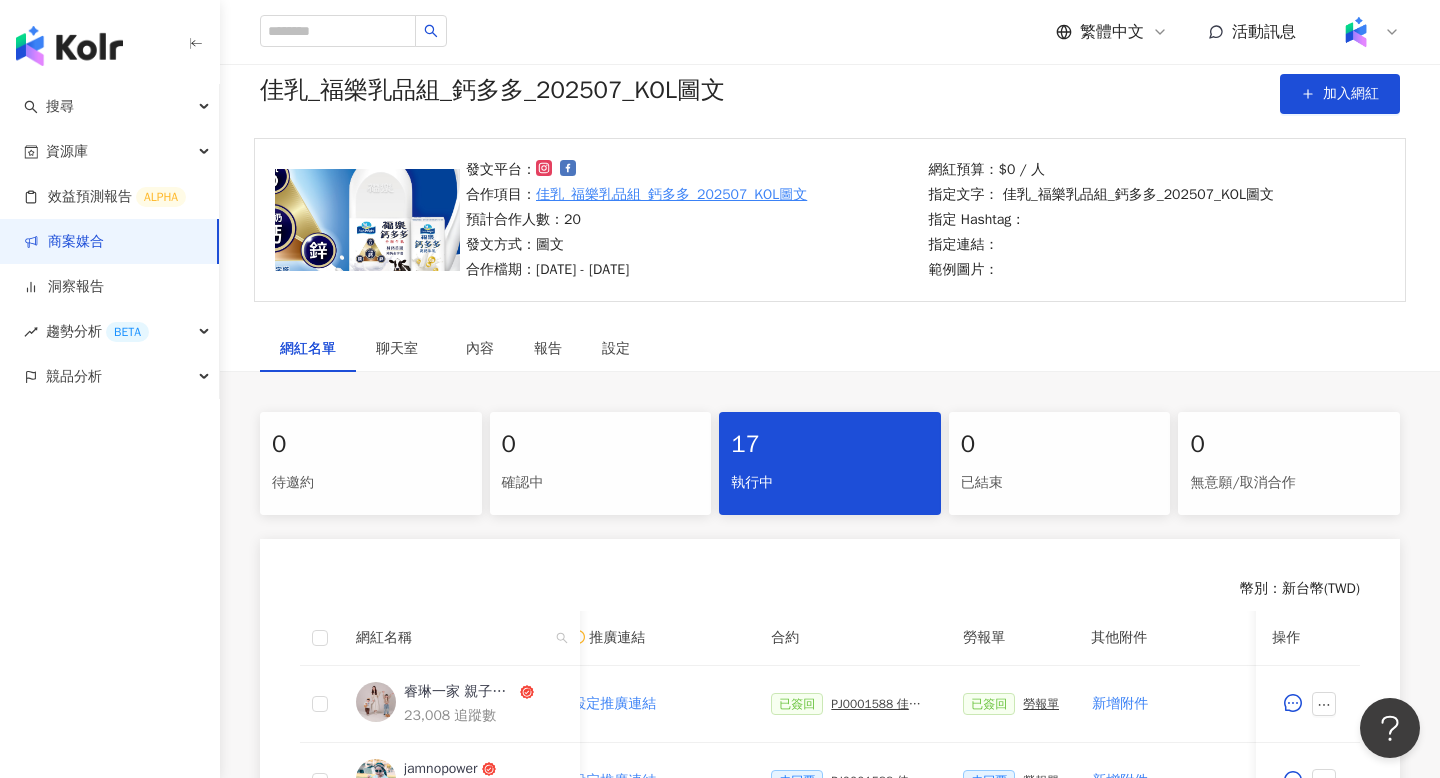 scroll, scrollTop: 54, scrollLeft: 0, axis: vertical 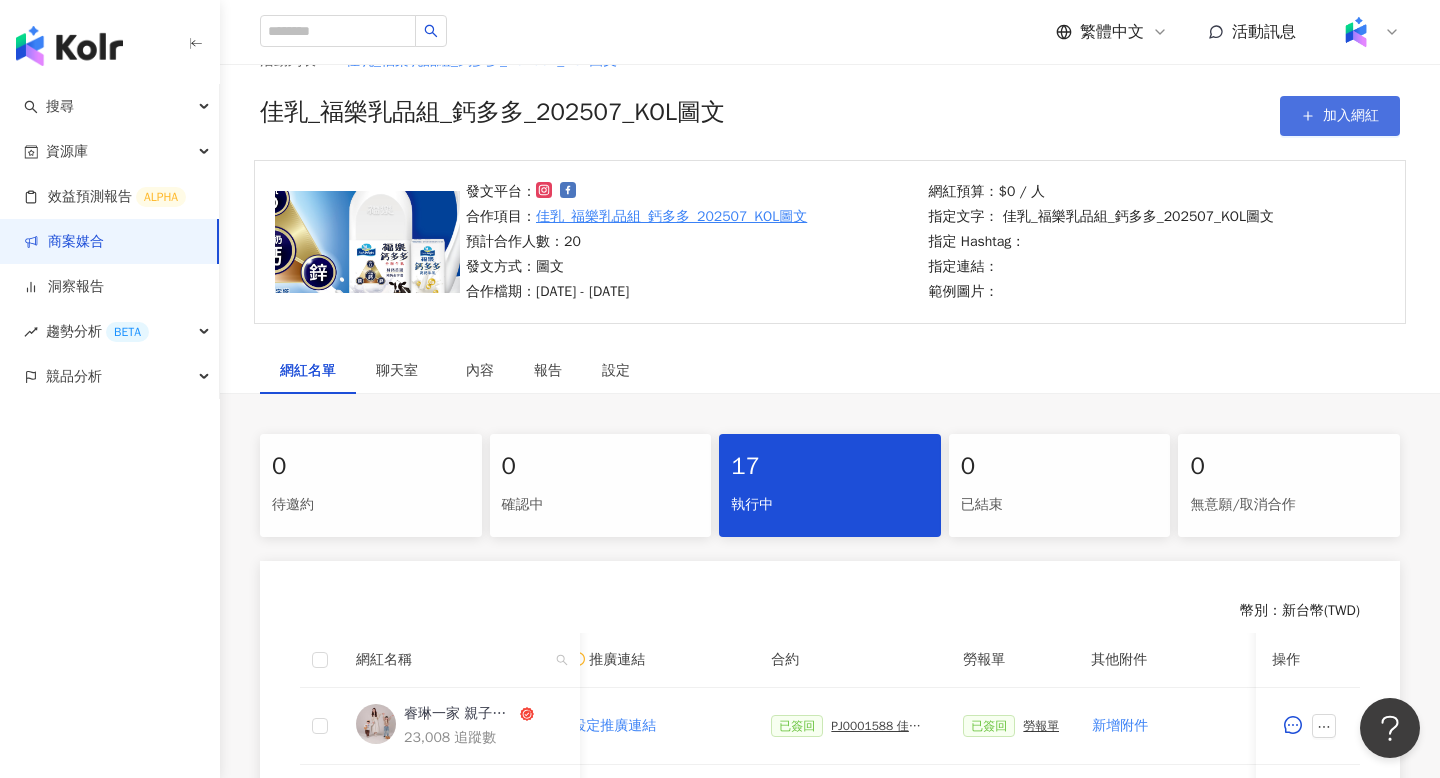 click on "加入網紅" at bounding box center [1340, 116] 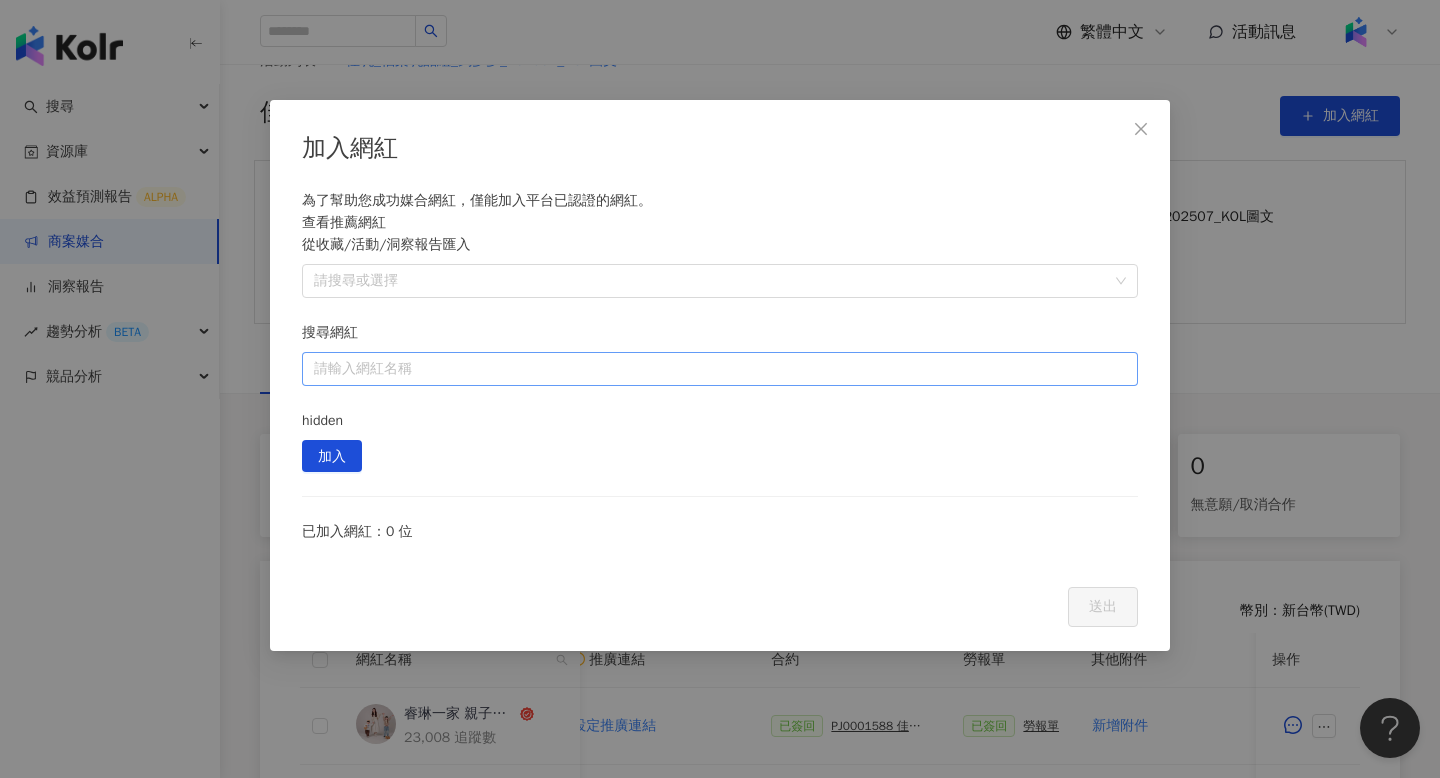 click on "搜尋網紅" at bounding box center (720, 369) 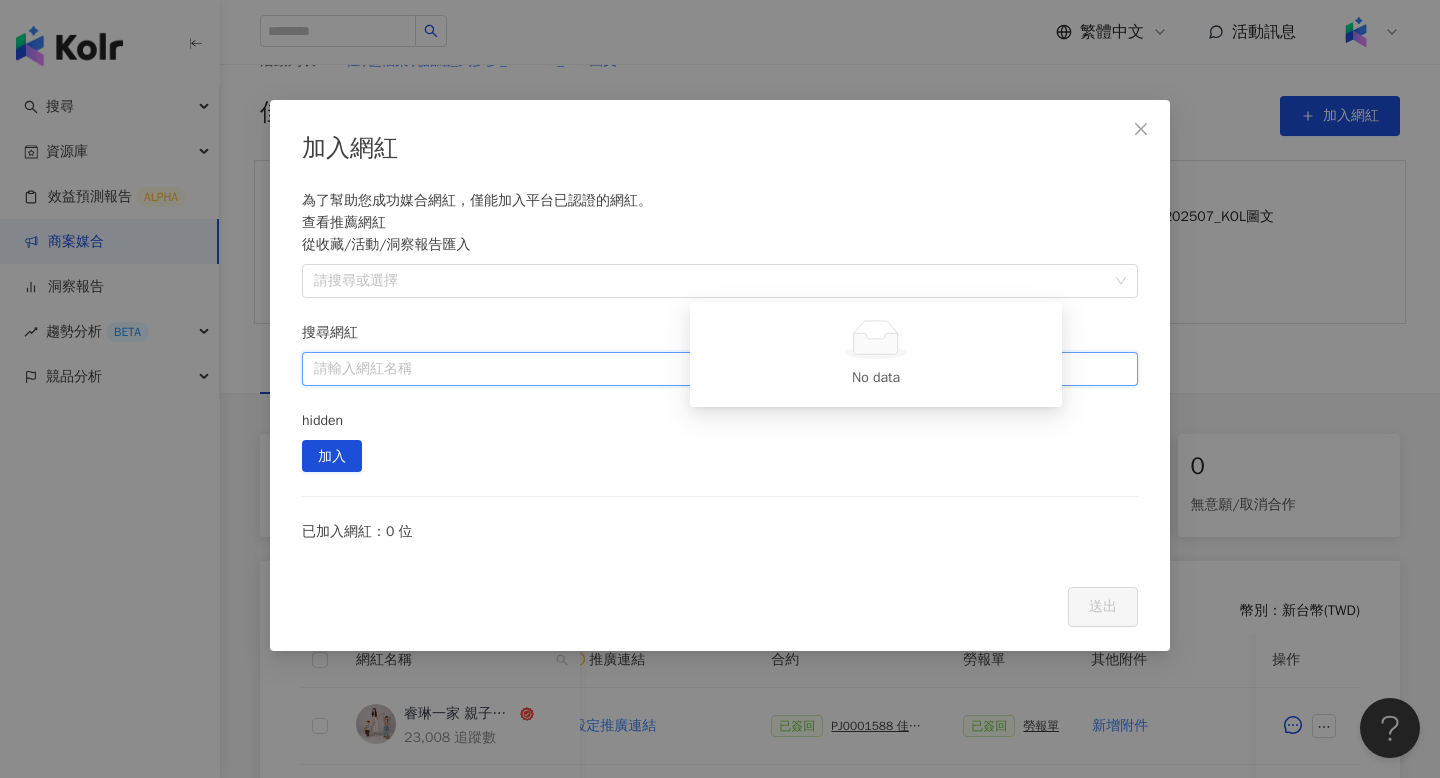 paste on "**********" 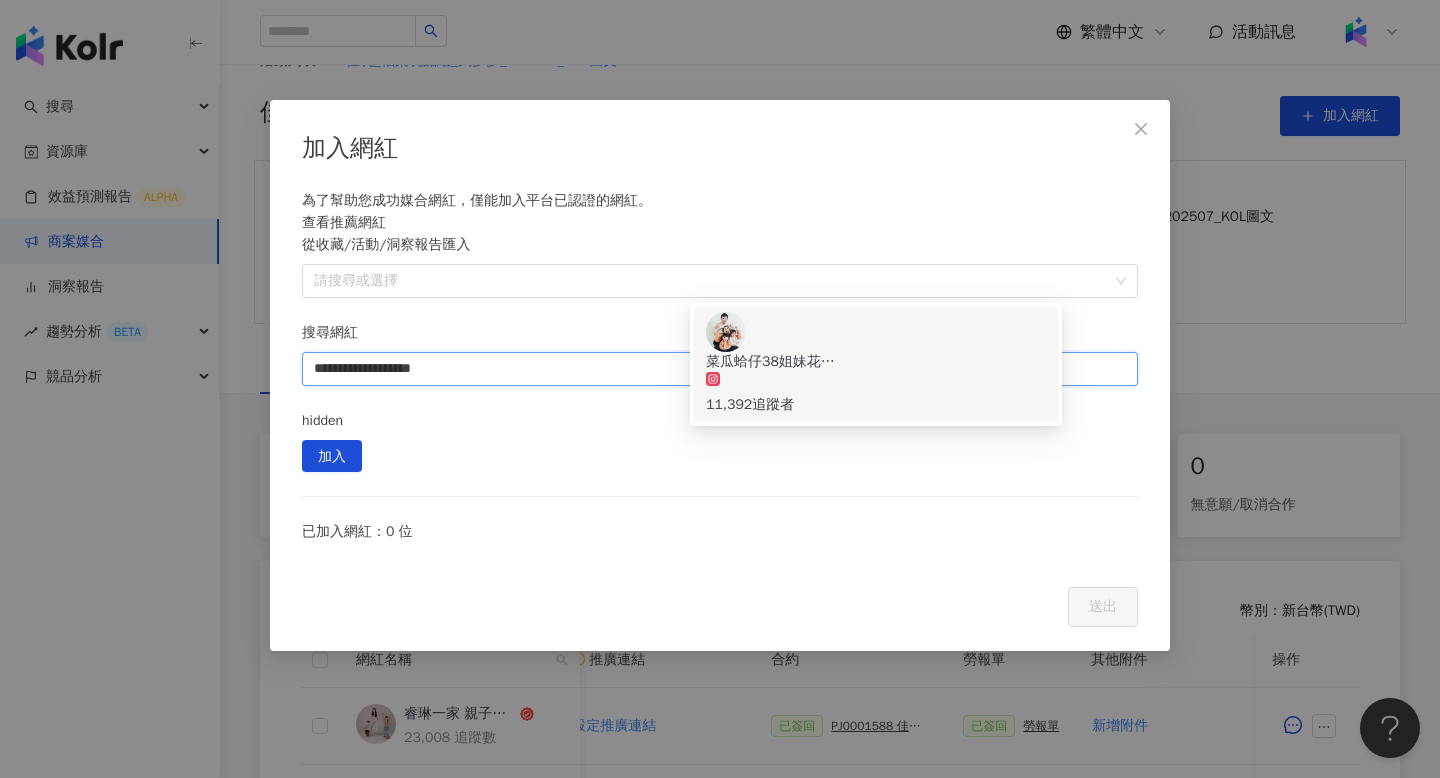 click on "菜瓜蛤仔38姐妹花｜試管異卵雙胞胎｜親子搞笑｜好物分享 11,392 追蹤者" at bounding box center (876, 364) 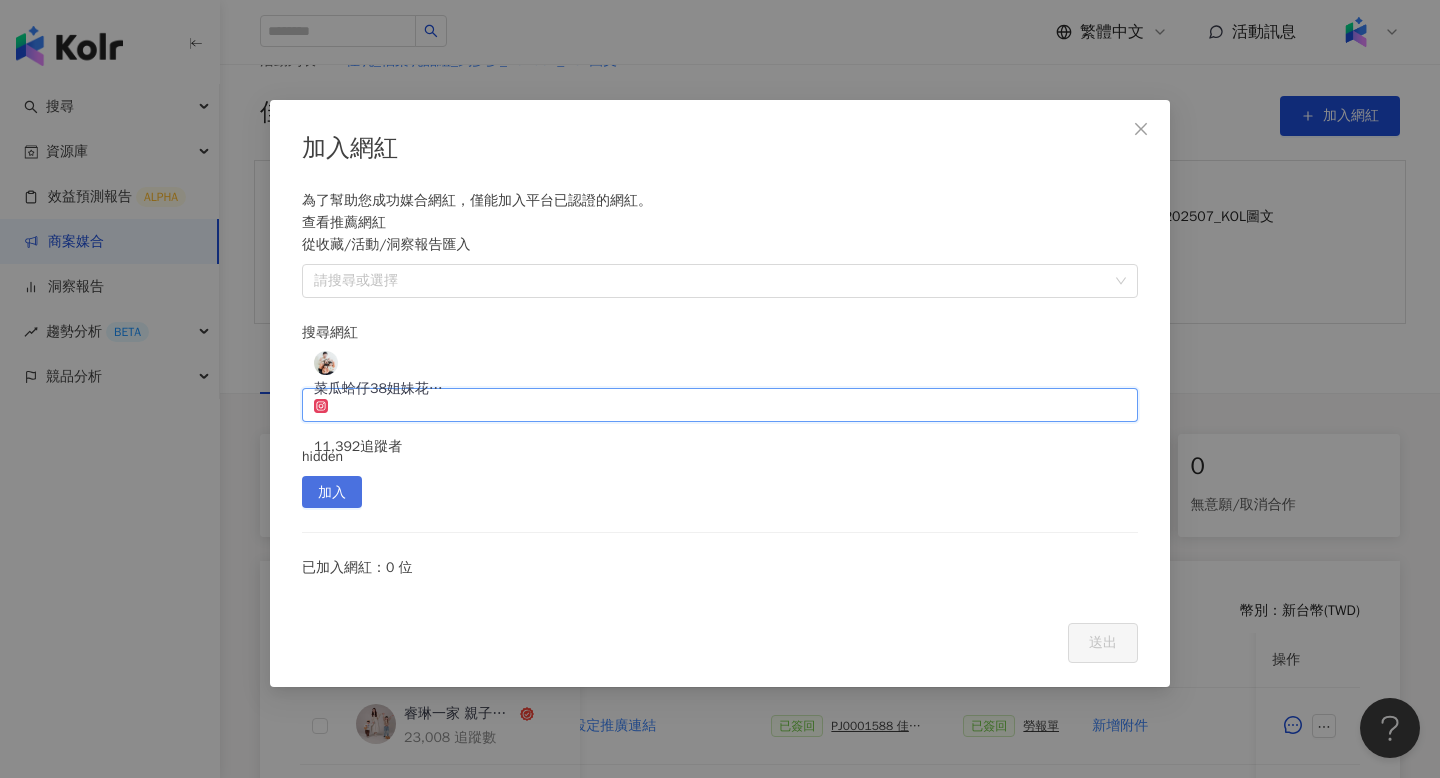 click on "加入" at bounding box center [332, 493] 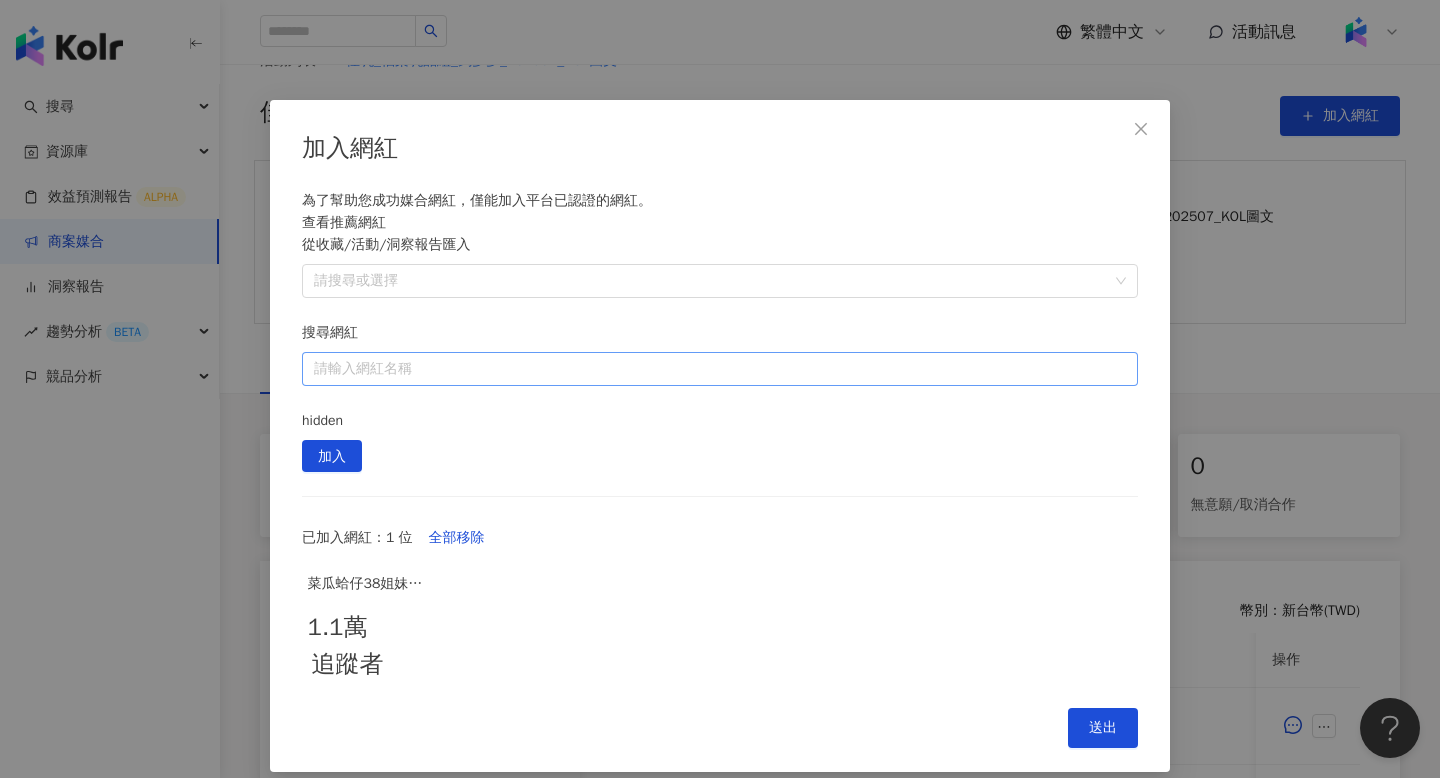 click on "搜尋網紅" at bounding box center [720, 369] 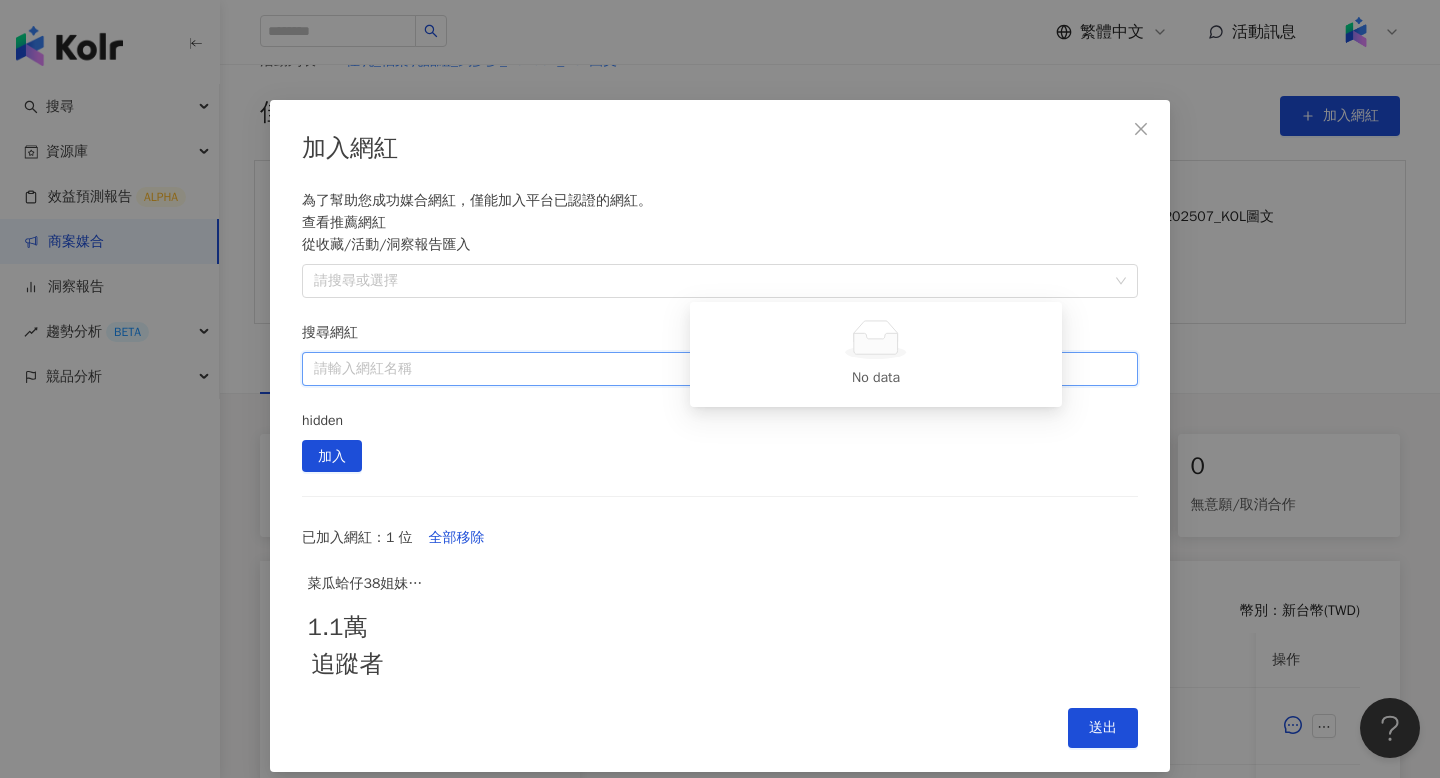 paste on "********" 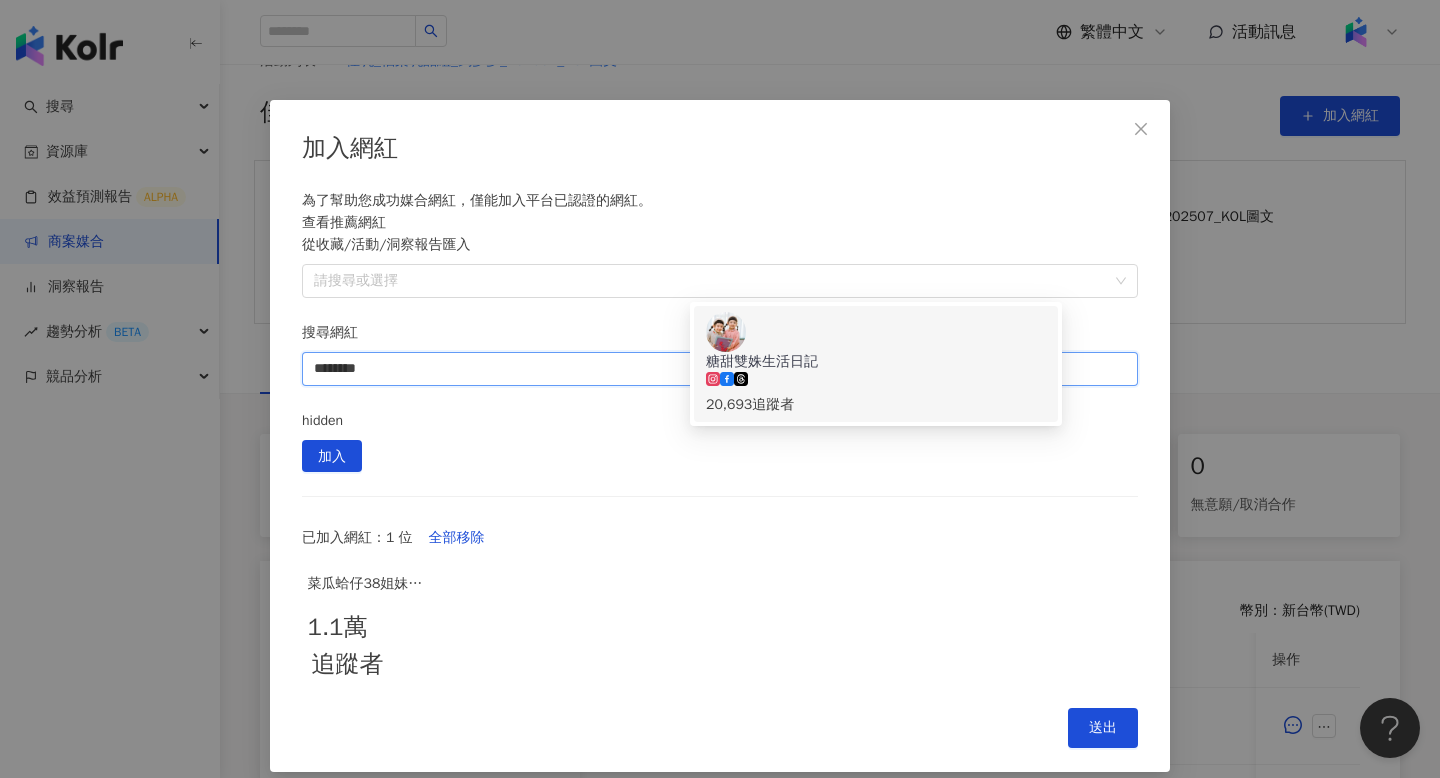 click on "糖甜雙姝生活日記" at bounding box center (762, 362) 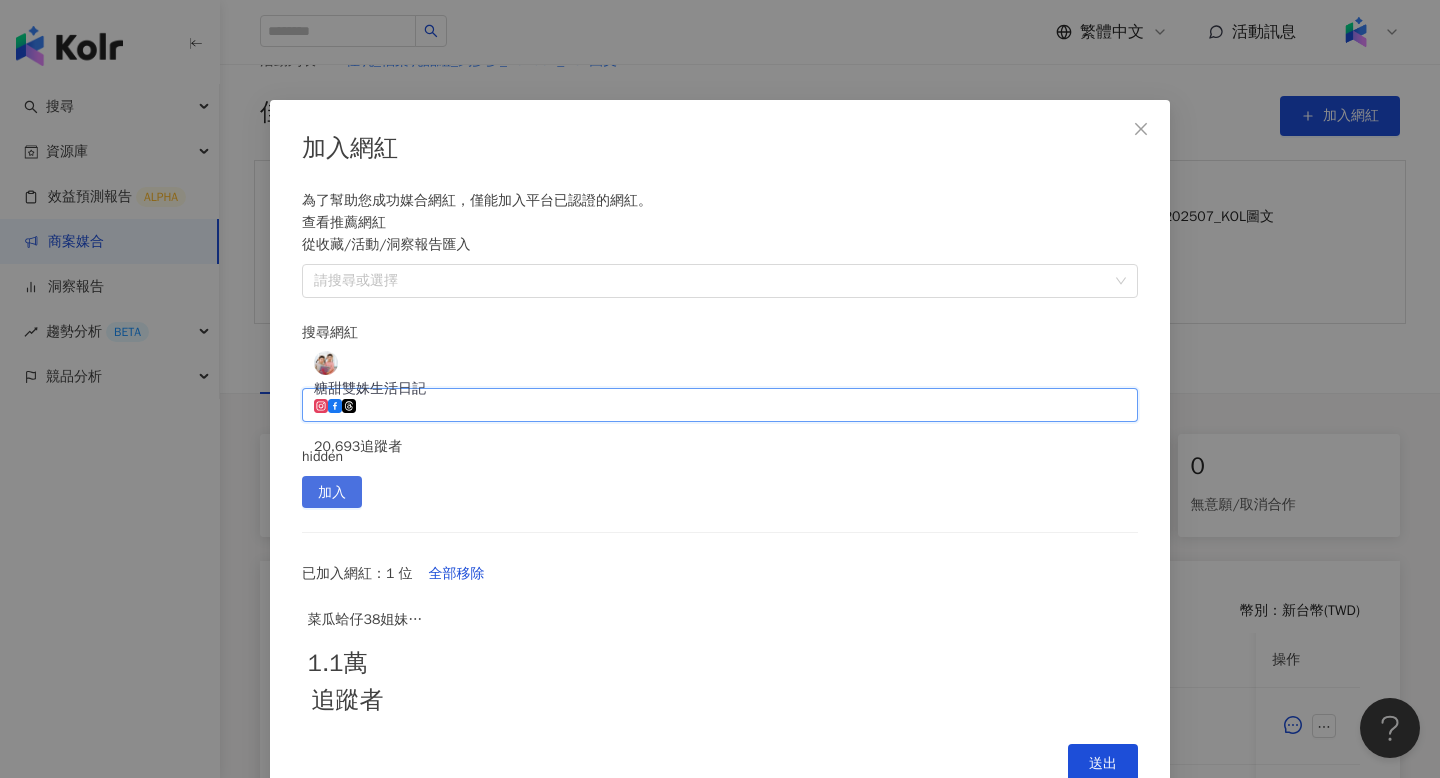 type on "*" 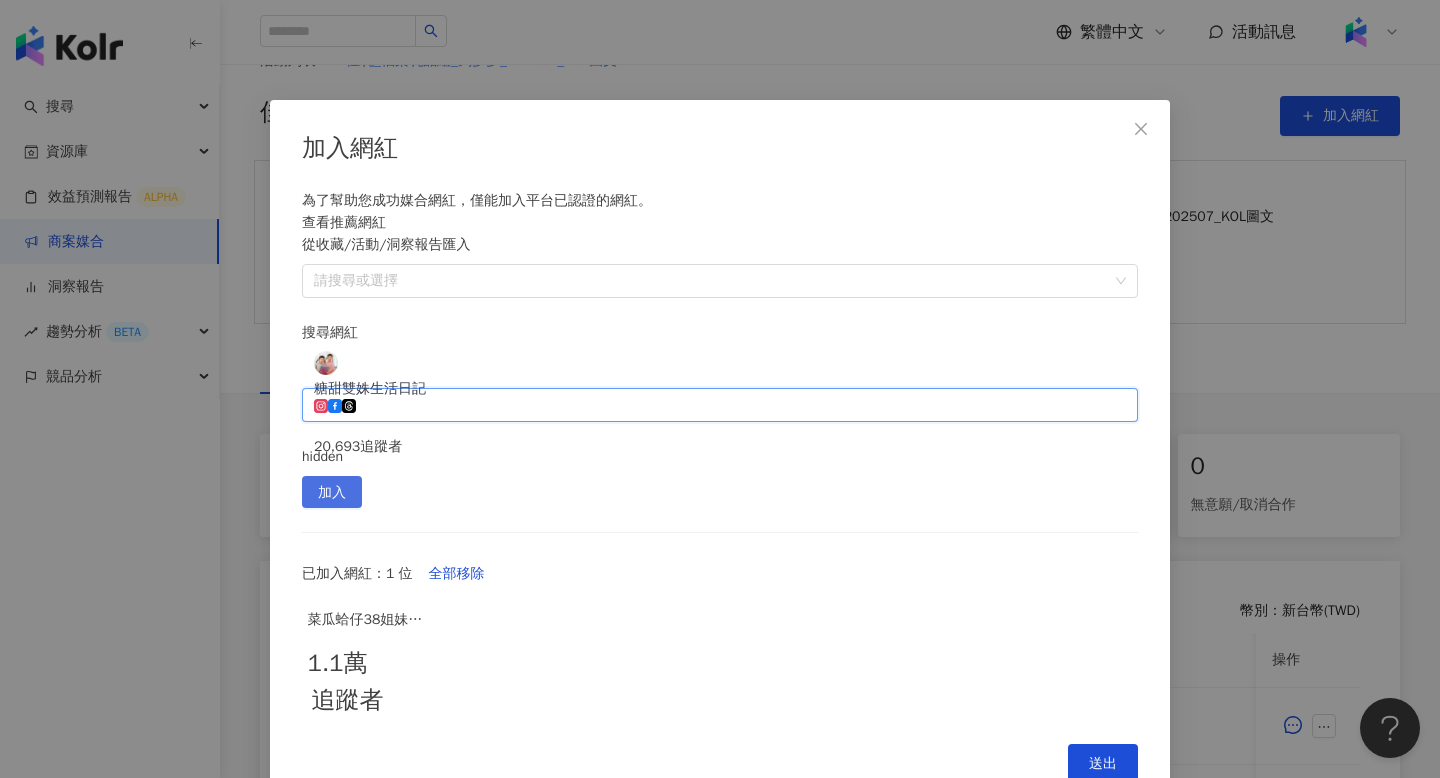 type 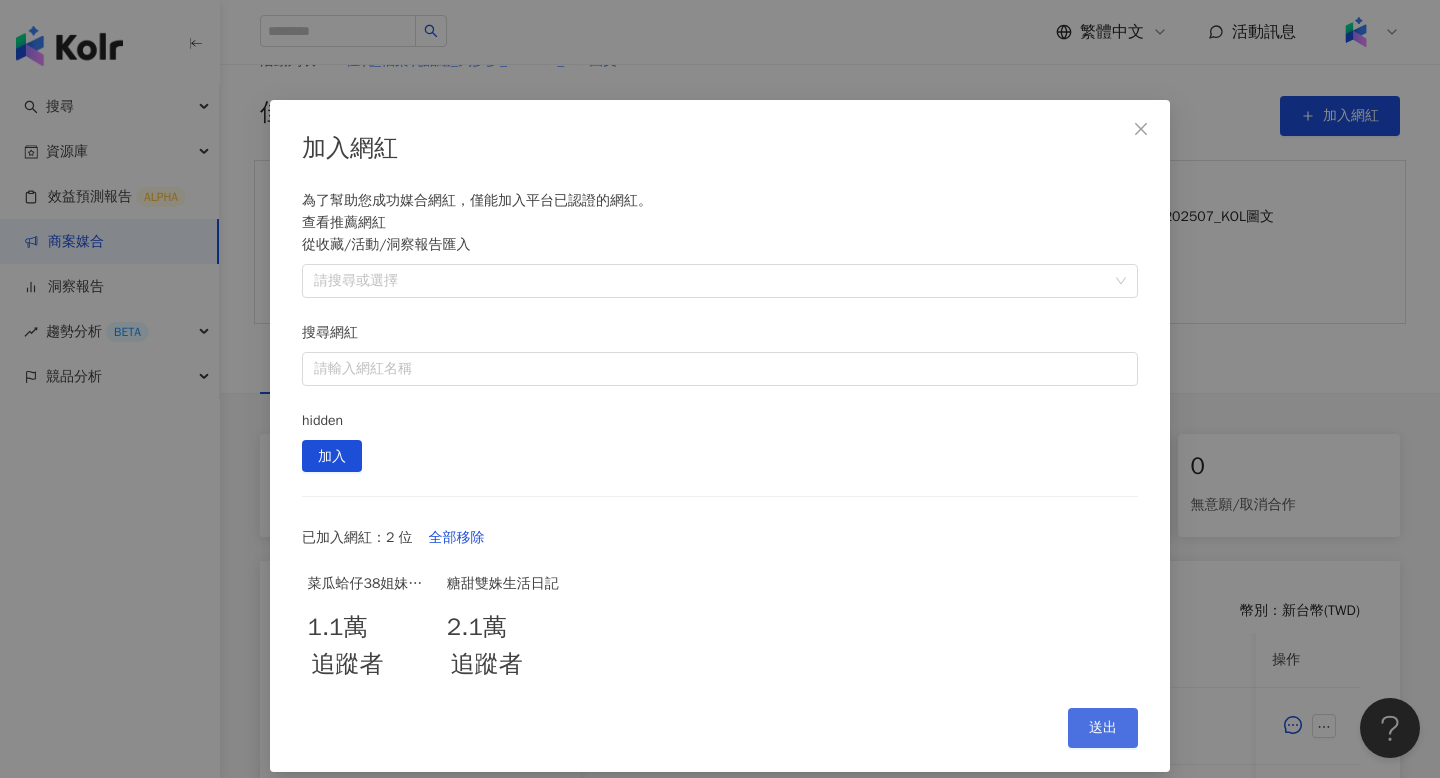 click on "送出" at bounding box center [1103, 728] 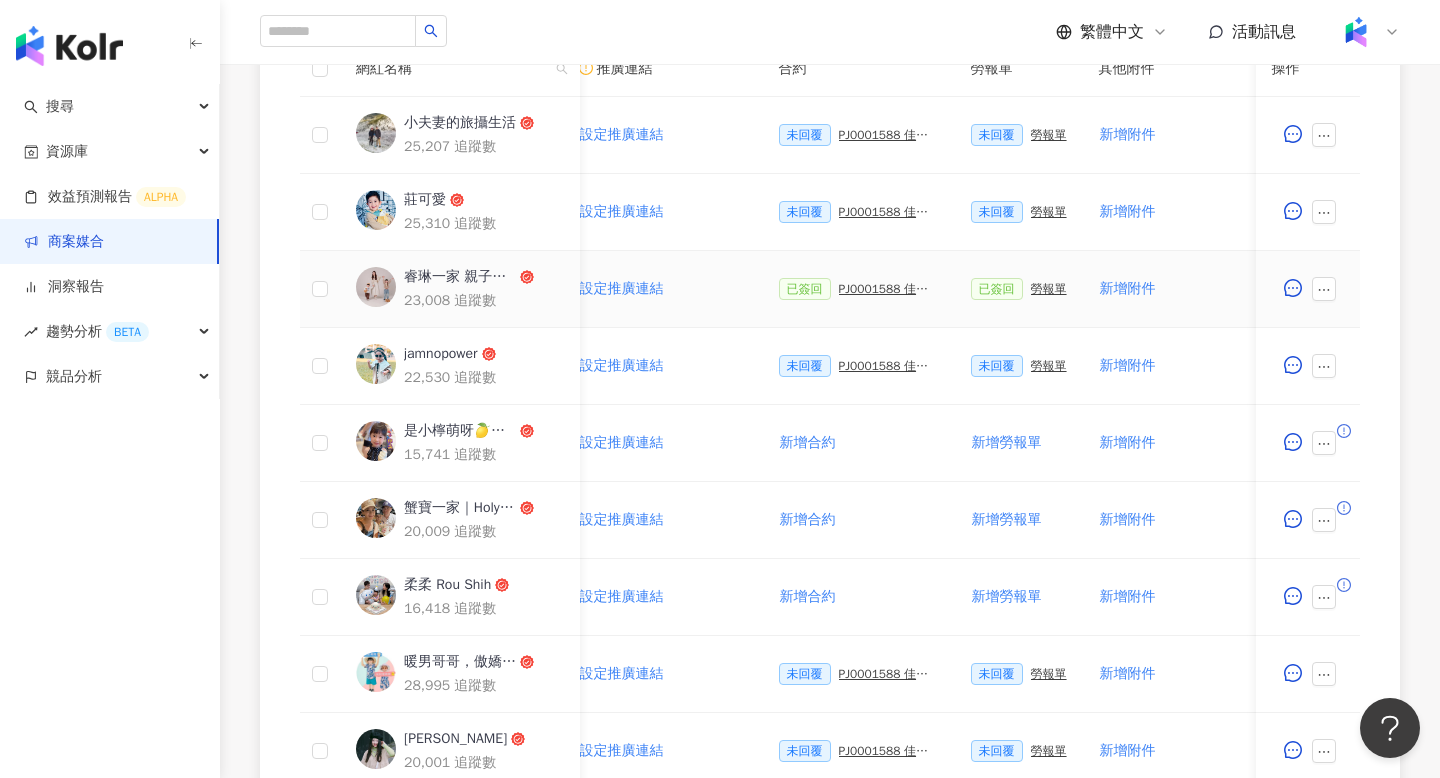 scroll, scrollTop: 0, scrollLeft: 0, axis: both 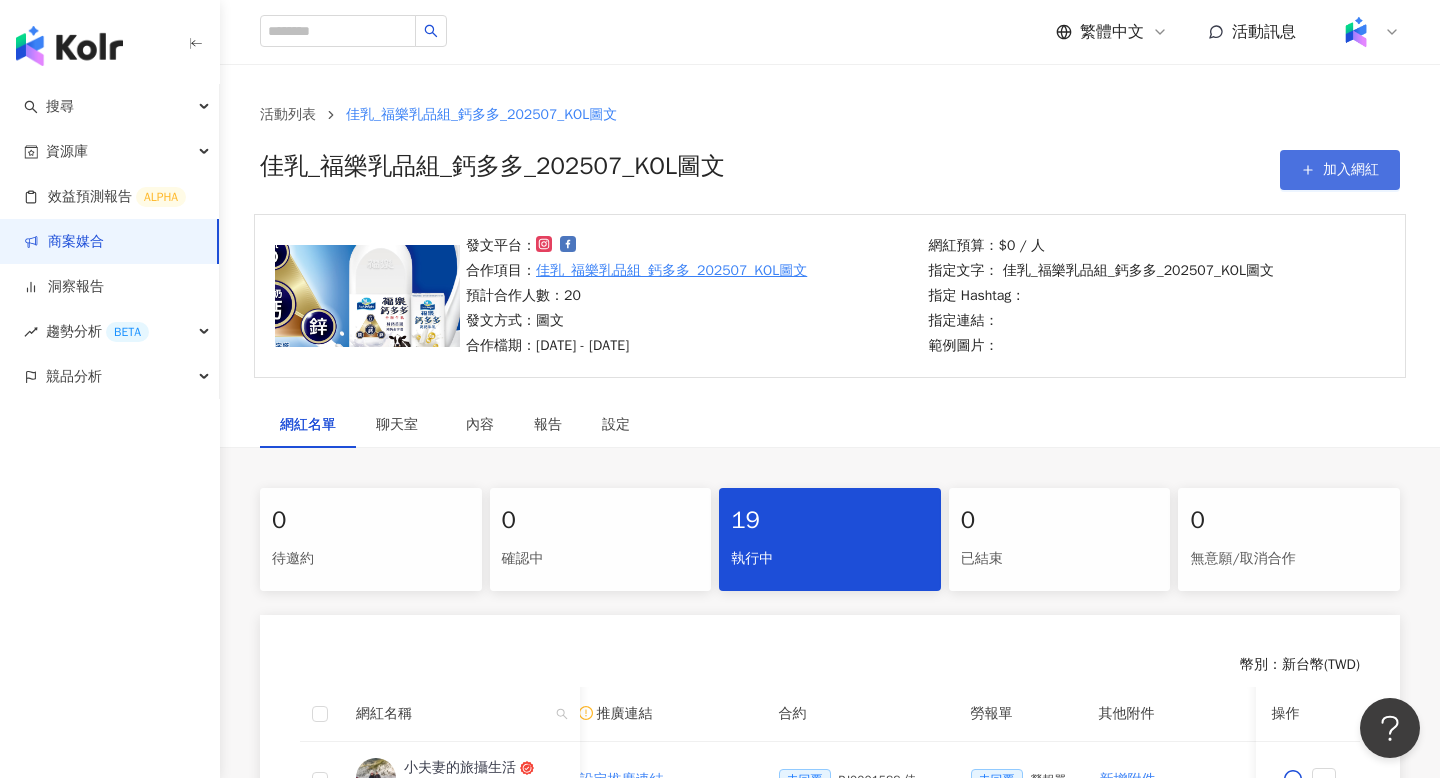 click on "加入網紅" at bounding box center (1340, 170) 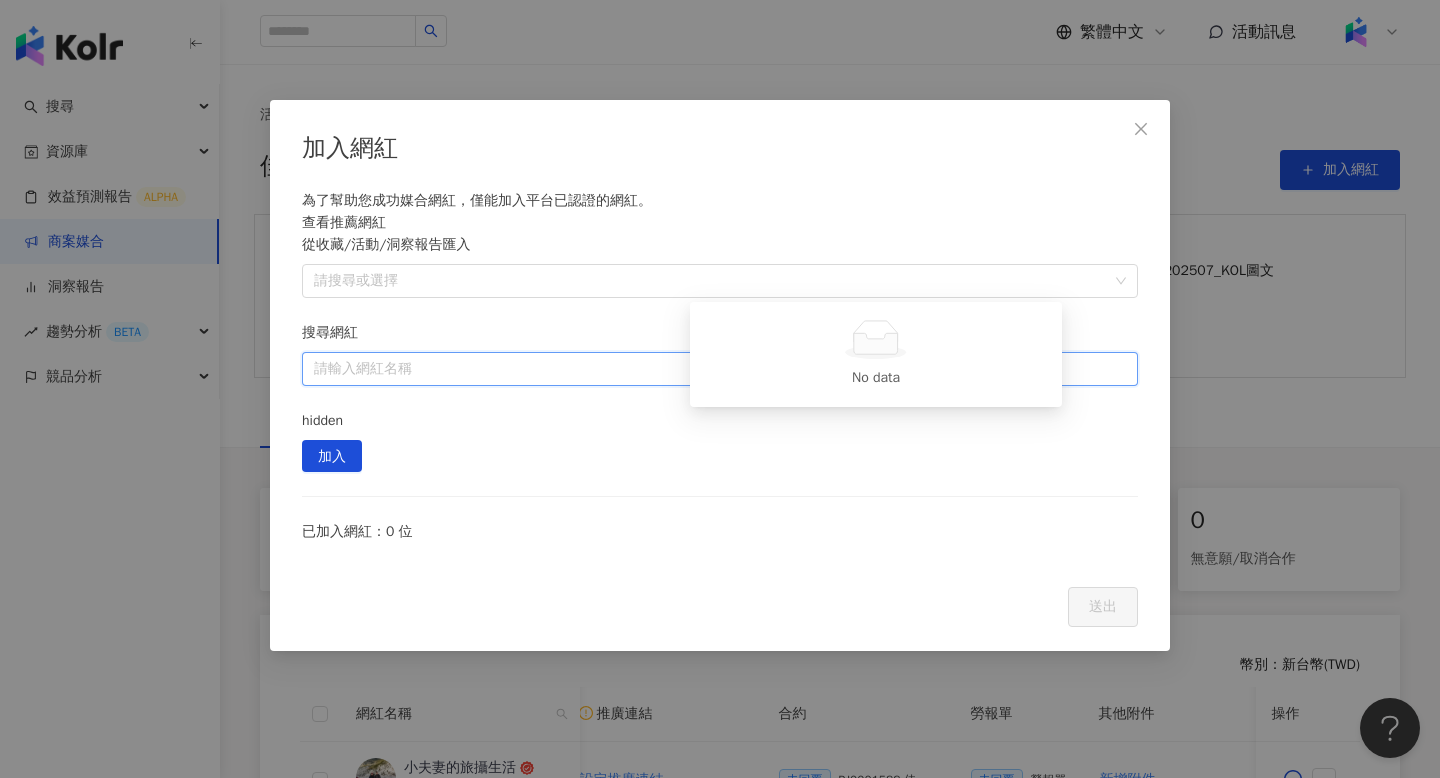 click on "搜尋網紅" at bounding box center (720, 369) 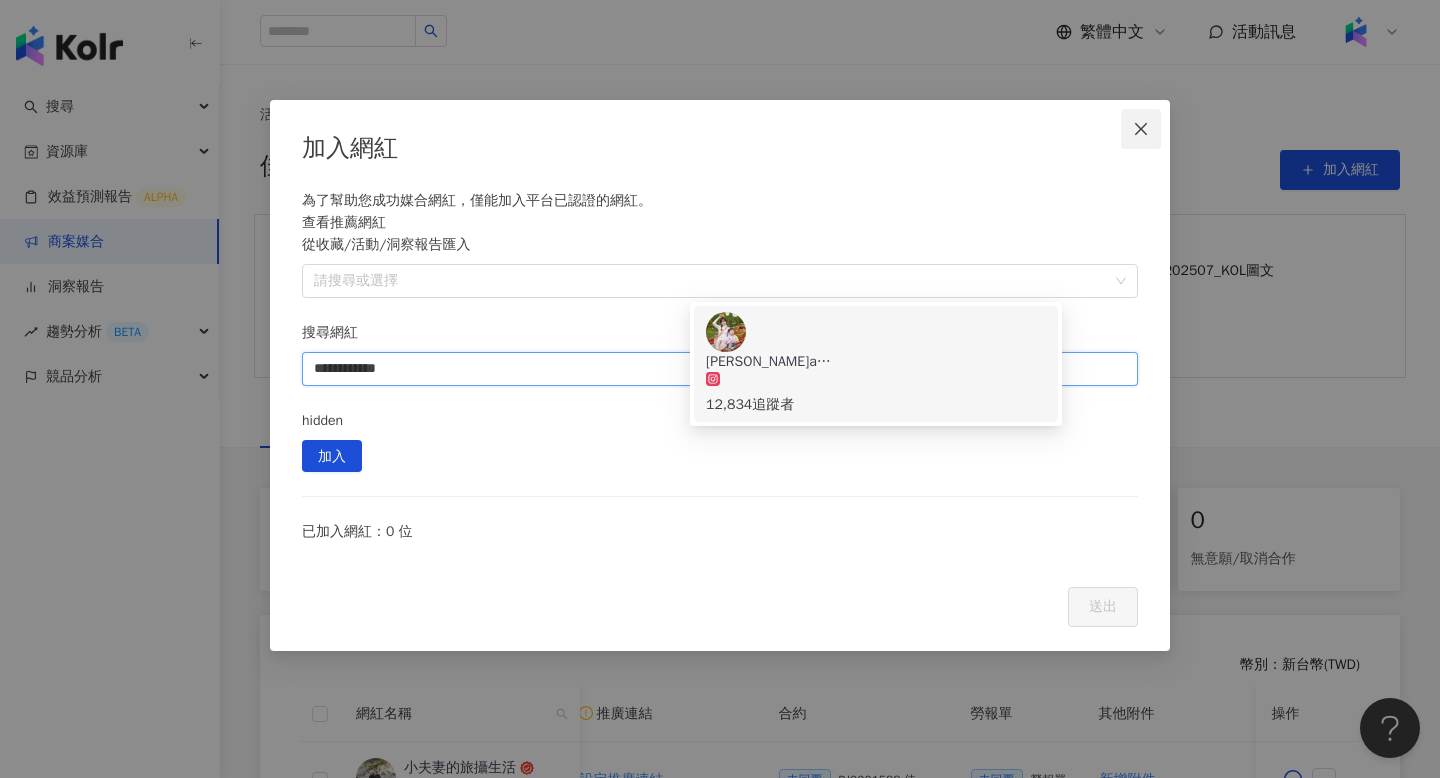 type on "**********" 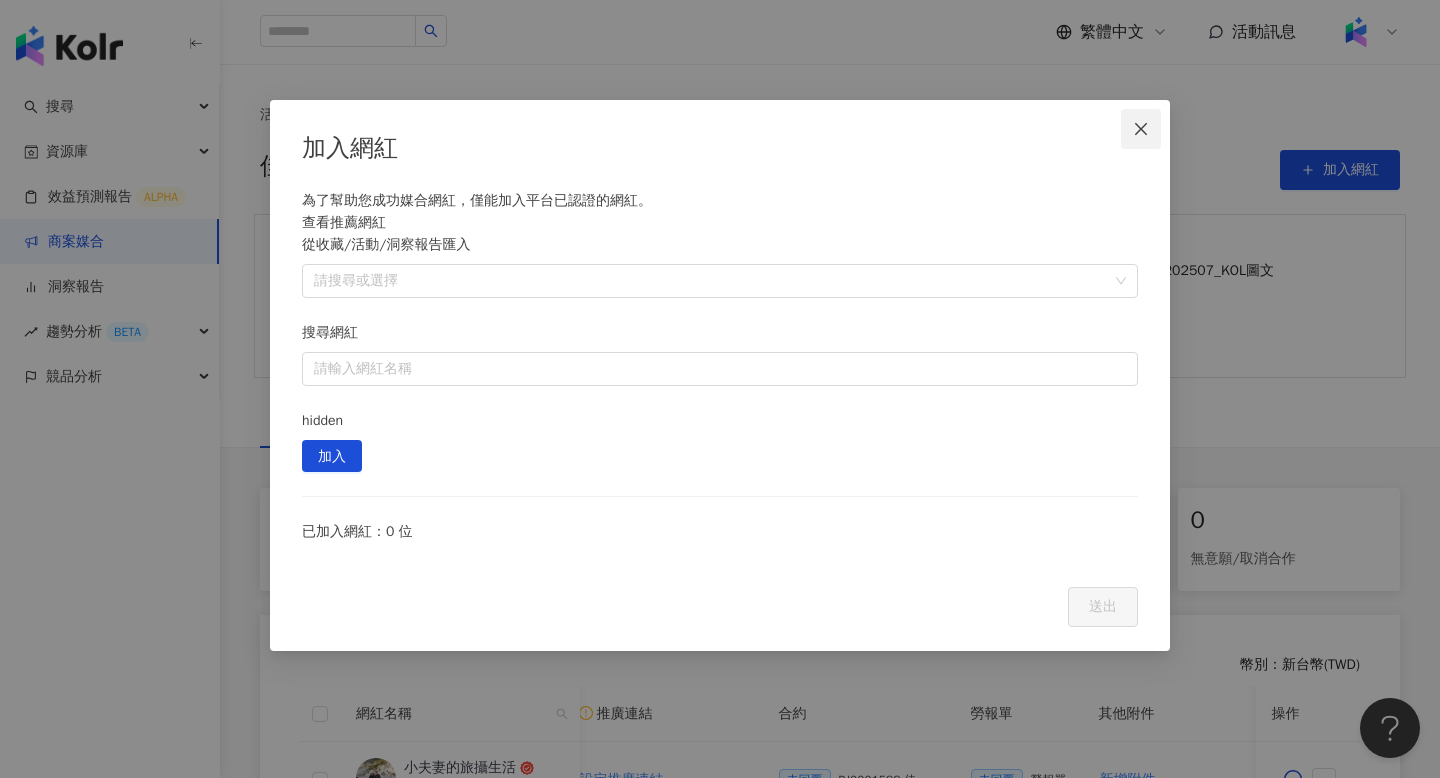 click at bounding box center (1141, 129) 